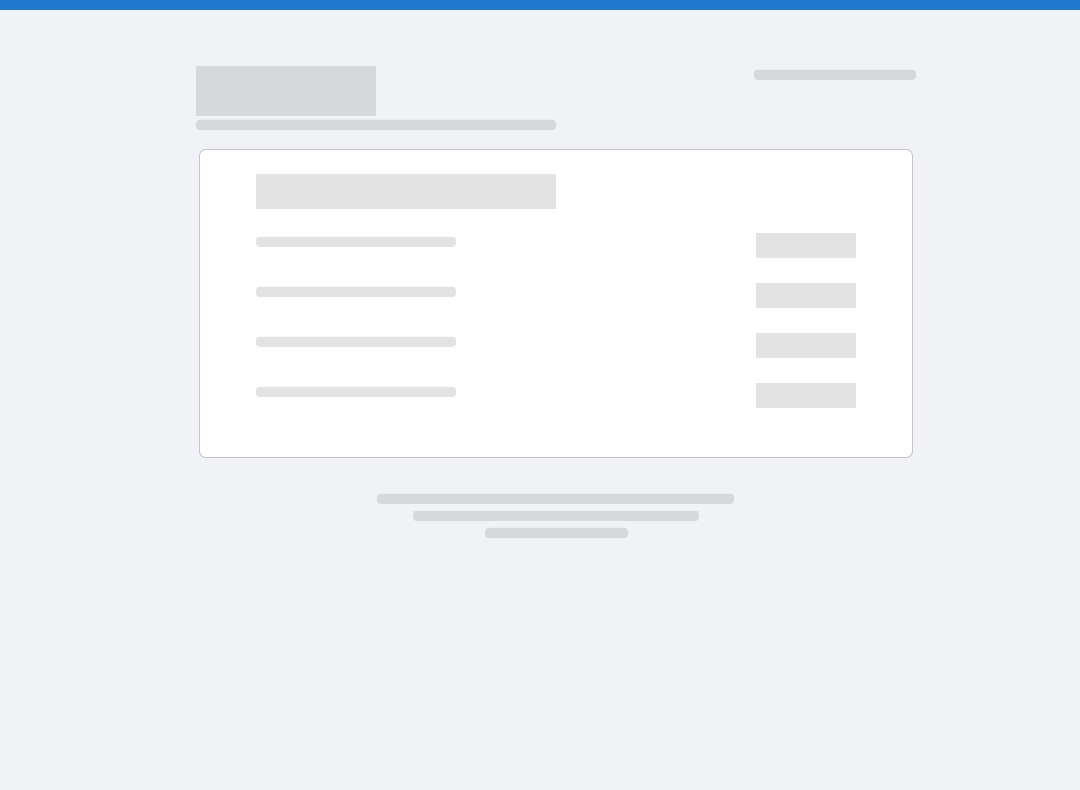 scroll, scrollTop: 0, scrollLeft: 0, axis: both 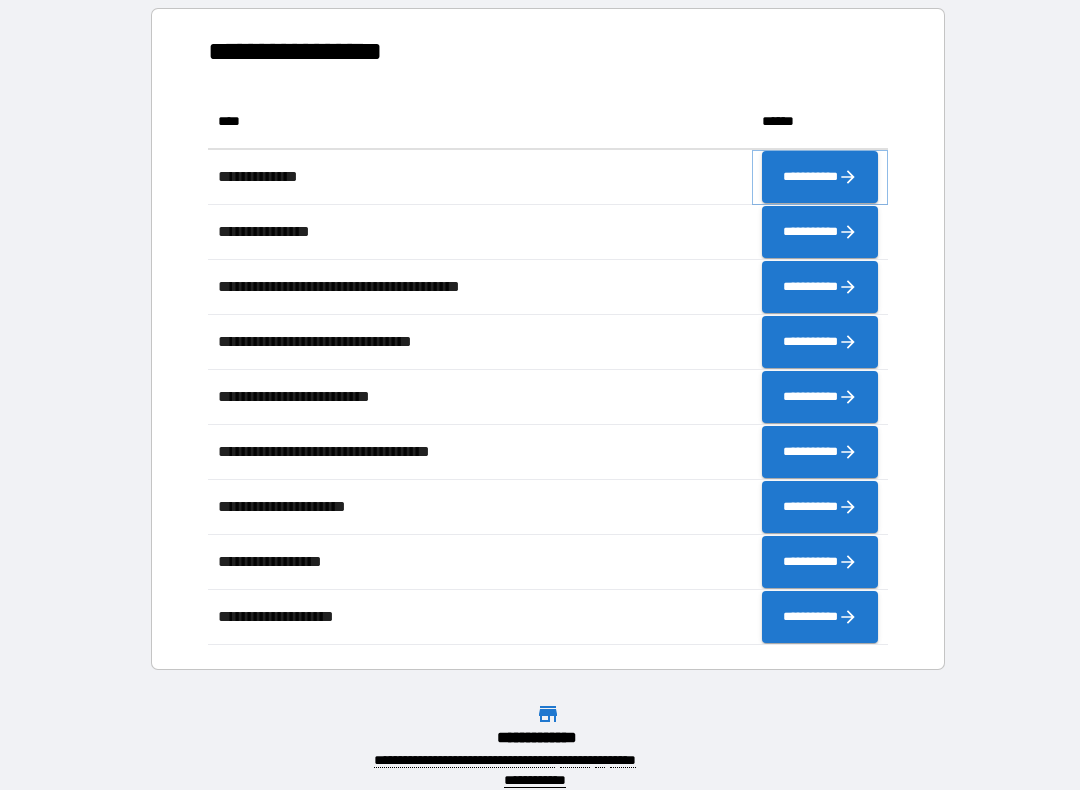 click 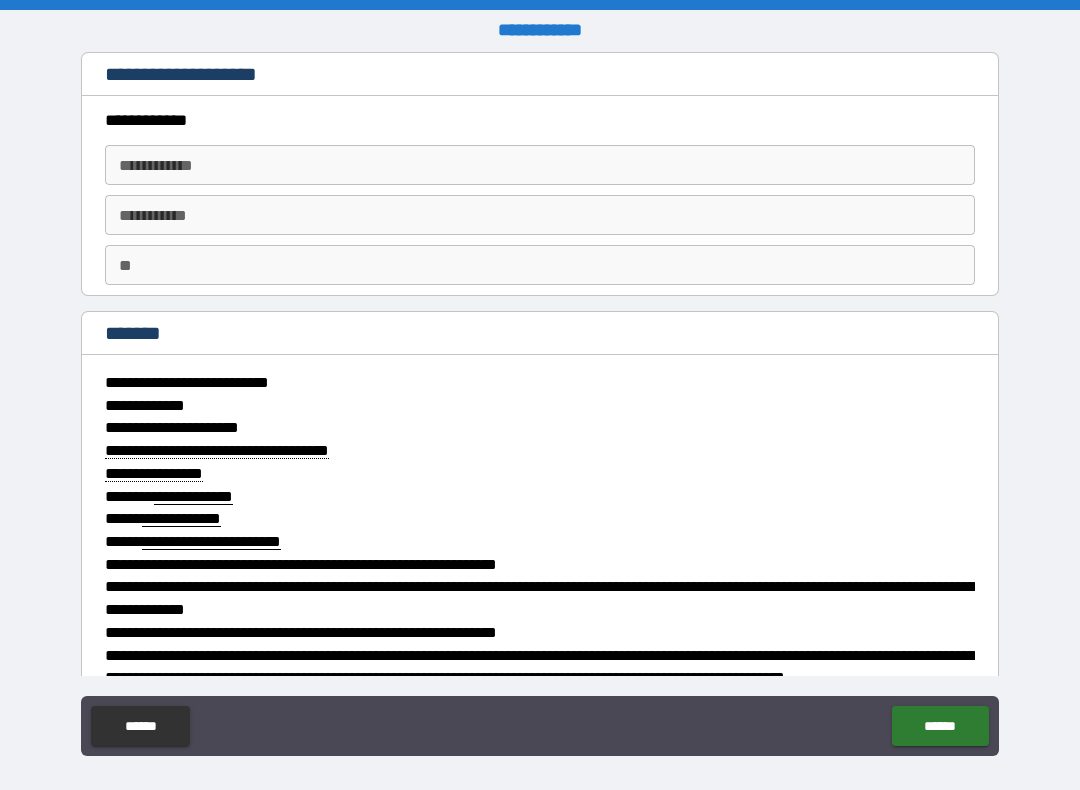 click on "**********" at bounding box center [540, 165] 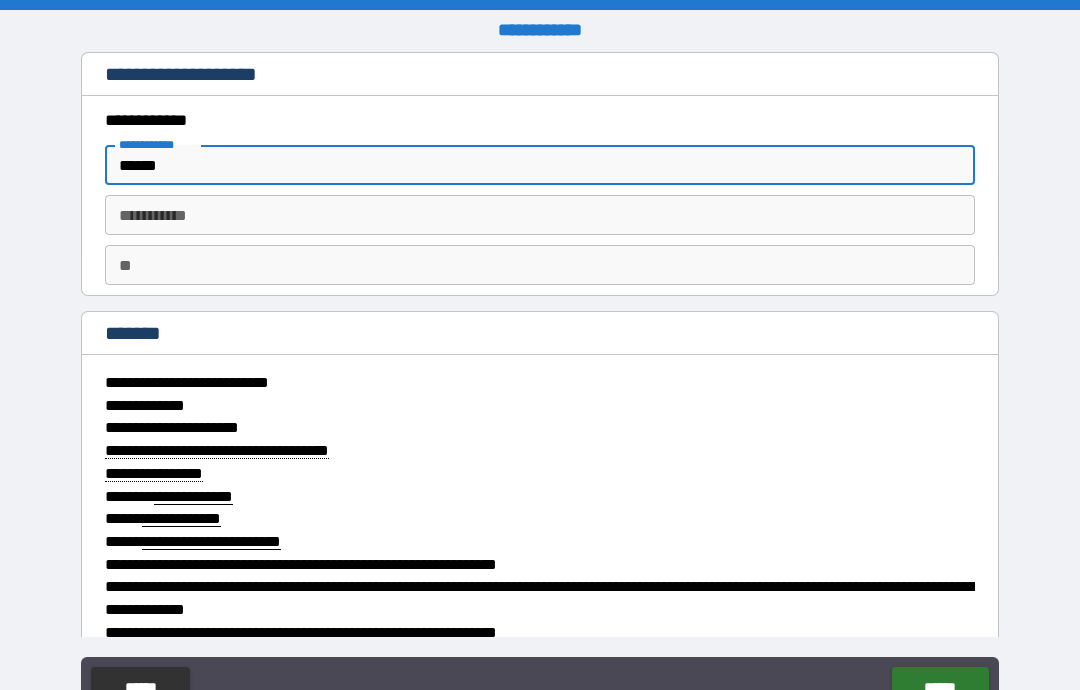 type on "******" 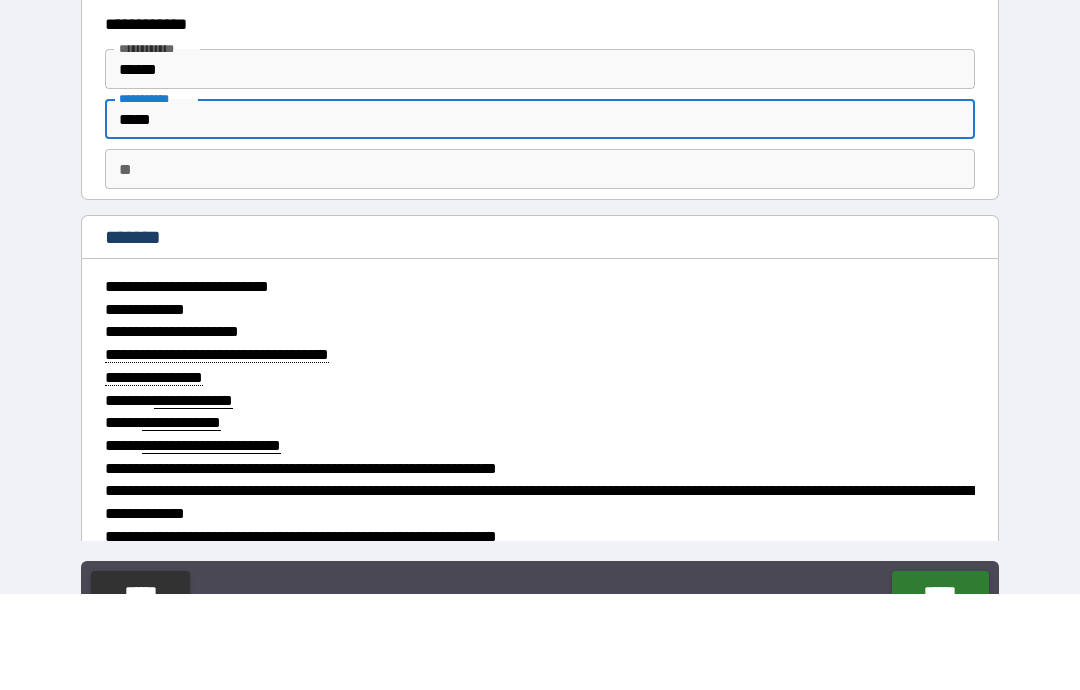 type on "*****" 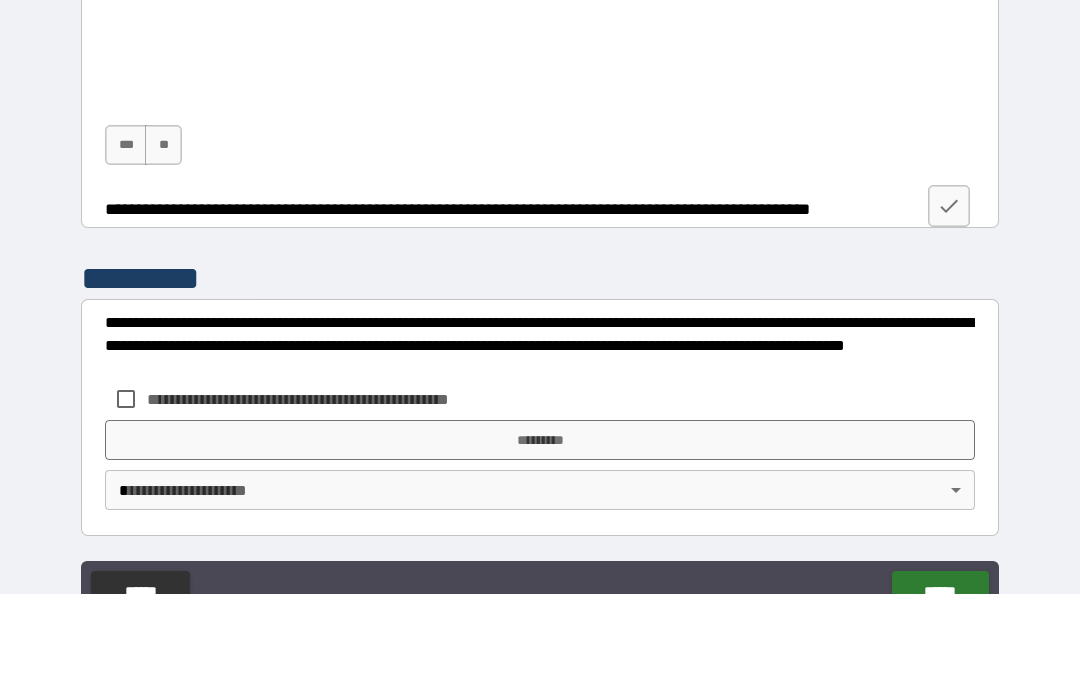 scroll, scrollTop: 5825, scrollLeft: 0, axis: vertical 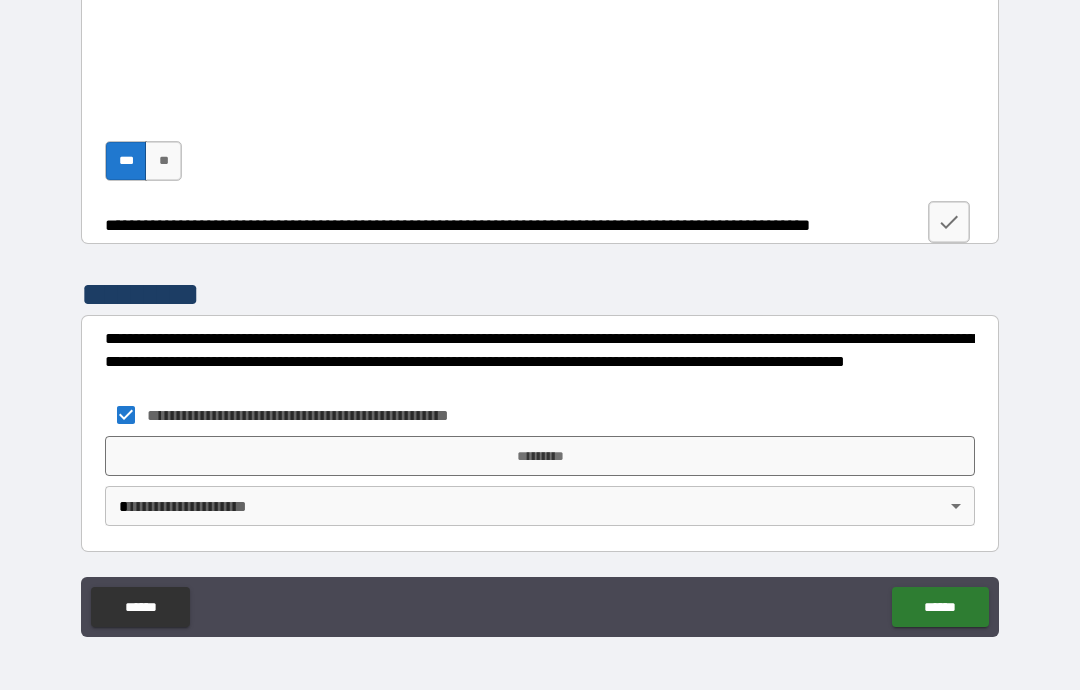 click on "**********" at bounding box center [540, 305] 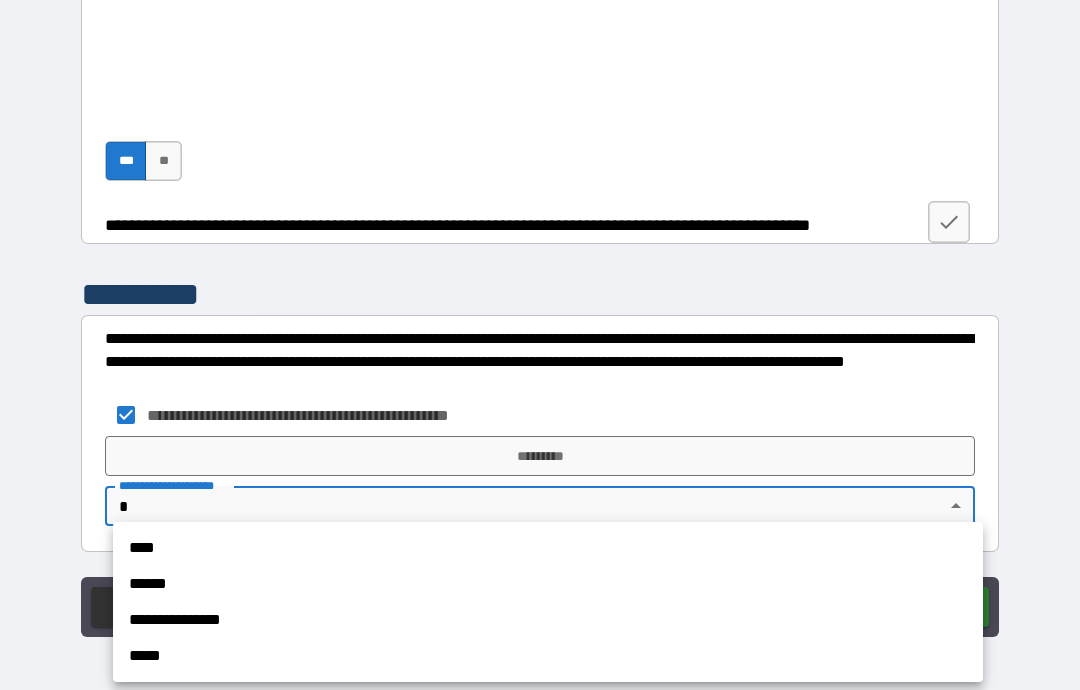 click on "******" at bounding box center (548, 584) 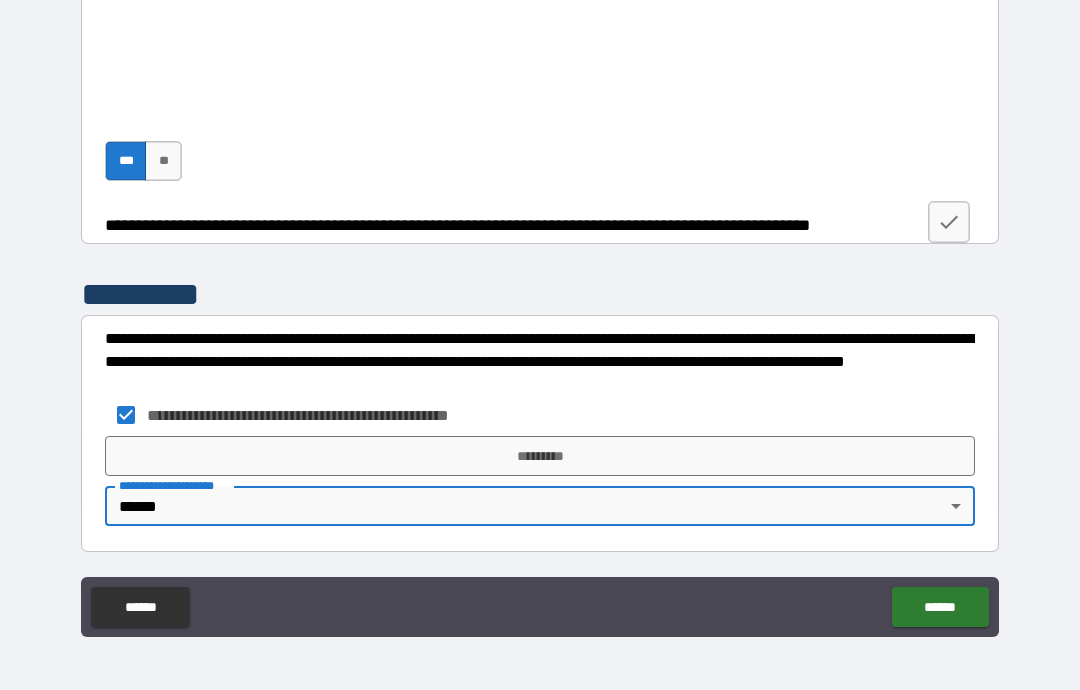 scroll, scrollTop: 5825, scrollLeft: 0, axis: vertical 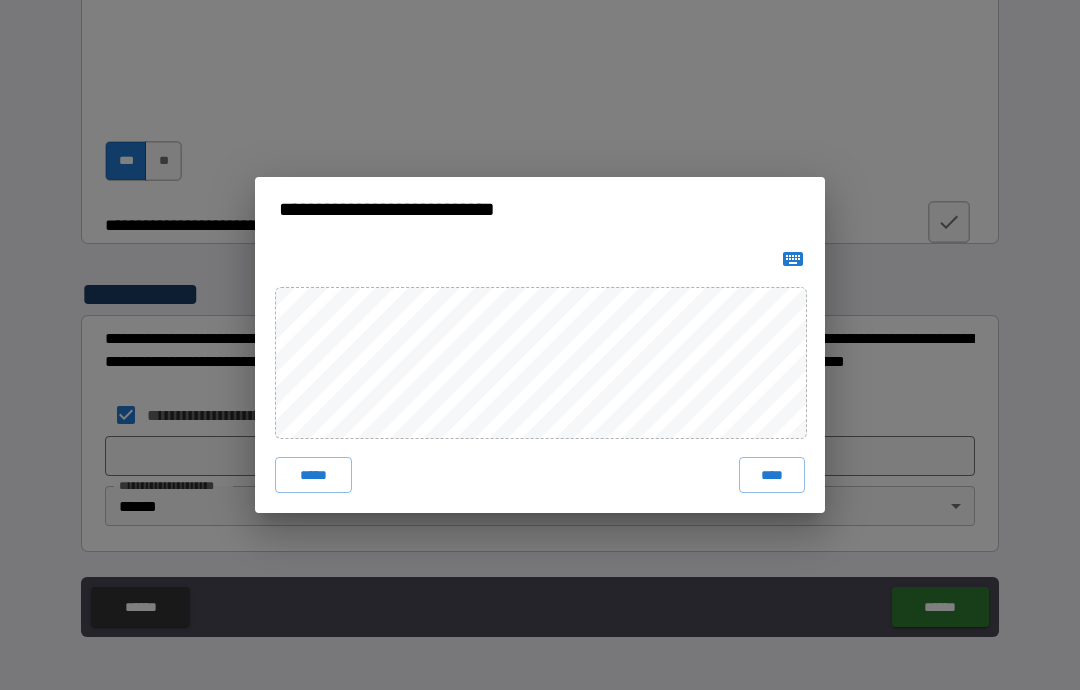 click on "****" at bounding box center (772, 475) 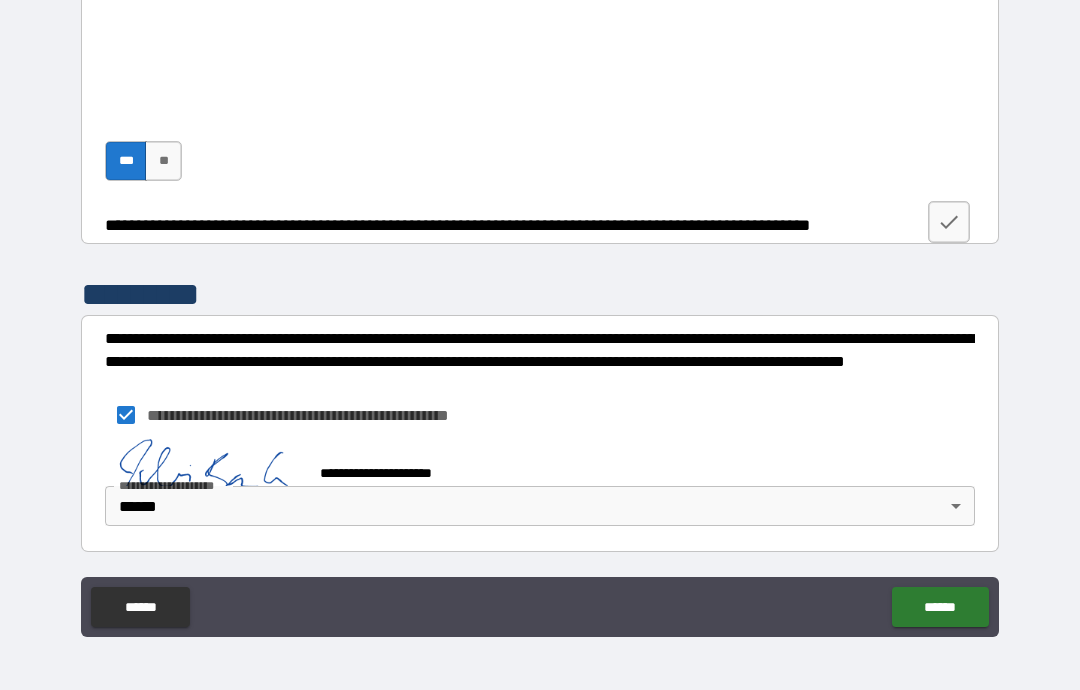 scroll, scrollTop: 5815, scrollLeft: 0, axis: vertical 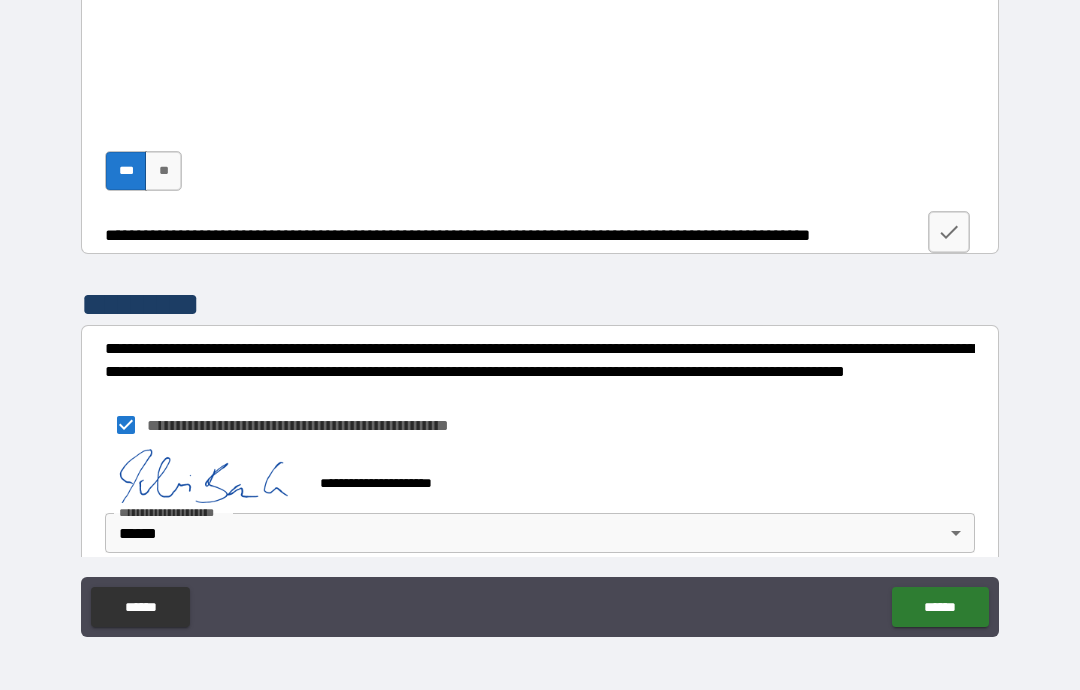 click on "**********" at bounding box center [540, 474] 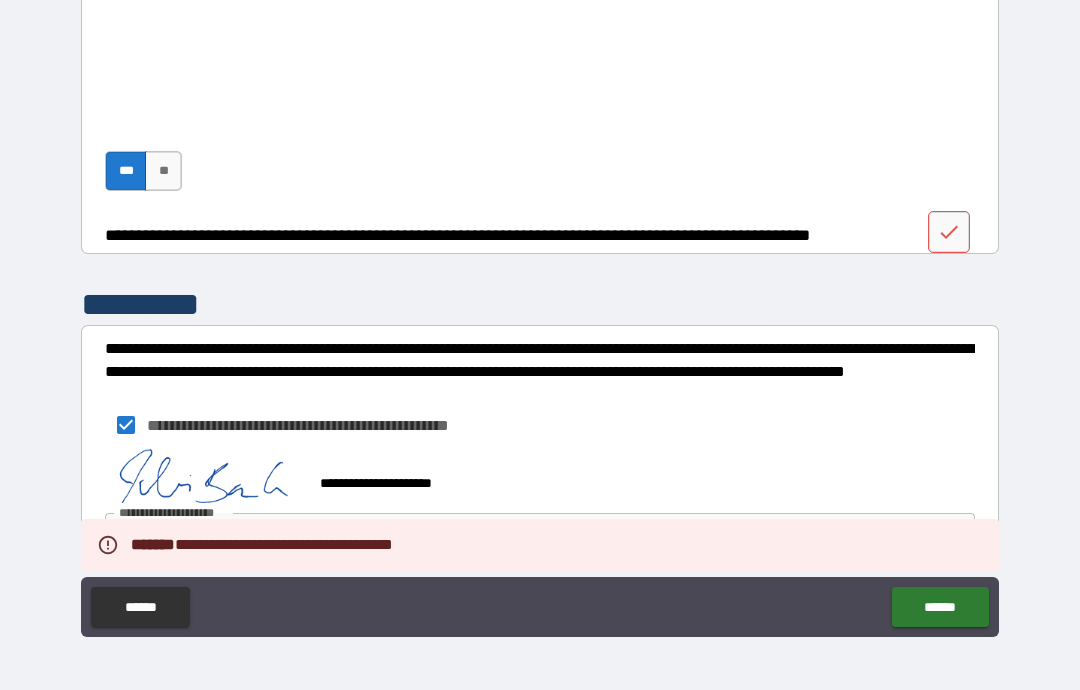 click 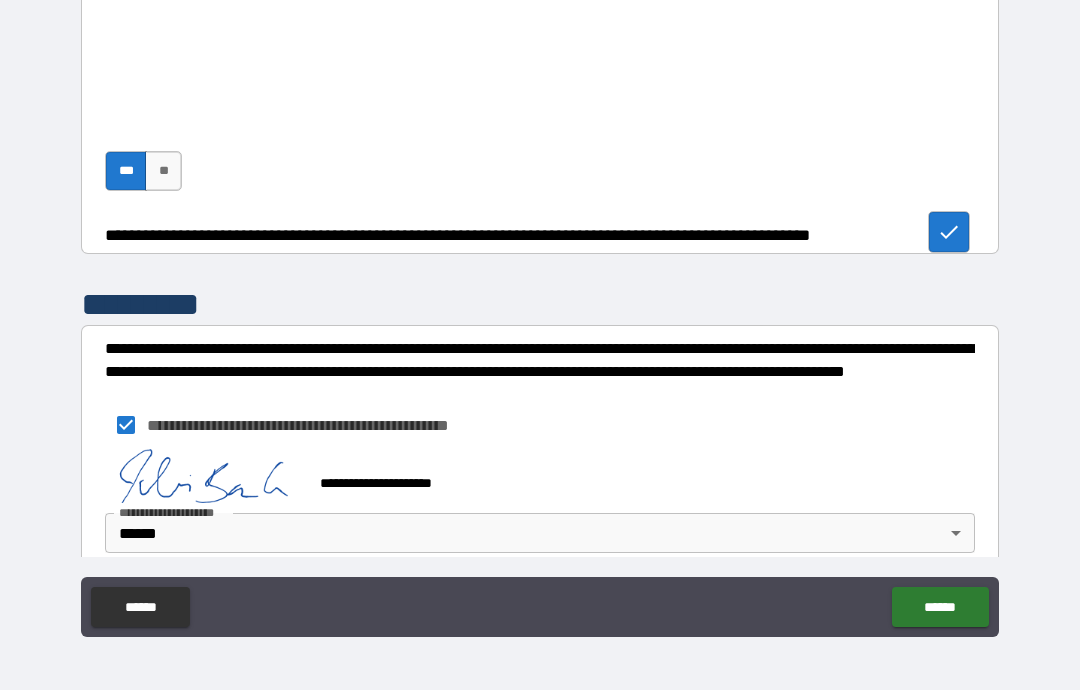 click on "******" at bounding box center (940, 607) 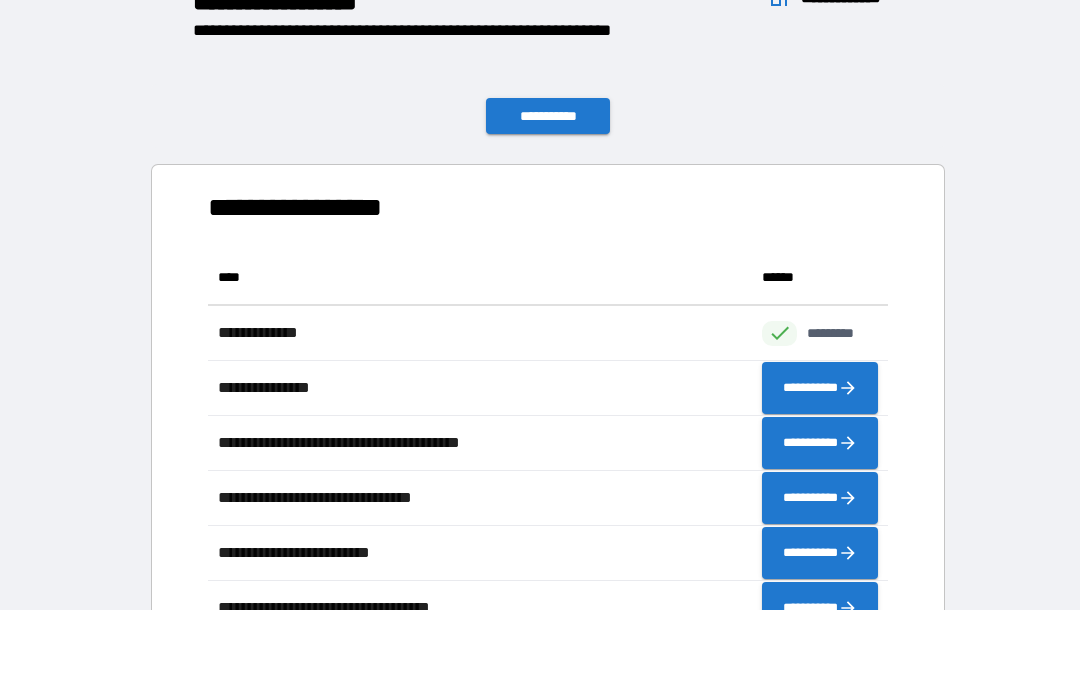 scroll, scrollTop: 551, scrollLeft: 680, axis: both 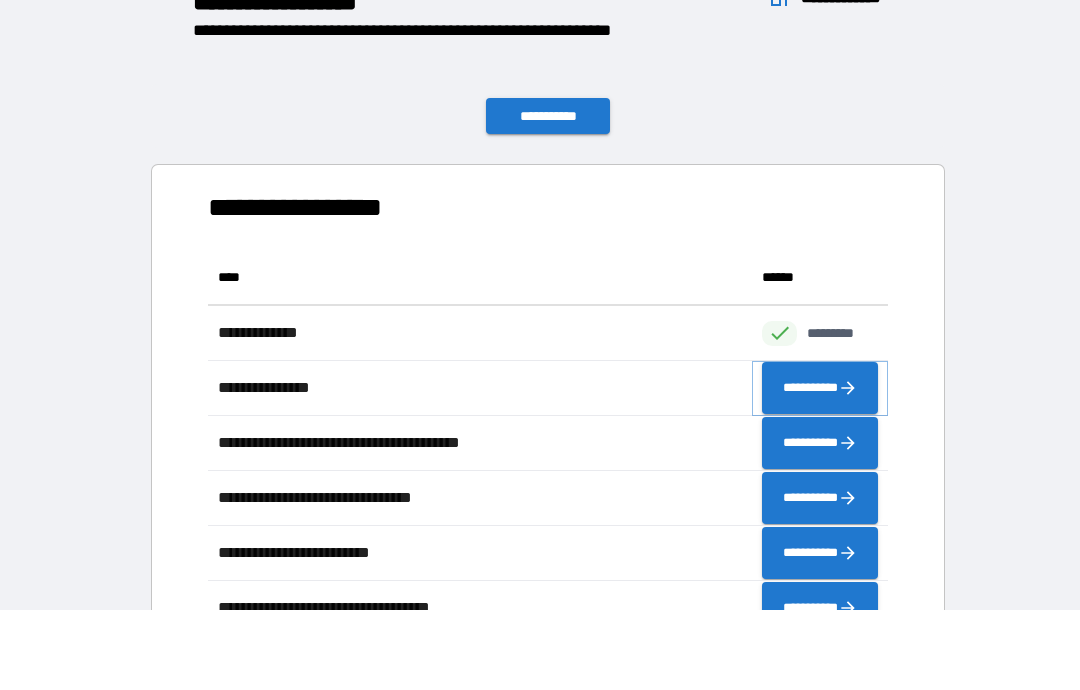 click on "**********" at bounding box center (820, 388) 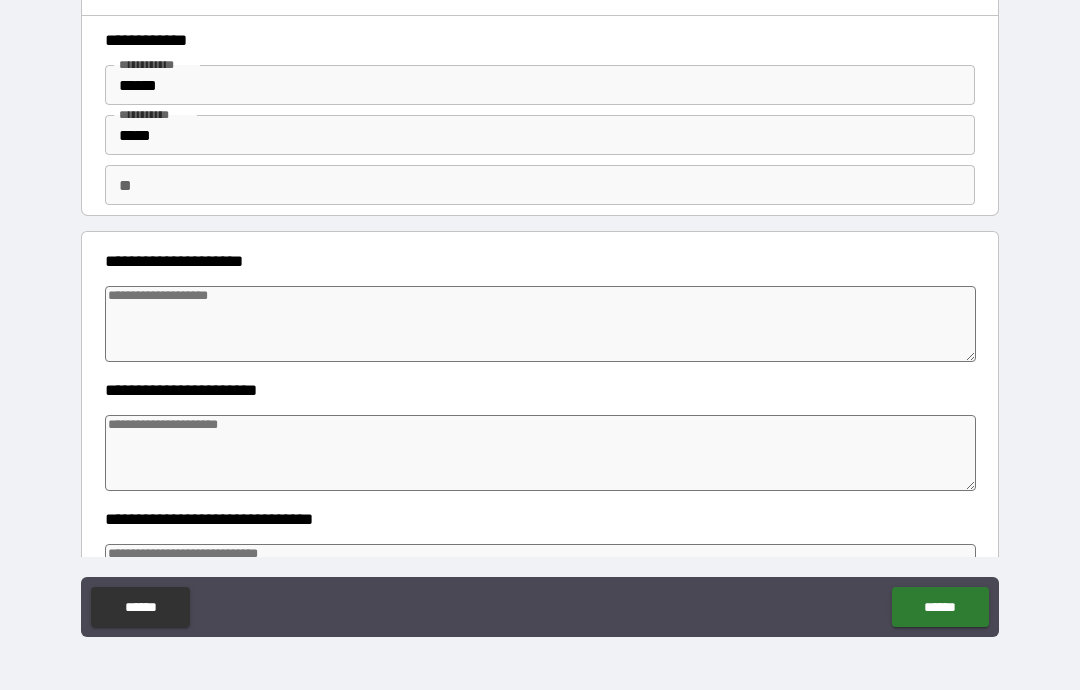 type on "*" 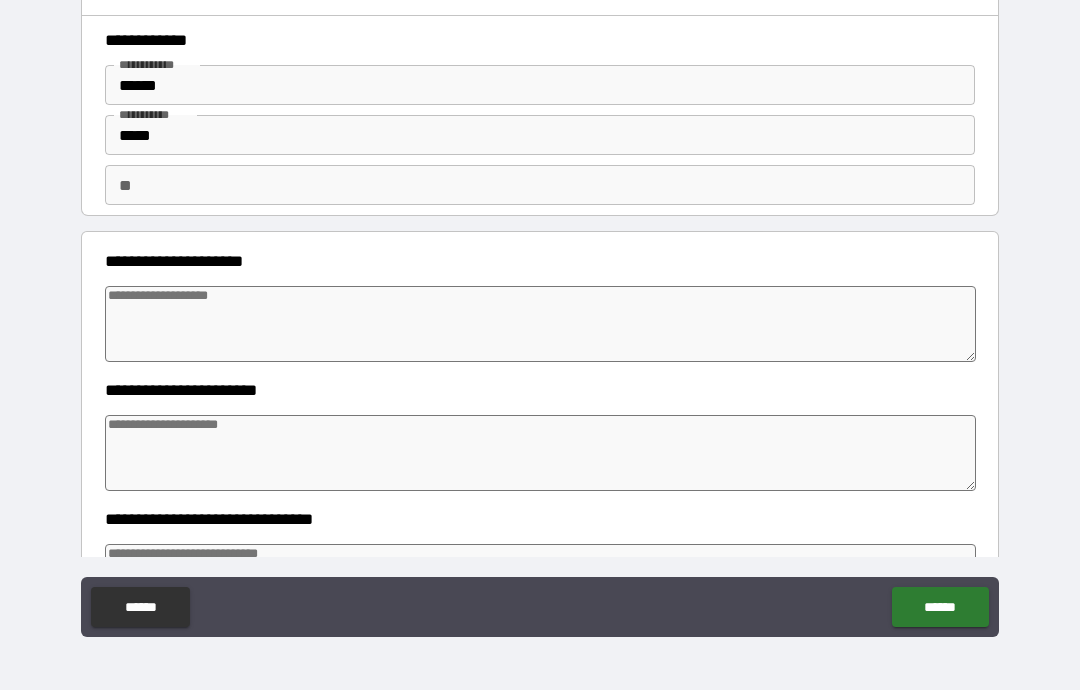type on "*" 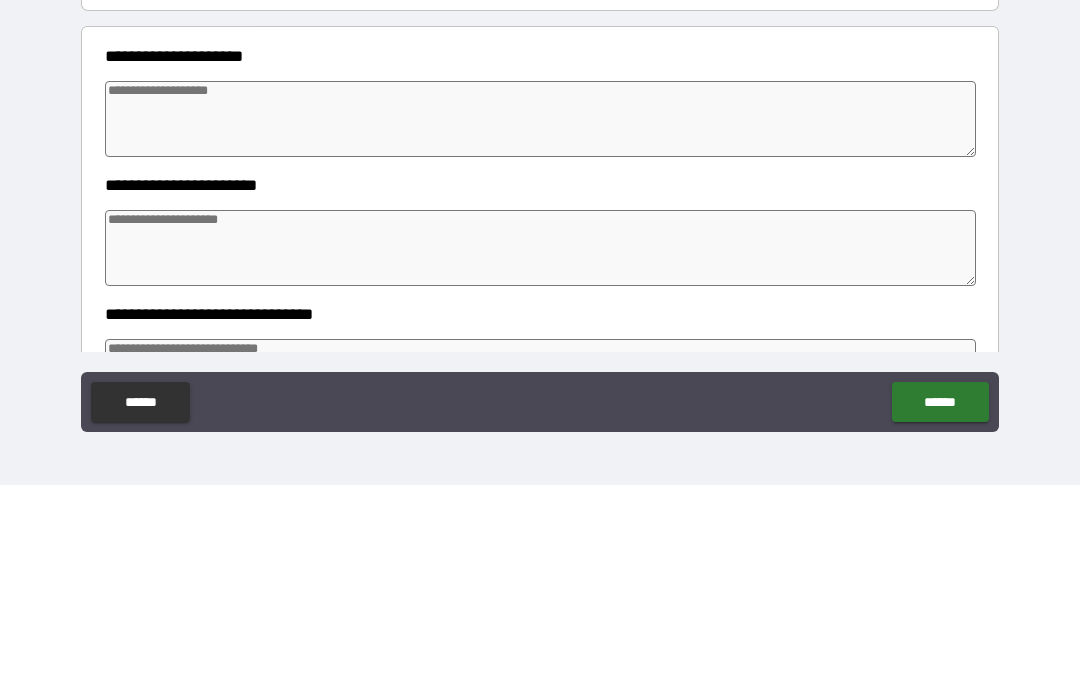 type on "*" 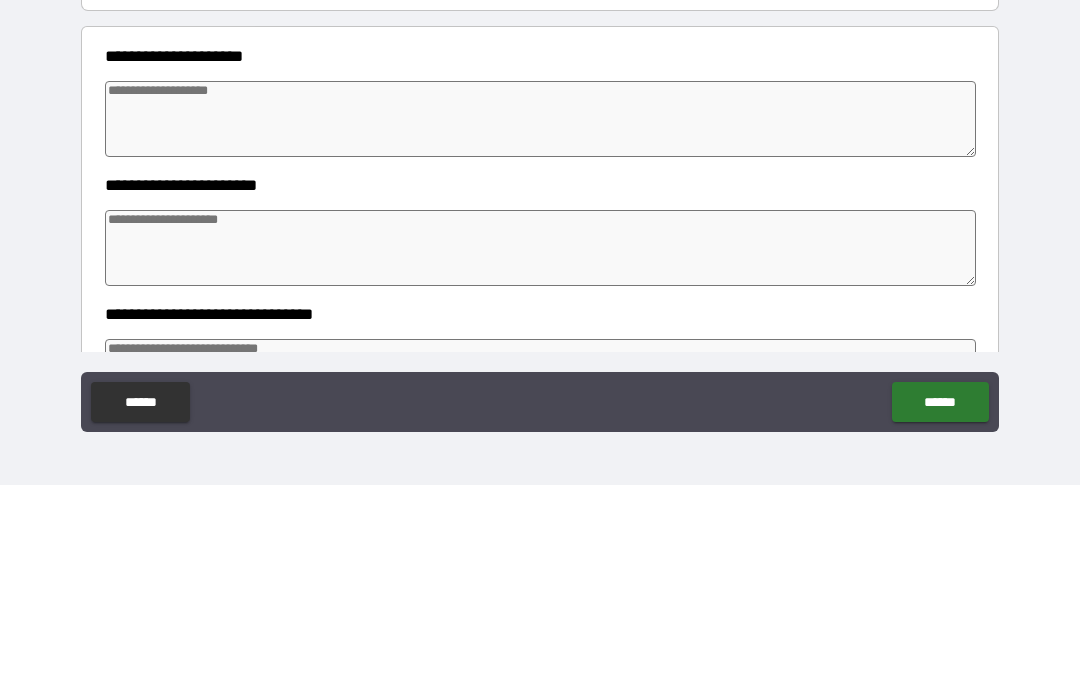 type on "*" 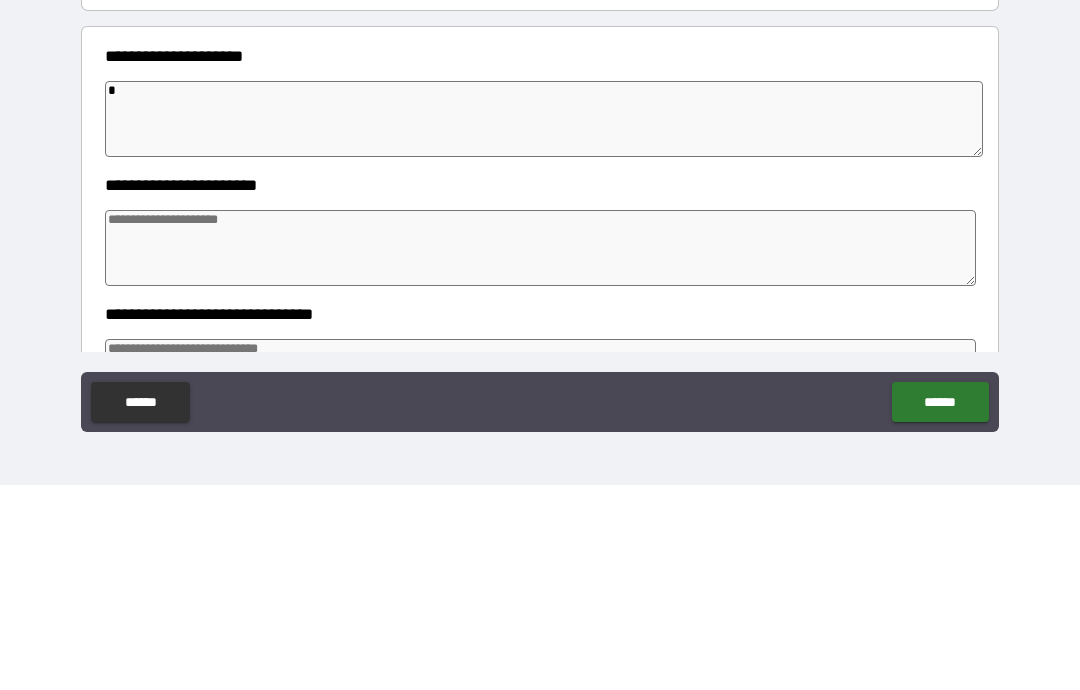 type on "*" 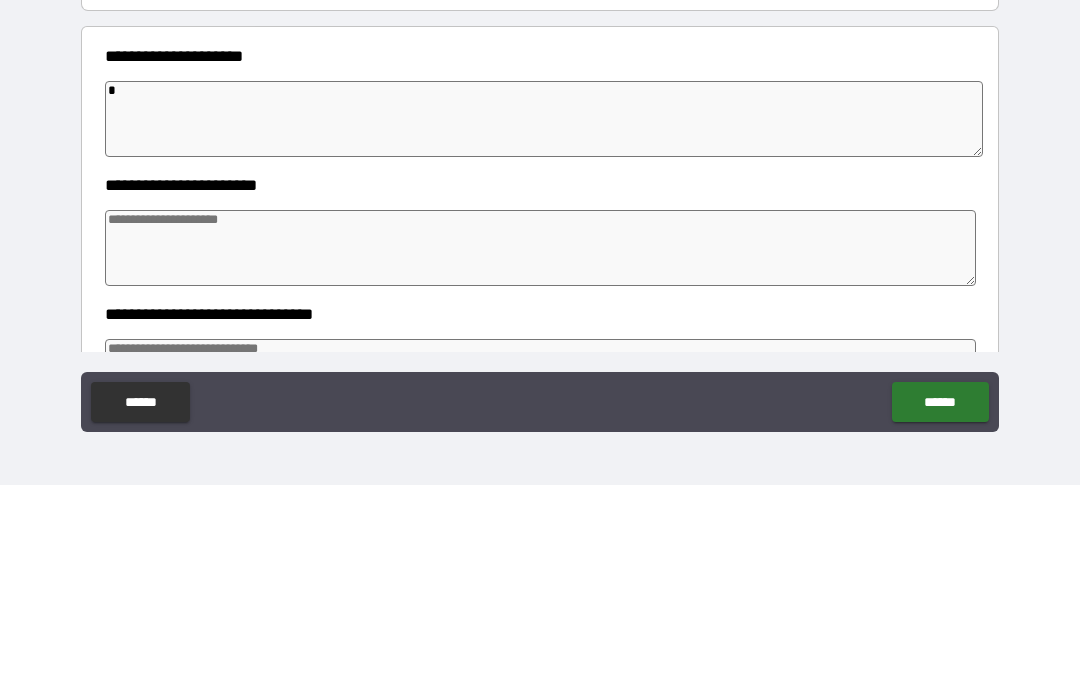 type on "*" 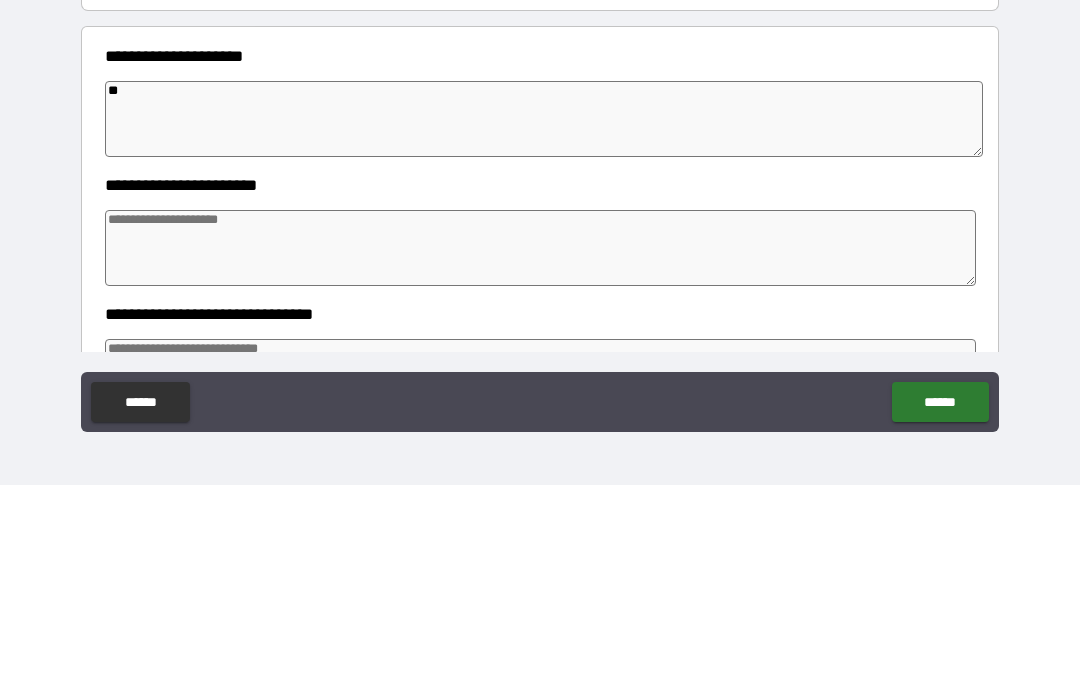 type on "*" 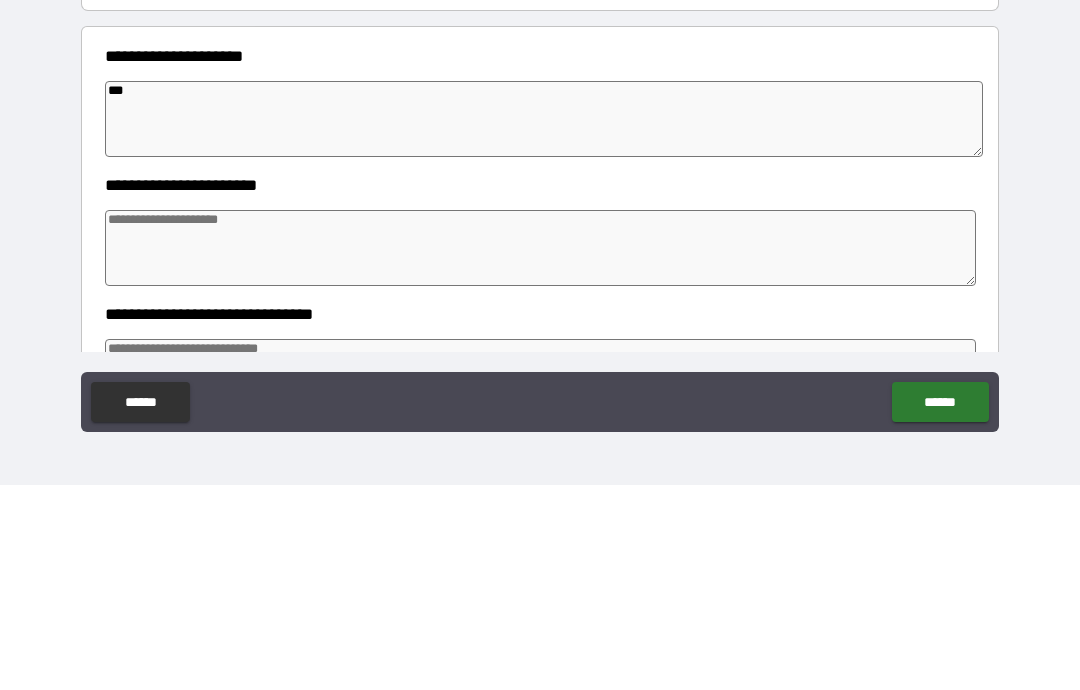 type on "*" 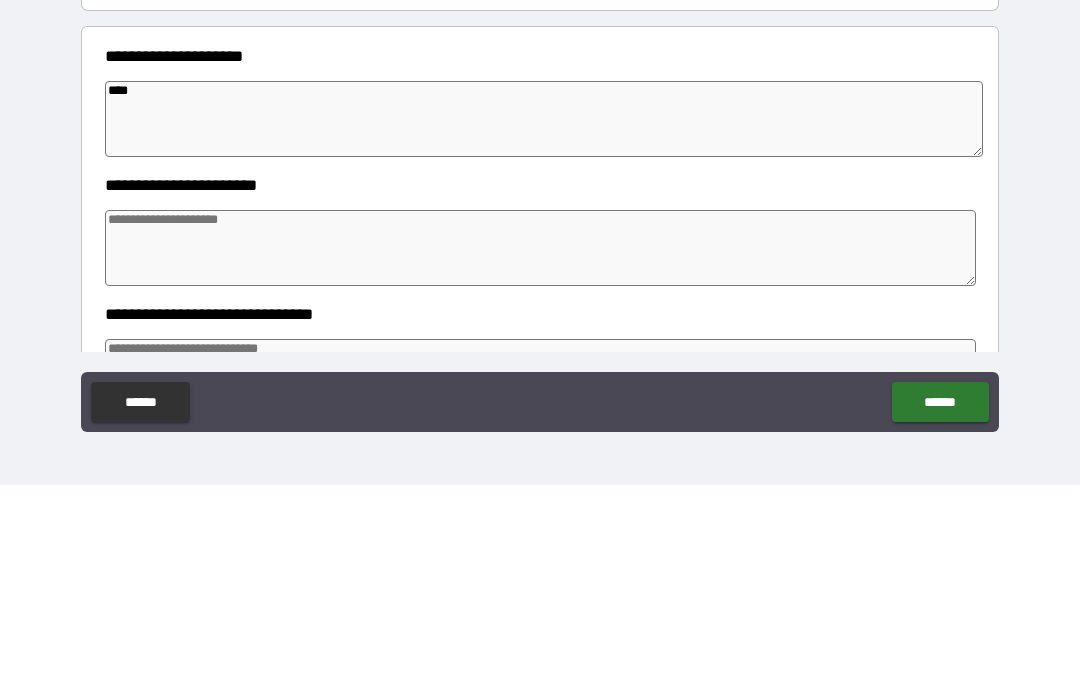 type on "*" 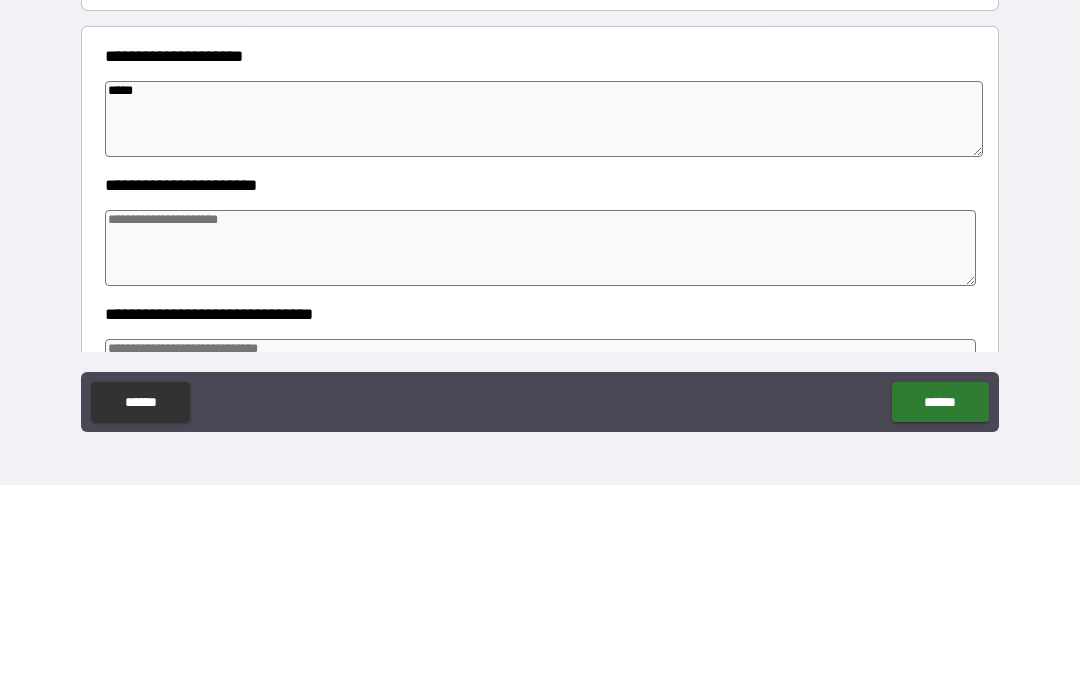 type on "*" 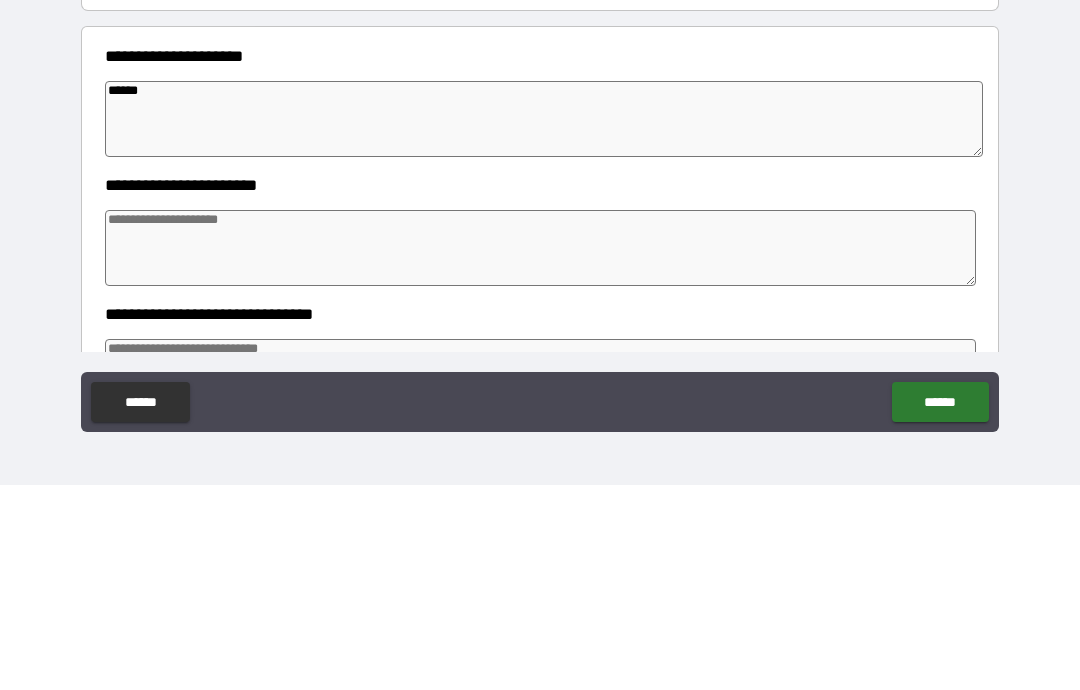 type on "*" 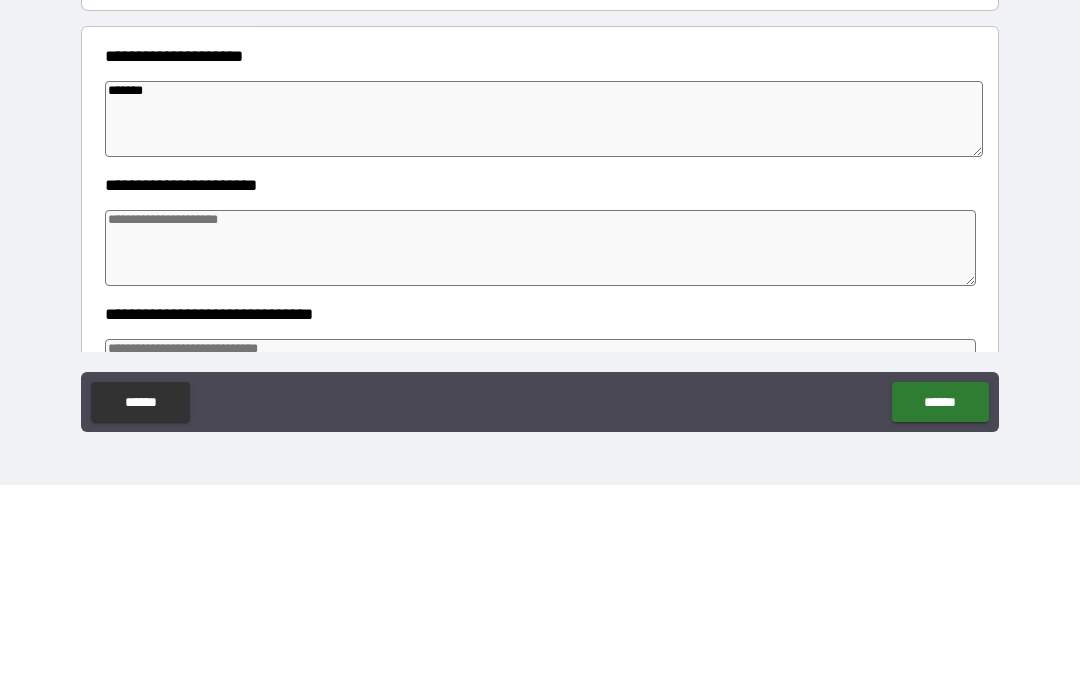 type on "*" 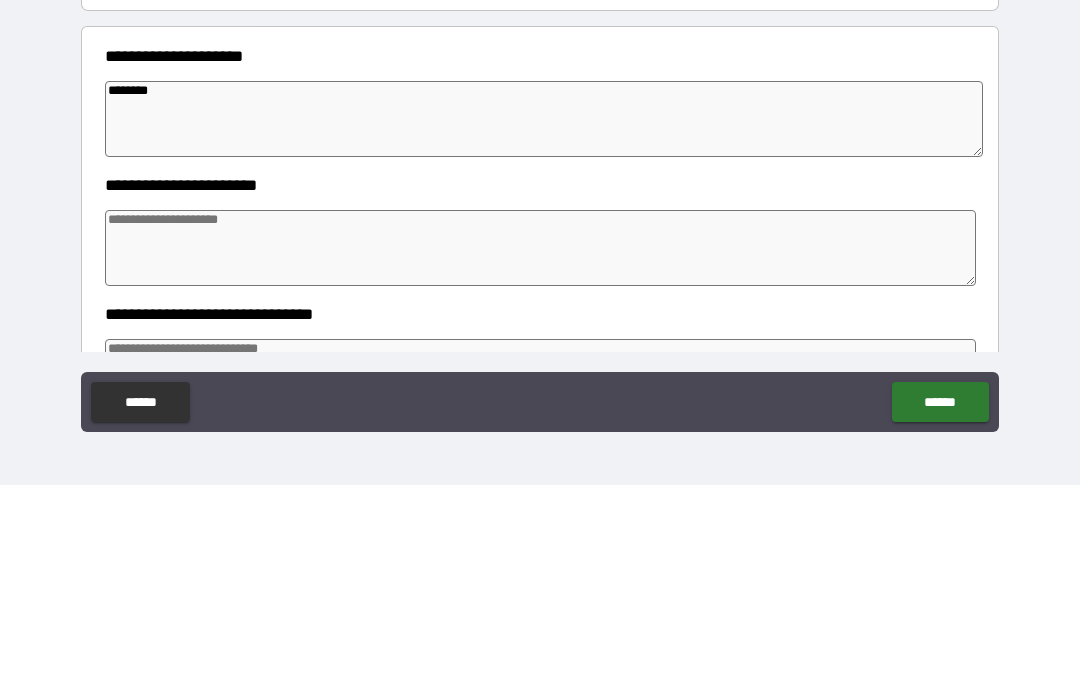 type on "*" 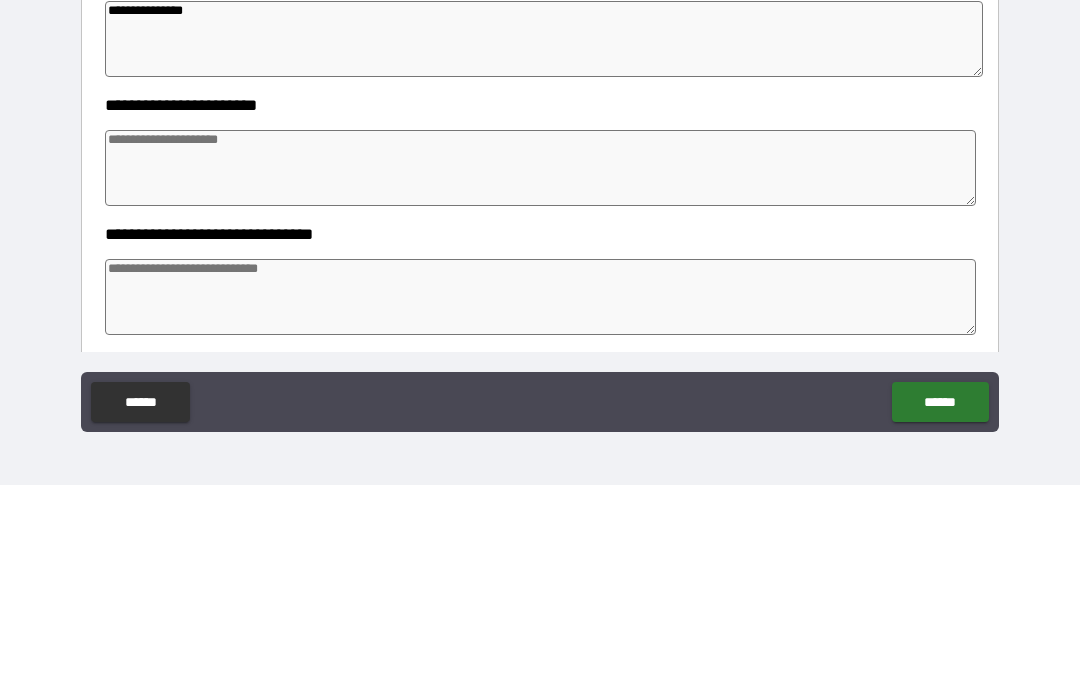 scroll, scrollTop: 88, scrollLeft: 0, axis: vertical 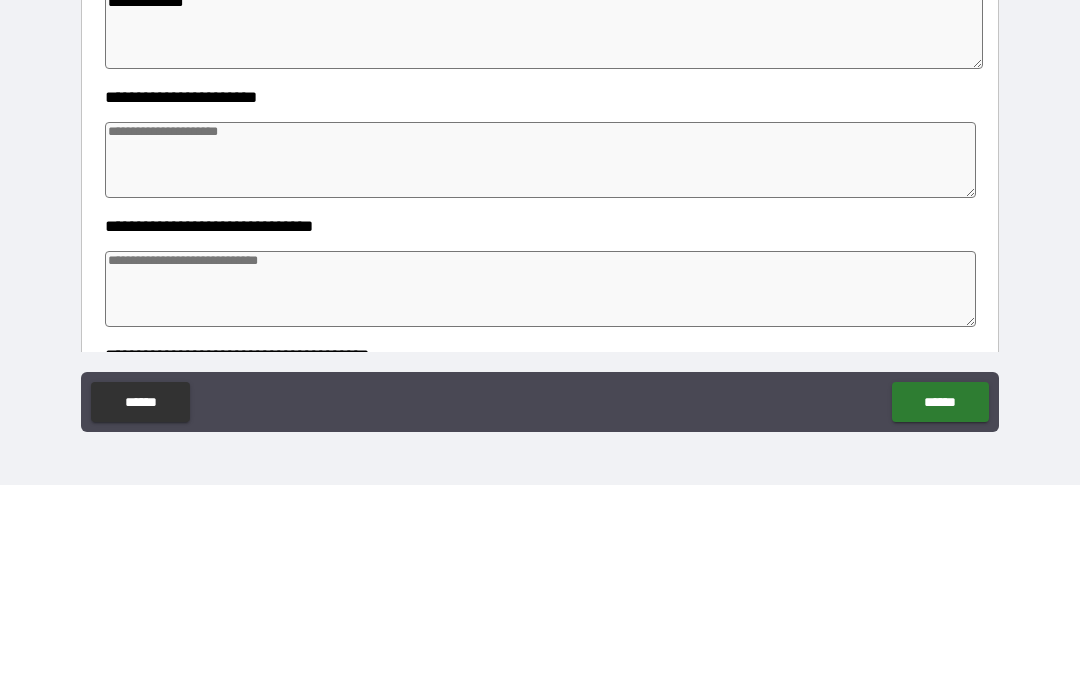 click at bounding box center (540, 365) 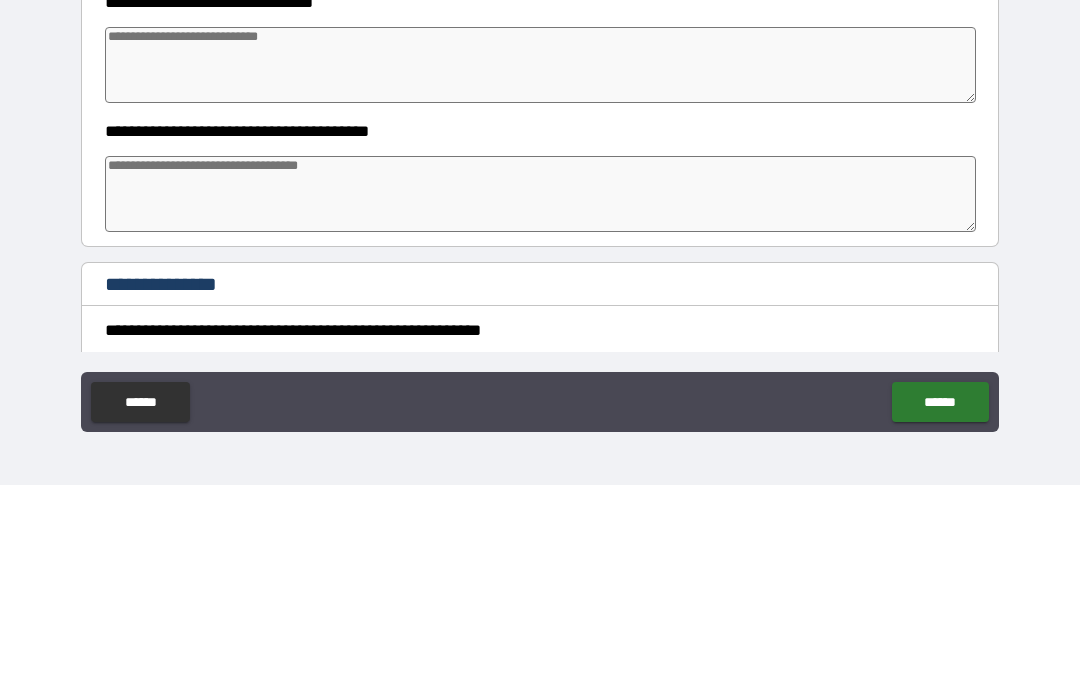 scroll, scrollTop: 308, scrollLeft: 0, axis: vertical 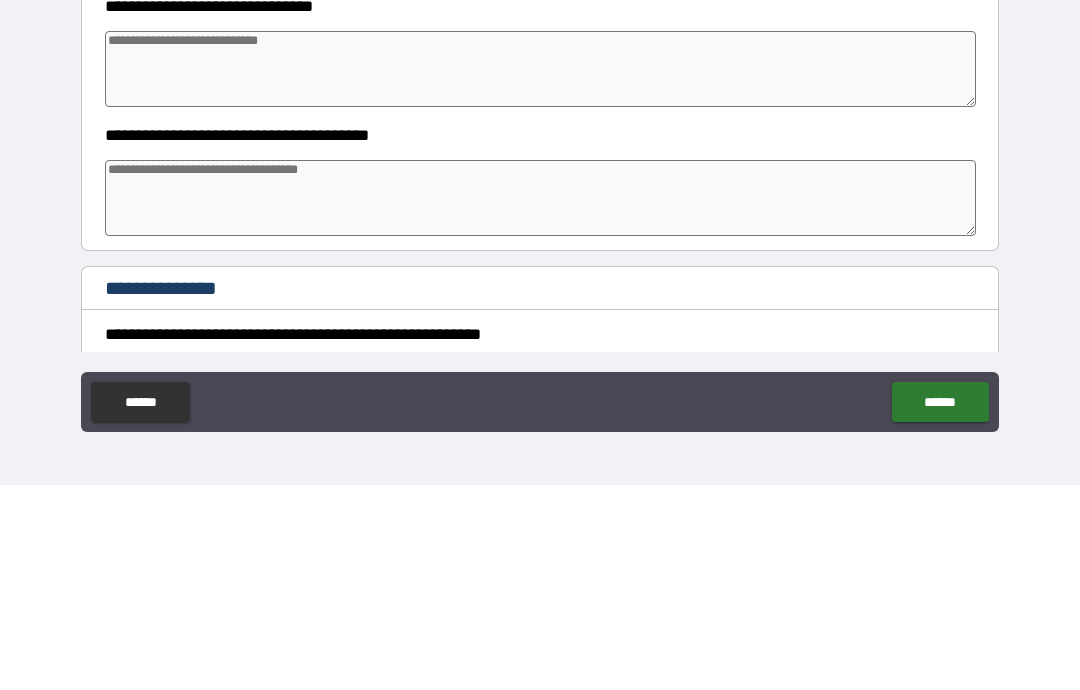 click at bounding box center (540, 274) 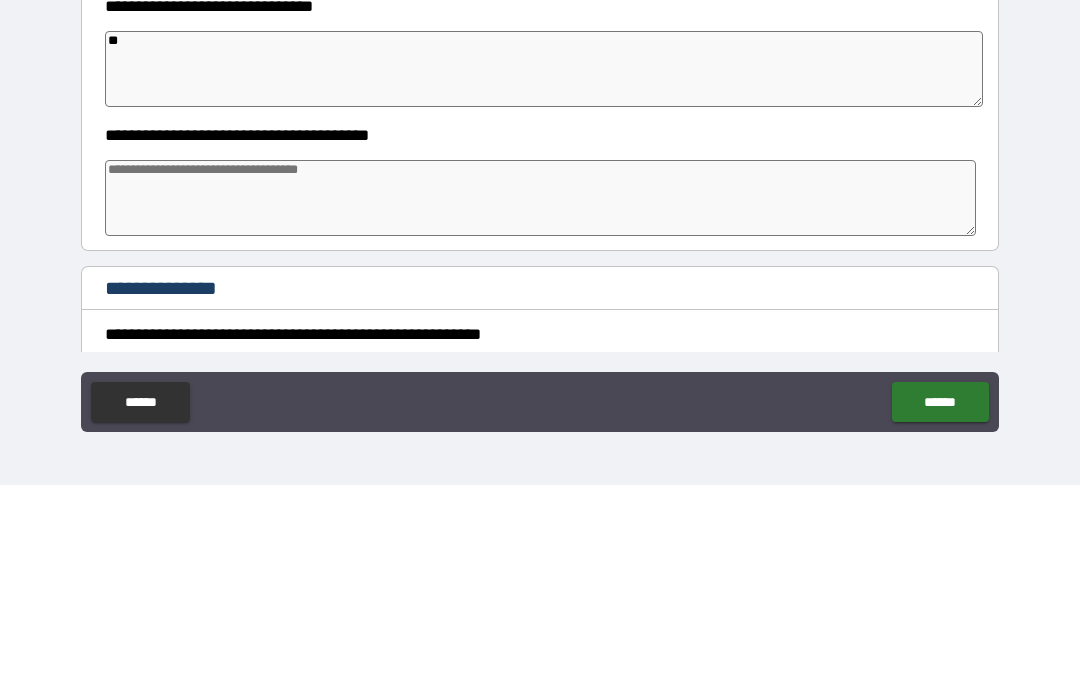click at bounding box center [540, 403] 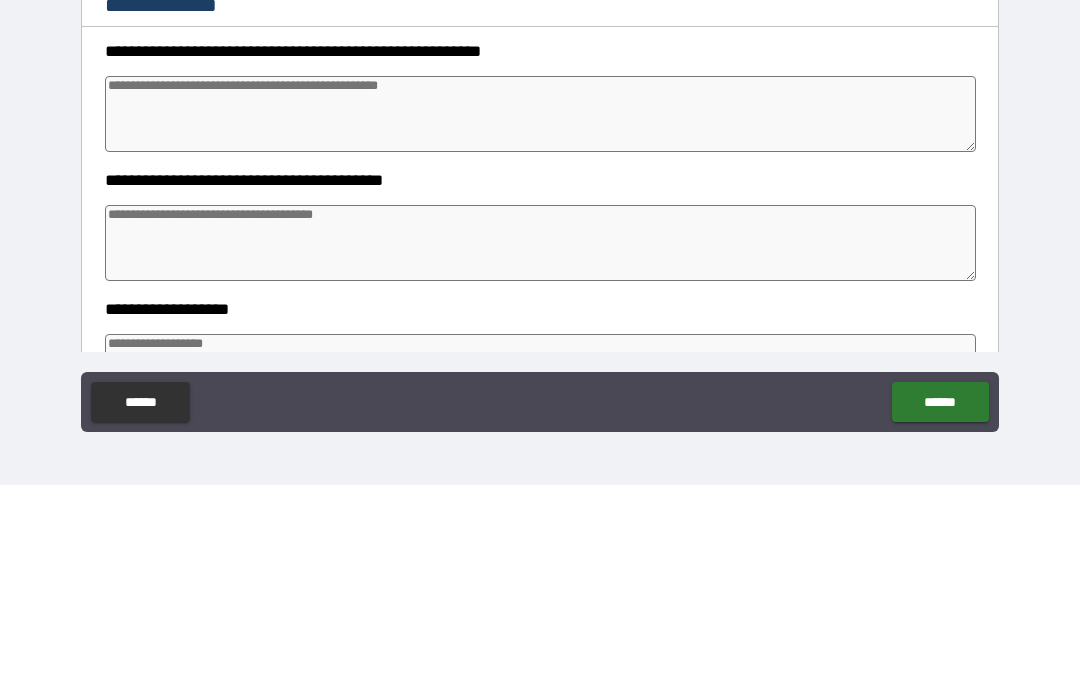 scroll, scrollTop: 592, scrollLeft: 0, axis: vertical 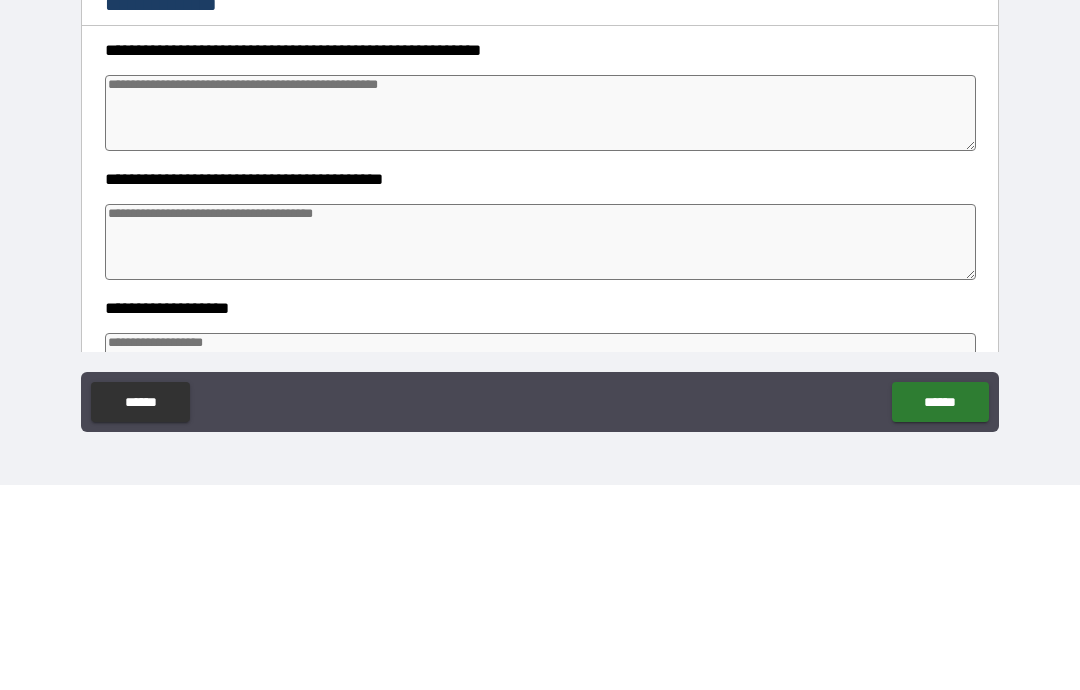 click at bounding box center (540, 318) 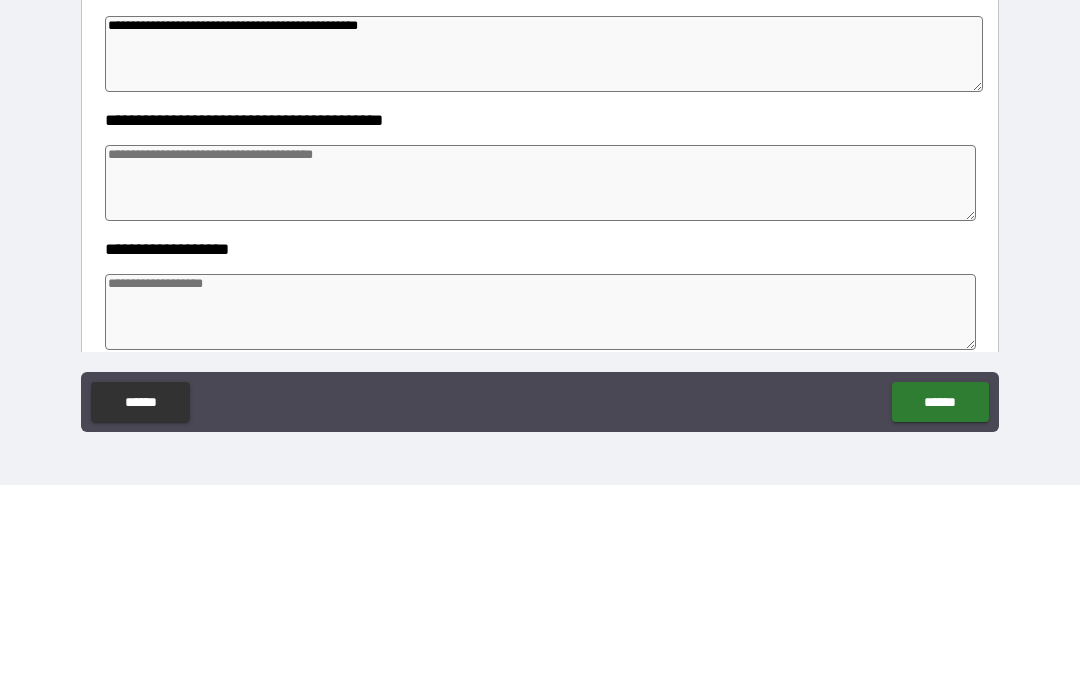 scroll, scrollTop: 669, scrollLeft: 0, axis: vertical 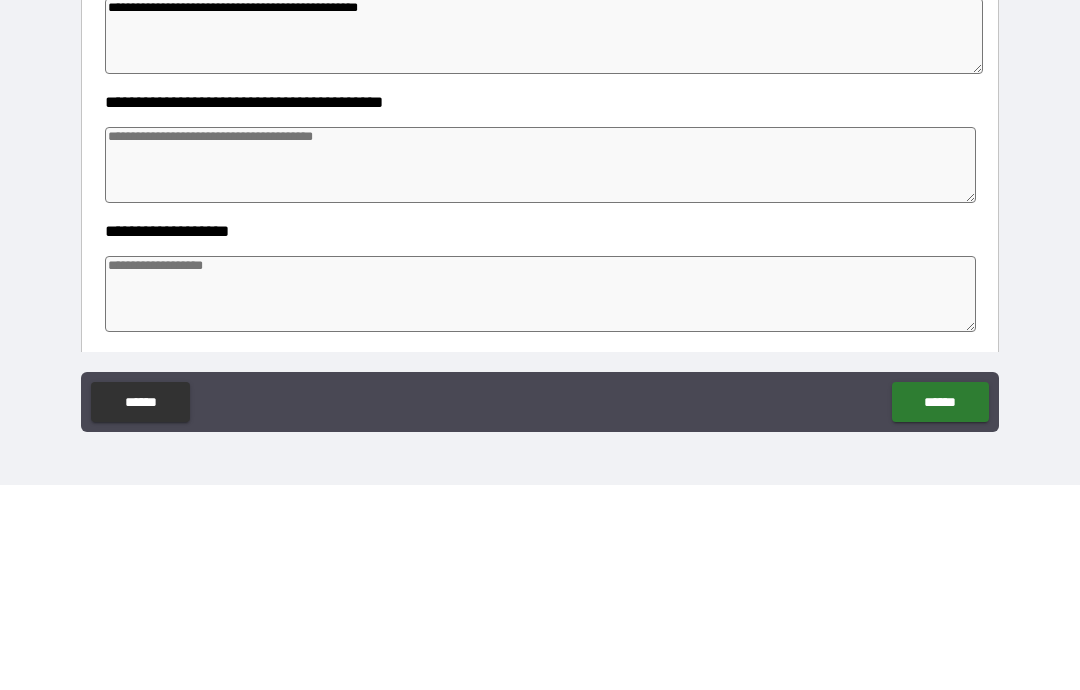 click at bounding box center [540, 370] 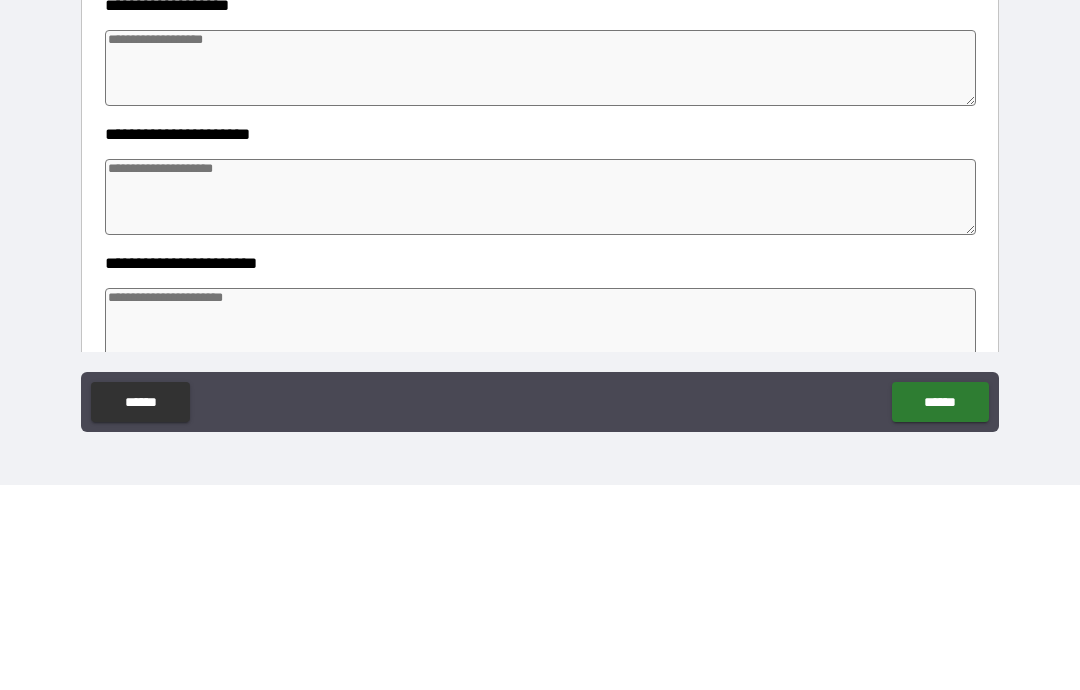 scroll, scrollTop: 863, scrollLeft: 0, axis: vertical 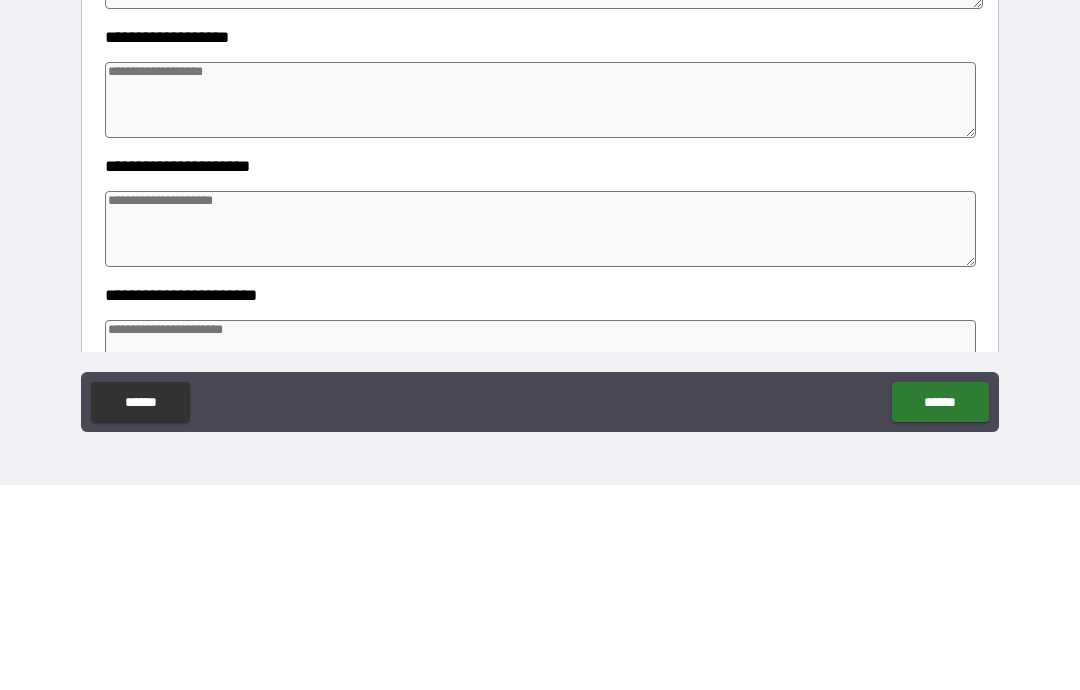 click at bounding box center (540, 305) 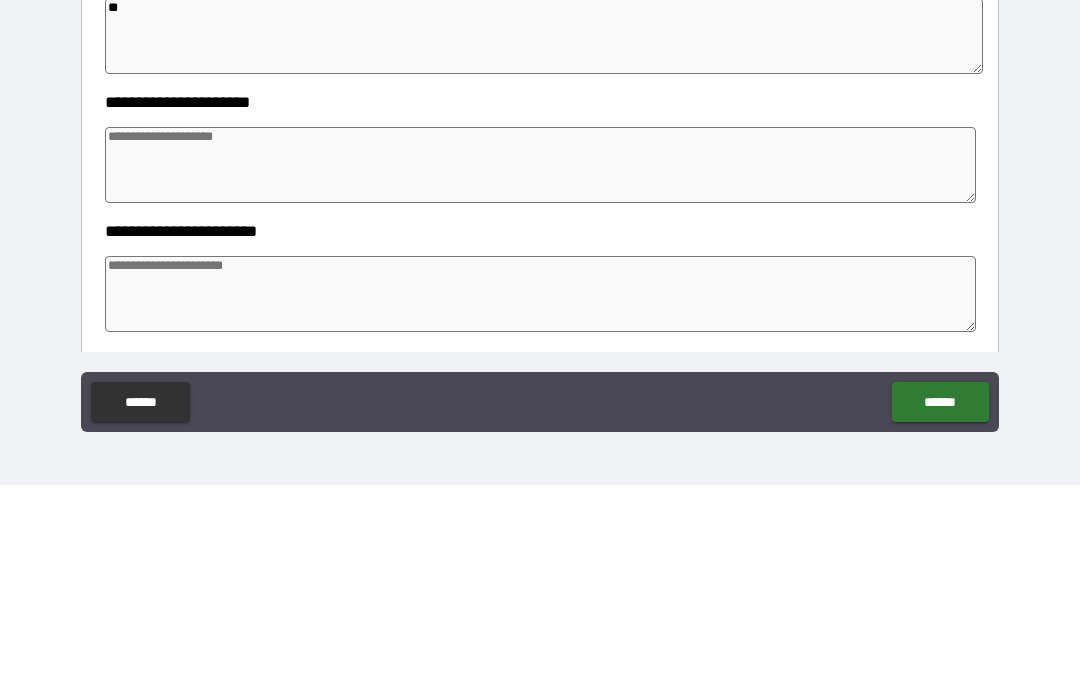 scroll, scrollTop: 931, scrollLeft: 0, axis: vertical 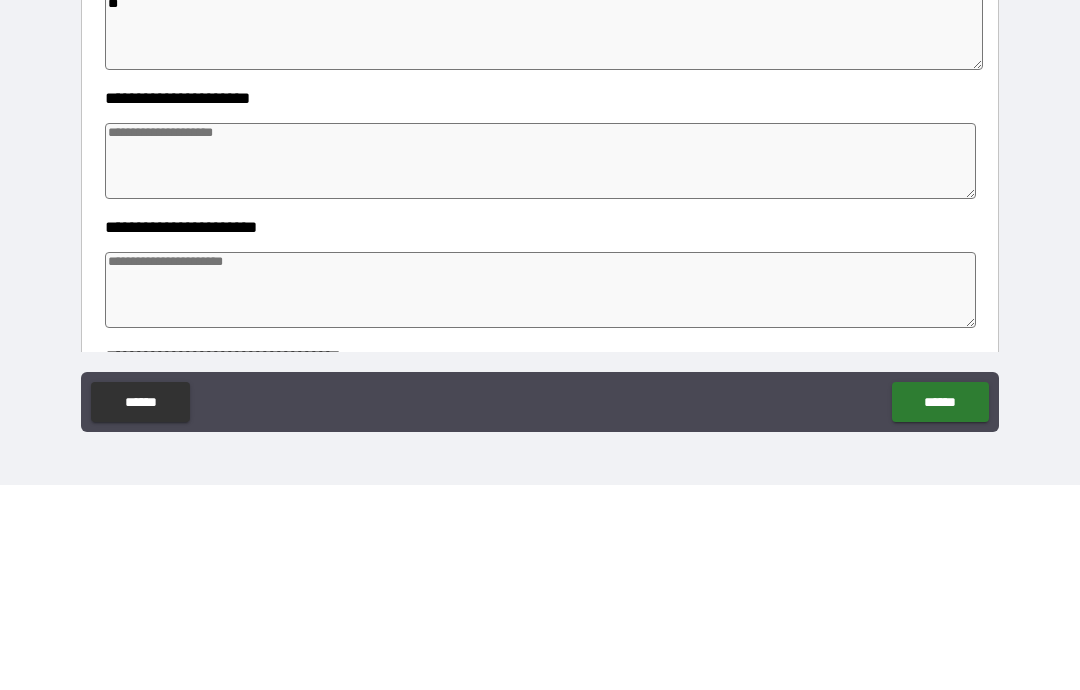 click at bounding box center (540, 366) 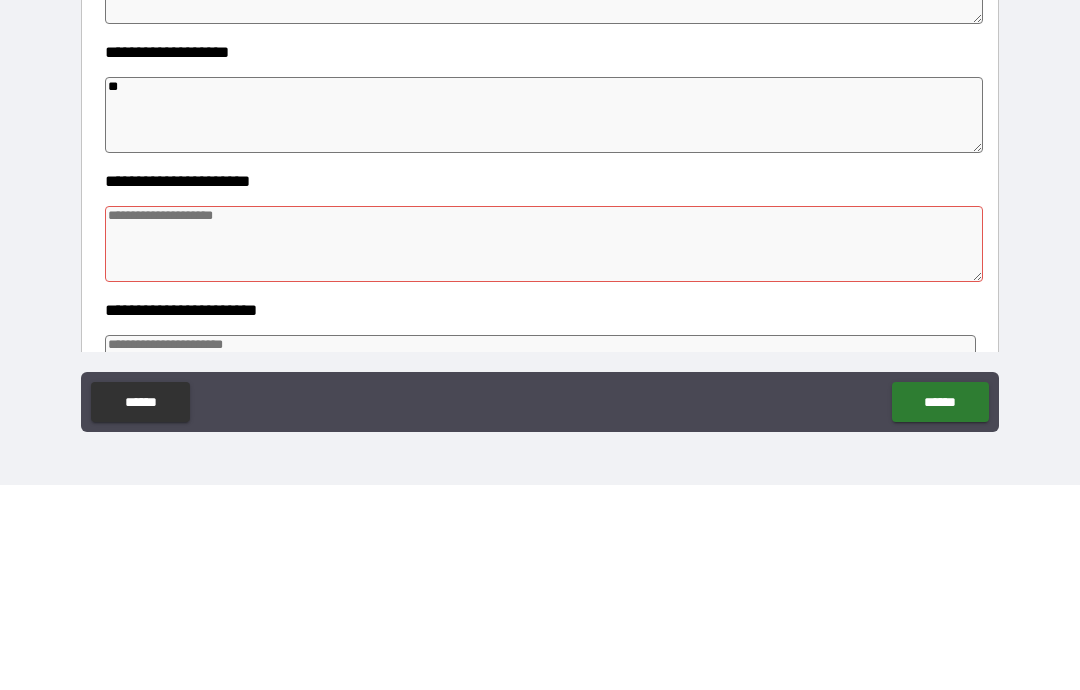 scroll, scrollTop: 827, scrollLeft: 0, axis: vertical 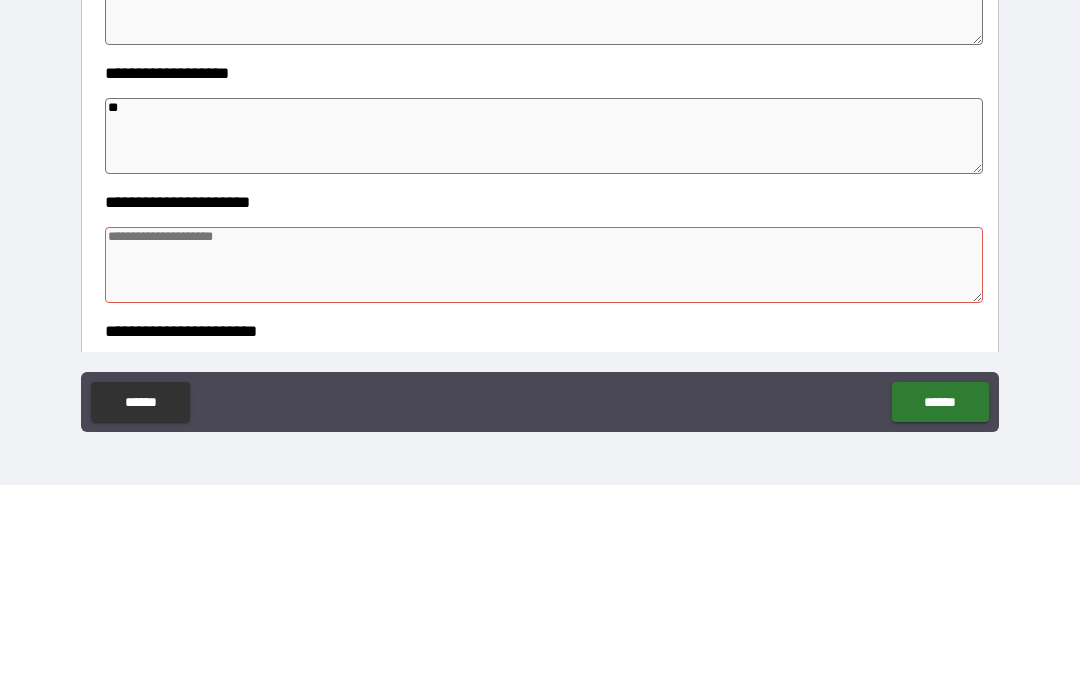 click on "**" at bounding box center (544, 341) 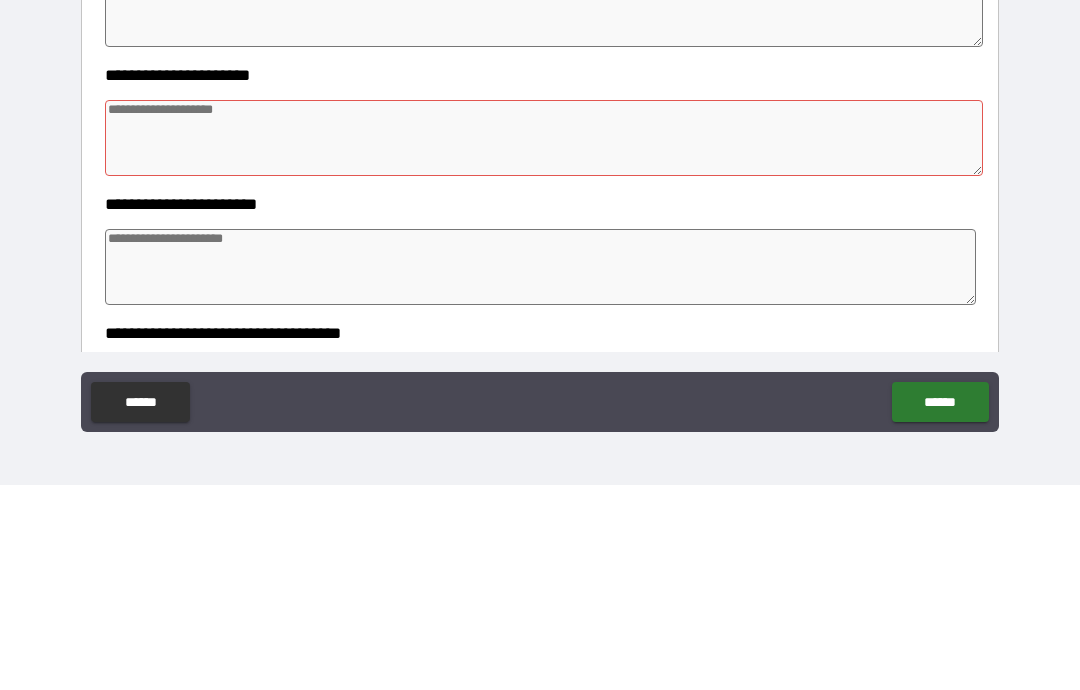 scroll, scrollTop: 960, scrollLeft: 0, axis: vertical 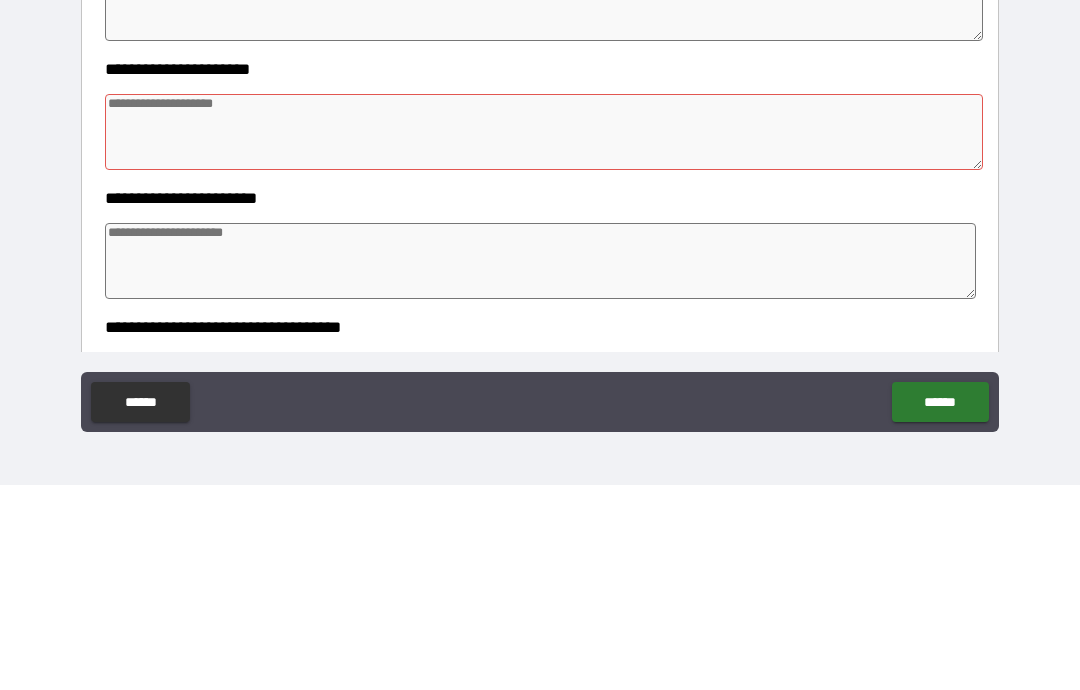 click at bounding box center [544, 337] 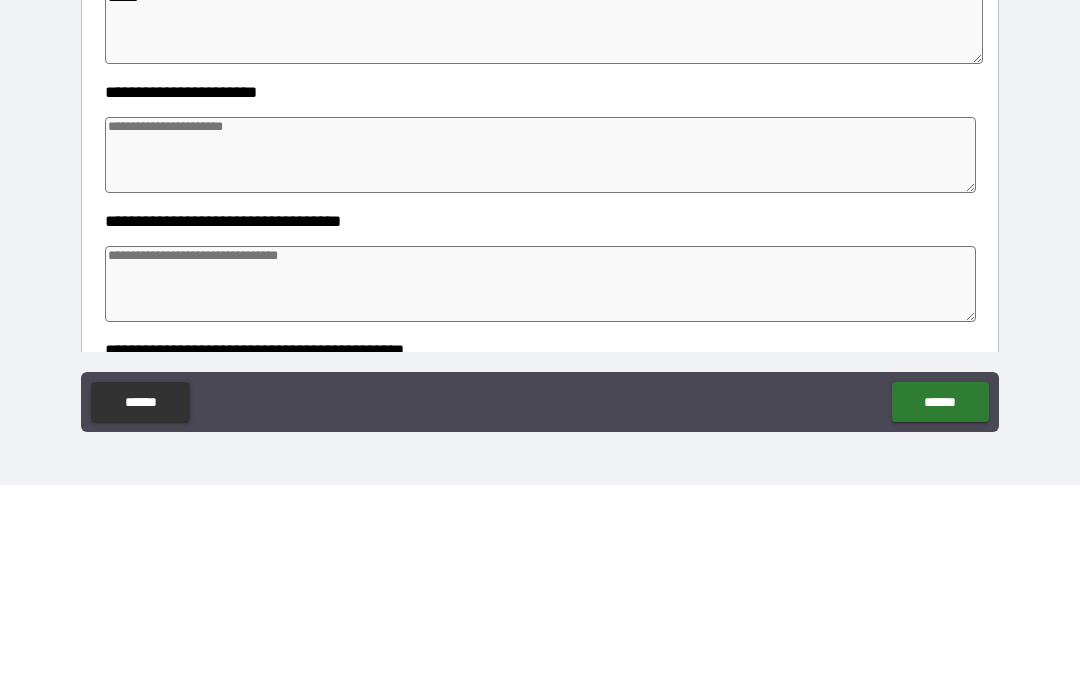 scroll, scrollTop: 1067, scrollLeft: 0, axis: vertical 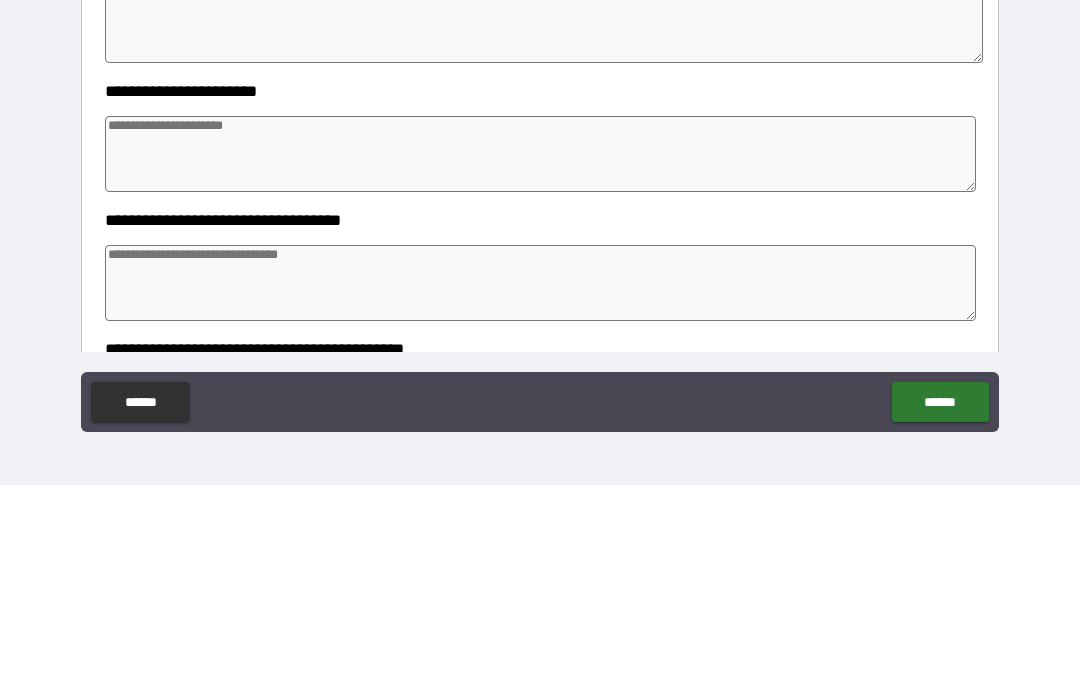 click at bounding box center (540, 359) 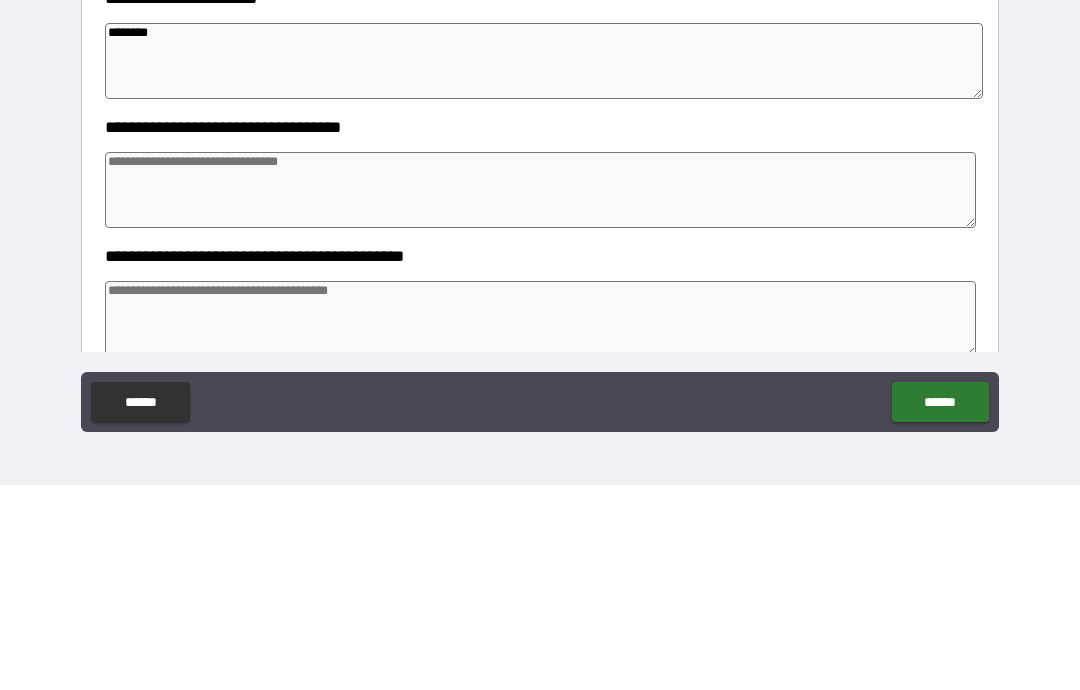 scroll, scrollTop: 1169, scrollLeft: 0, axis: vertical 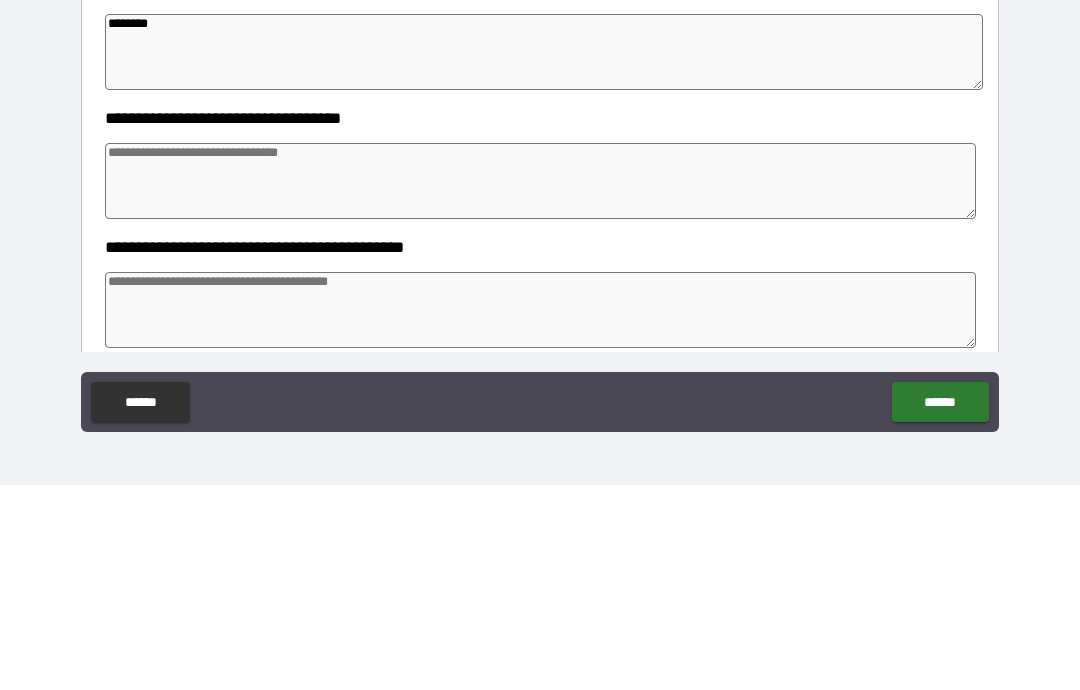 click at bounding box center [540, 386] 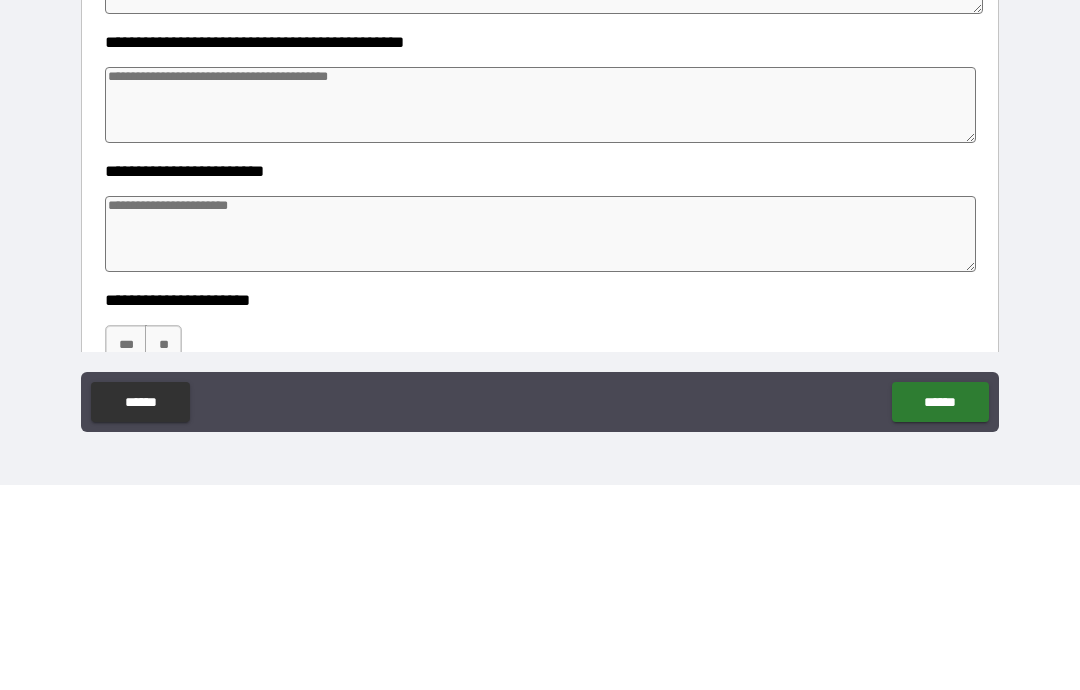 scroll, scrollTop: 1373, scrollLeft: 0, axis: vertical 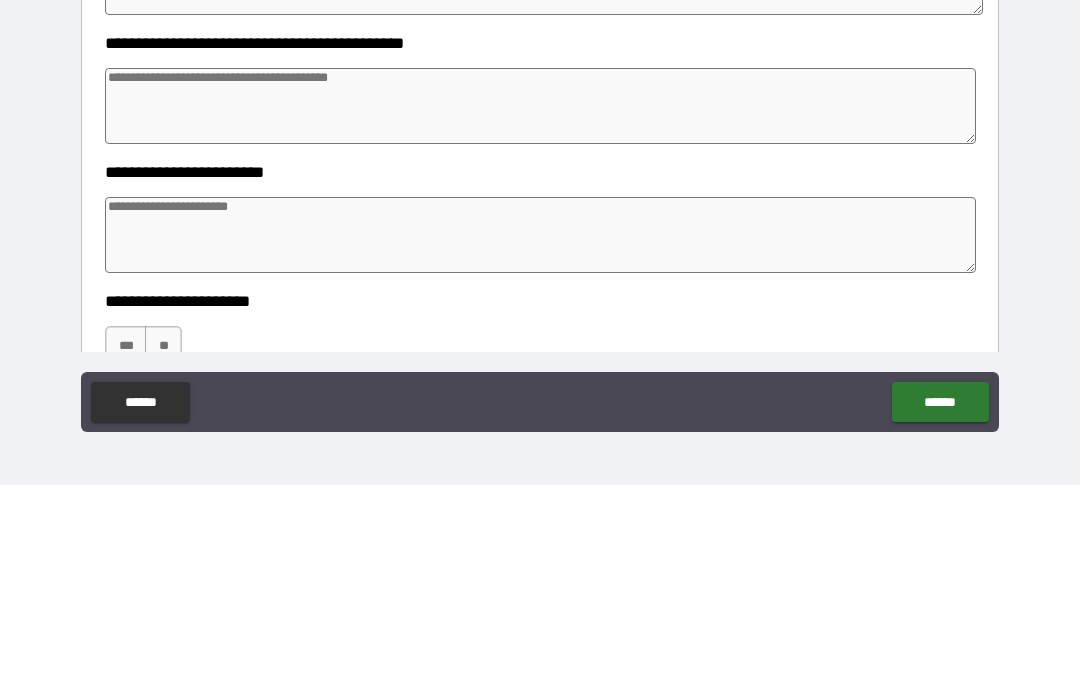 click at bounding box center (540, 311) 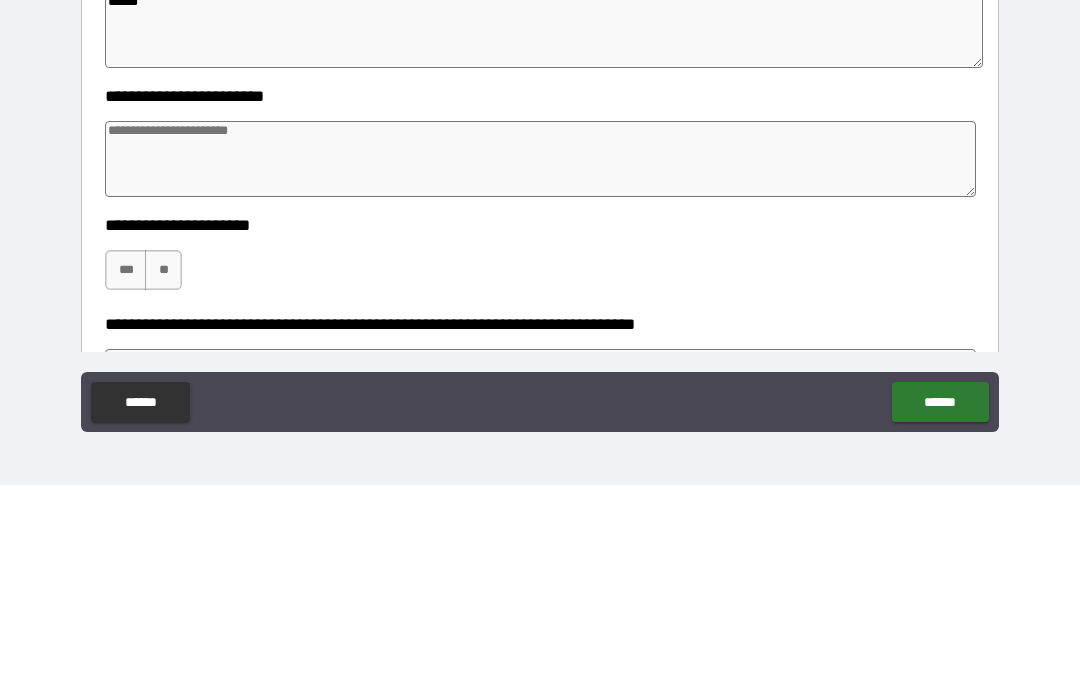 scroll, scrollTop: 1453, scrollLeft: 0, axis: vertical 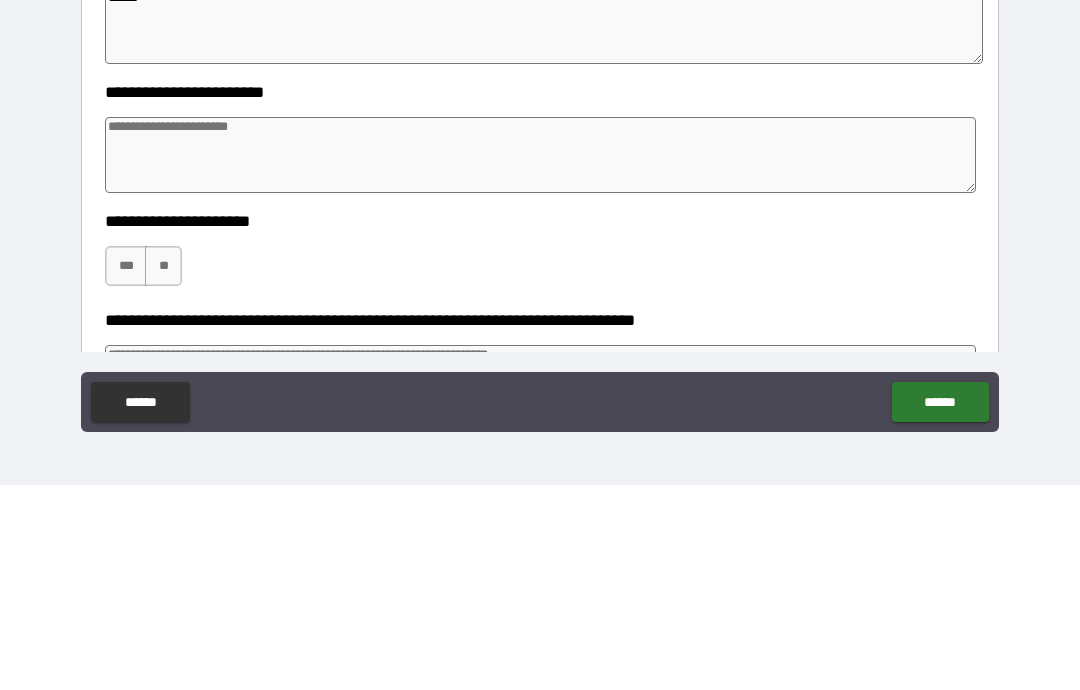 click at bounding box center [540, 360] 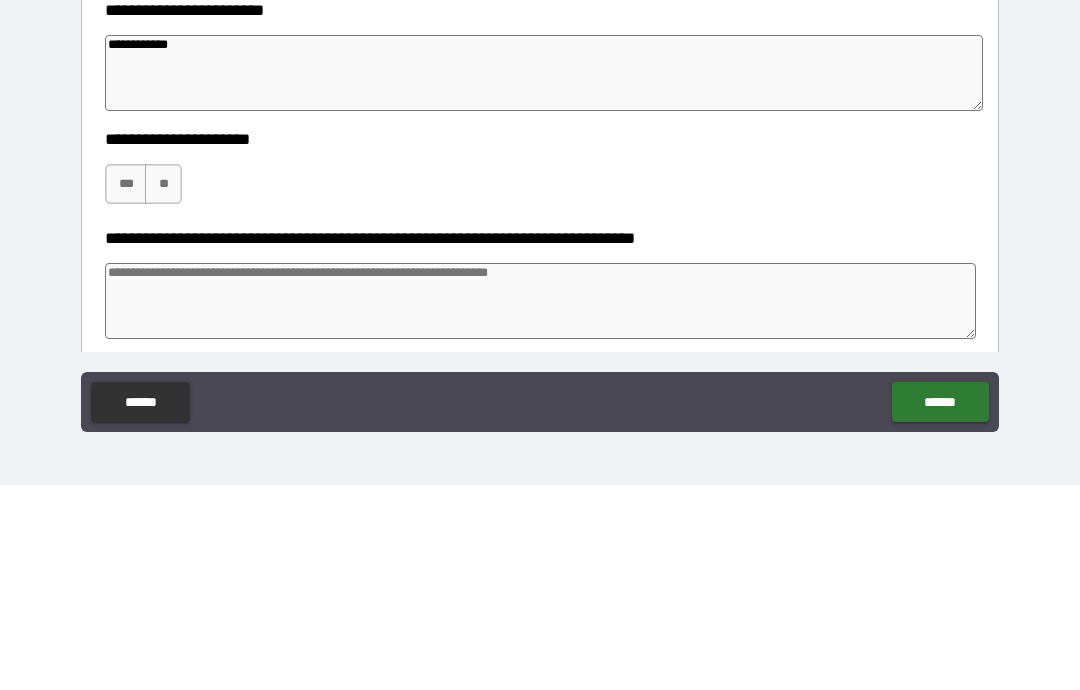 scroll, scrollTop: 1536, scrollLeft: 0, axis: vertical 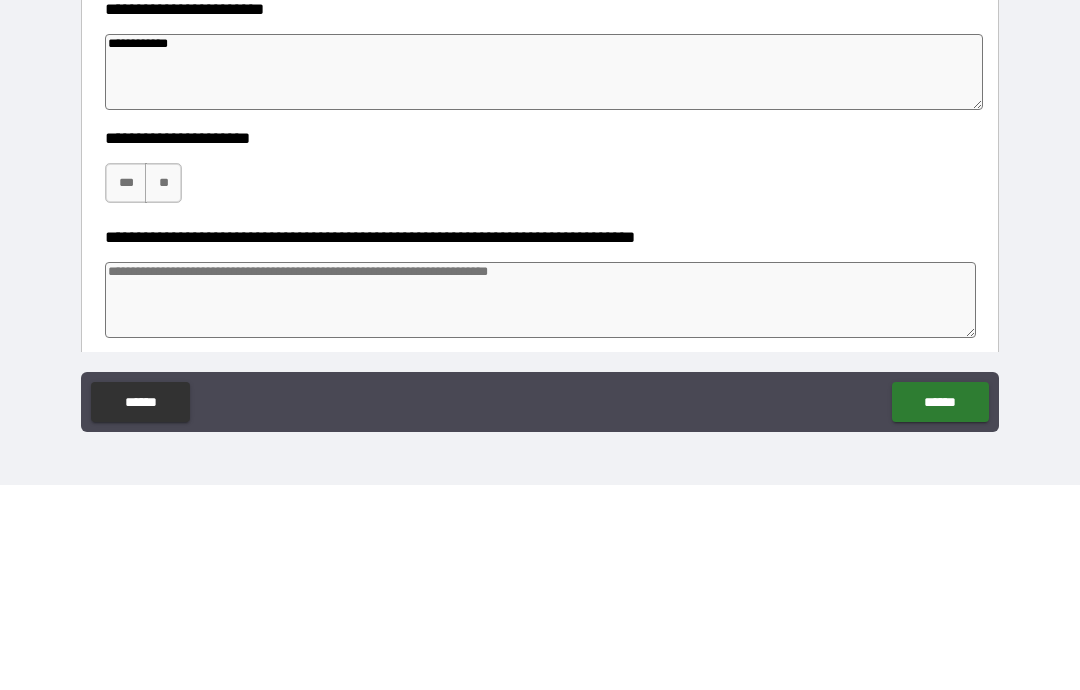 click on "***" at bounding box center (126, 388) 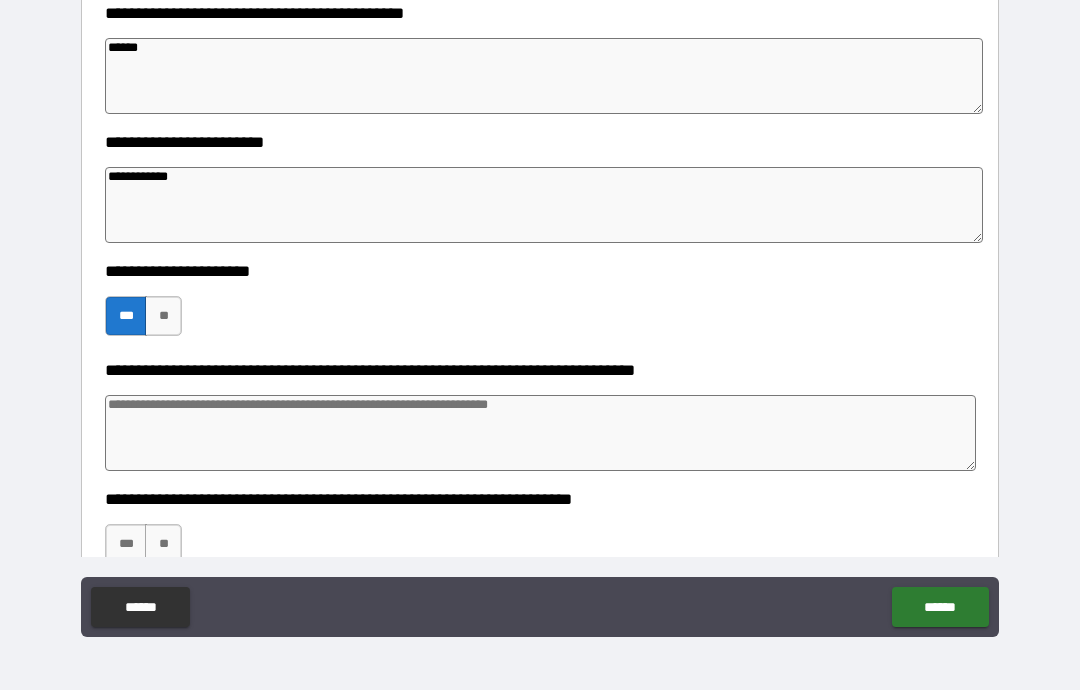 scroll, scrollTop: 1611, scrollLeft: 0, axis: vertical 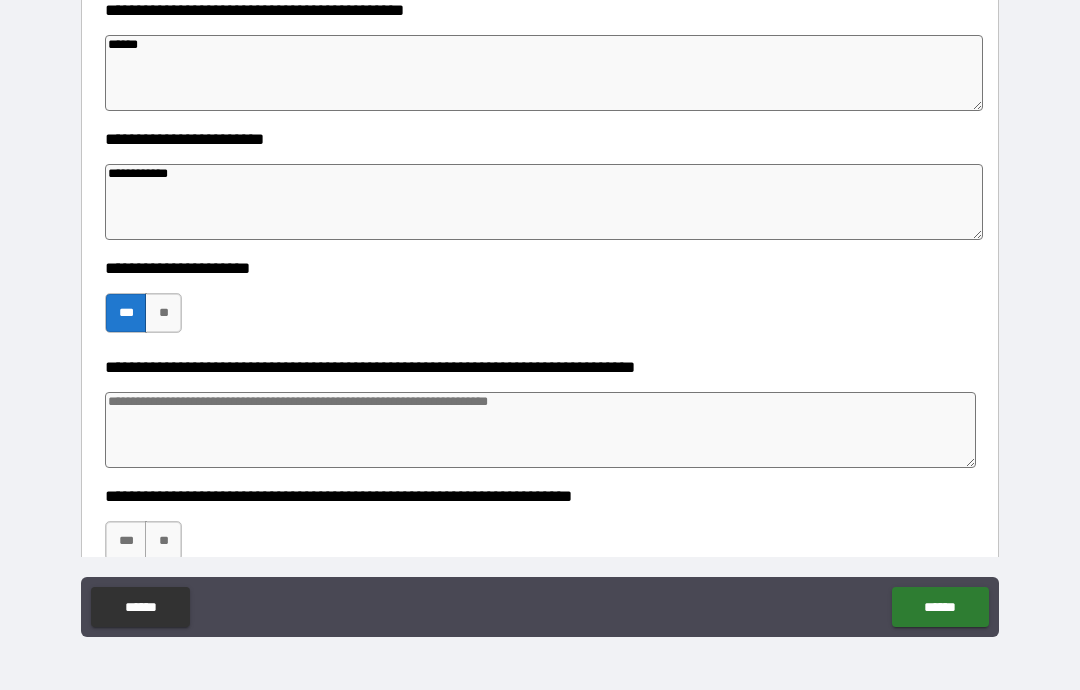 click at bounding box center (540, 430) 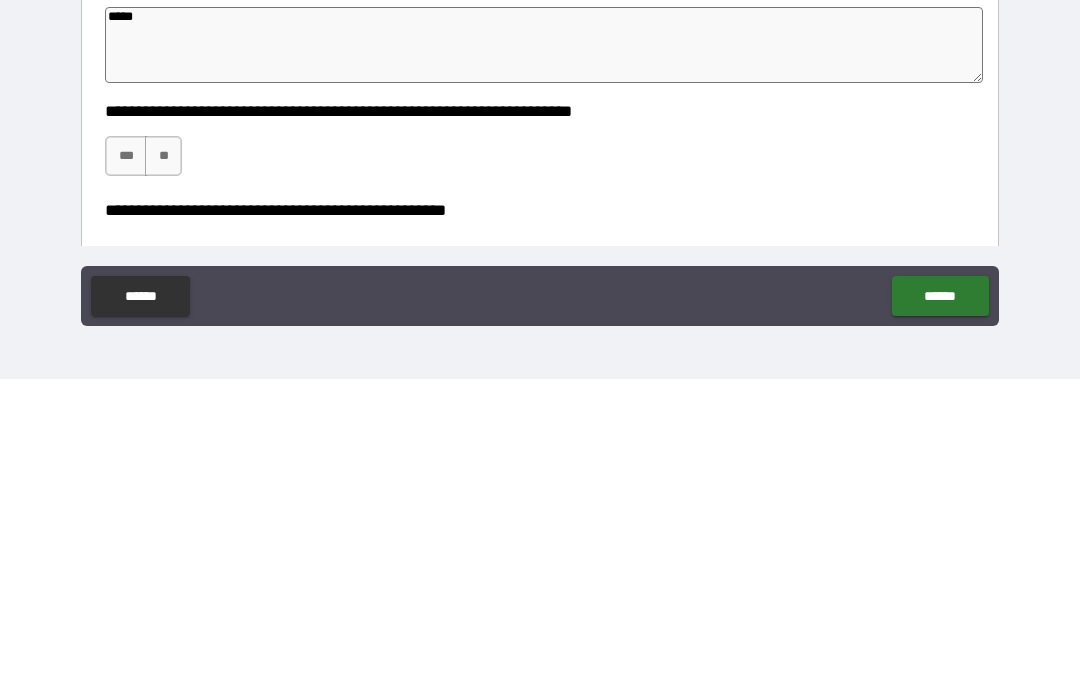 scroll, scrollTop: 1686, scrollLeft: 0, axis: vertical 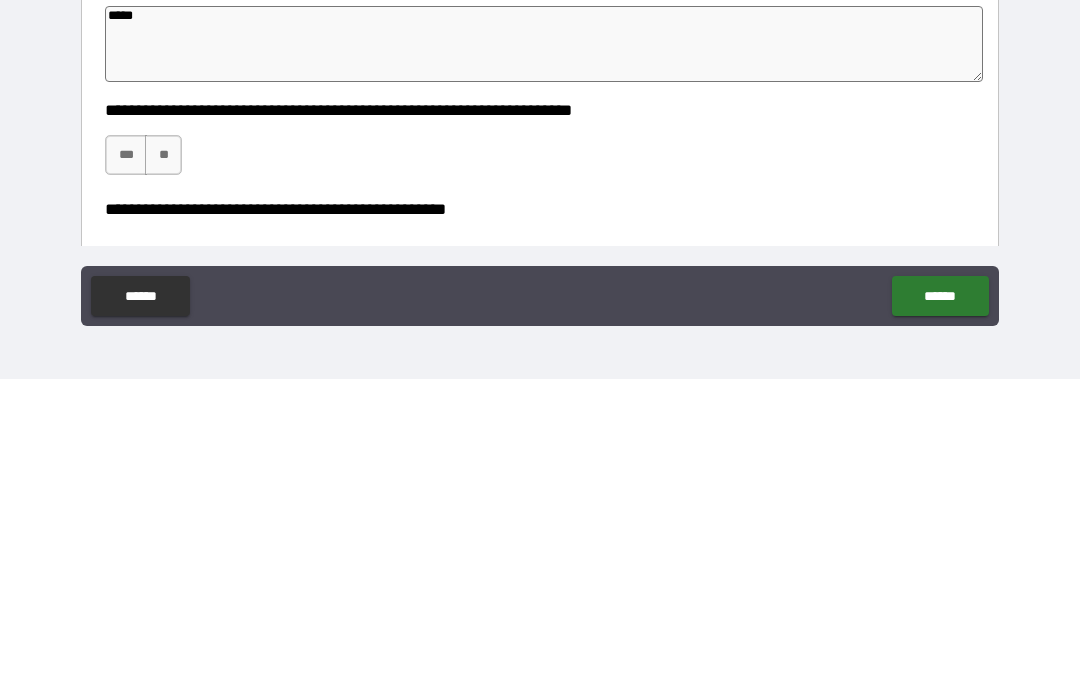 click on "***" at bounding box center [126, 466] 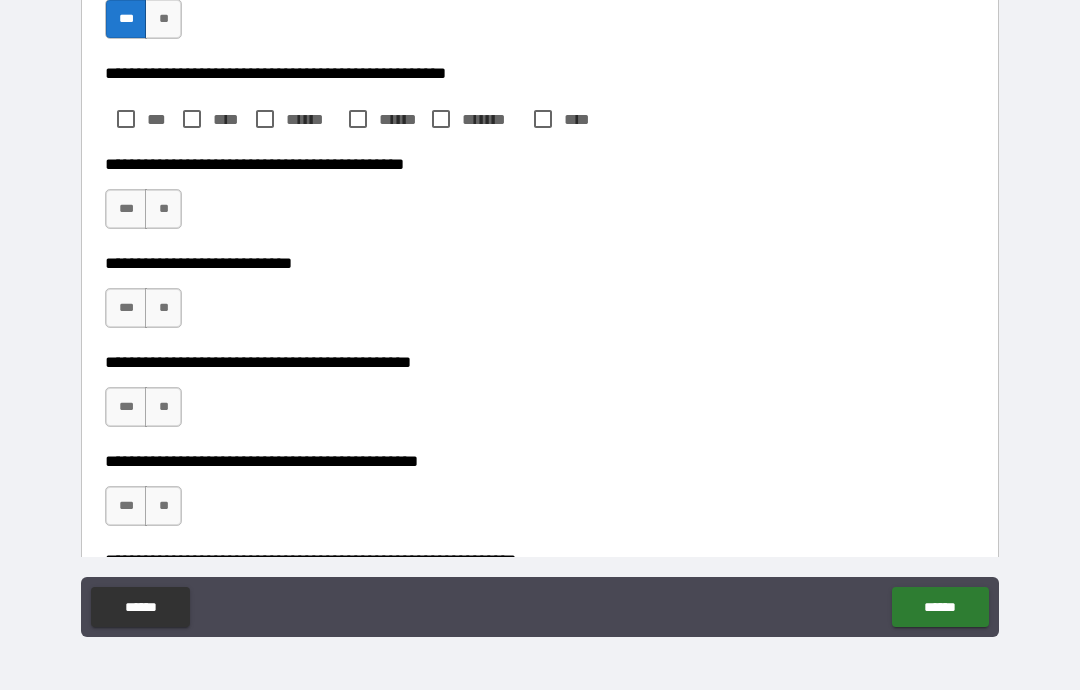 scroll, scrollTop: 2132, scrollLeft: 0, axis: vertical 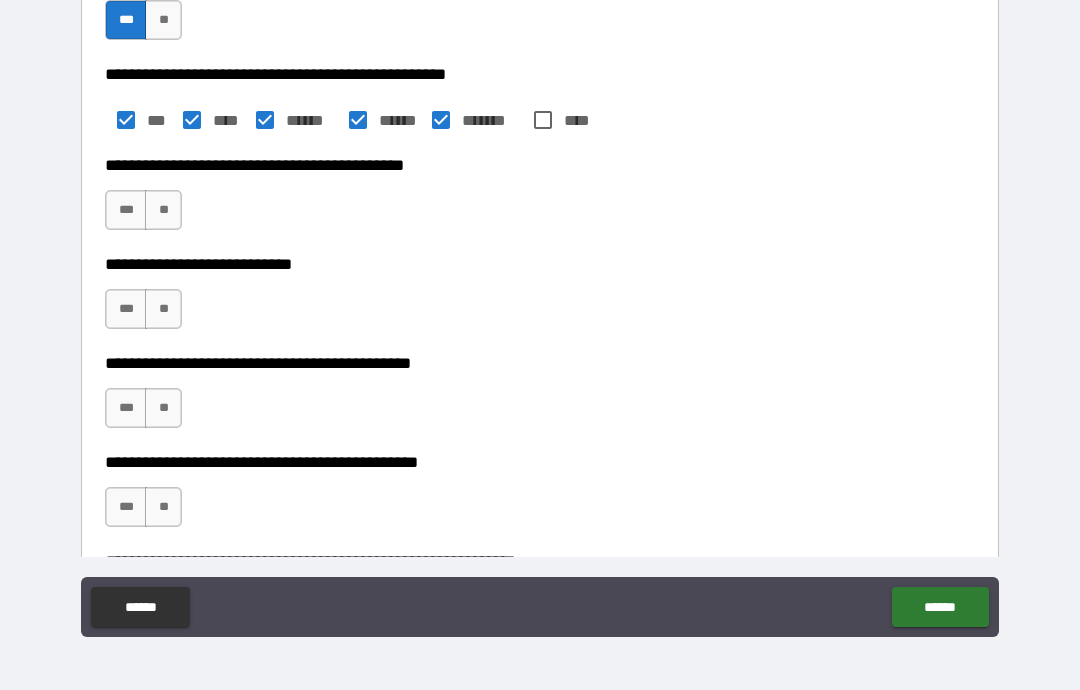 click on "**" at bounding box center (163, 210) 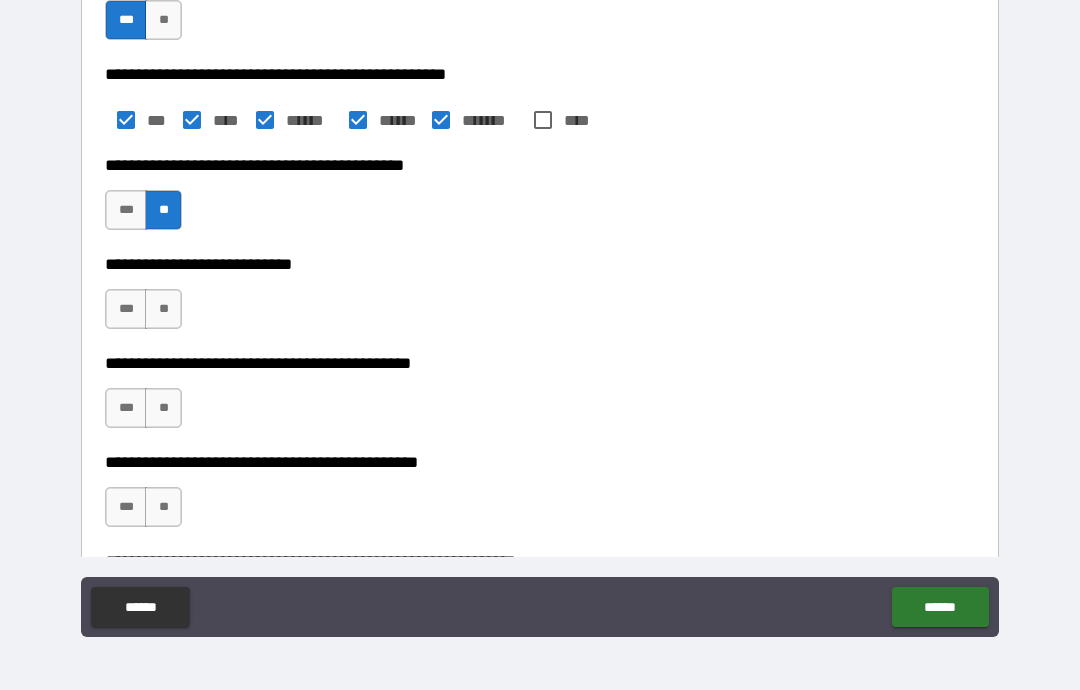 click on "***" at bounding box center [126, 309] 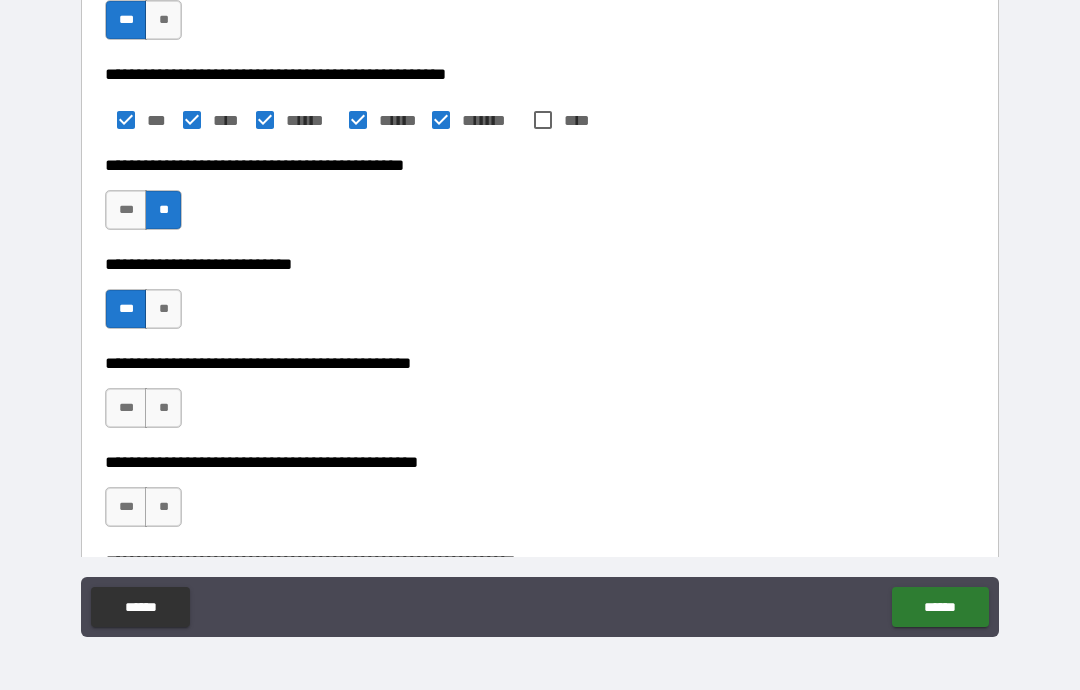 click on "**" at bounding box center (163, 408) 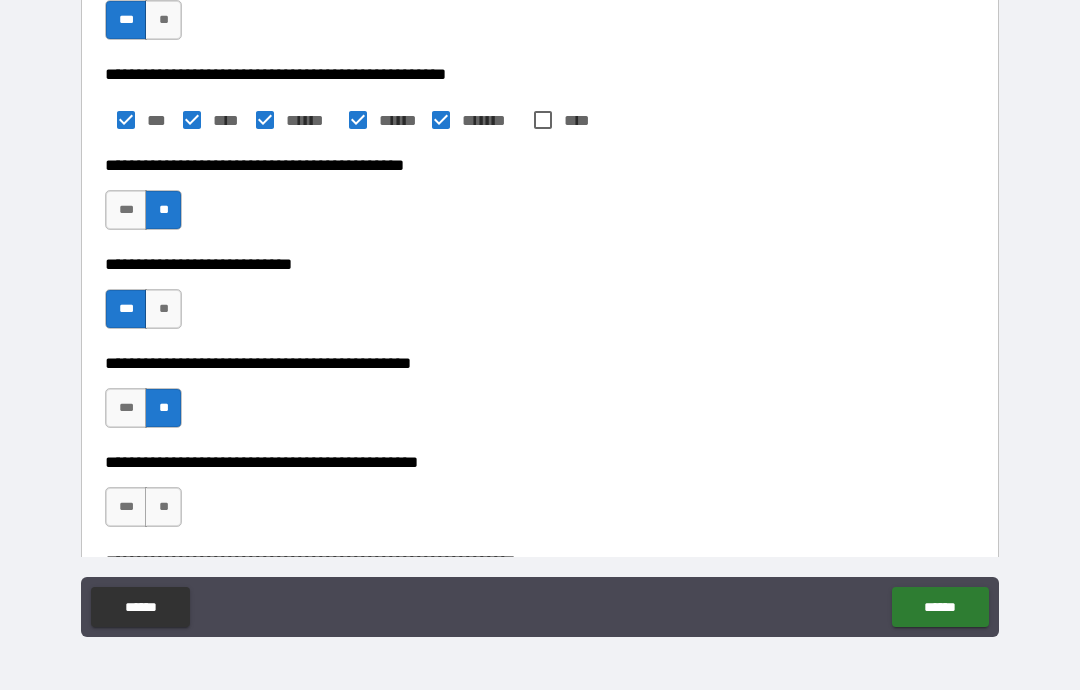 click on "**" at bounding box center (163, 507) 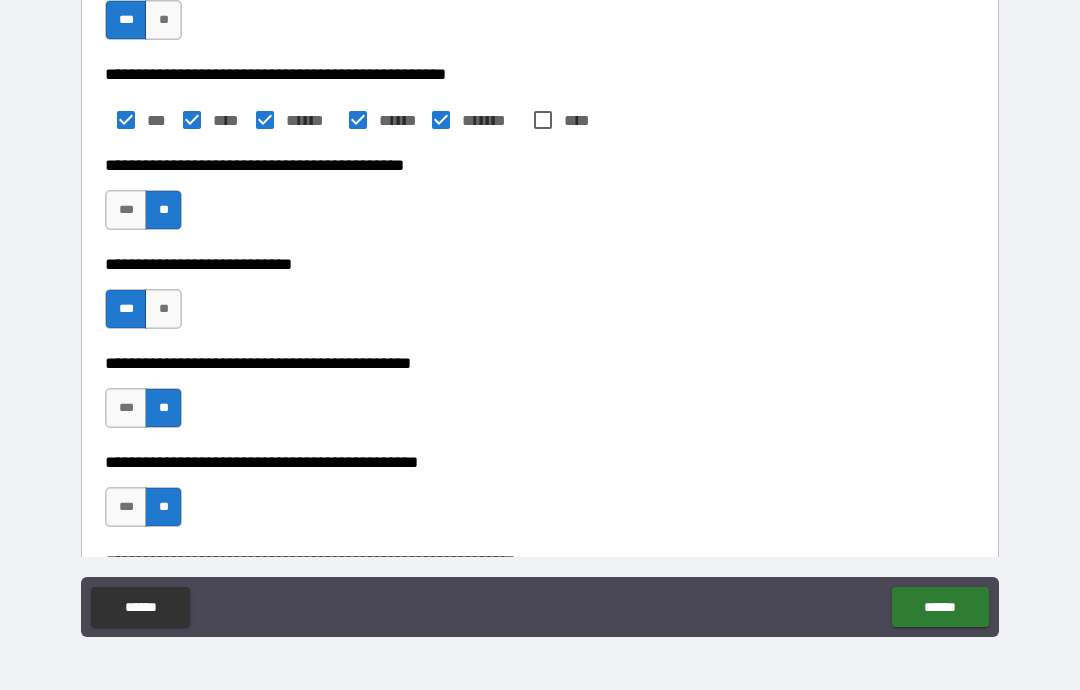 click on "******" at bounding box center (940, 607) 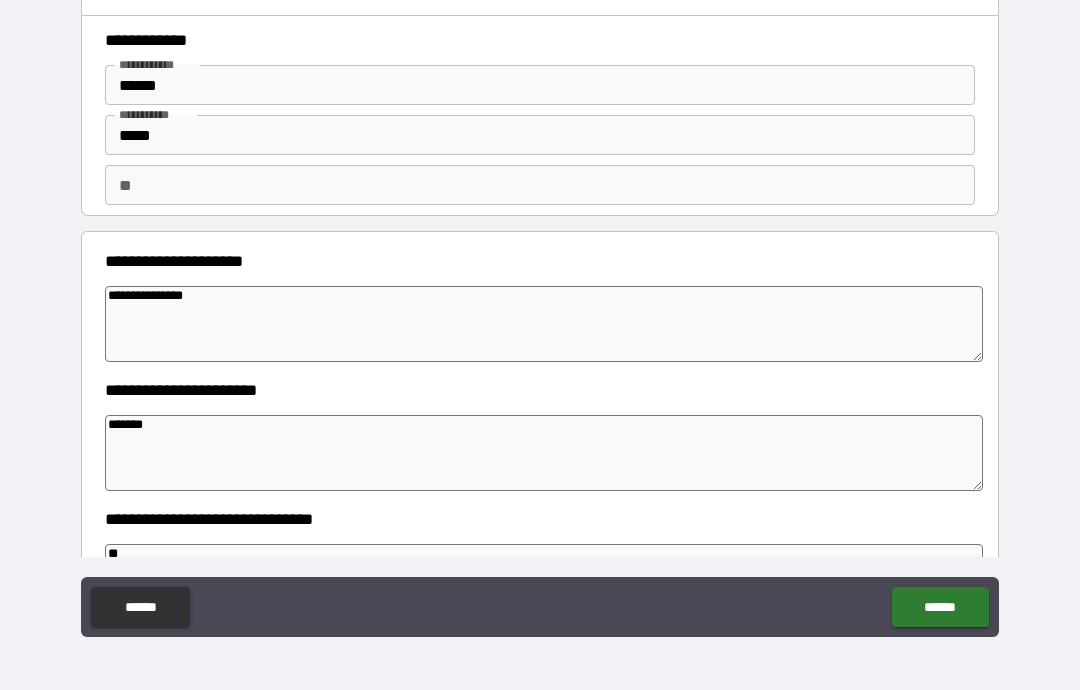 scroll, scrollTop: 0, scrollLeft: 0, axis: both 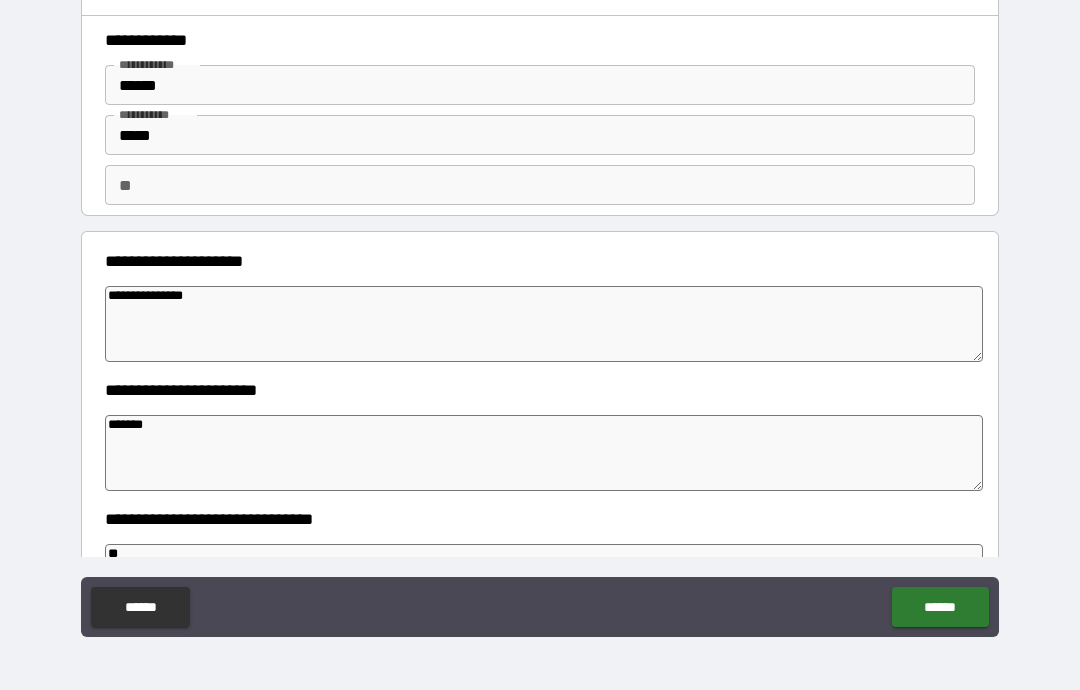 click on "** **" at bounding box center [540, 185] 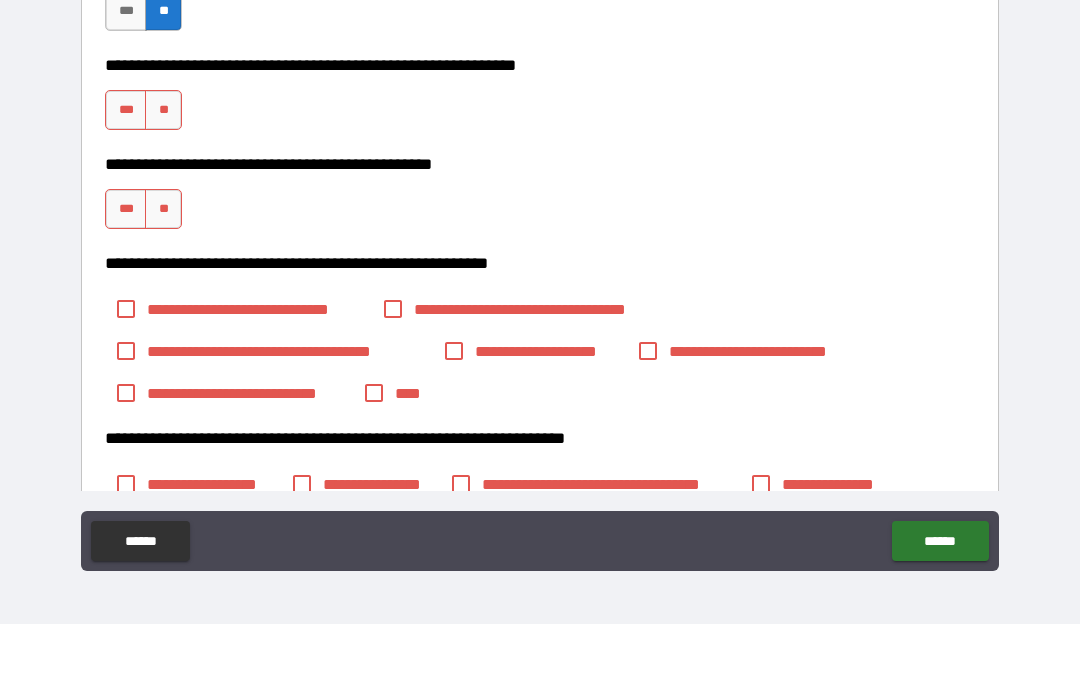 scroll, scrollTop: 2563, scrollLeft: 0, axis: vertical 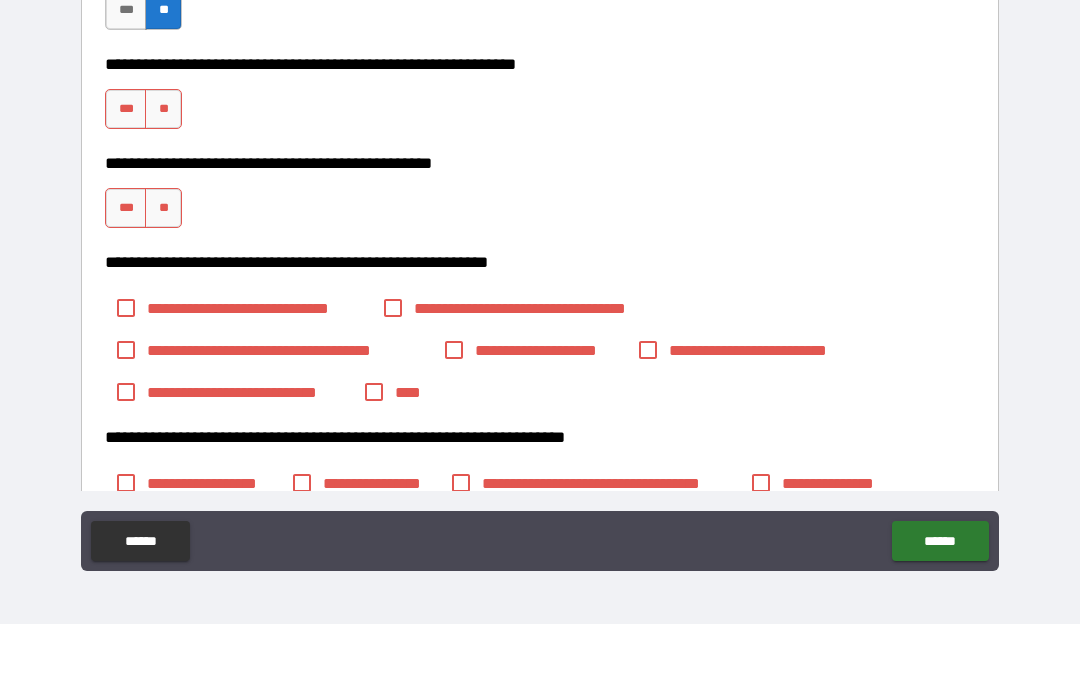 click on "**" at bounding box center (163, 175) 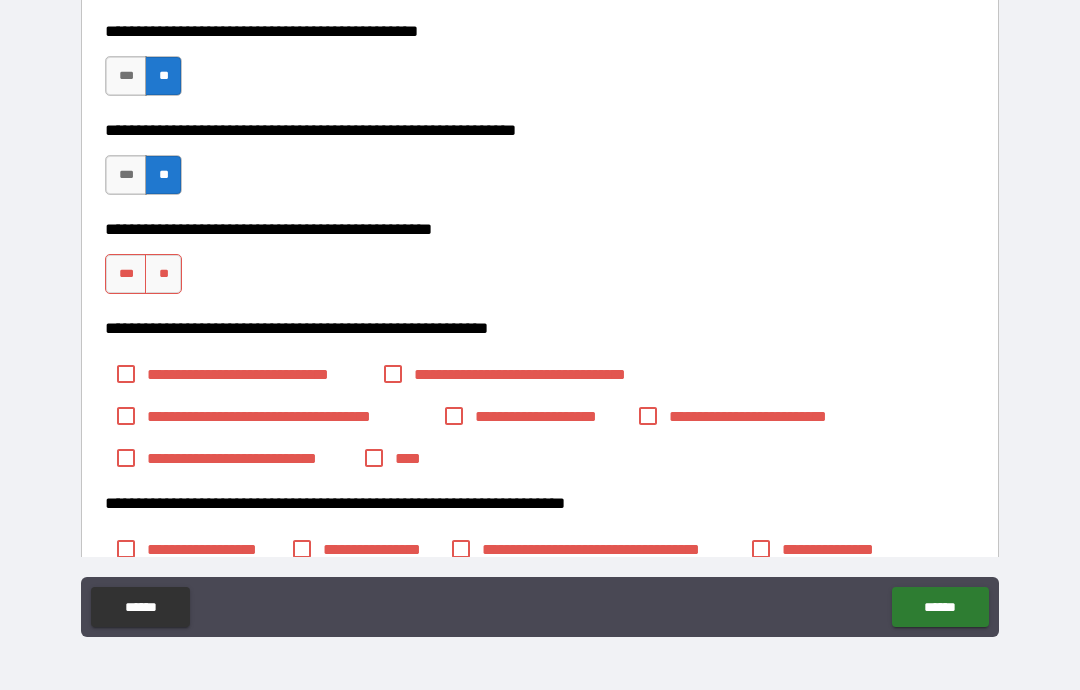 click on "***" at bounding box center [126, 274] 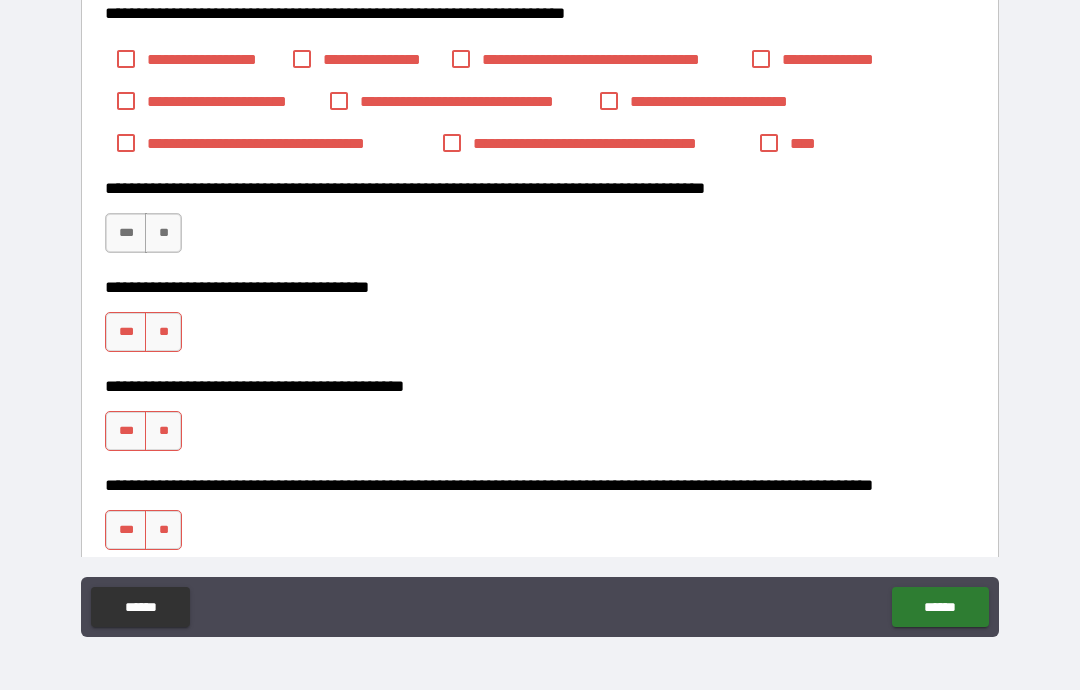 scroll, scrollTop: 3054, scrollLeft: 0, axis: vertical 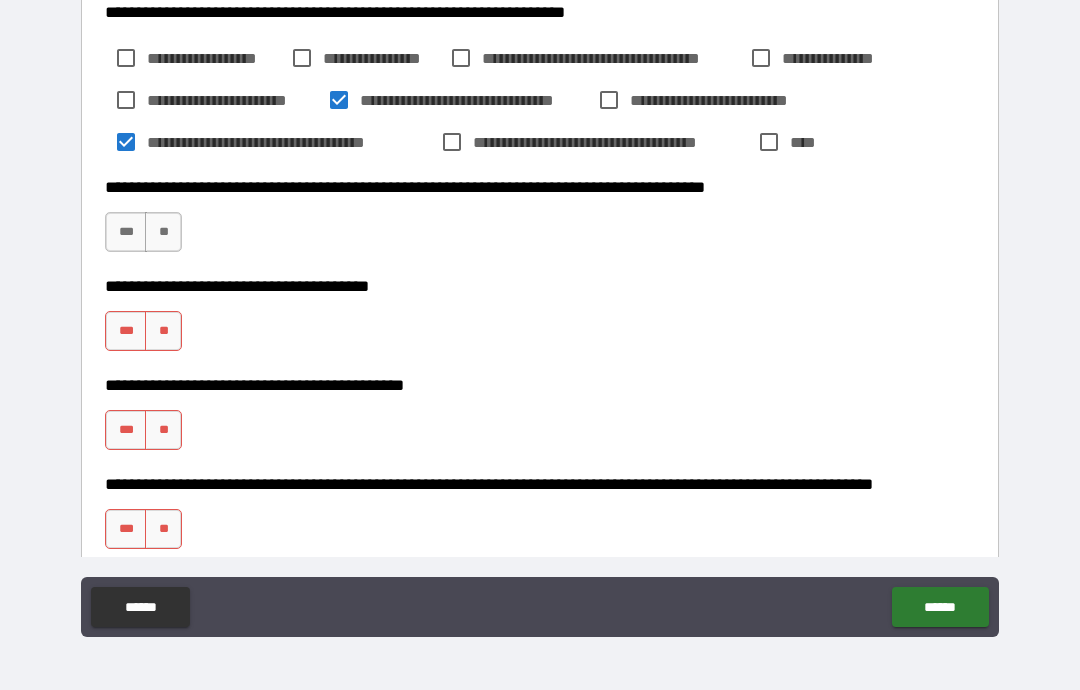 click on "**" at bounding box center (163, 232) 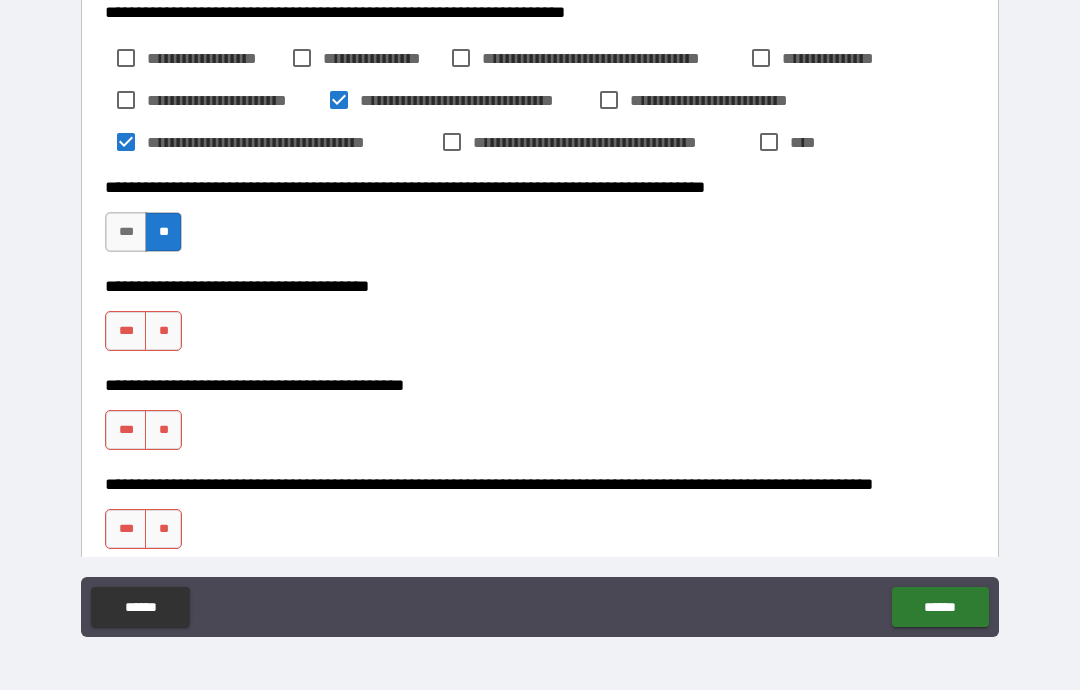 click on "**" at bounding box center [163, 331] 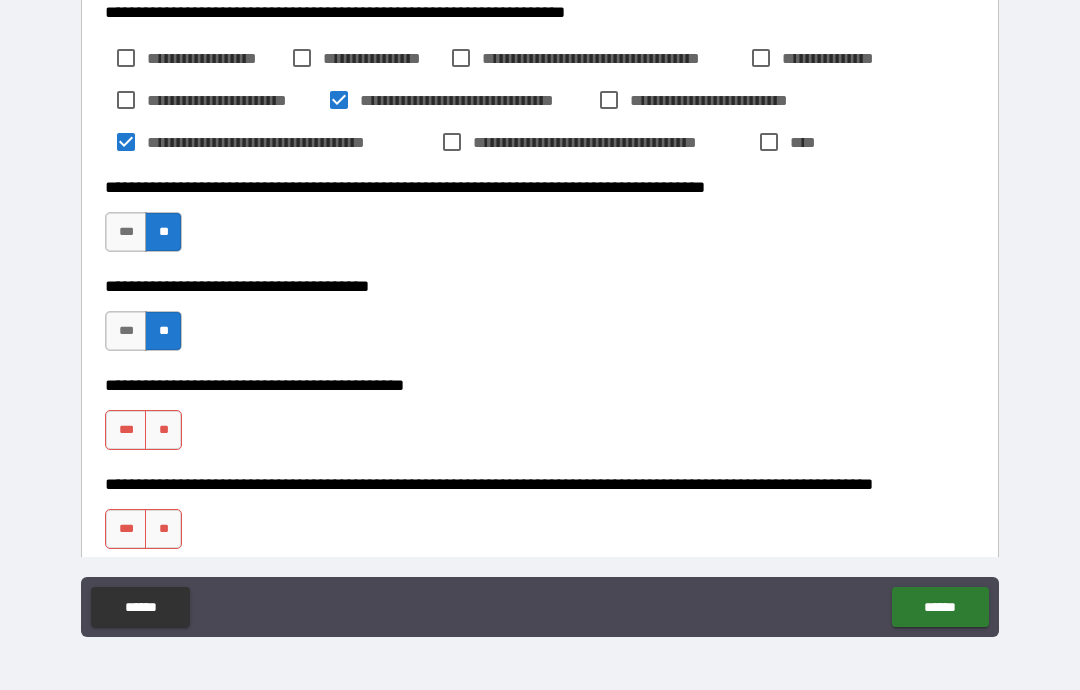 click on "***" at bounding box center (126, 430) 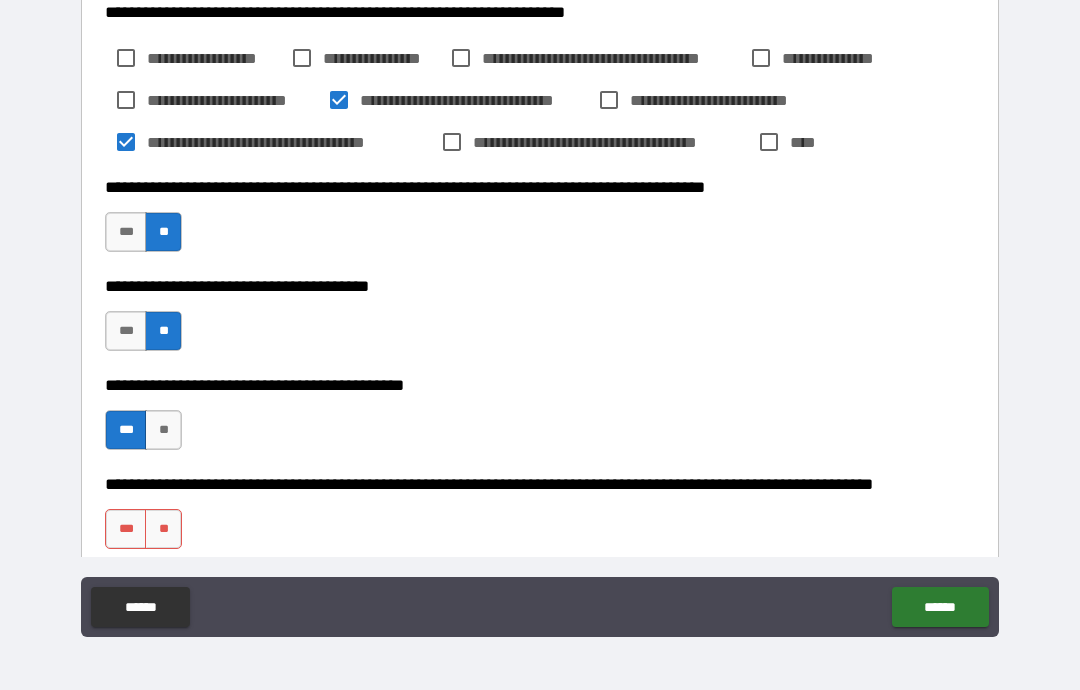 click on "**" at bounding box center [163, 529] 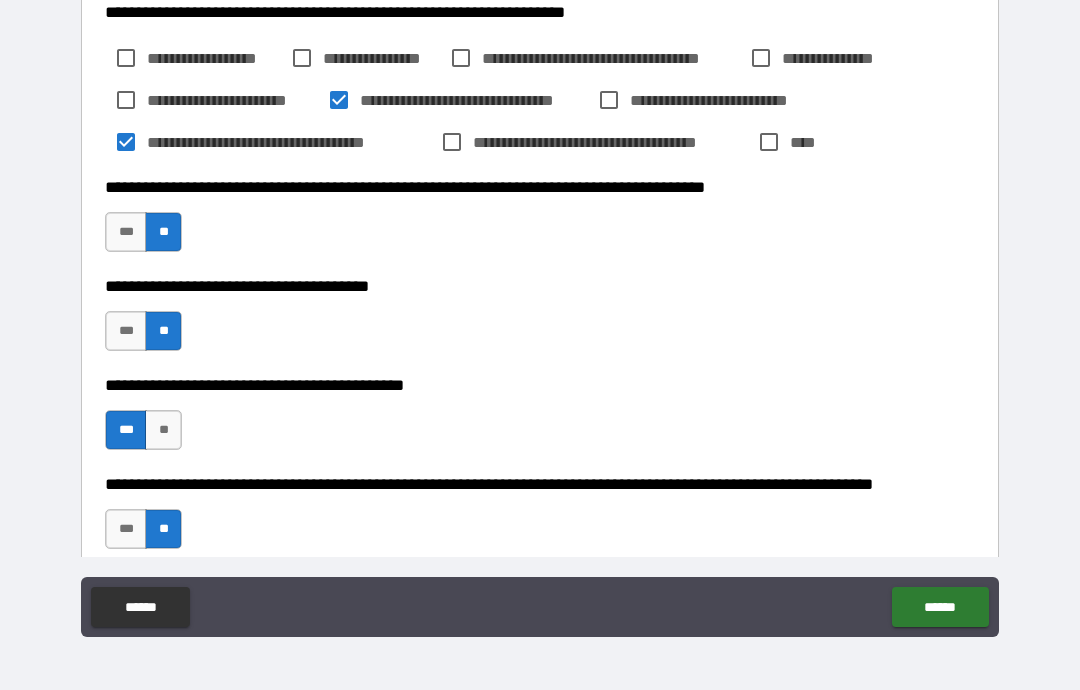 click on "******" at bounding box center [940, 607] 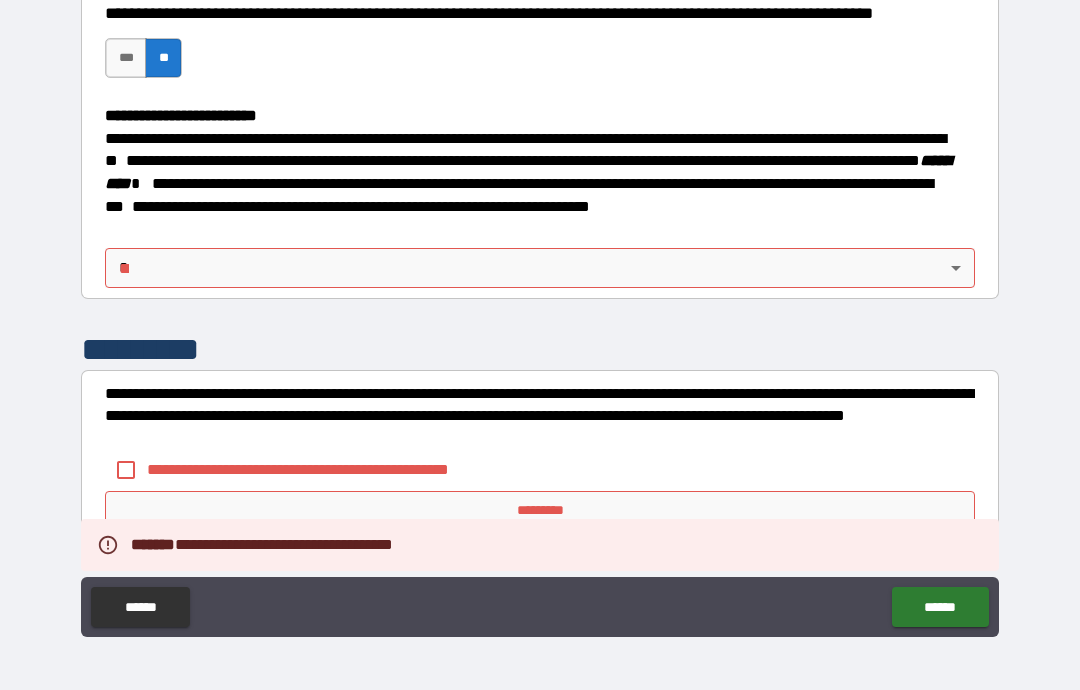 scroll, scrollTop: 3527, scrollLeft: 0, axis: vertical 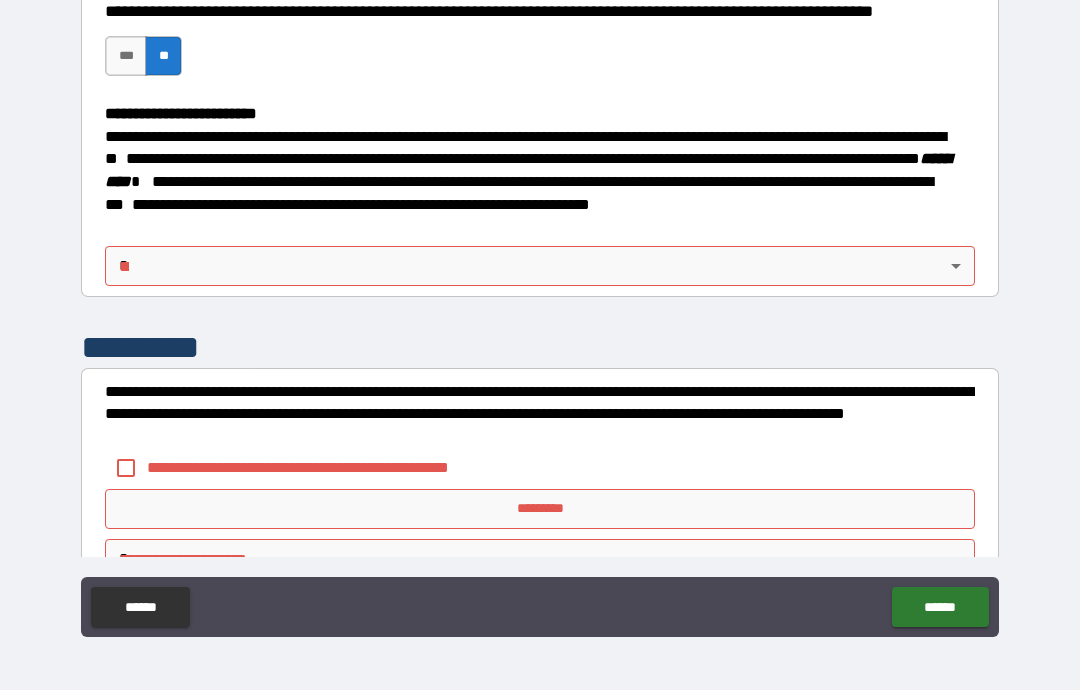 click on "**********" at bounding box center (540, 305) 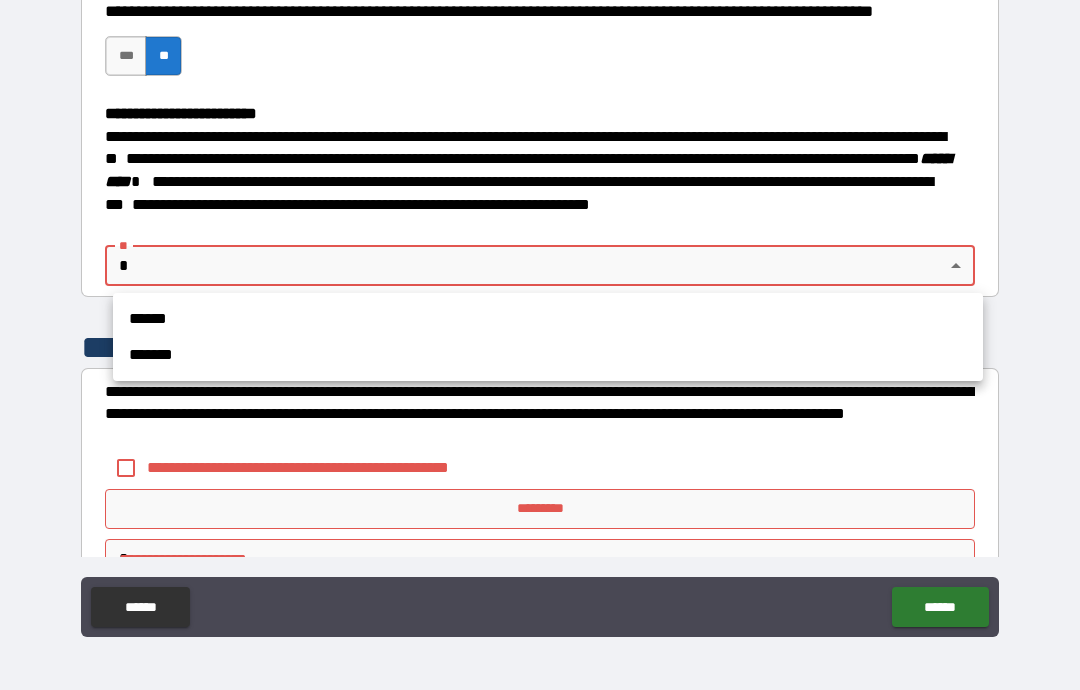 click on "*******" at bounding box center [548, 355] 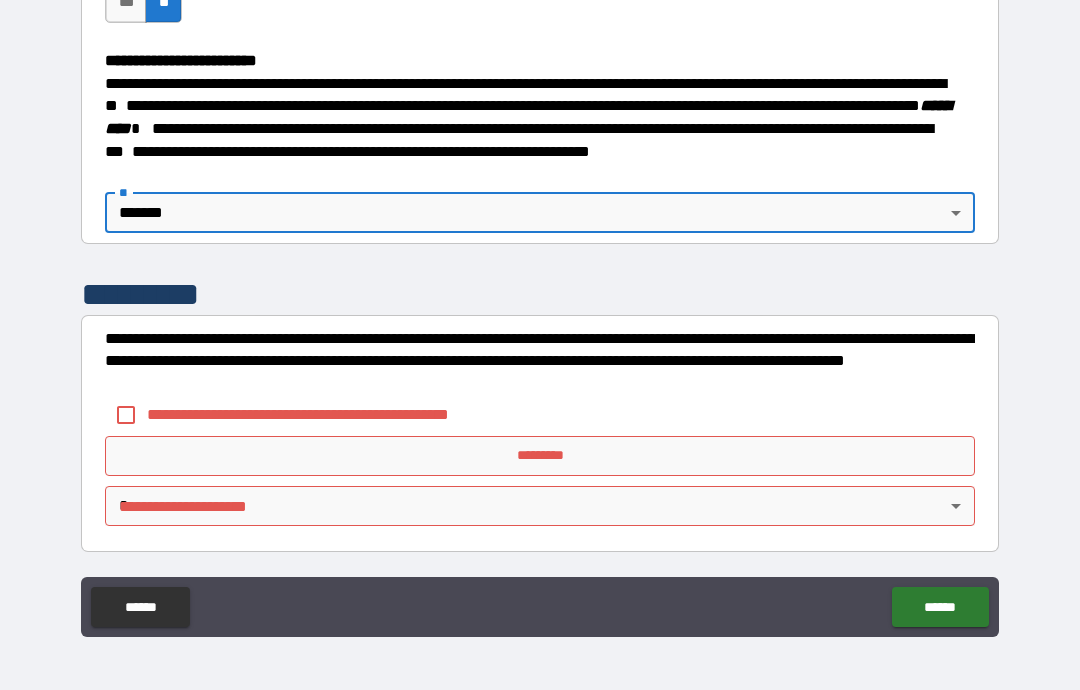 scroll, scrollTop: 3579, scrollLeft: 0, axis: vertical 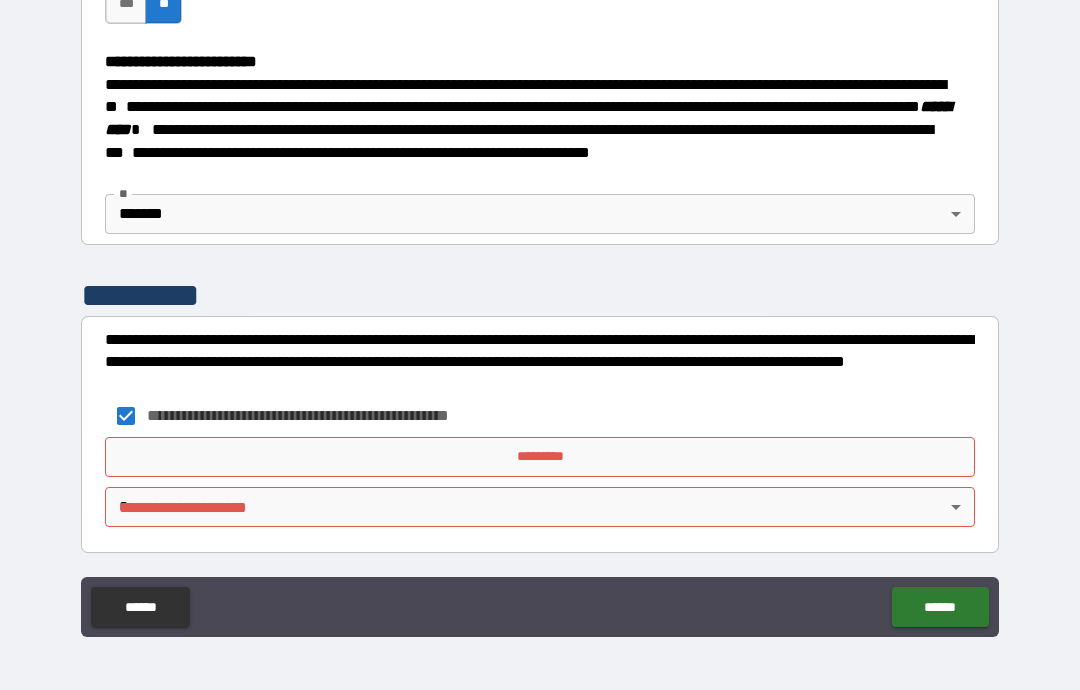 click on "*********" at bounding box center [540, 457] 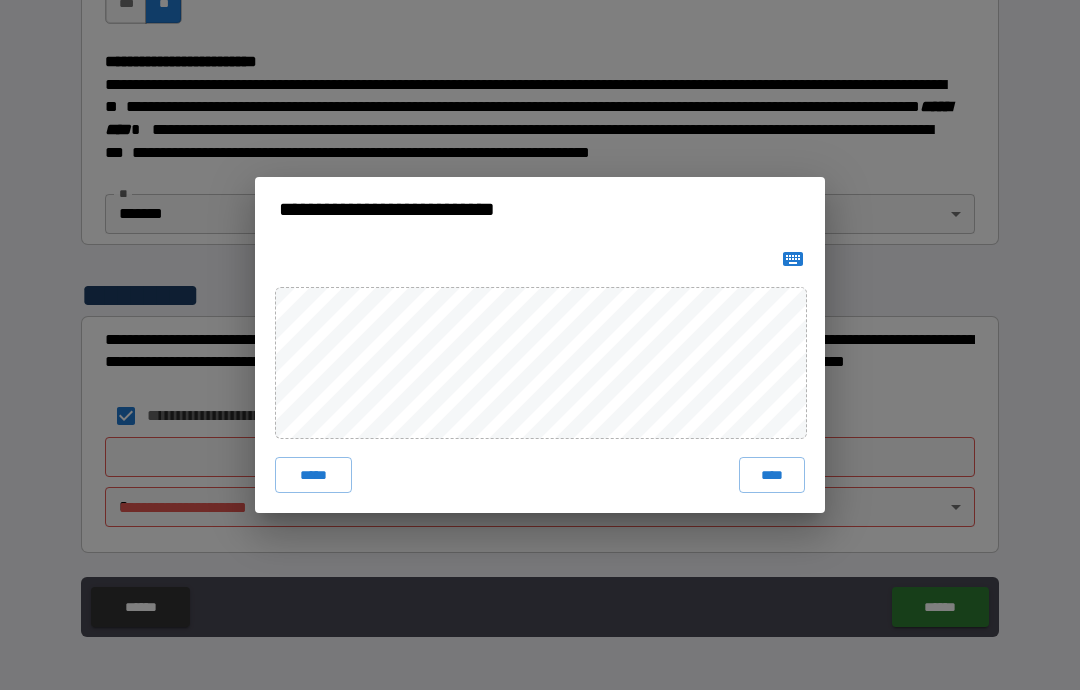 click on "****" at bounding box center [772, 475] 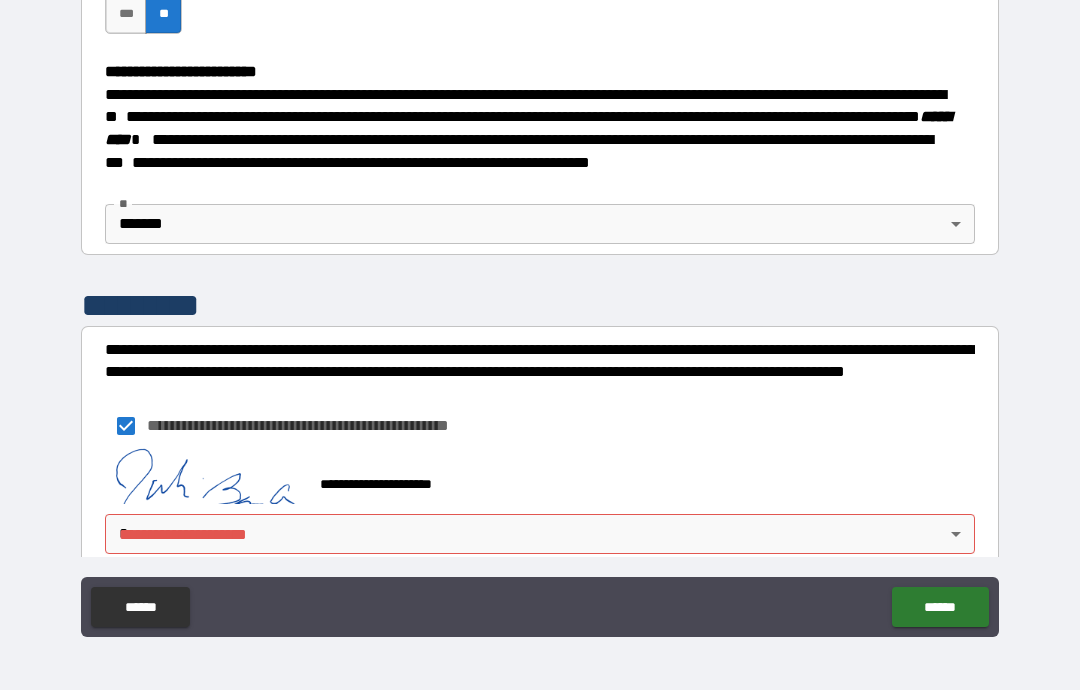 click on "**********" at bounding box center (540, 305) 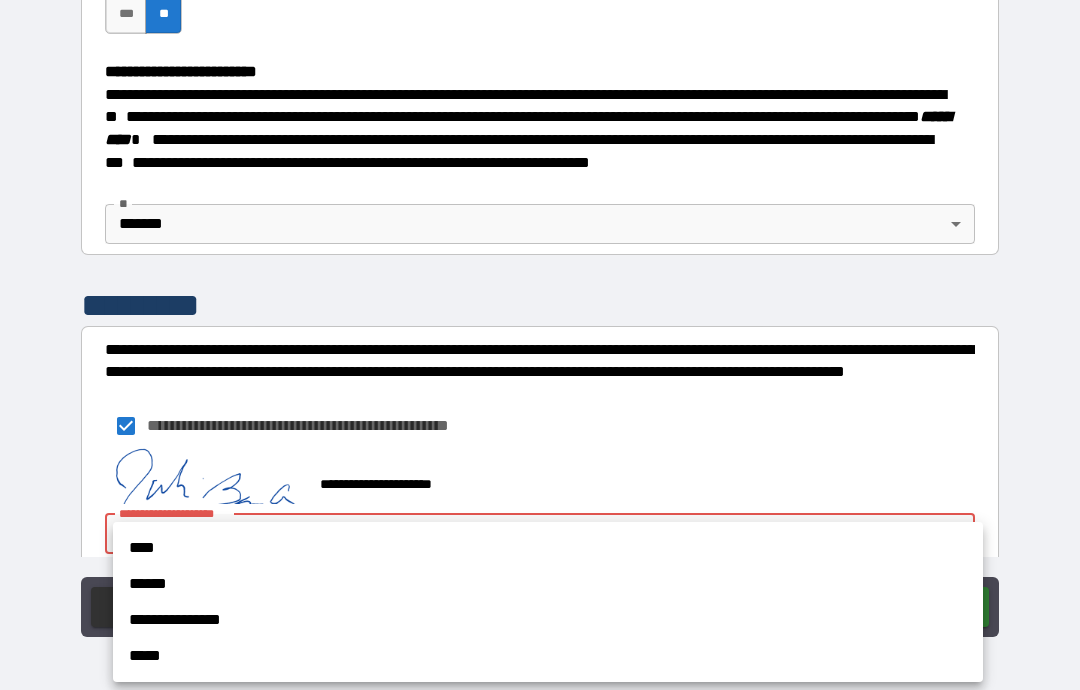 click on "****" at bounding box center [548, 548] 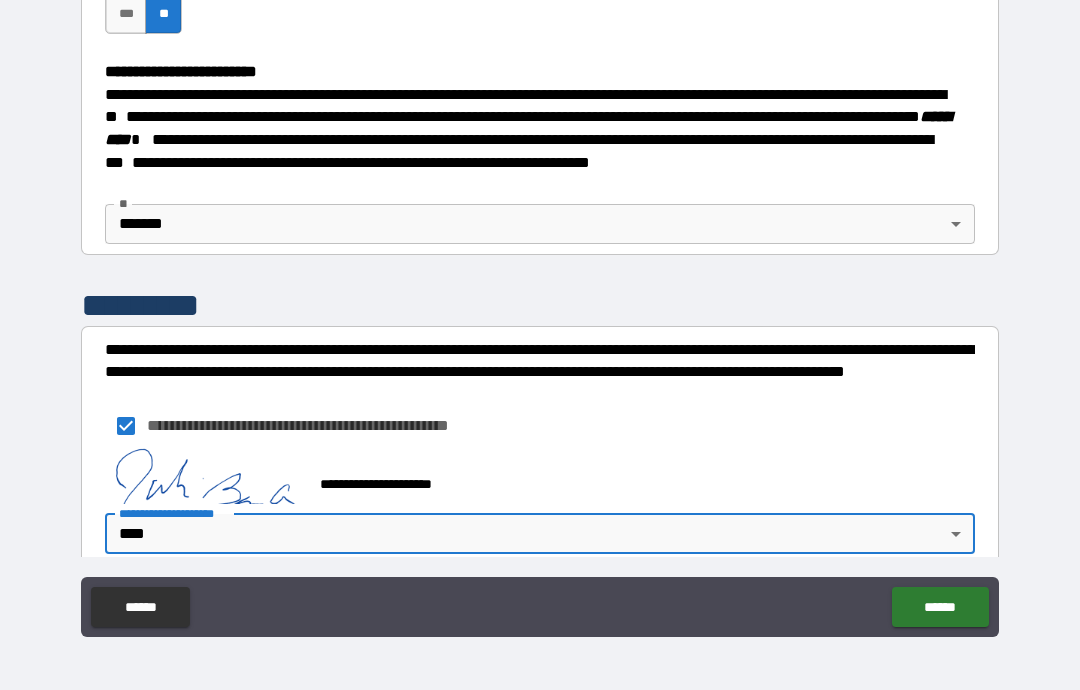 click on "******" at bounding box center (940, 607) 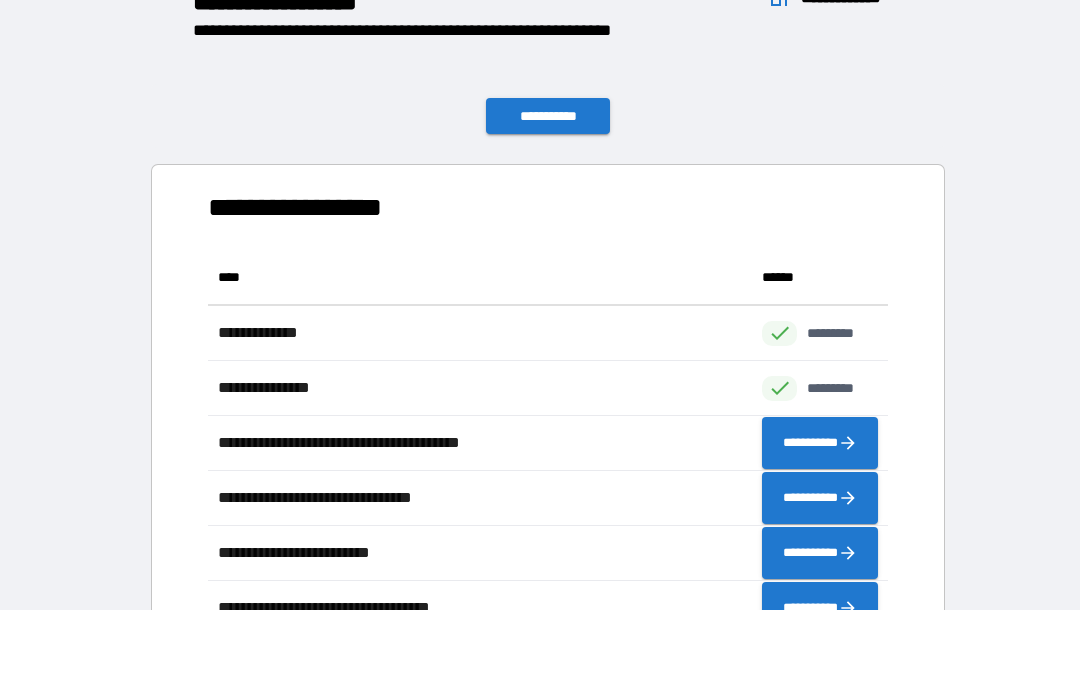 scroll, scrollTop: 1, scrollLeft: 1, axis: both 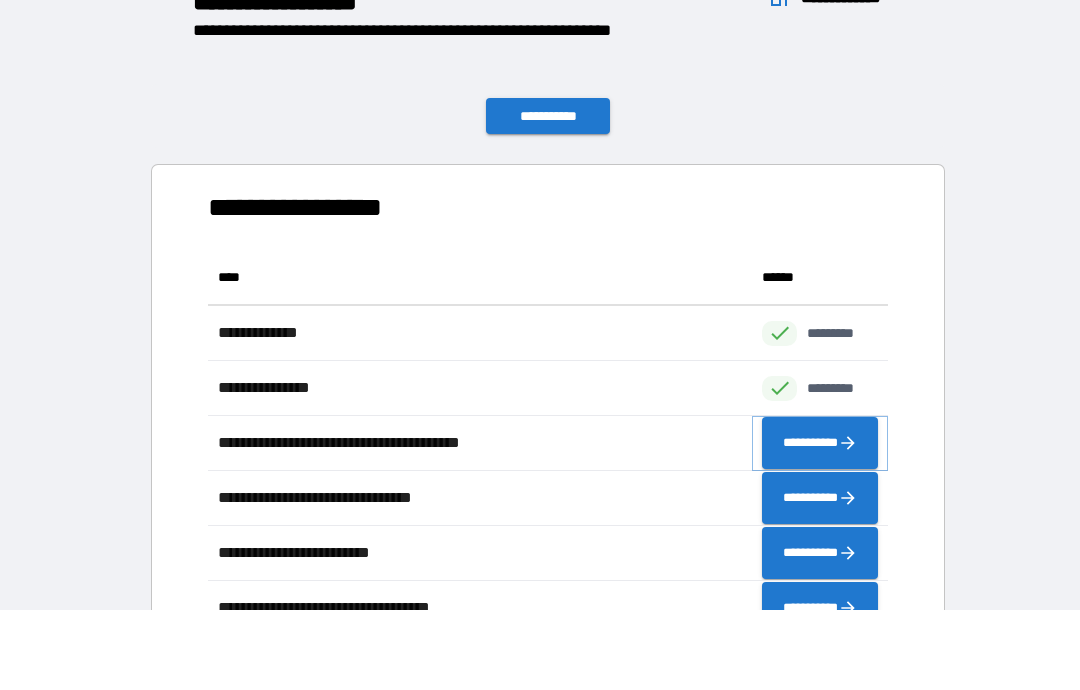 click on "**********" at bounding box center (820, 443) 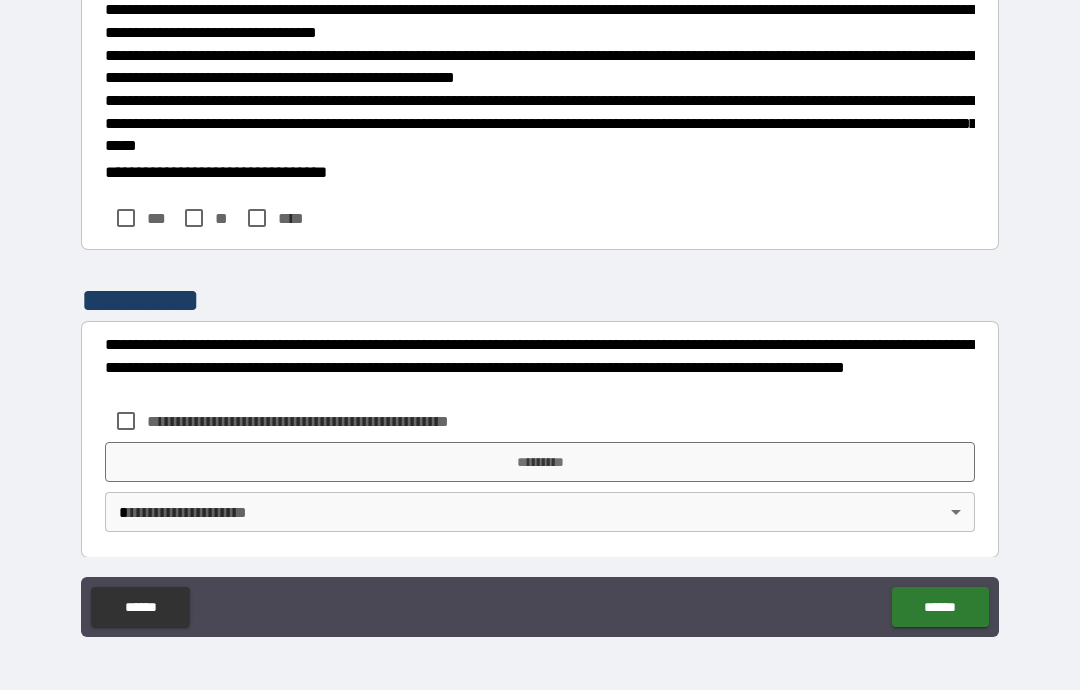 scroll, scrollTop: 458, scrollLeft: 0, axis: vertical 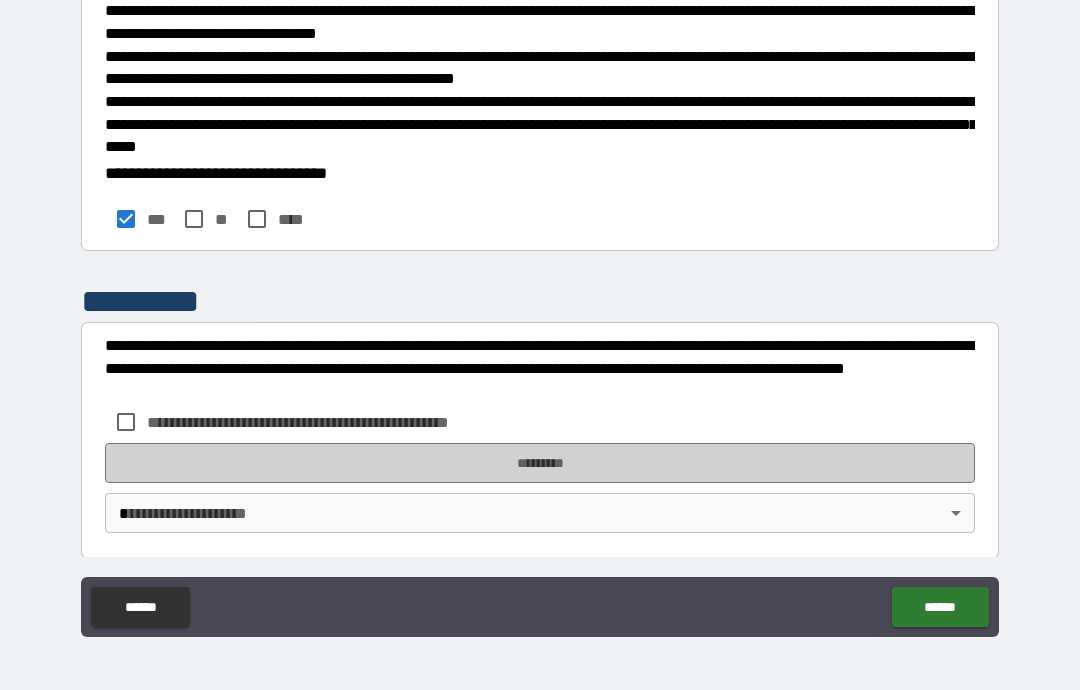 click on "*********" at bounding box center (540, 463) 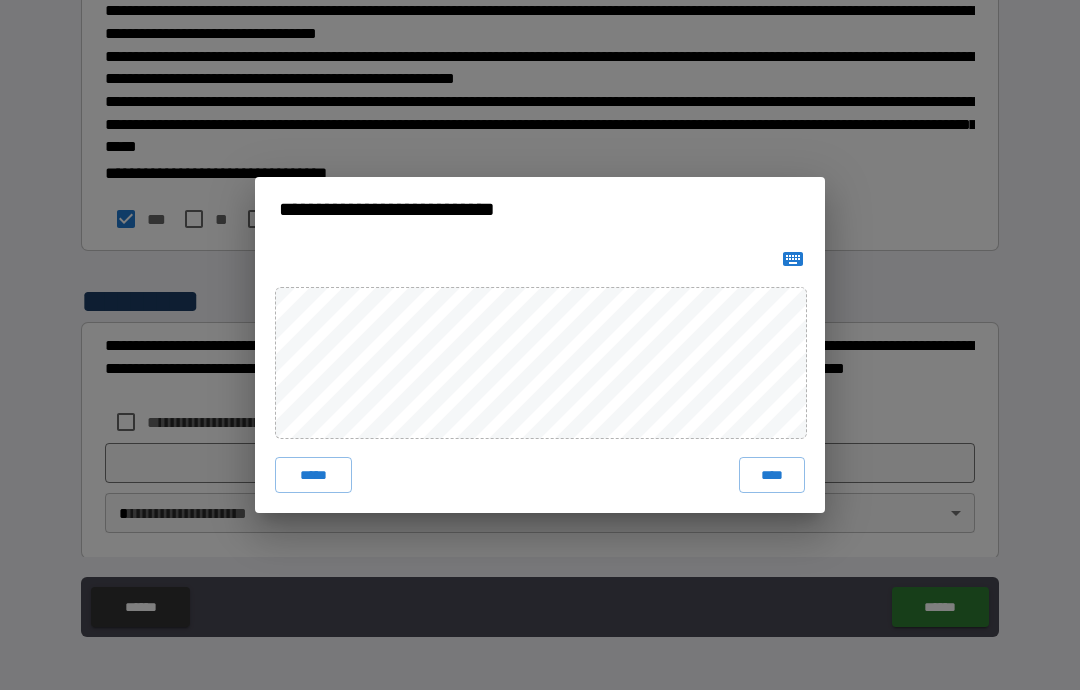click on "****" at bounding box center (772, 475) 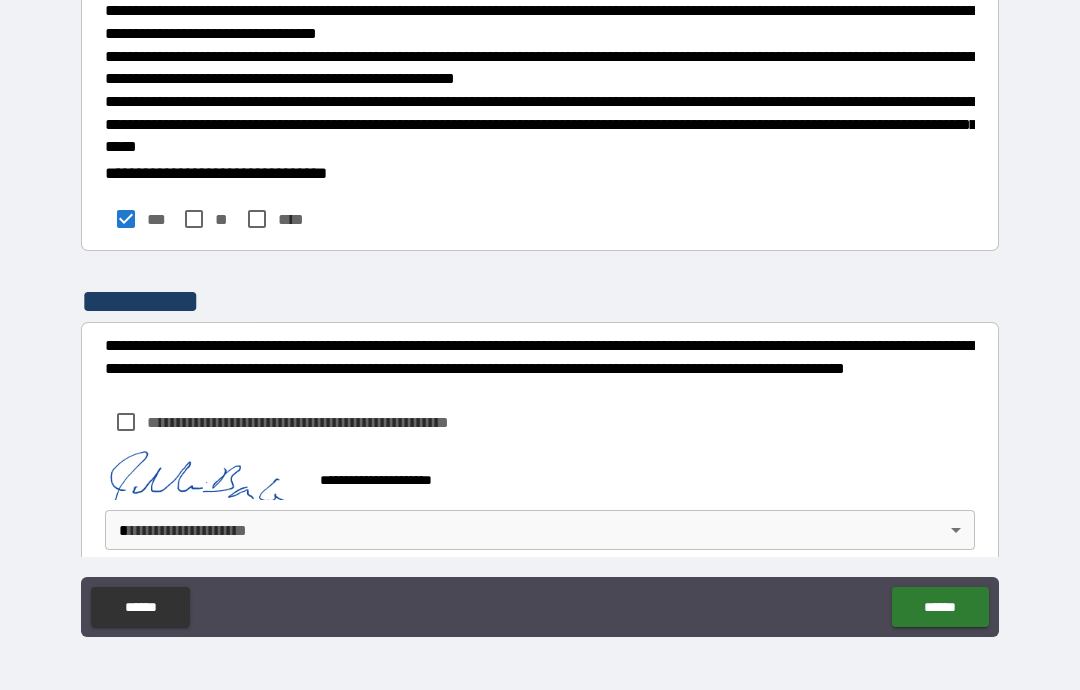 scroll, scrollTop: 448, scrollLeft: 0, axis: vertical 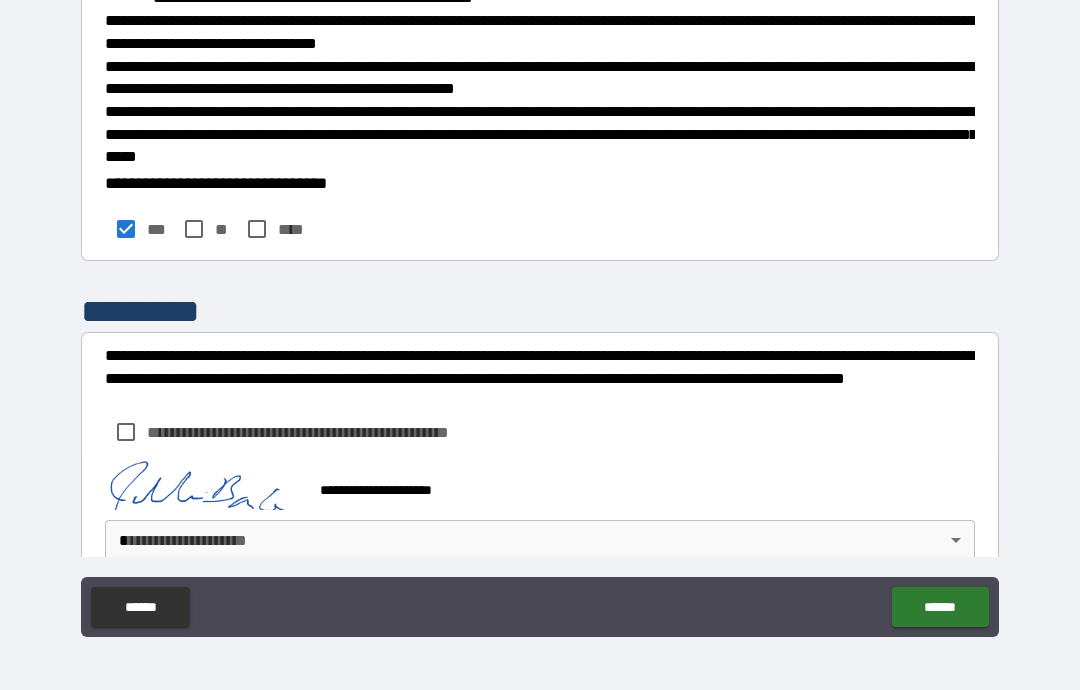 click on "**********" at bounding box center [540, 305] 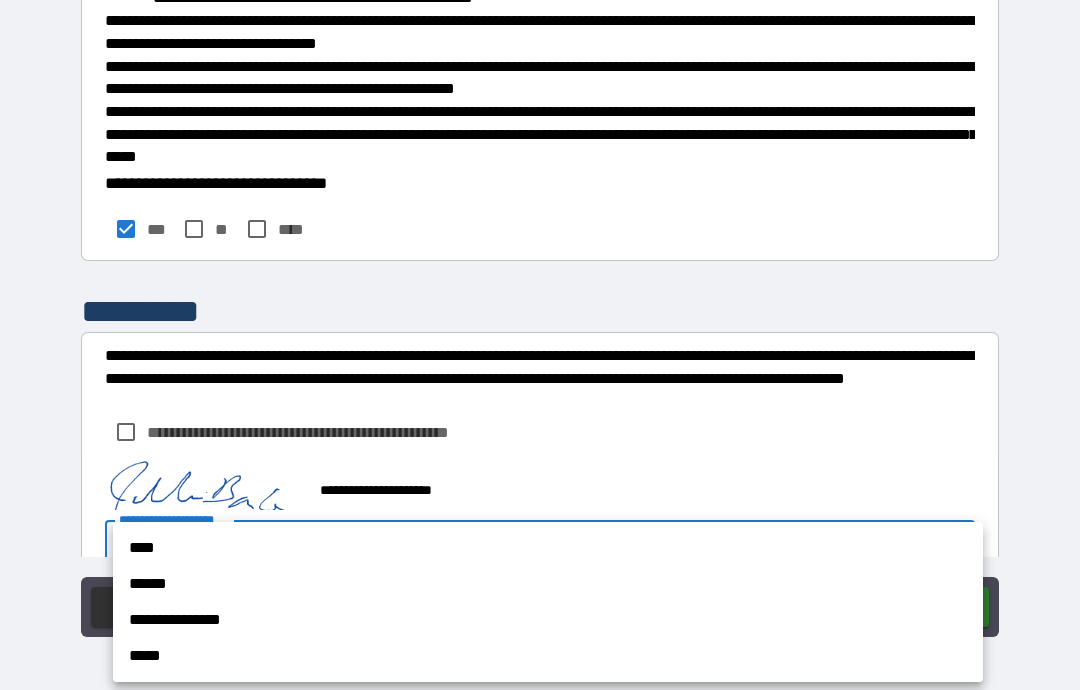 click on "****" at bounding box center [548, 548] 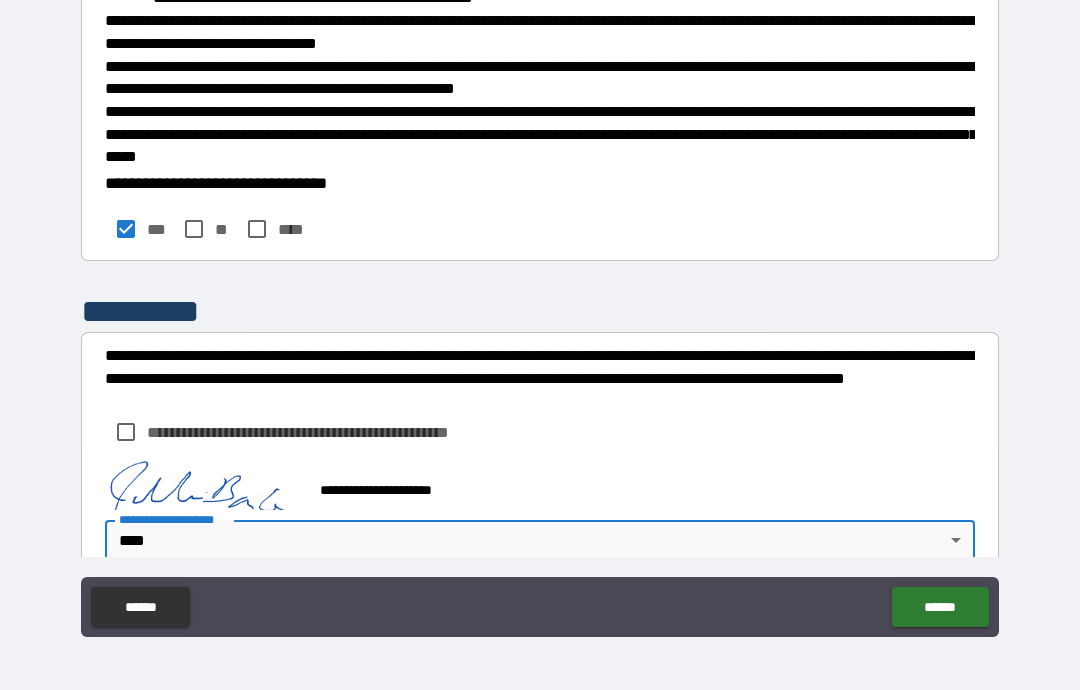 click on "******" at bounding box center (940, 607) 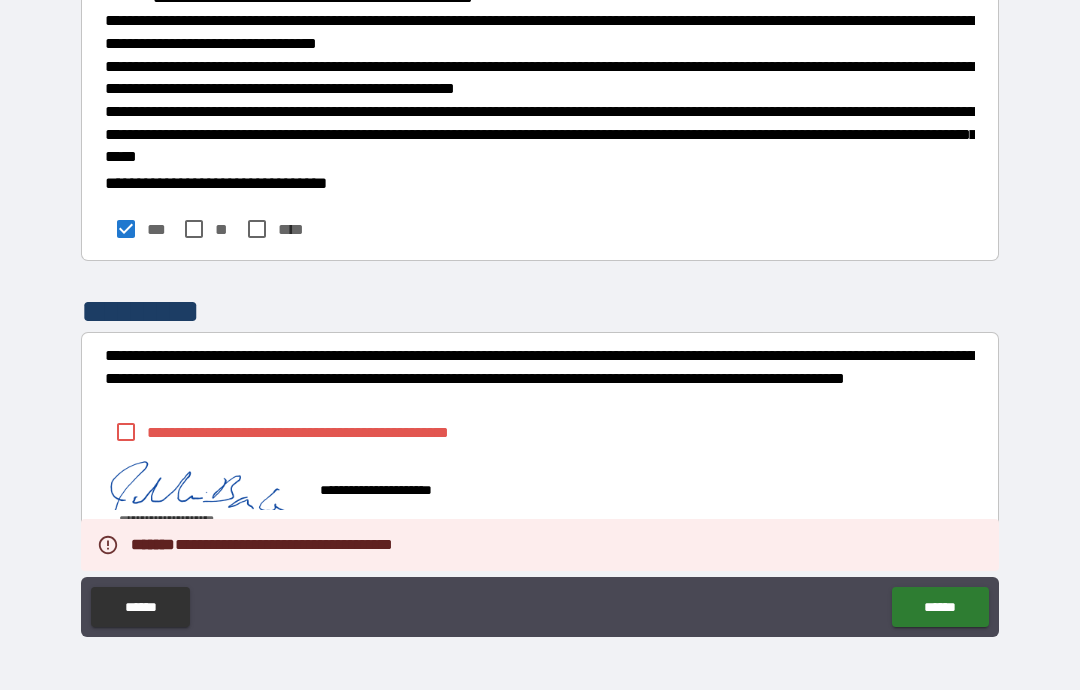 click on "******" at bounding box center [940, 607] 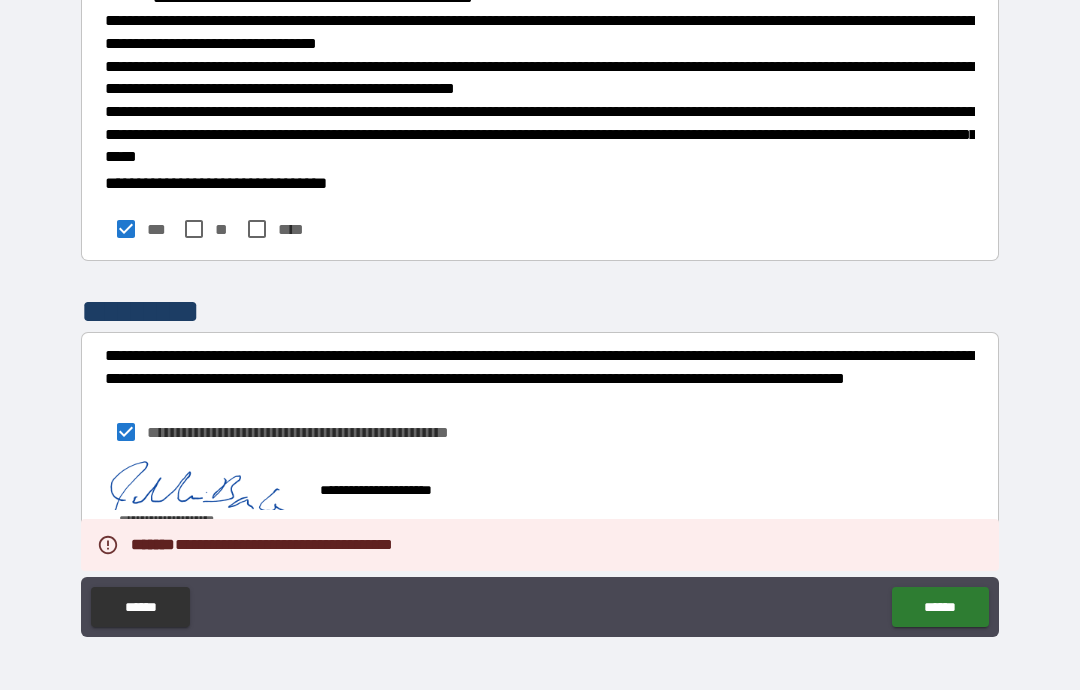 click on "******" at bounding box center [940, 607] 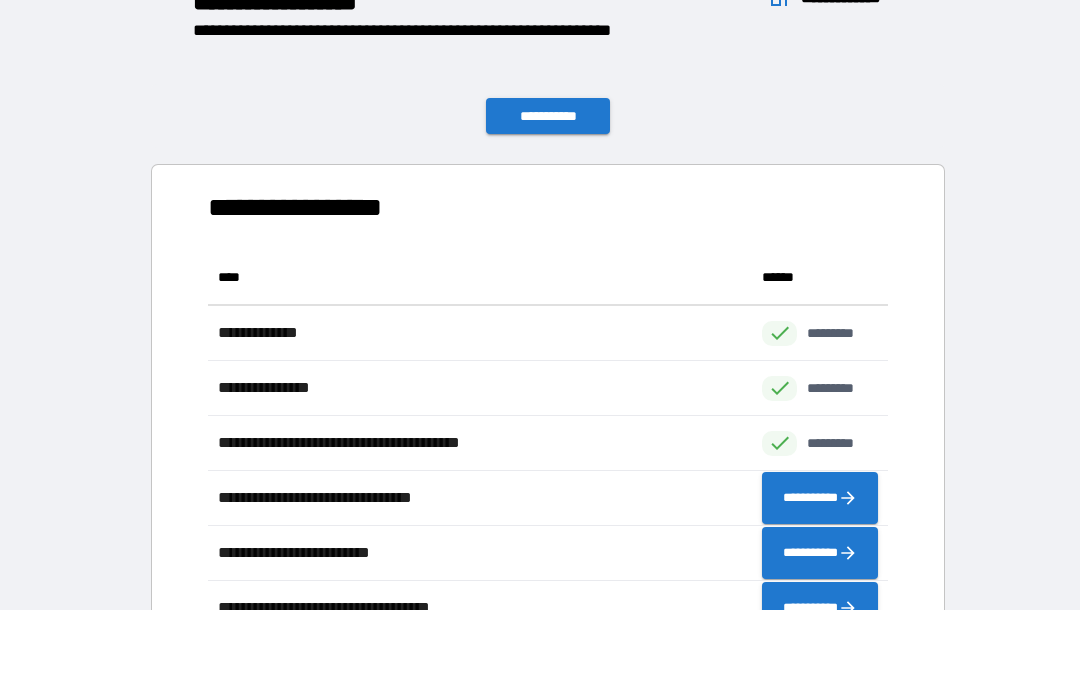 scroll, scrollTop: 551, scrollLeft: 680, axis: both 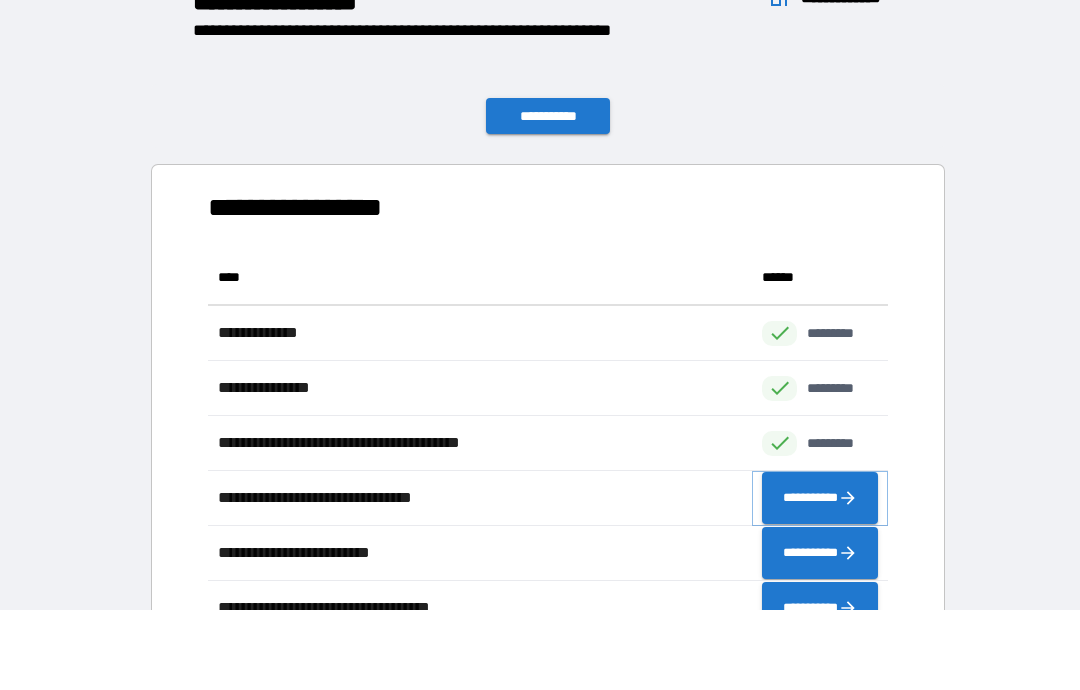 click on "**********" at bounding box center (820, 498) 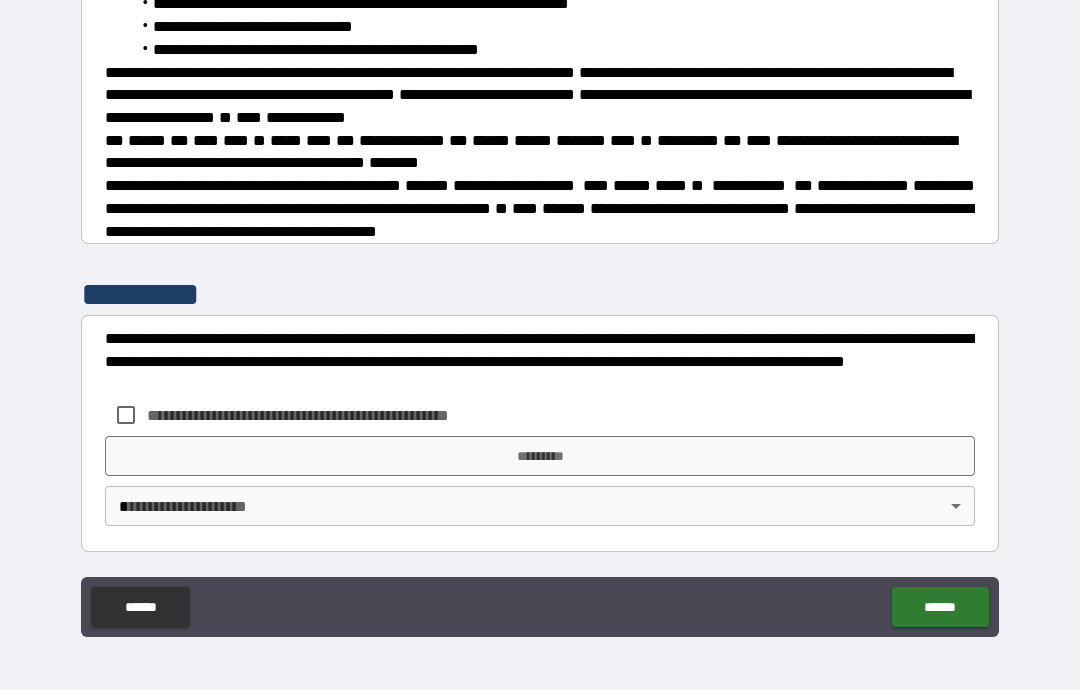 scroll, scrollTop: 319, scrollLeft: 0, axis: vertical 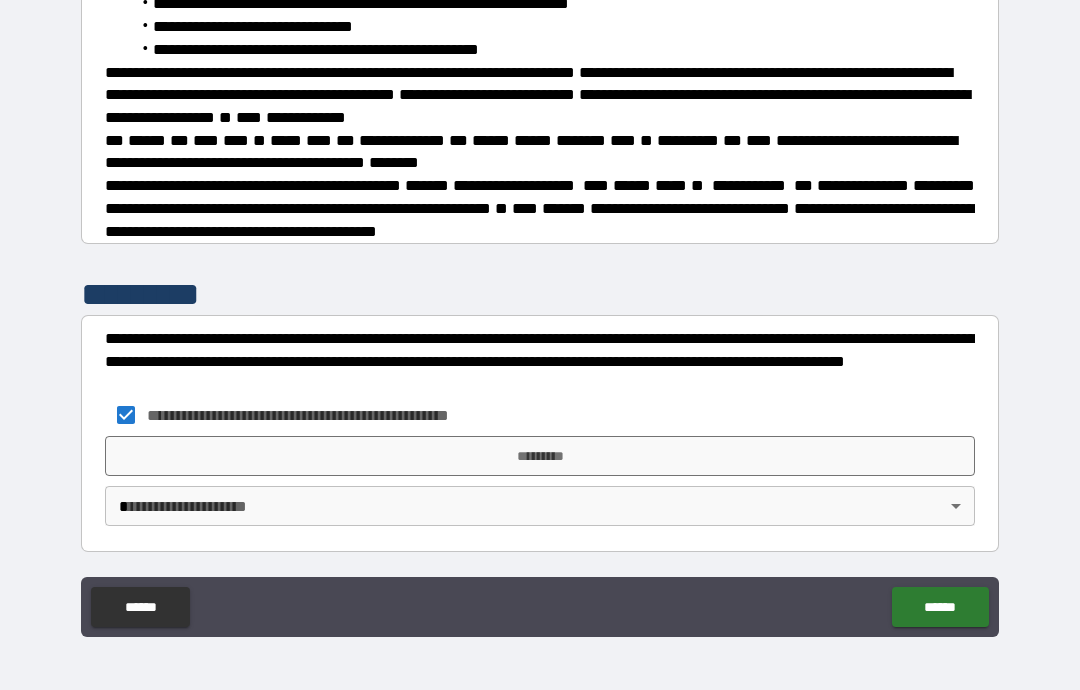 click on "*********" at bounding box center (540, 456) 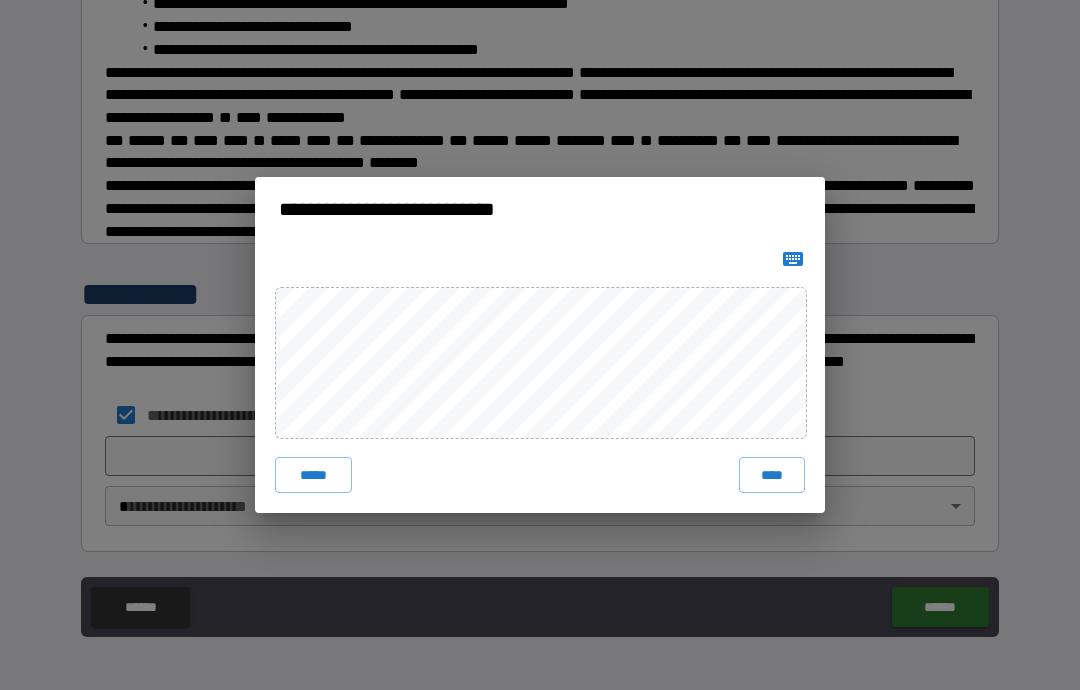 click on "**********" at bounding box center (540, 345) 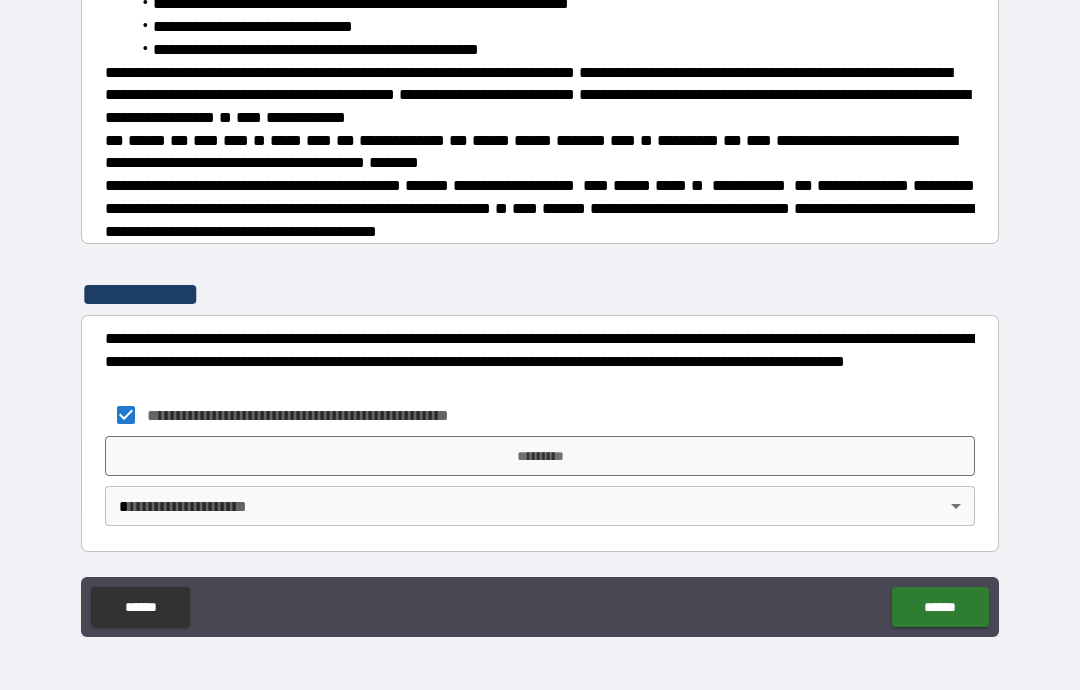 click on "******" at bounding box center (940, 607) 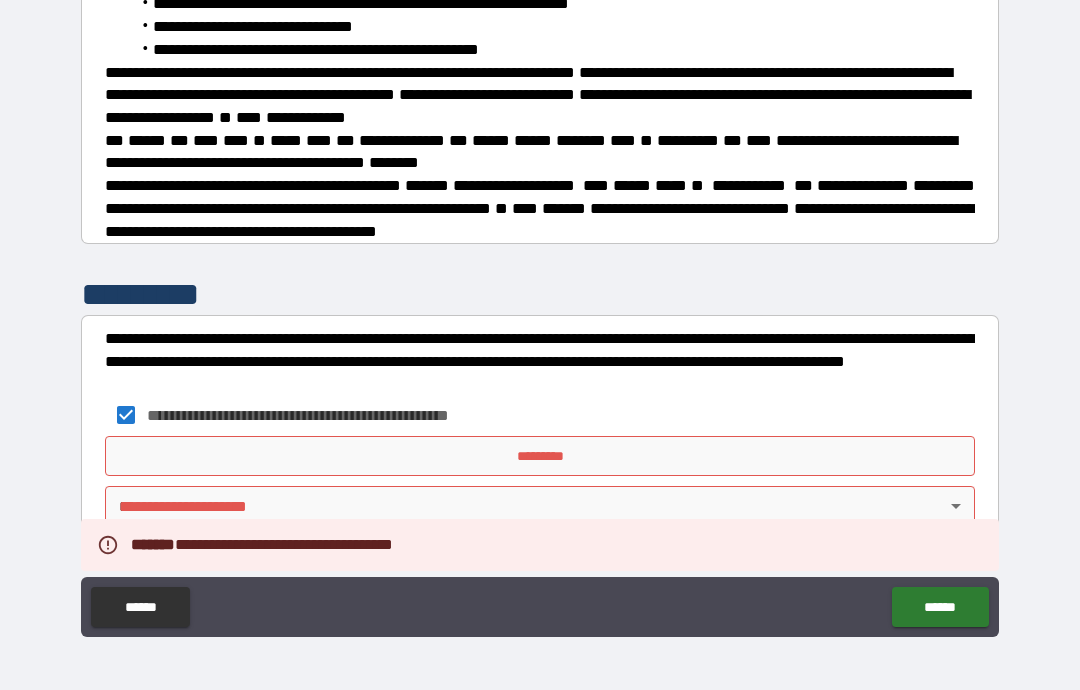 click on "*********" at bounding box center [540, 456] 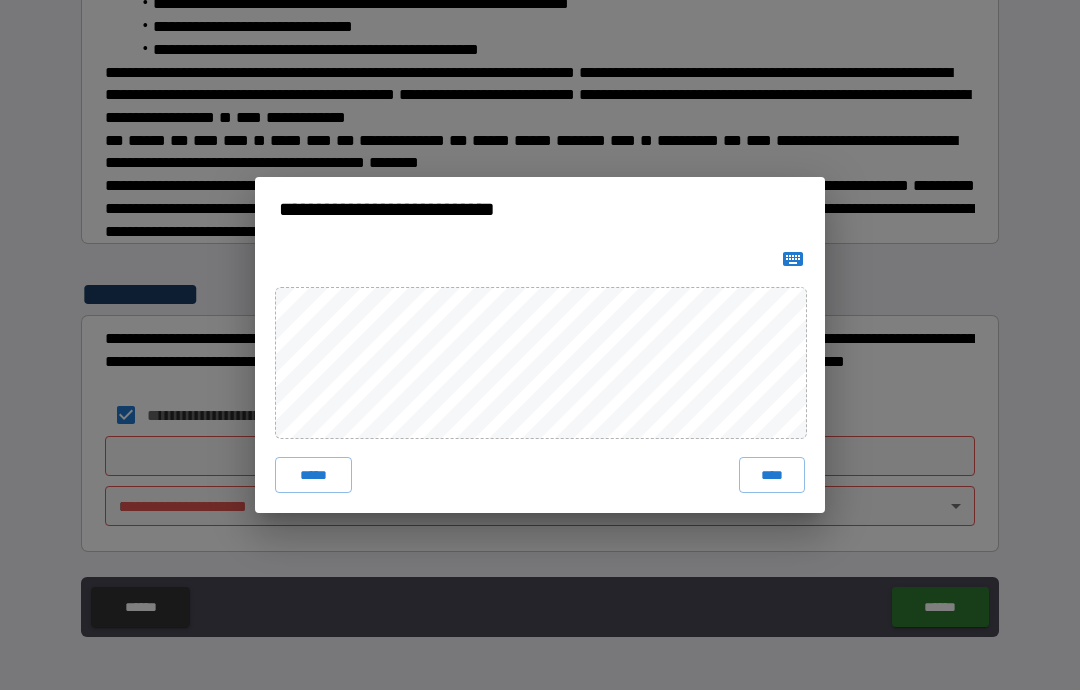 click on "****" at bounding box center [772, 475] 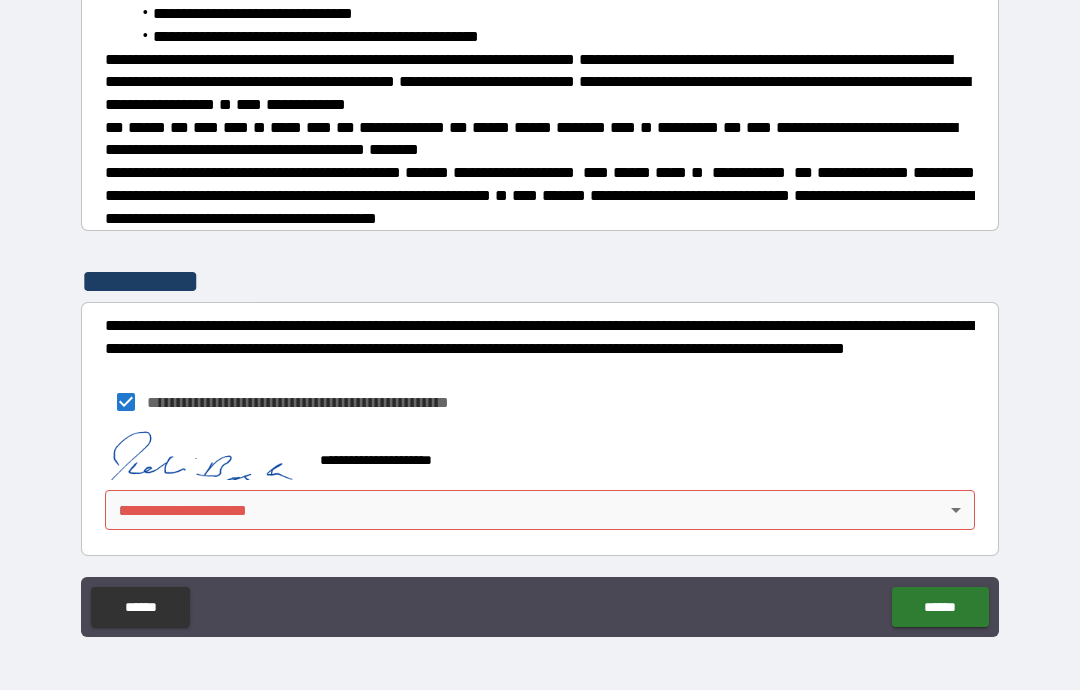 scroll, scrollTop: 309, scrollLeft: 0, axis: vertical 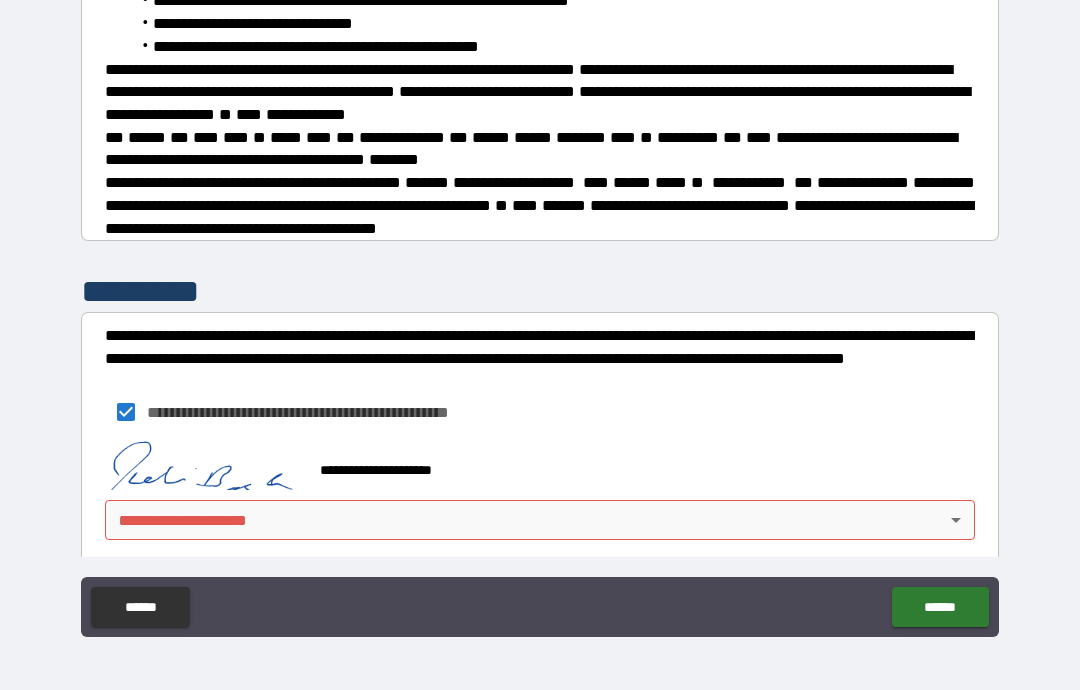 click on "**********" at bounding box center [540, 305] 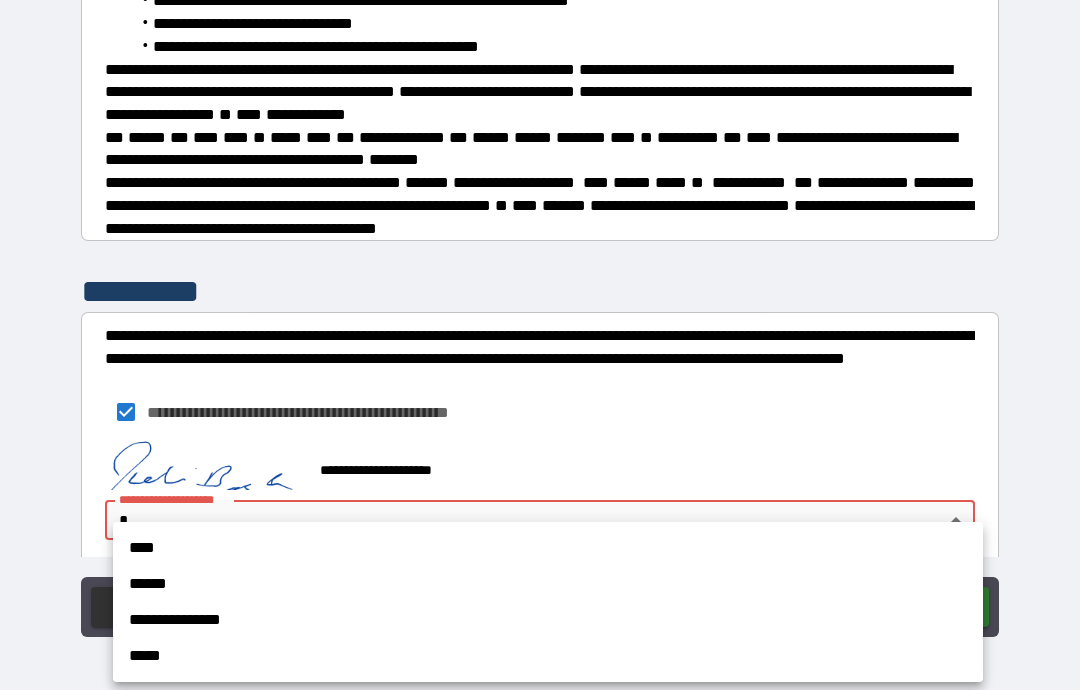 click on "****" at bounding box center (548, 548) 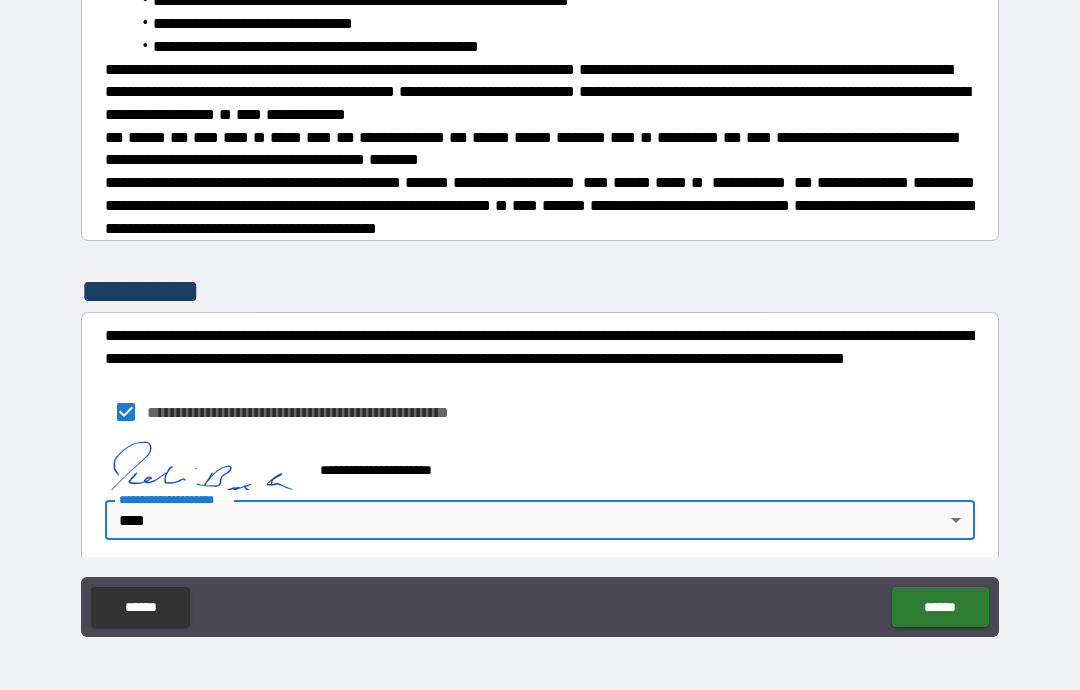 click on "******" at bounding box center [940, 607] 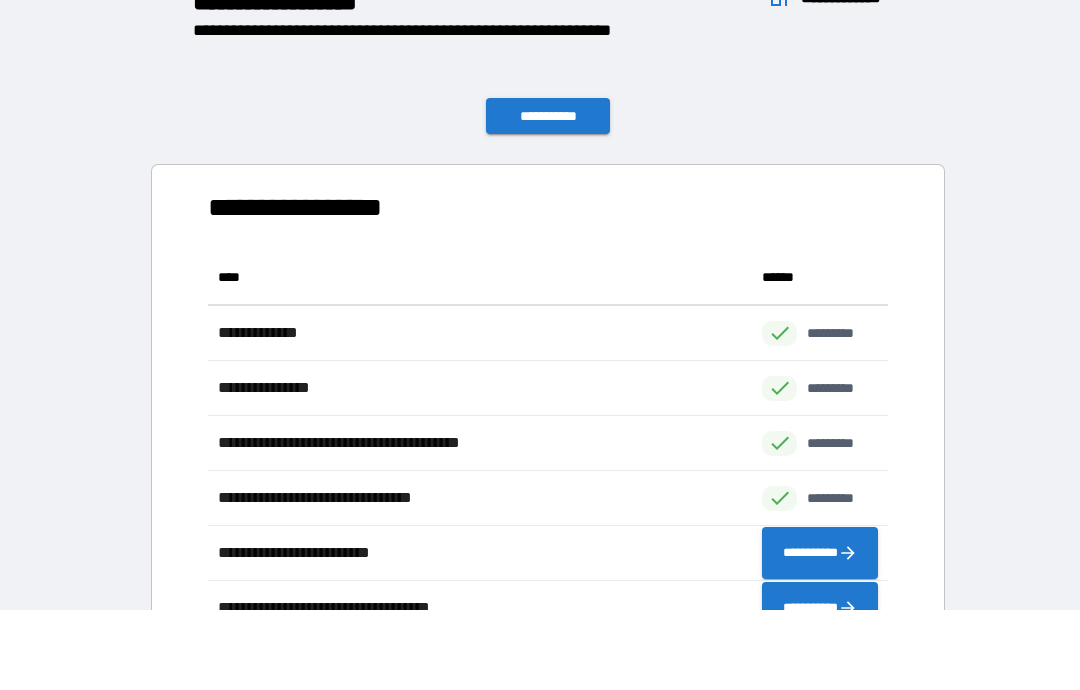 scroll, scrollTop: 551, scrollLeft: 680, axis: both 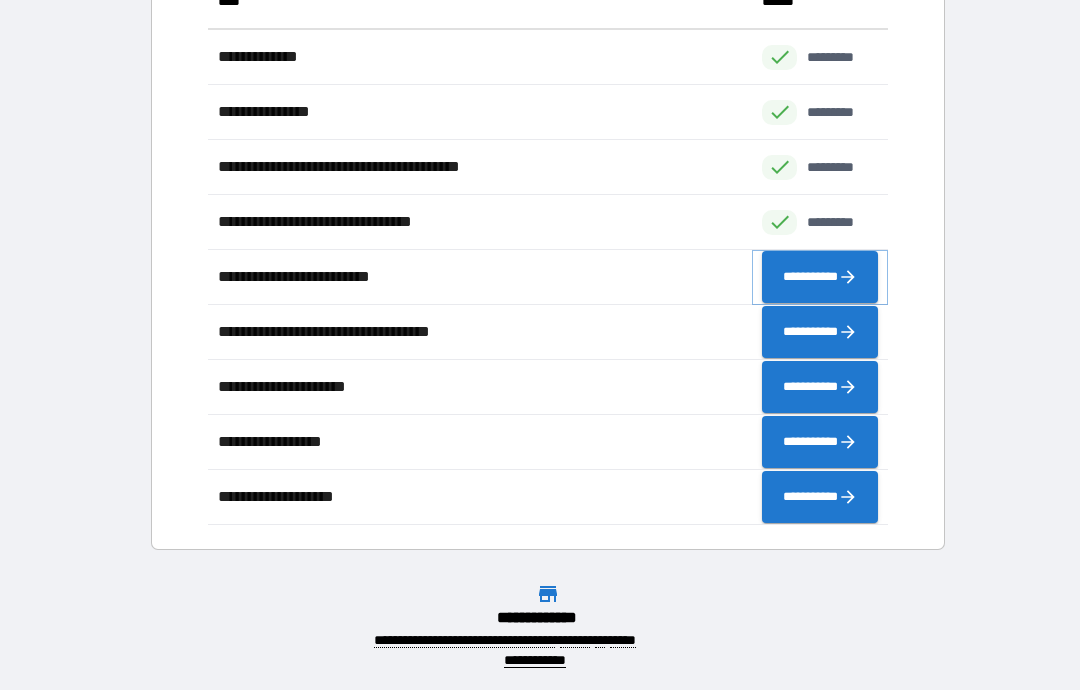 click on "**********" at bounding box center [820, 277] 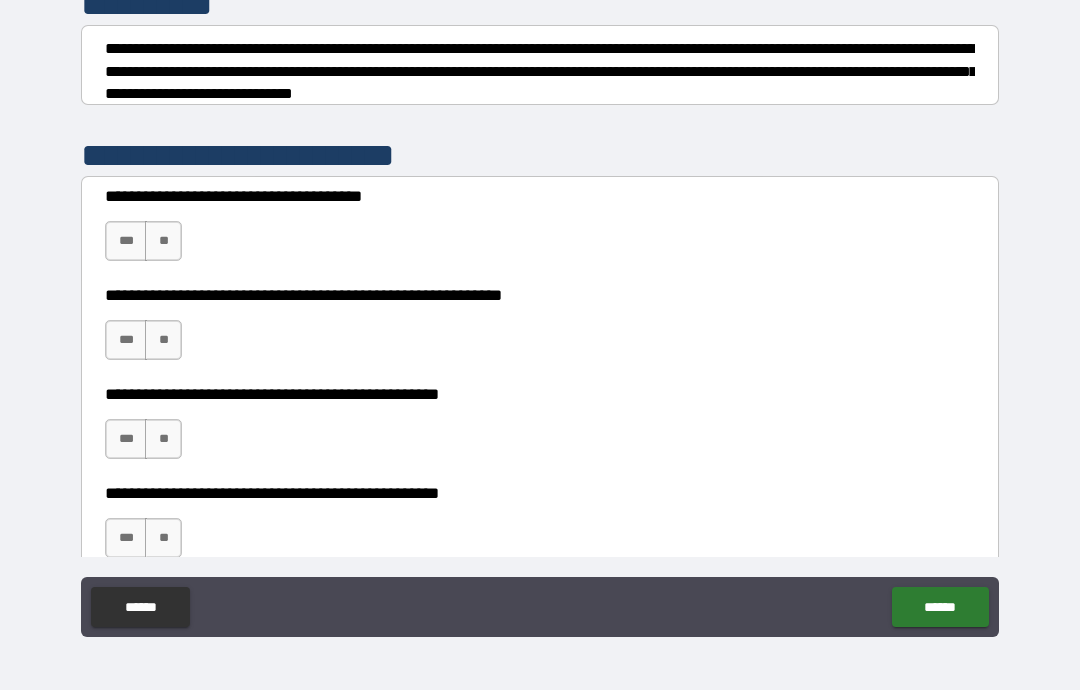 scroll, scrollTop: 270, scrollLeft: 0, axis: vertical 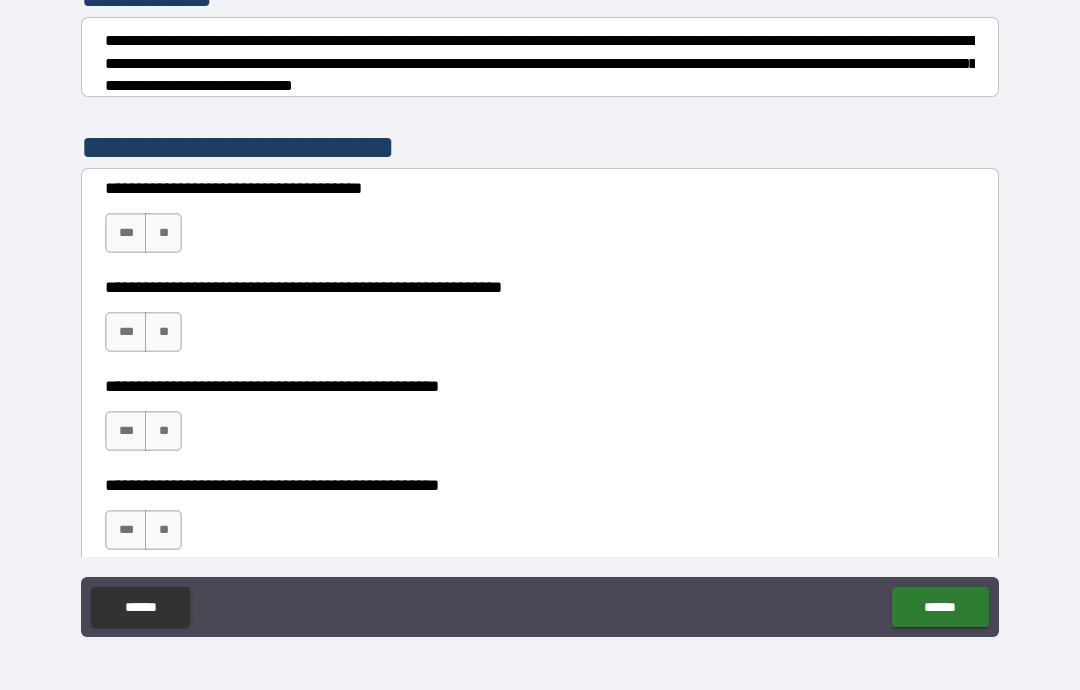 click on "**" at bounding box center (163, 233) 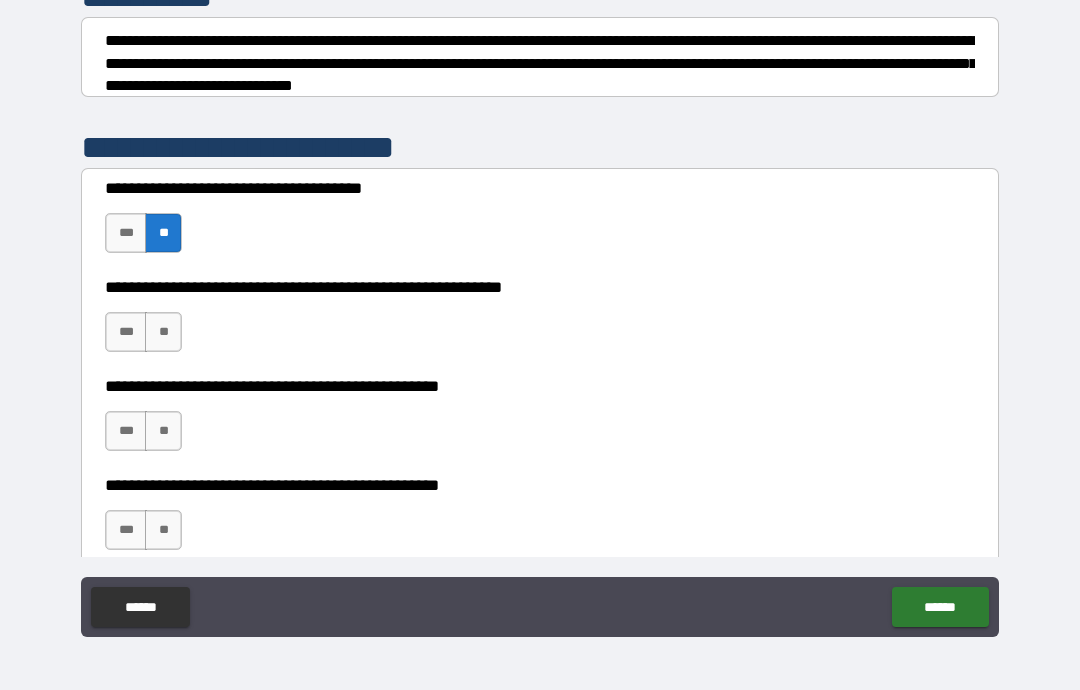 click on "**" at bounding box center (163, 332) 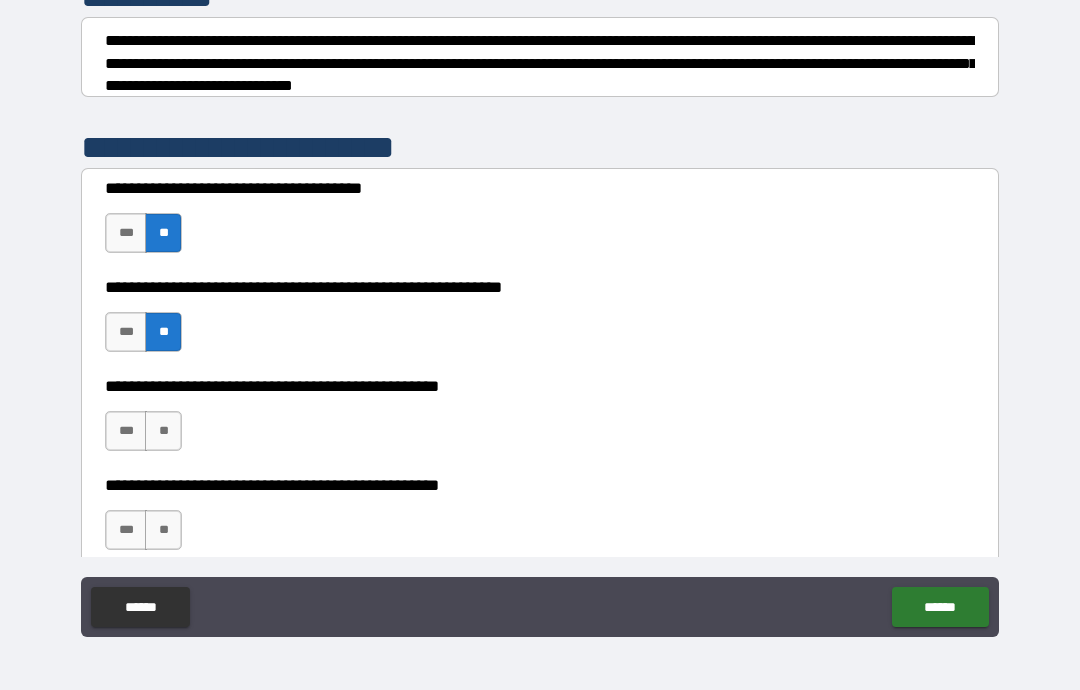 click on "**" at bounding box center [163, 431] 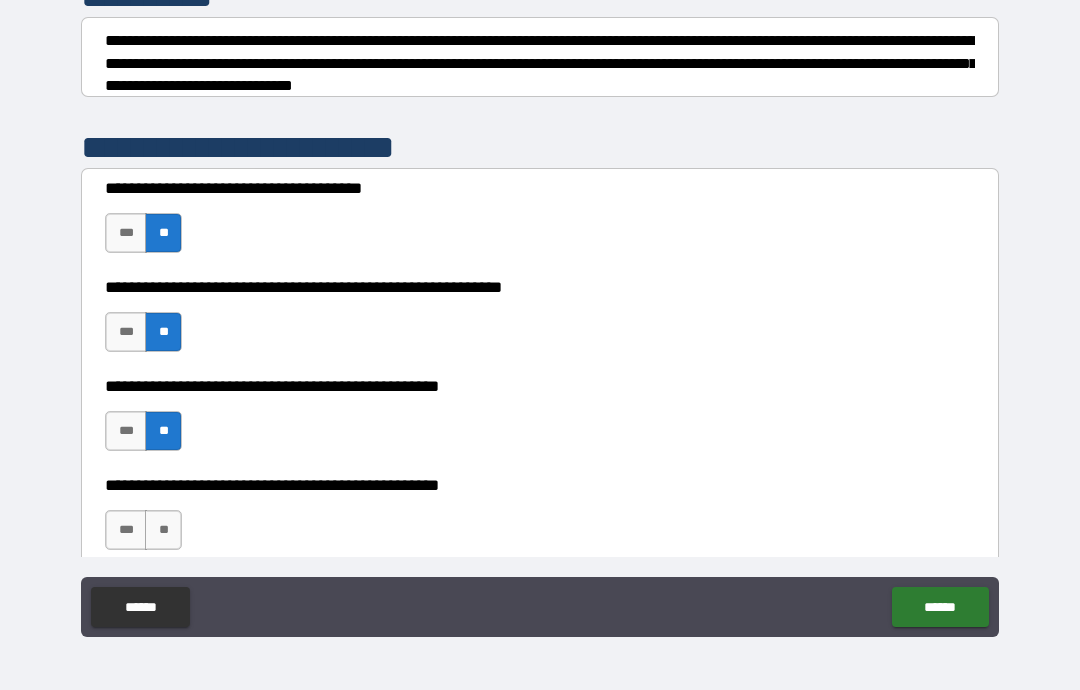 click on "**" at bounding box center [163, 530] 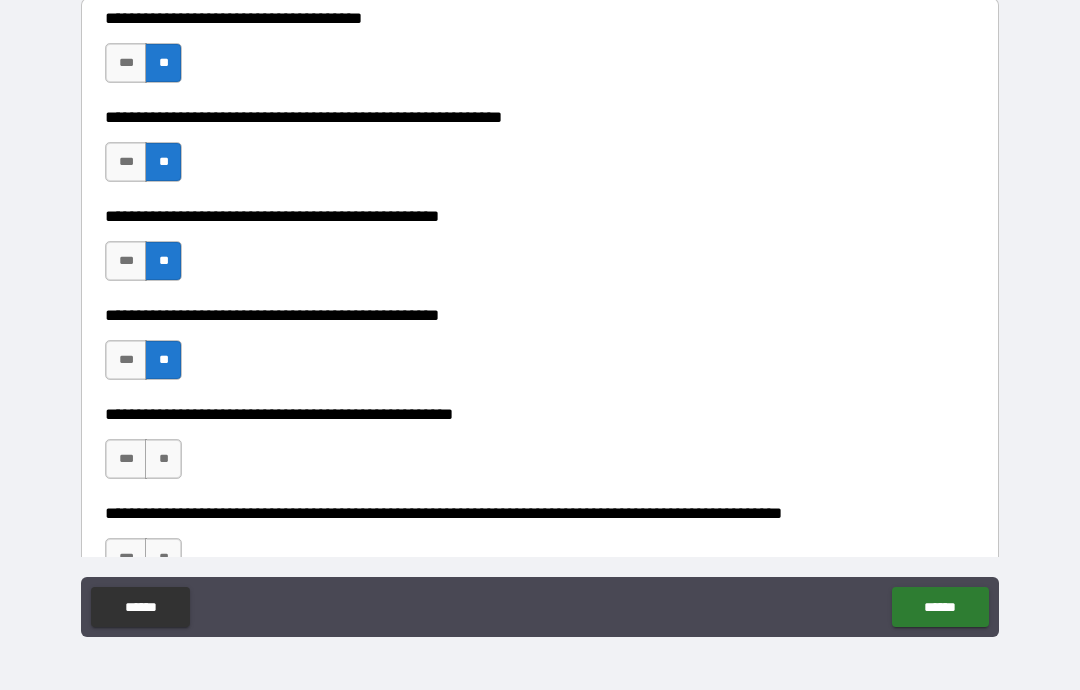 scroll, scrollTop: 435, scrollLeft: 0, axis: vertical 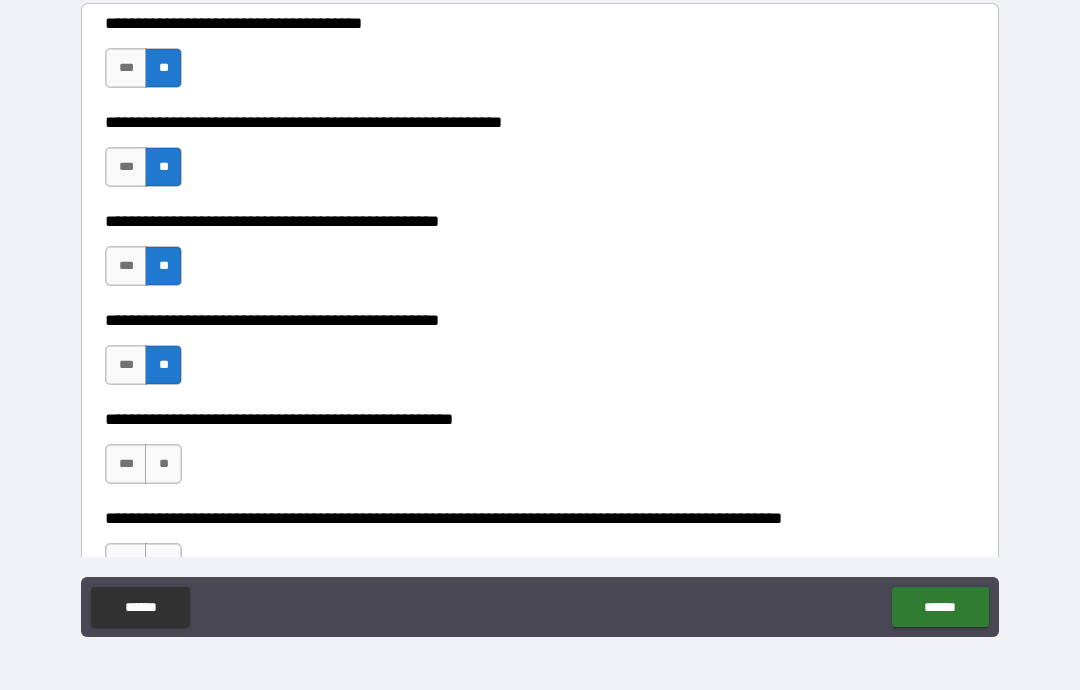click on "***" at bounding box center (126, 365) 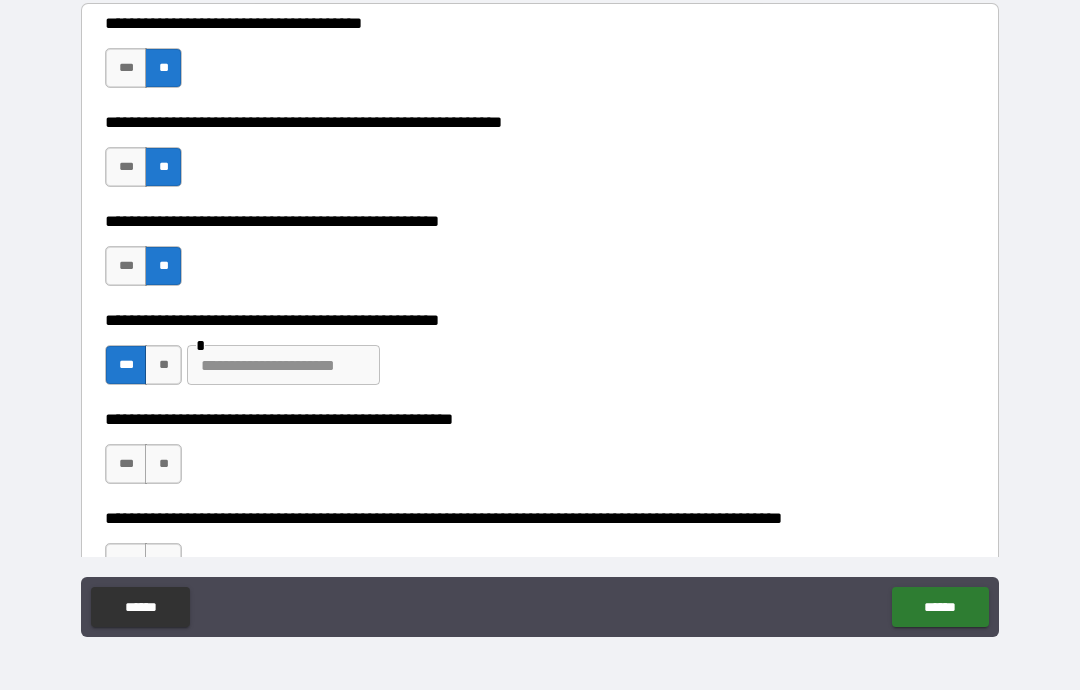 click at bounding box center [283, 365] 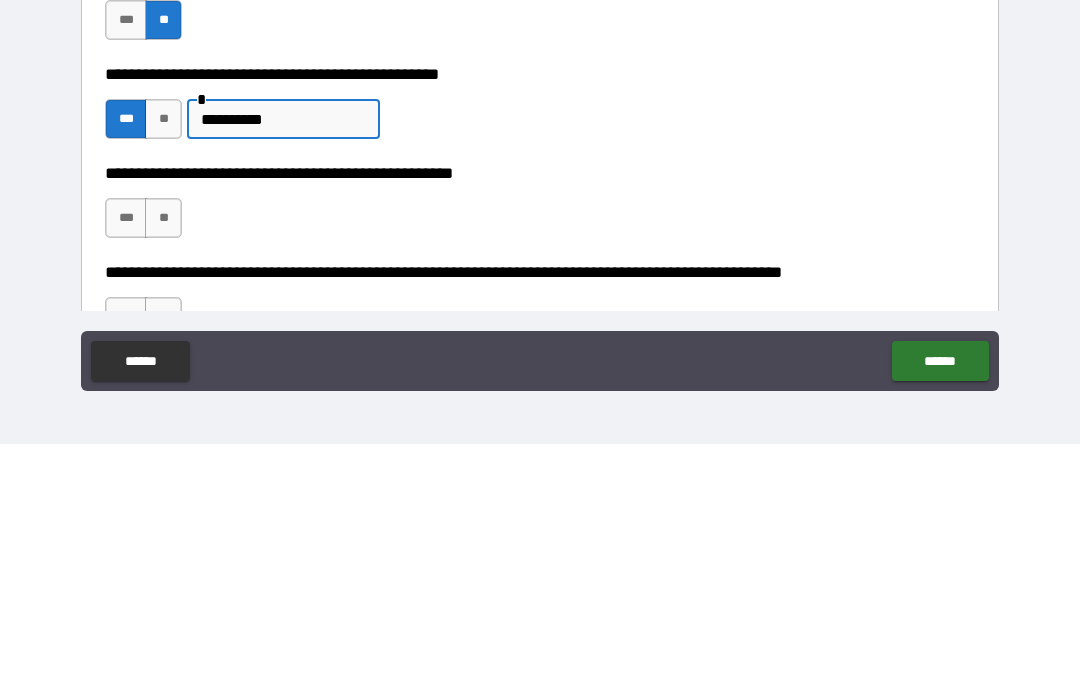 click on "**********" at bounding box center (283, 365) 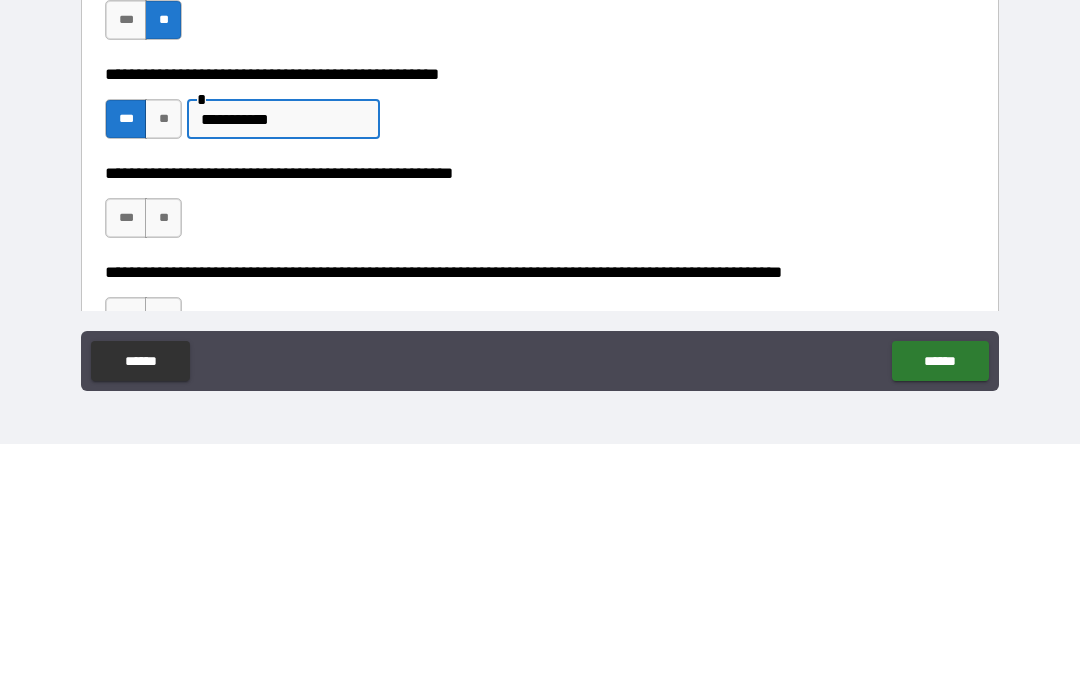click on "**********" at bounding box center [283, 365] 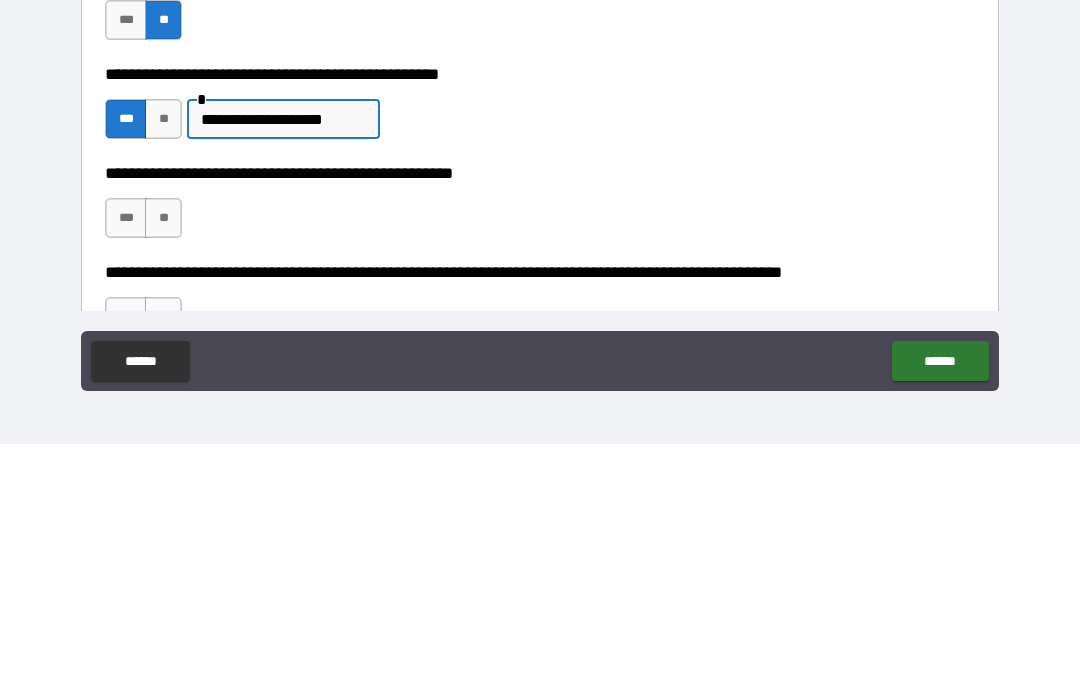 click on "**" at bounding box center [163, 464] 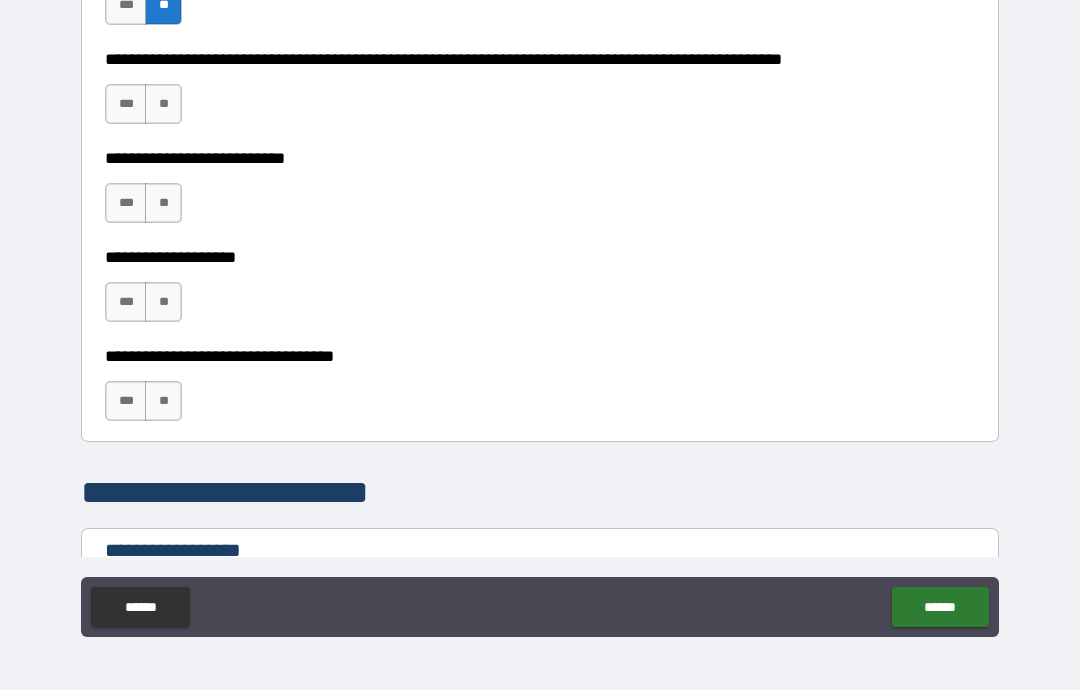 scroll, scrollTop: 890, scrollLeft: 0, axis: vertical 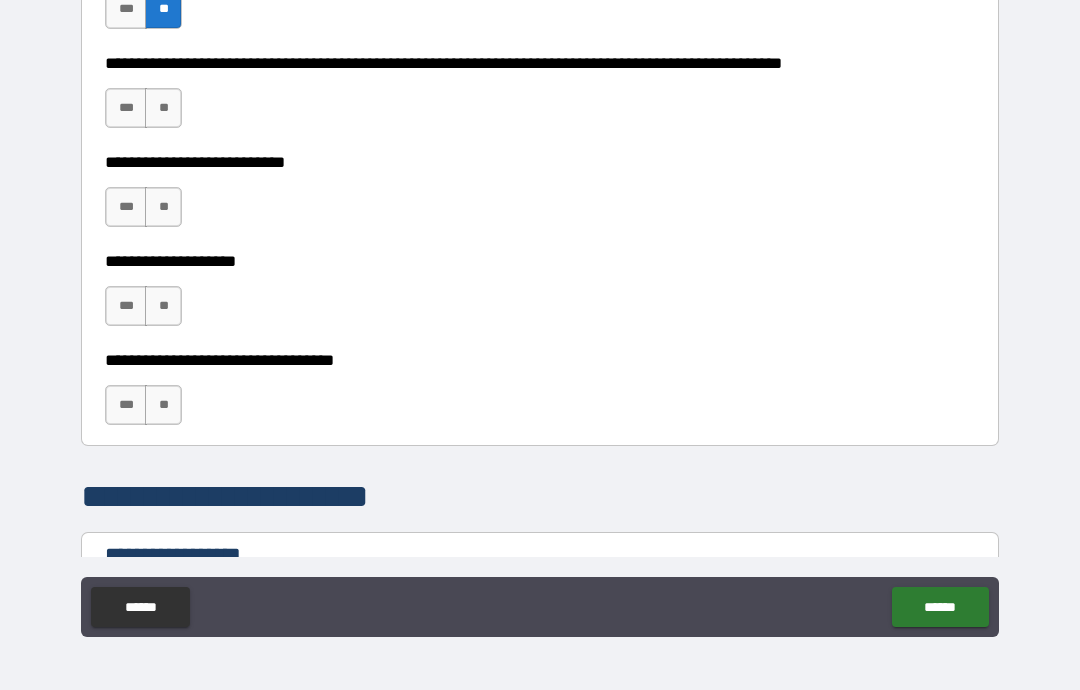 click on "**" at bounding box center [163, 108] 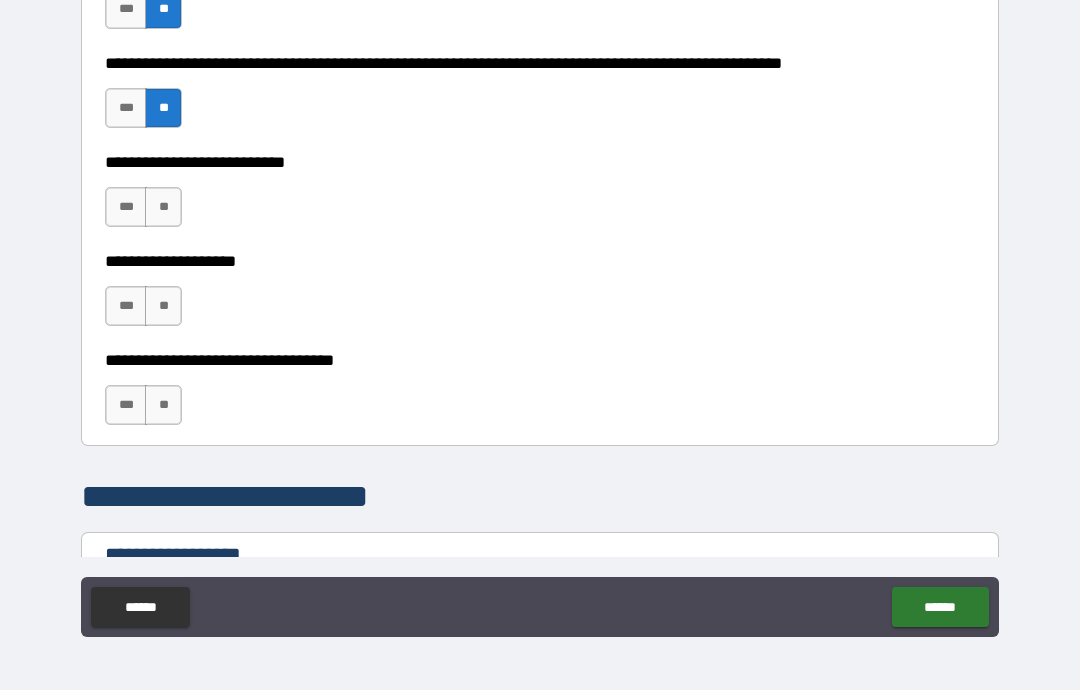 click on "**" at bounding box center (163, 207) 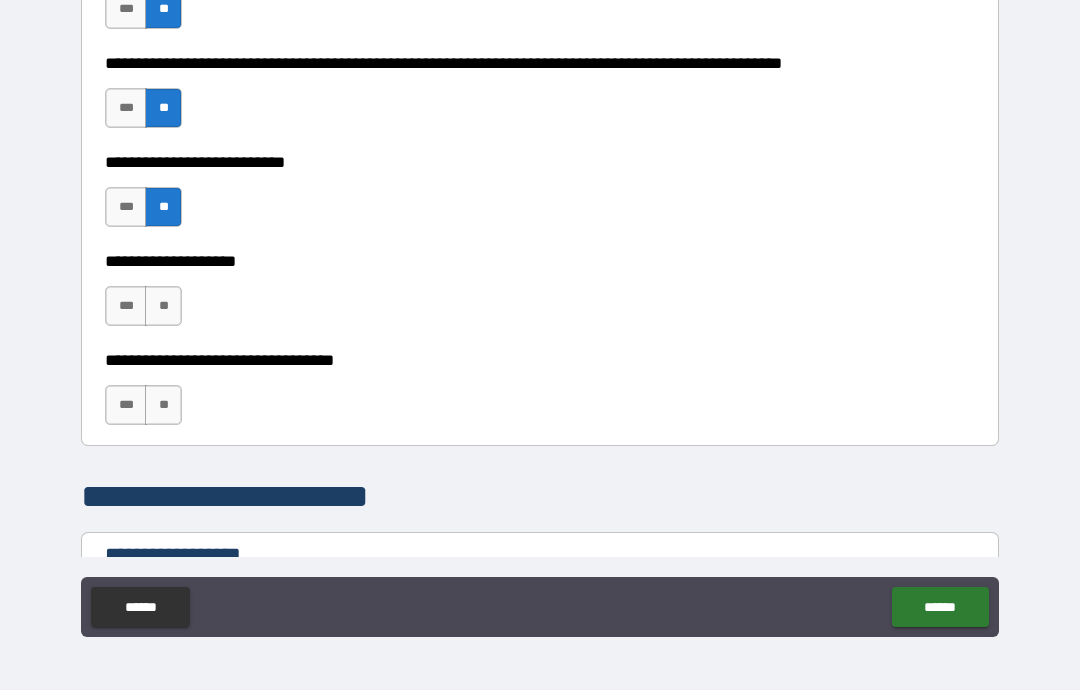 click on "**" at bounding box center [163, 306] 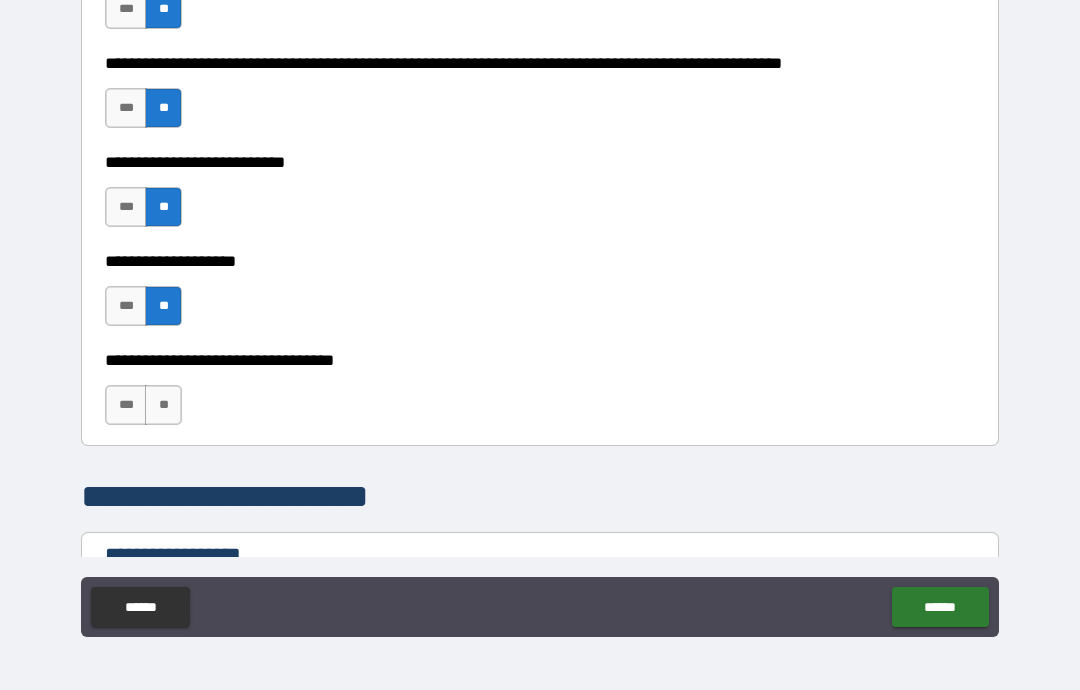 click on "**" at bounding box center (163, 405) 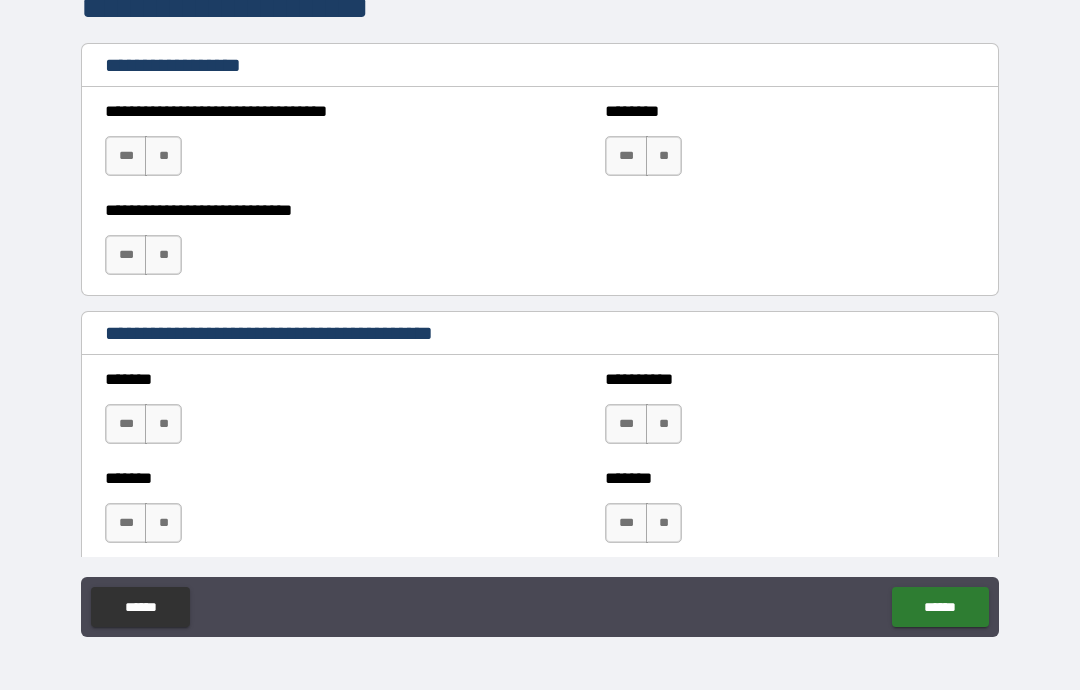 scroll, scrollTop: 1424, scrollLeft: 0, axis: vertical 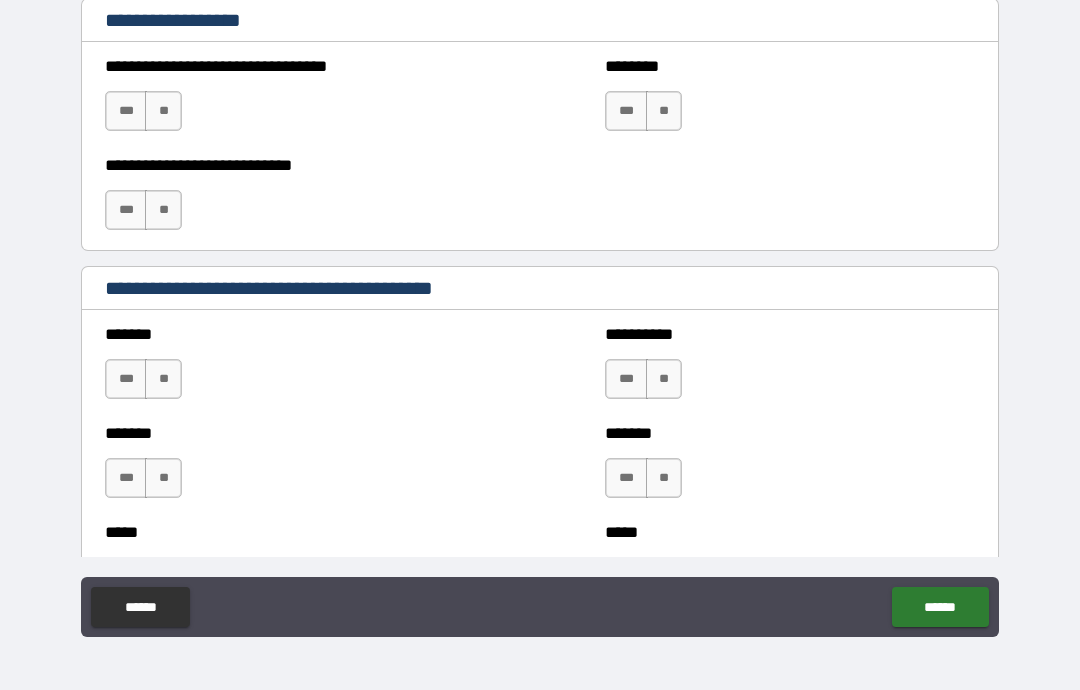 click on "**" at bounding box center [163, 111] 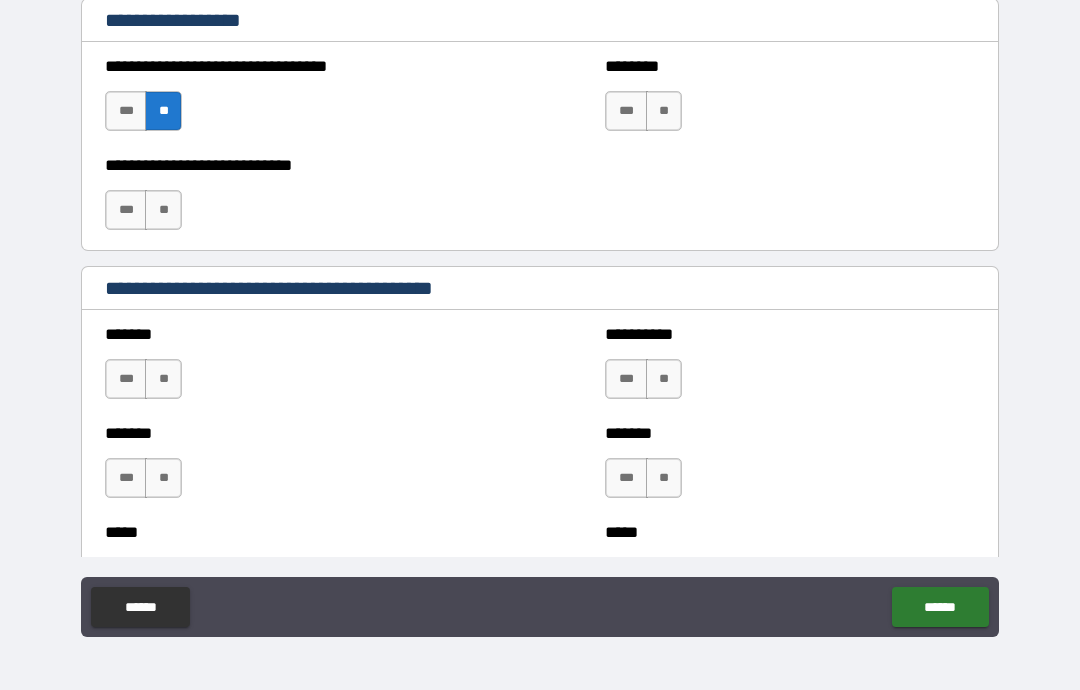 click on "**" at bounding box center (163, 210) 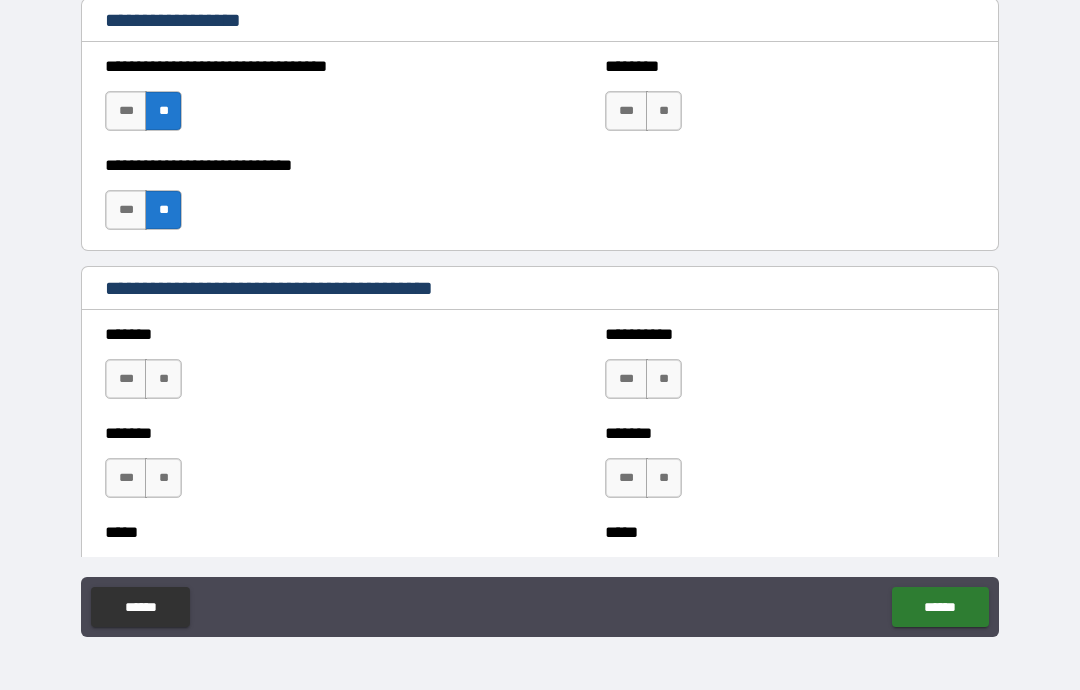 click on "**" at bounding box center [664, 111] 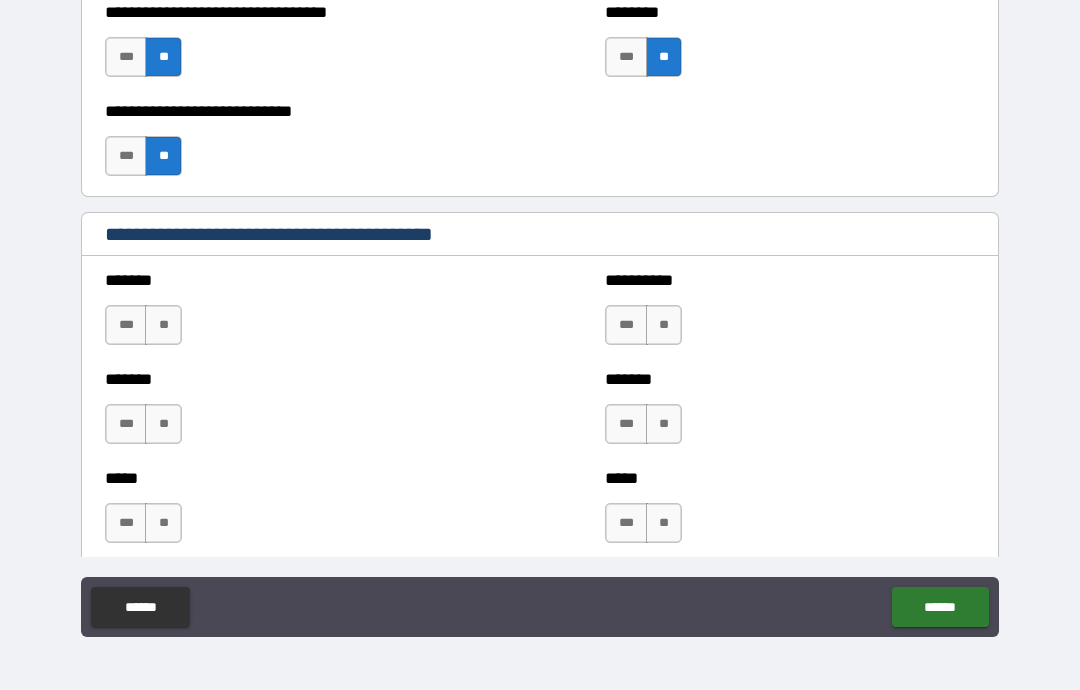 scroll, scrollTop: 1496, scrollLeft: 0, axis: vertical 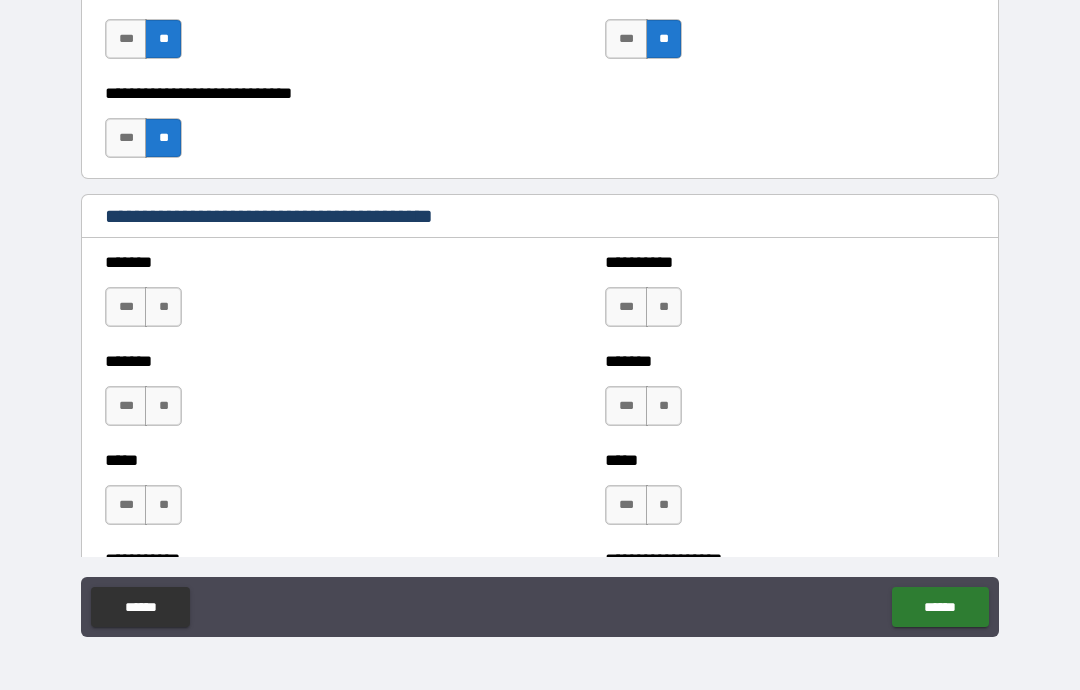 click on "**" at bounding box center (163, 307) 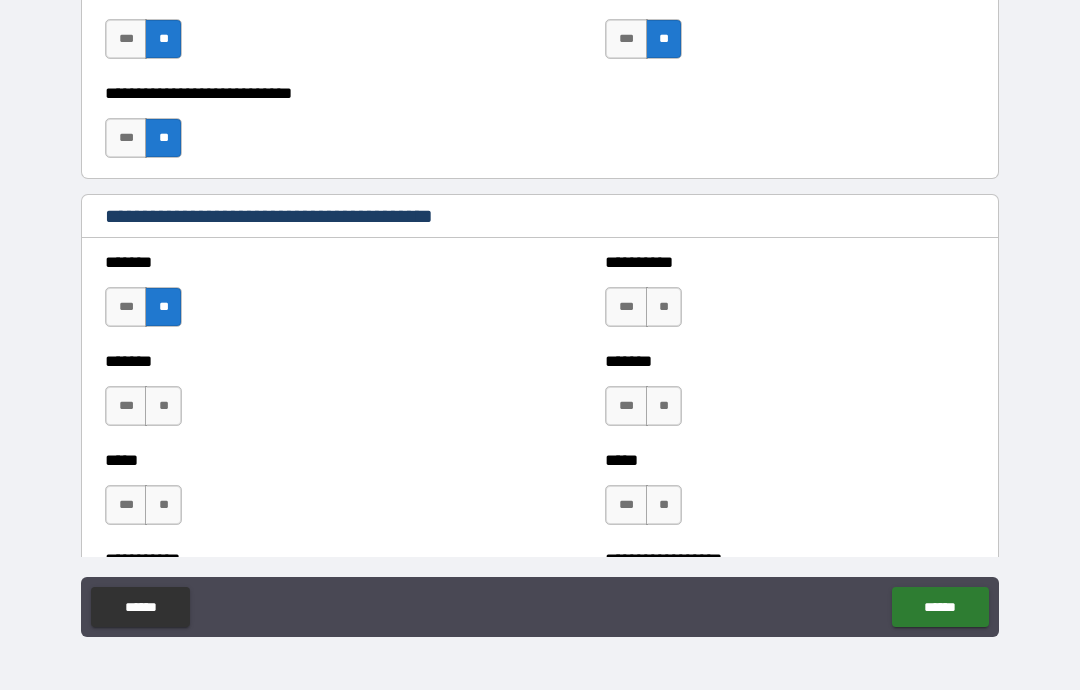 click on "**" at bounding box center (163, 406) 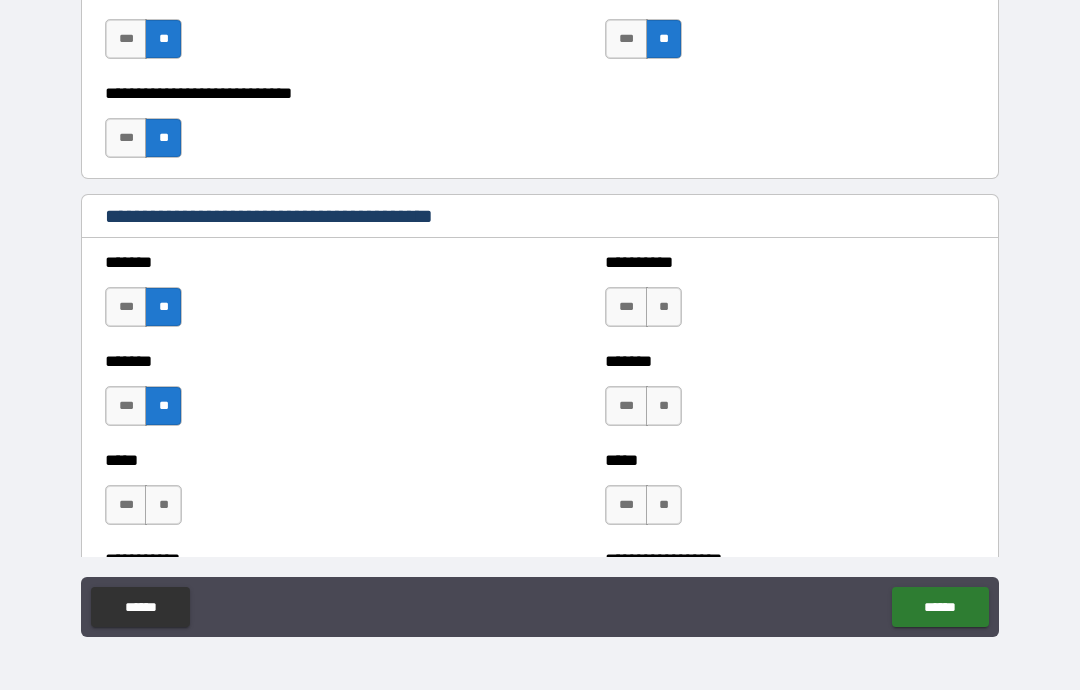 click on "**" at bounding box center [163, 505] 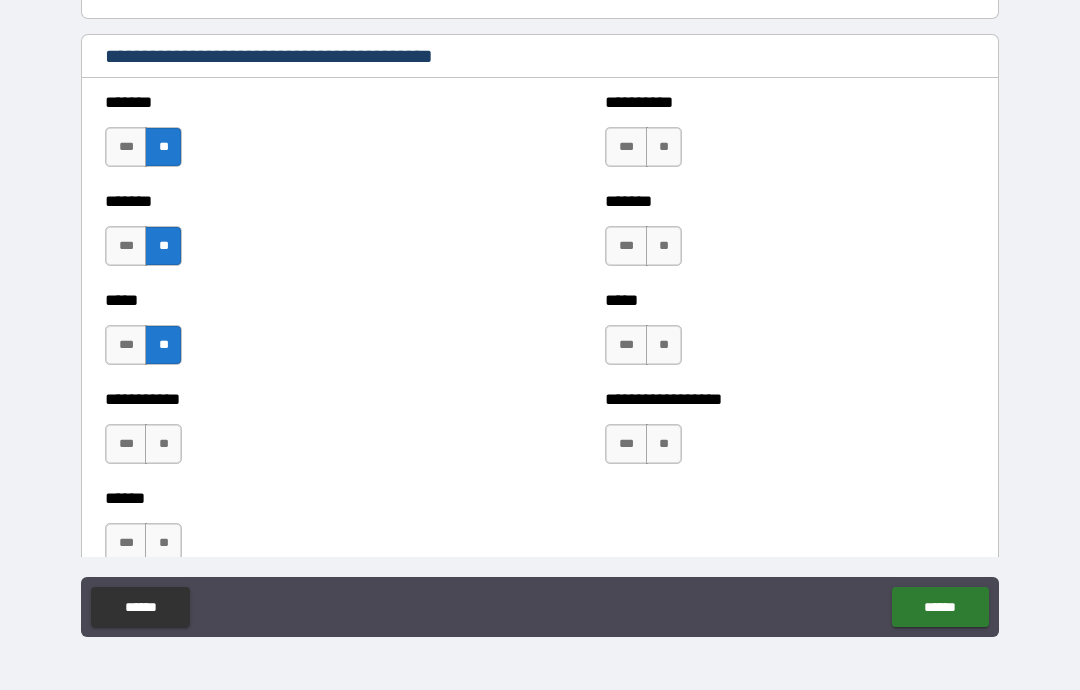 scroll, scrollTop: 1700, scrollLeft: 0, axis: vertical 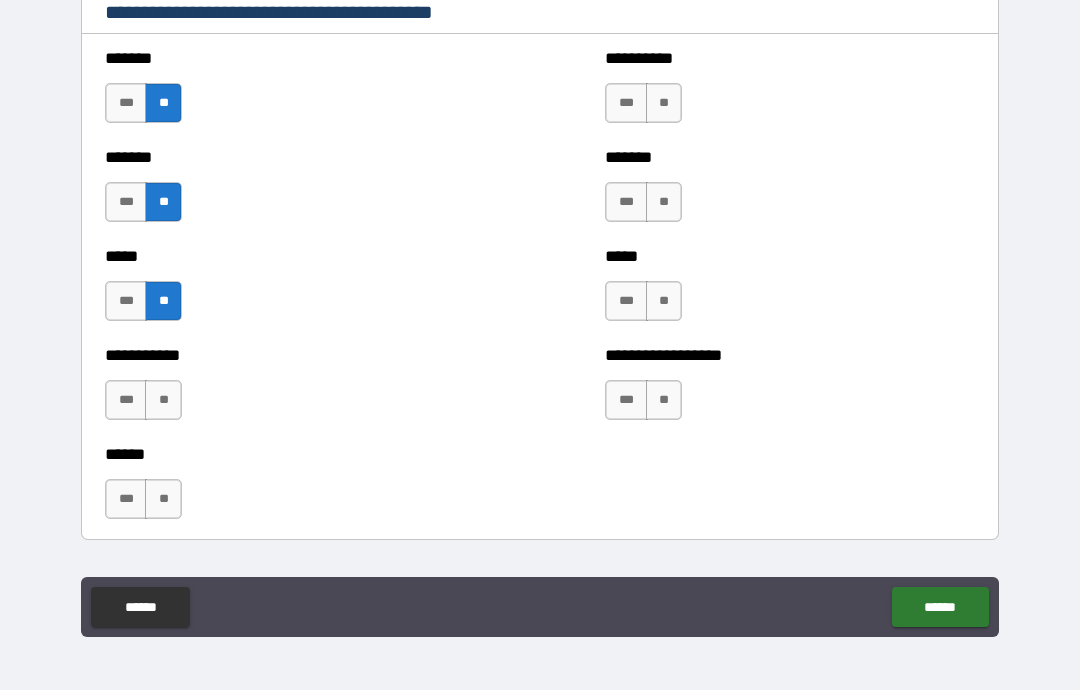 click on "**" at bounding box center [163, 400] 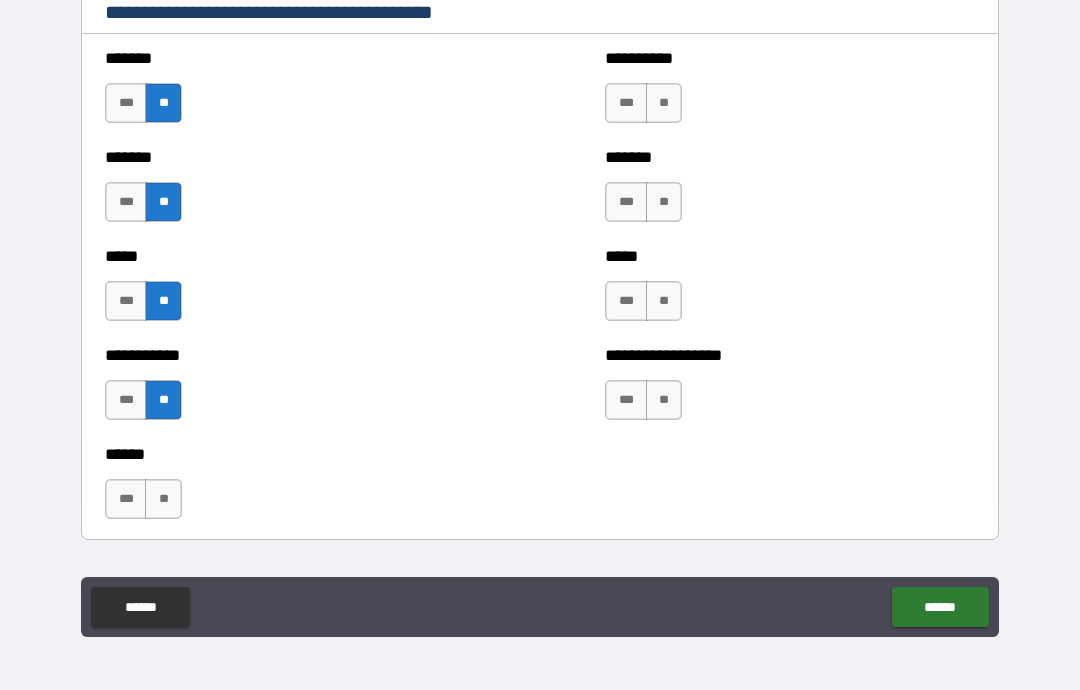 click on "**" at bounding box center (163, 499) 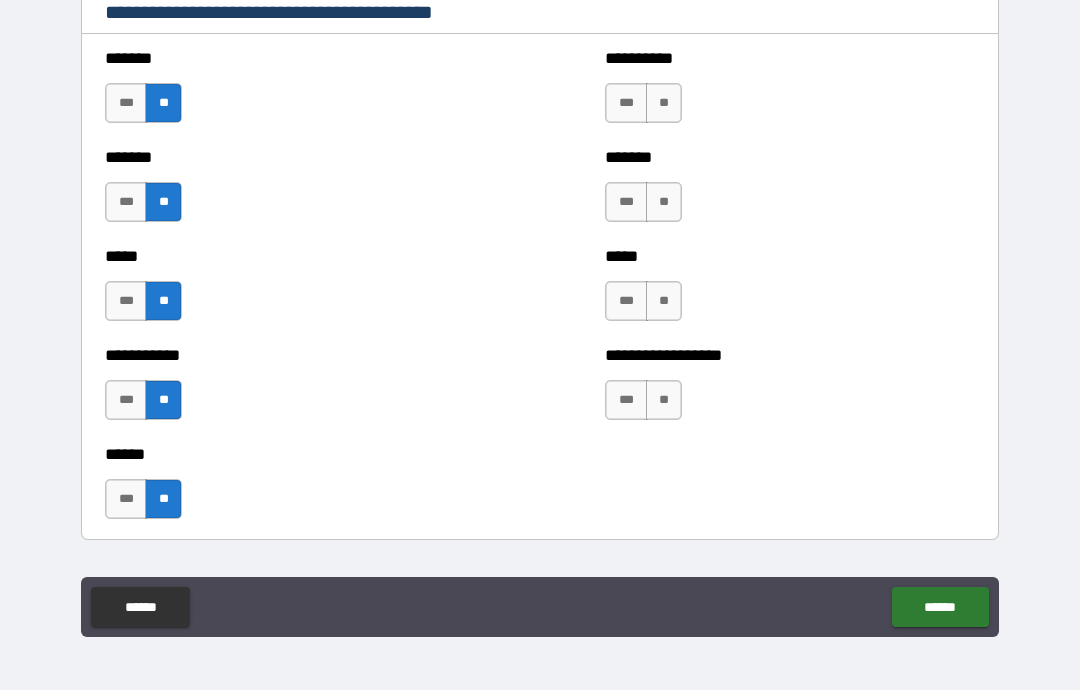 click on "**" at bounding box center (664, 103) 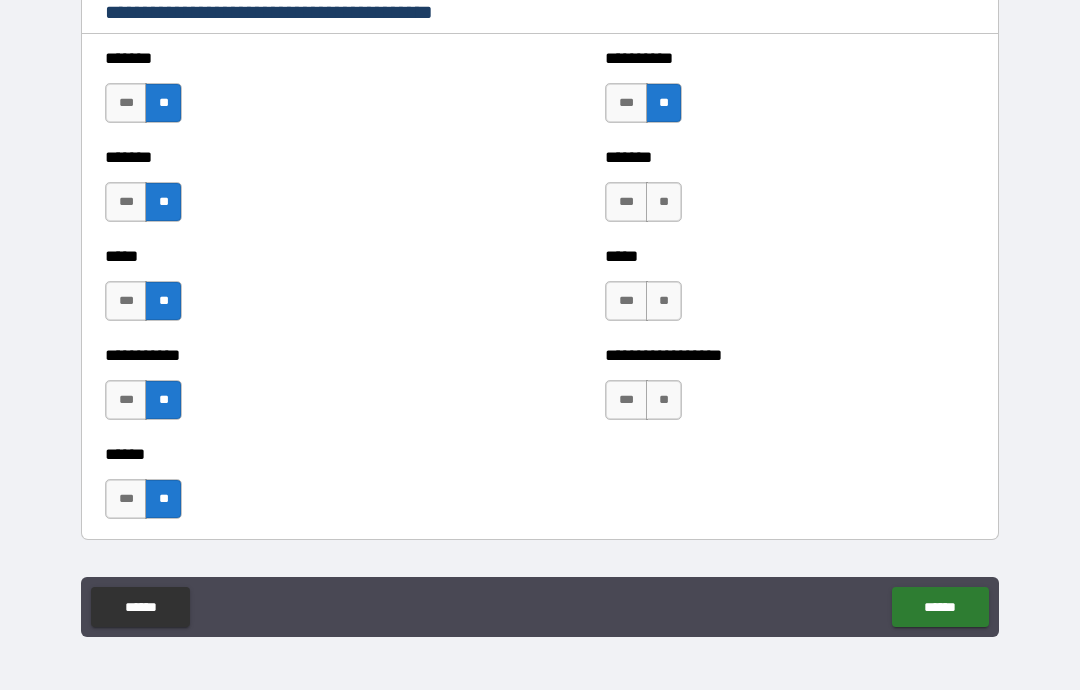 click on "**" at bounding box center [664, 202] 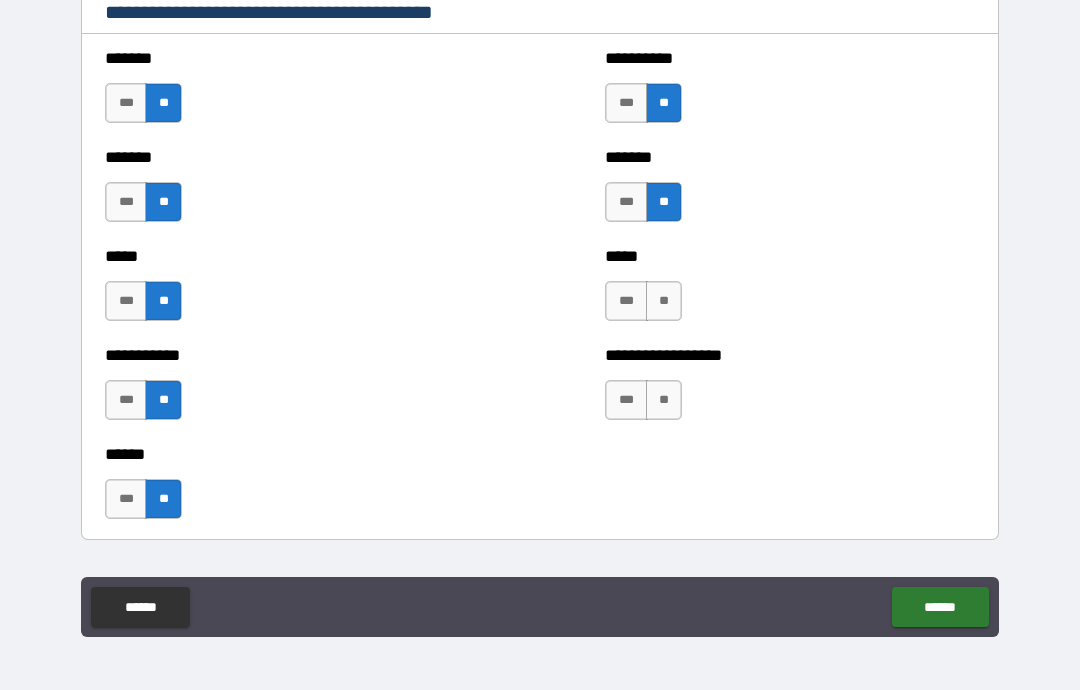 click on "**" at bounding box center [664, 301] 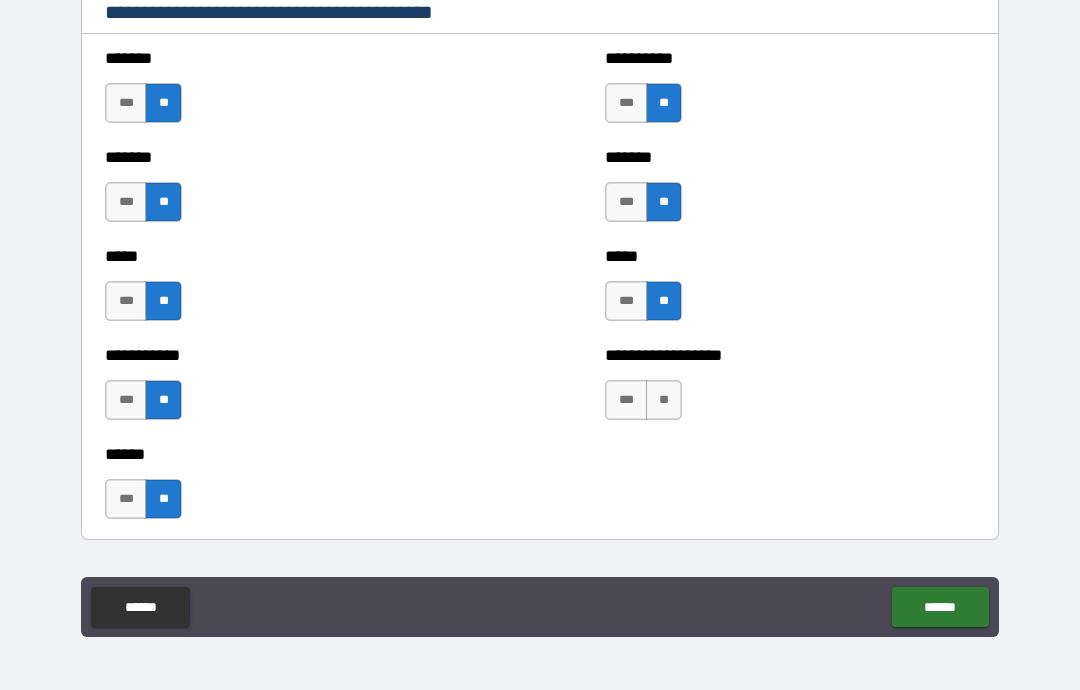 click on "**" at bounding box center [664, 400] 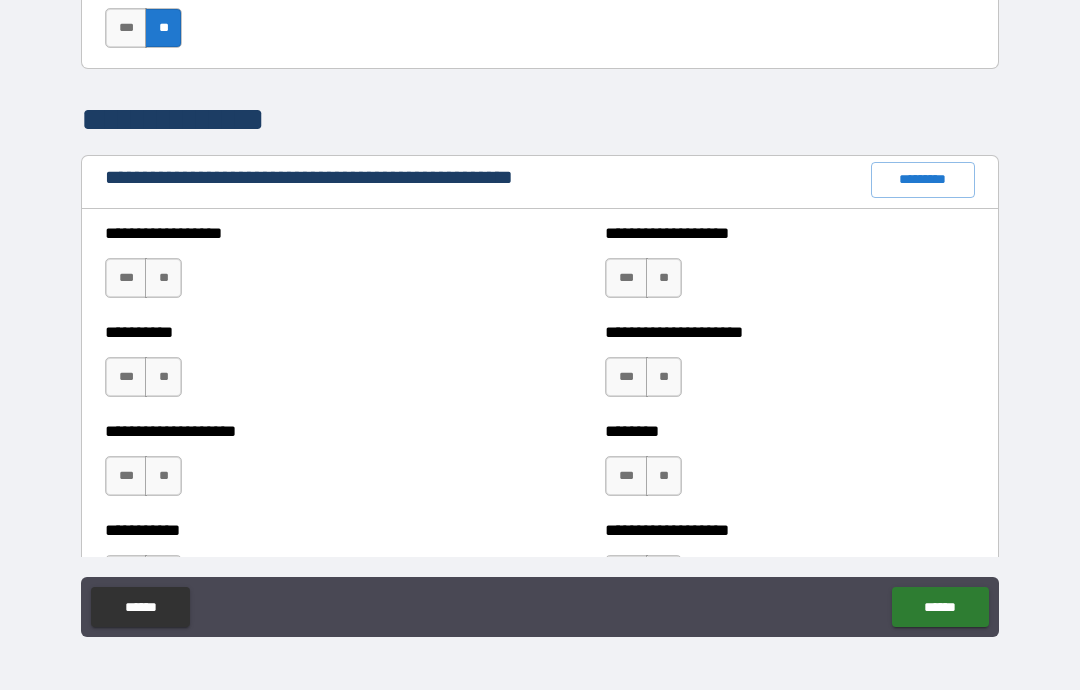 scroll, scrollTop: 2172, scrollLeft: 0, axis: vertical 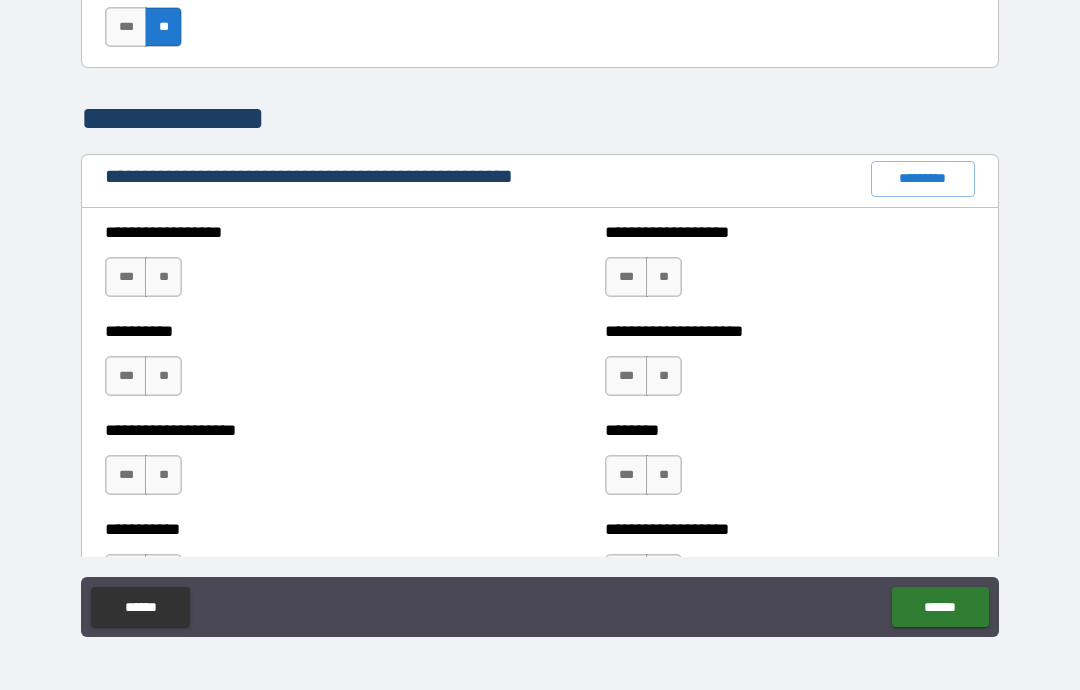click on "**" at bounding box center (163, 277) 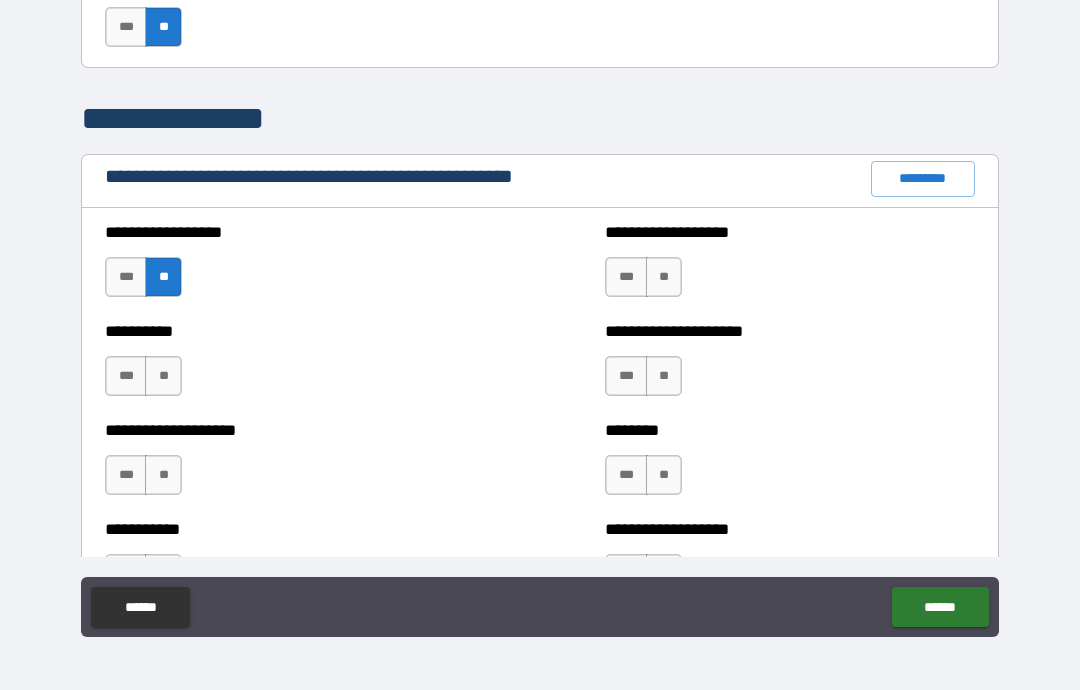 click on "**" at bounding box center [163, 376] 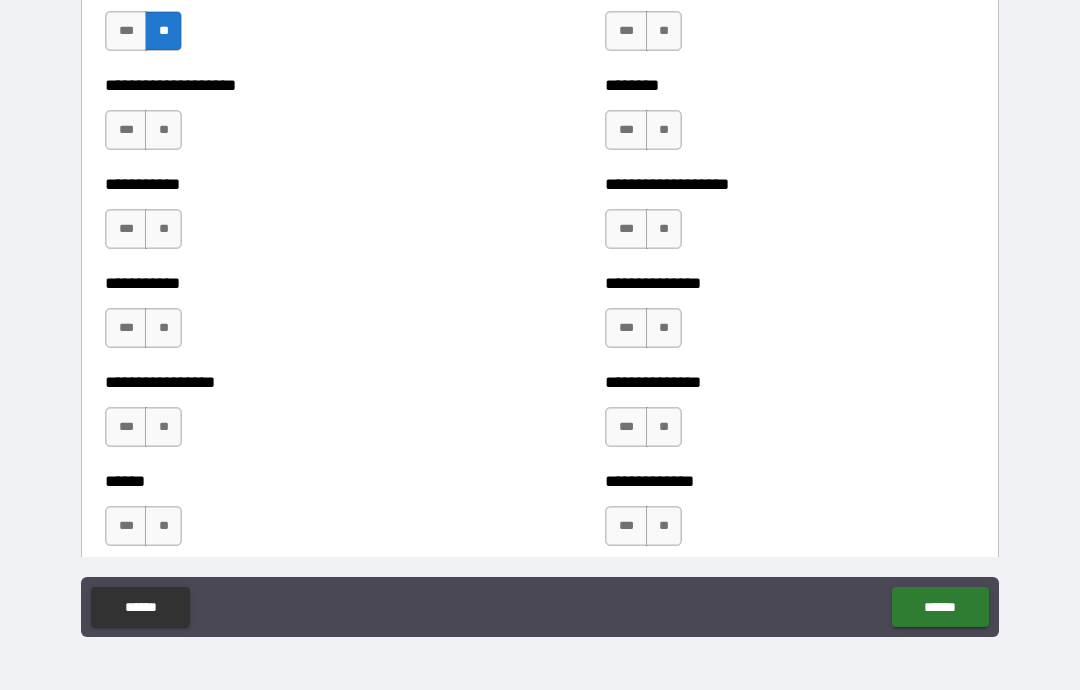 scroll, scrollTop: 2518, scrollLeft: 0, axis: vertical 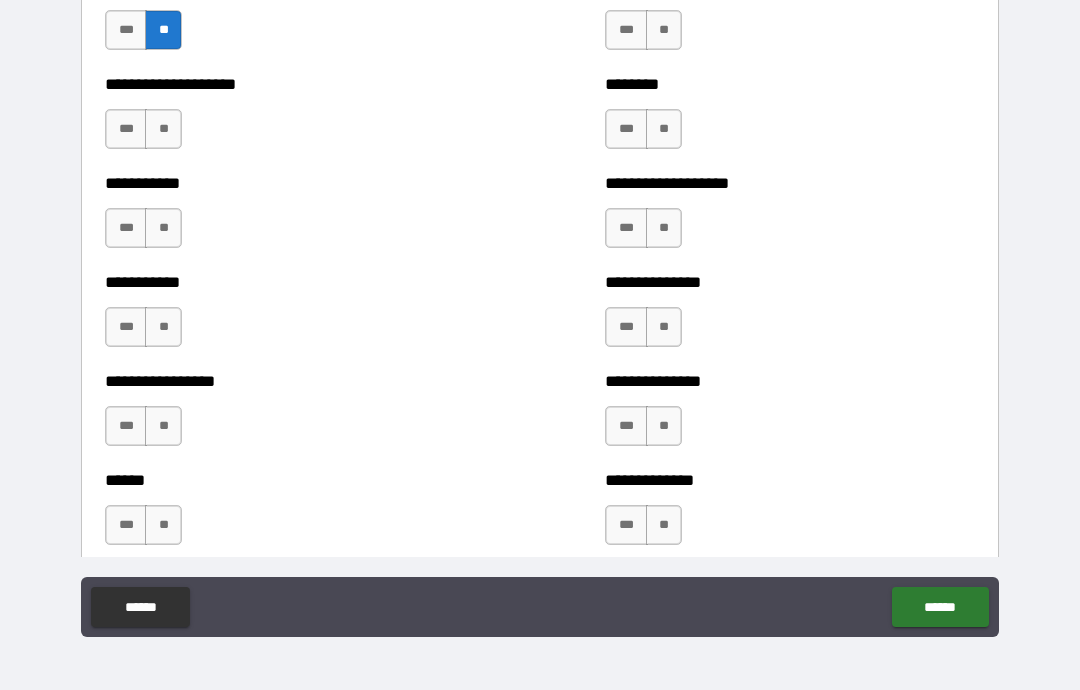 click on "**" at bounding box center (163, 129) 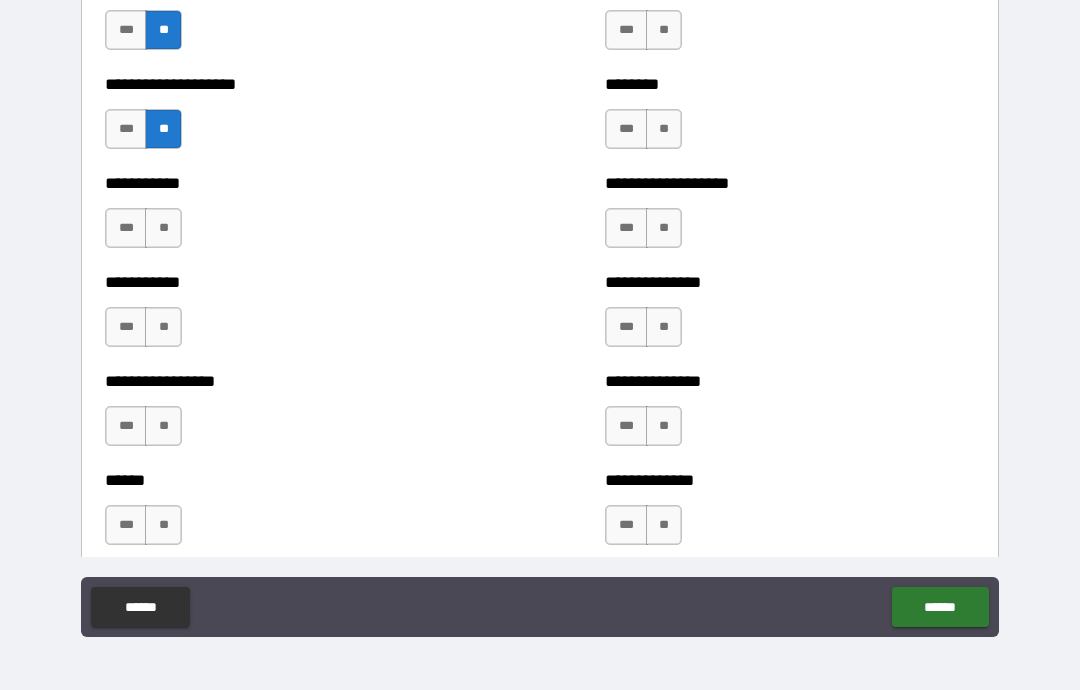 click on "**" at bounding box center [163, 228] 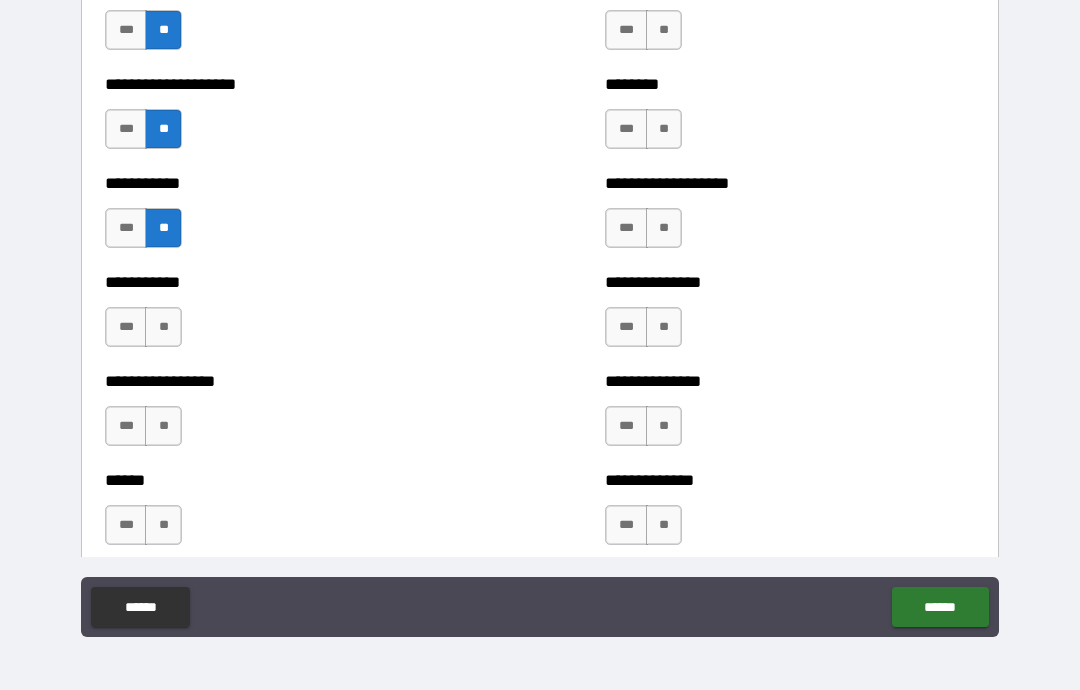 click on "**" at bounding box center (163, 327) 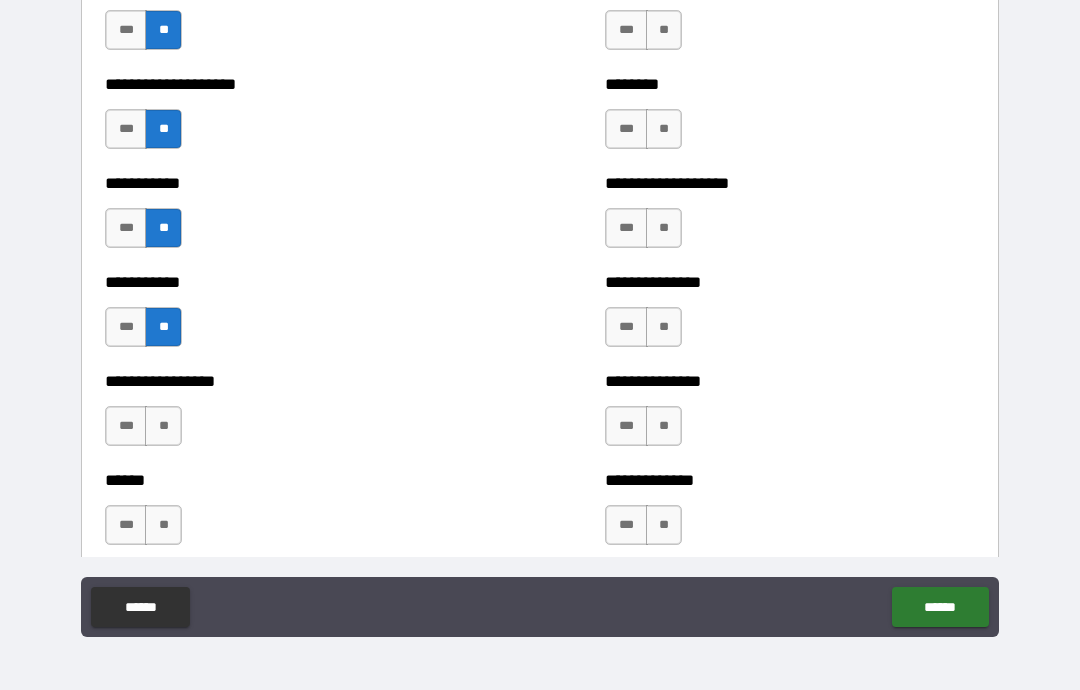 click on "**" at bounding box center [163, 426] 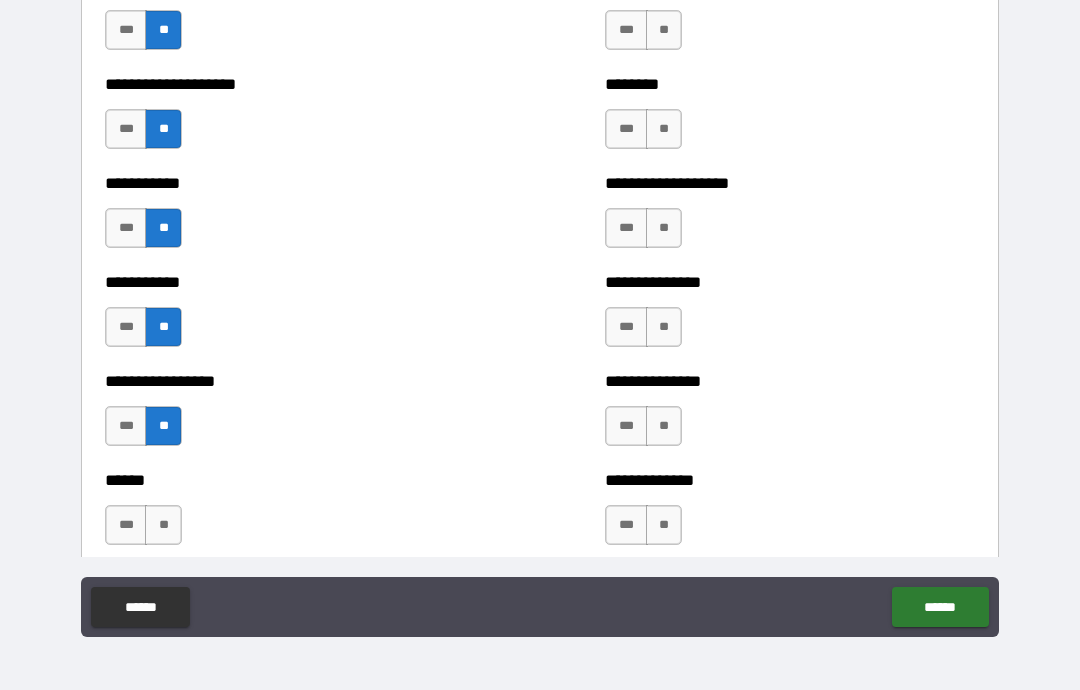 click on "**" at bounding box center [163, 525] 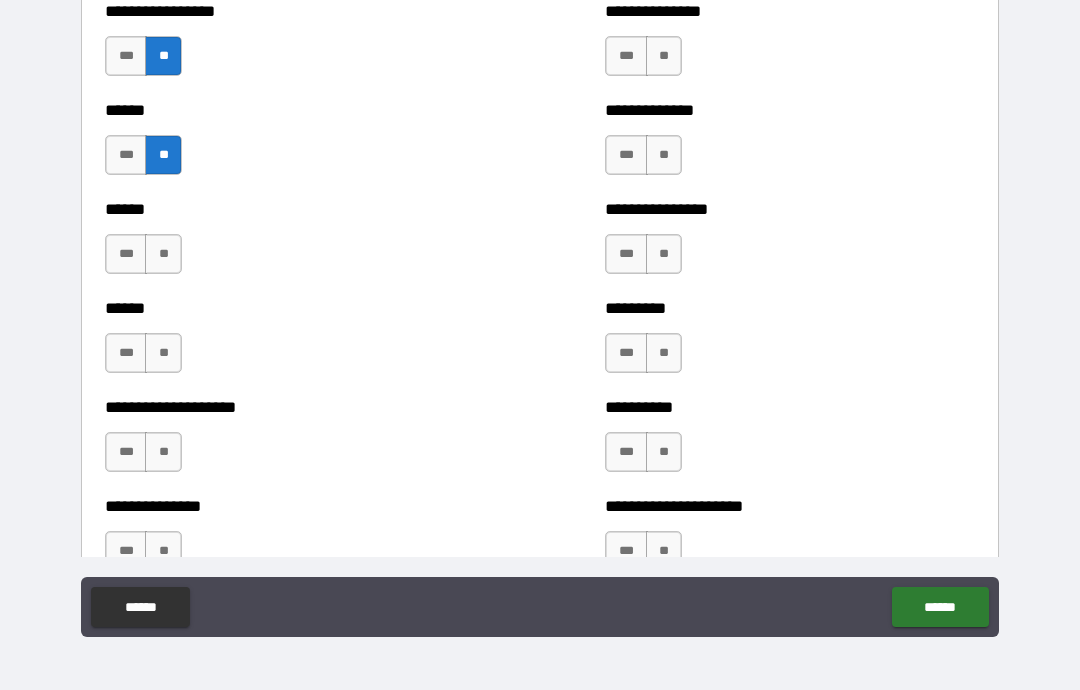 scroll, scrollTop: 2899, scrollLeft: 0, axis: vertical 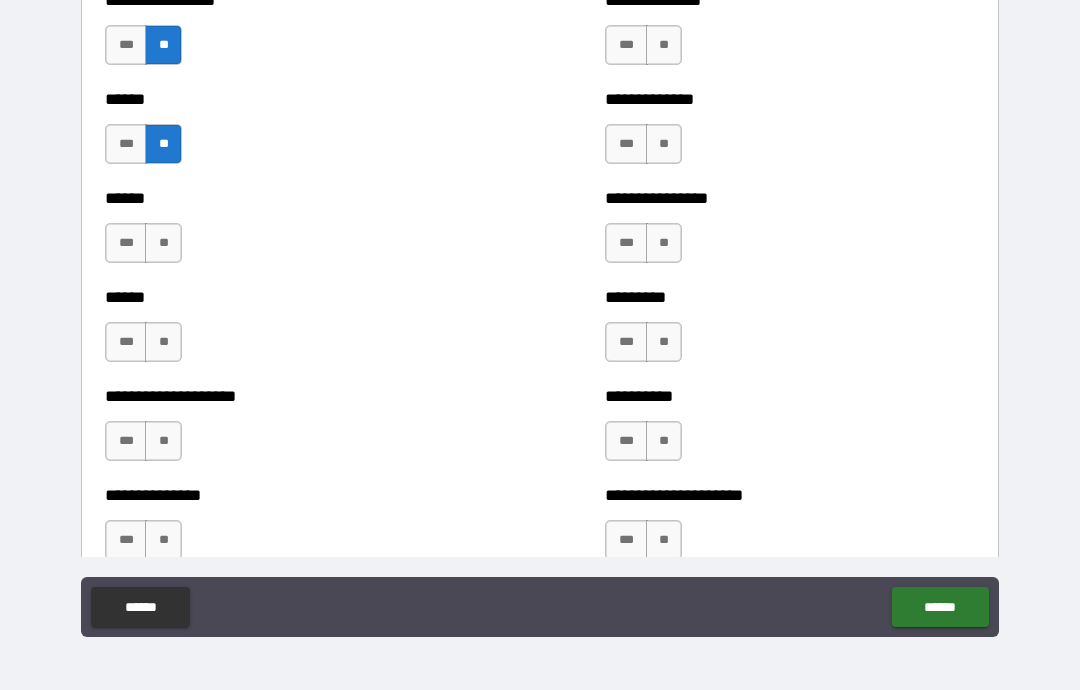 click on "**" at bounding box center [163, 243] 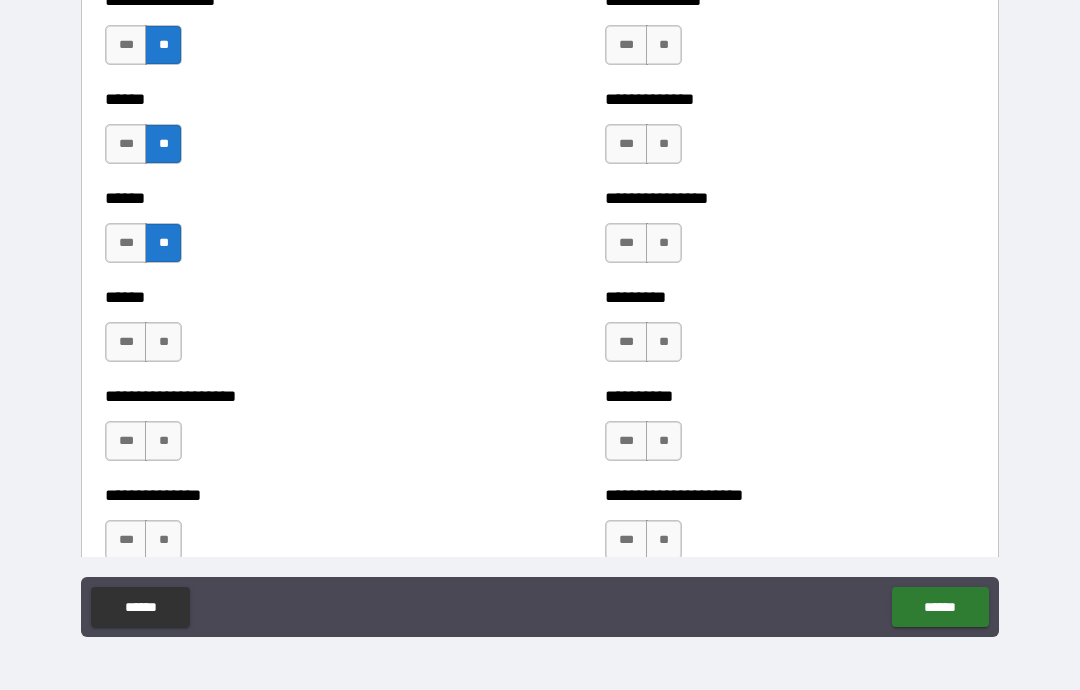 click on "**" at bounding box center (163, 342) 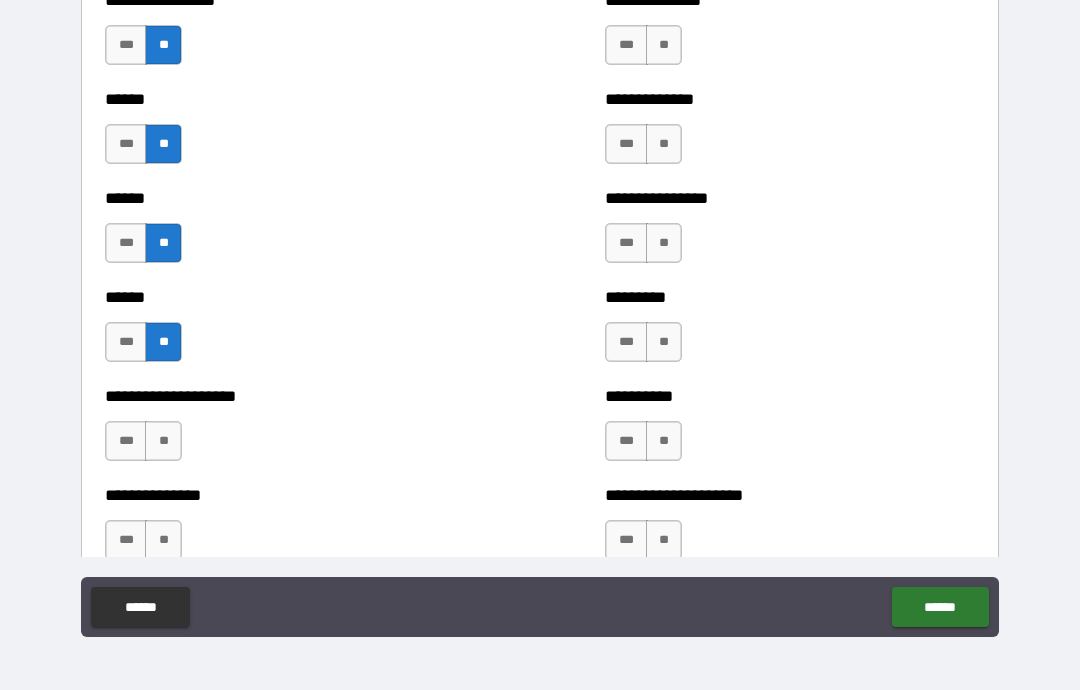 click on "**" at bounding box center (163, 441) 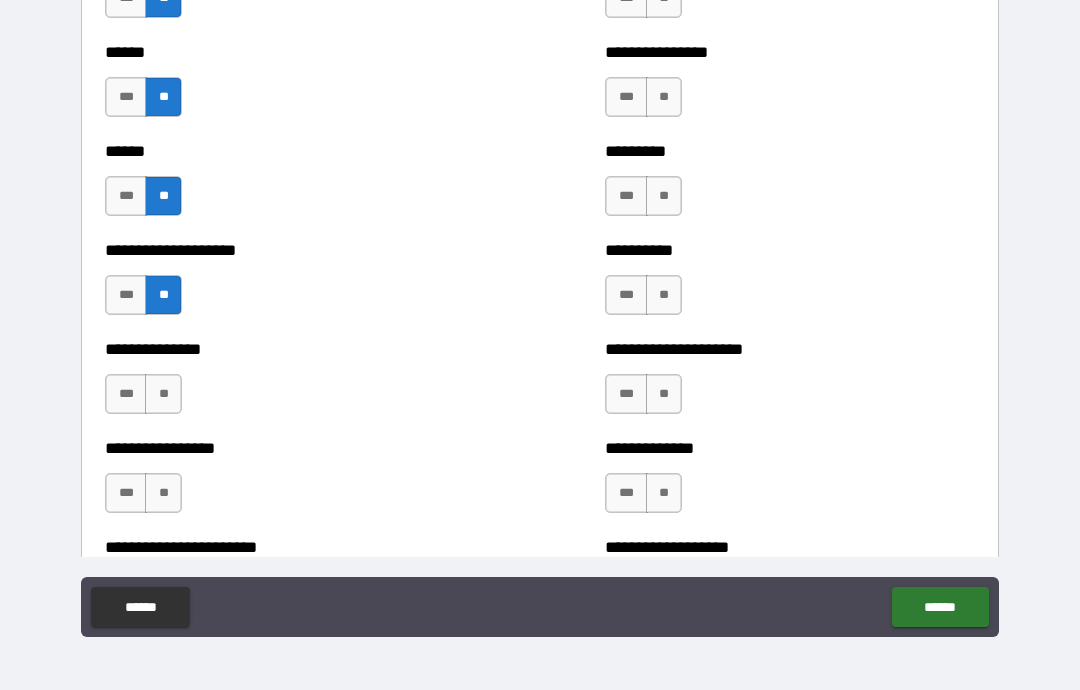 scroll, scrollTop: 3046, scrollLeft: 0, axis: vertical 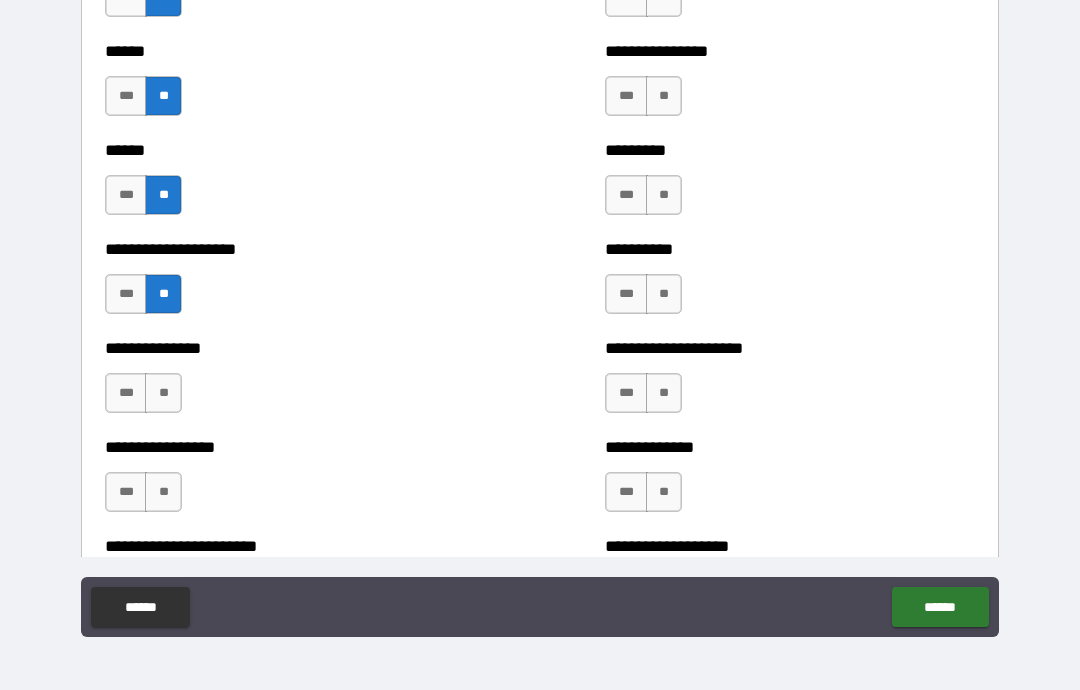 click on "***" at bounding box center (126, 294) 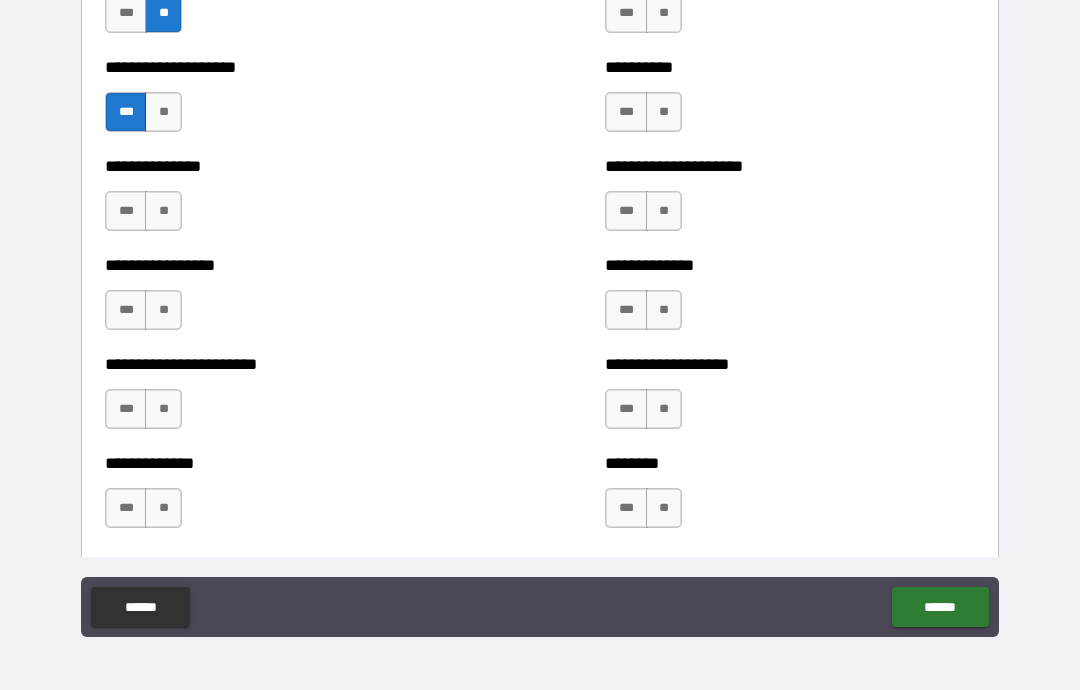 scroll, scrollTop: 3236, scrollLeft: 0, axis: vertical 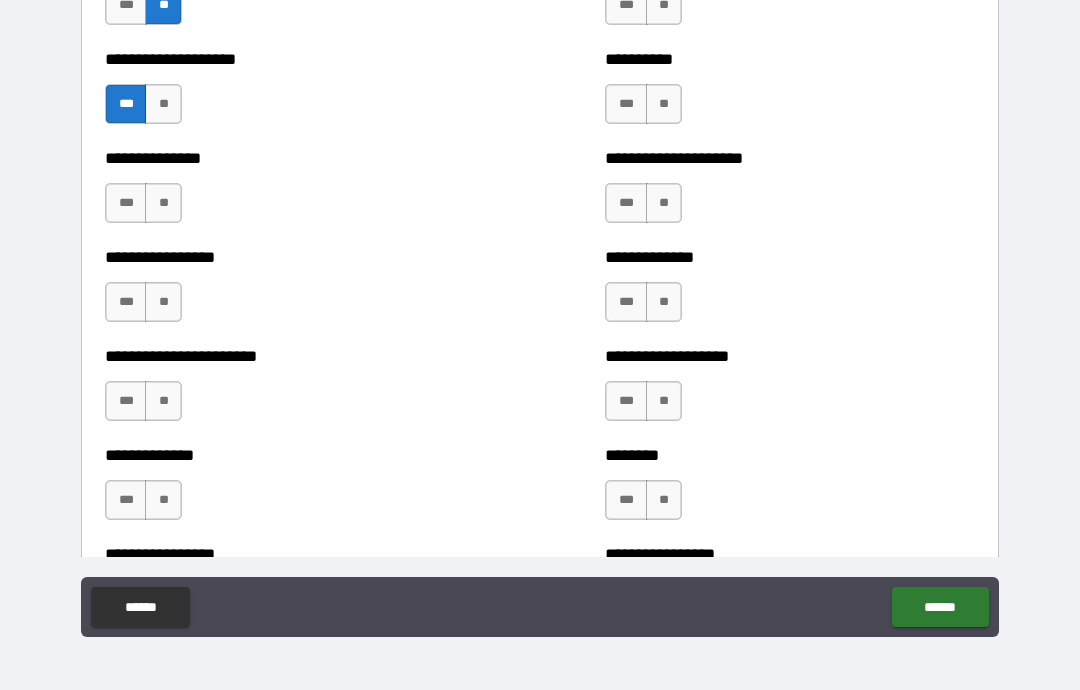 click on "**" at bounding box center (163, 203) 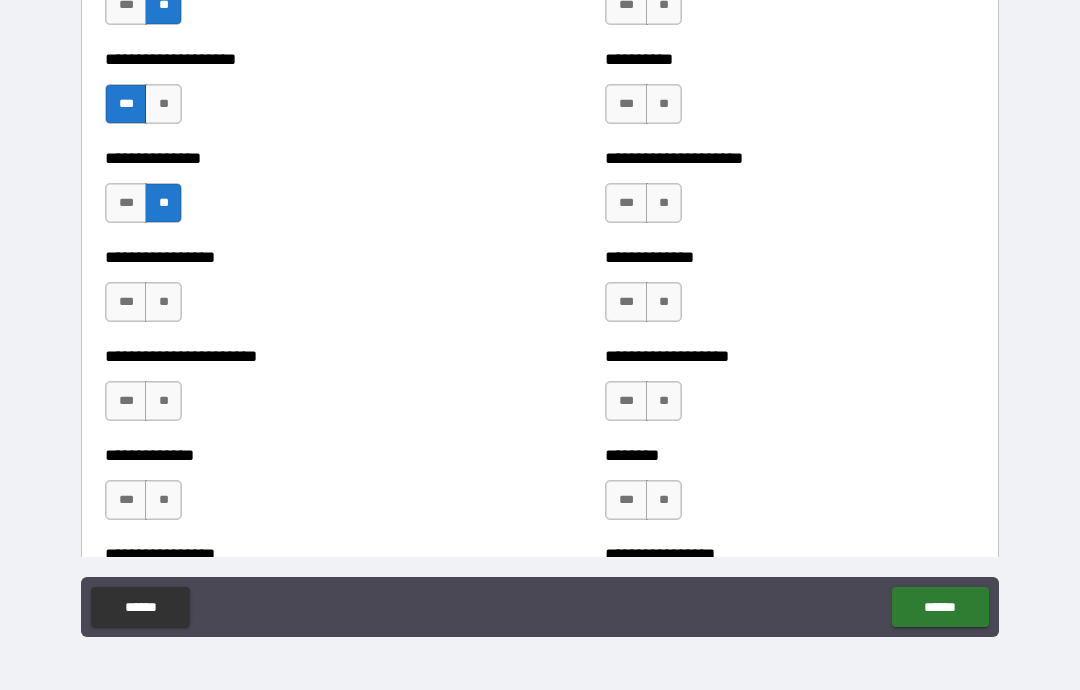 click on "***" at bounding box center [126, 302] 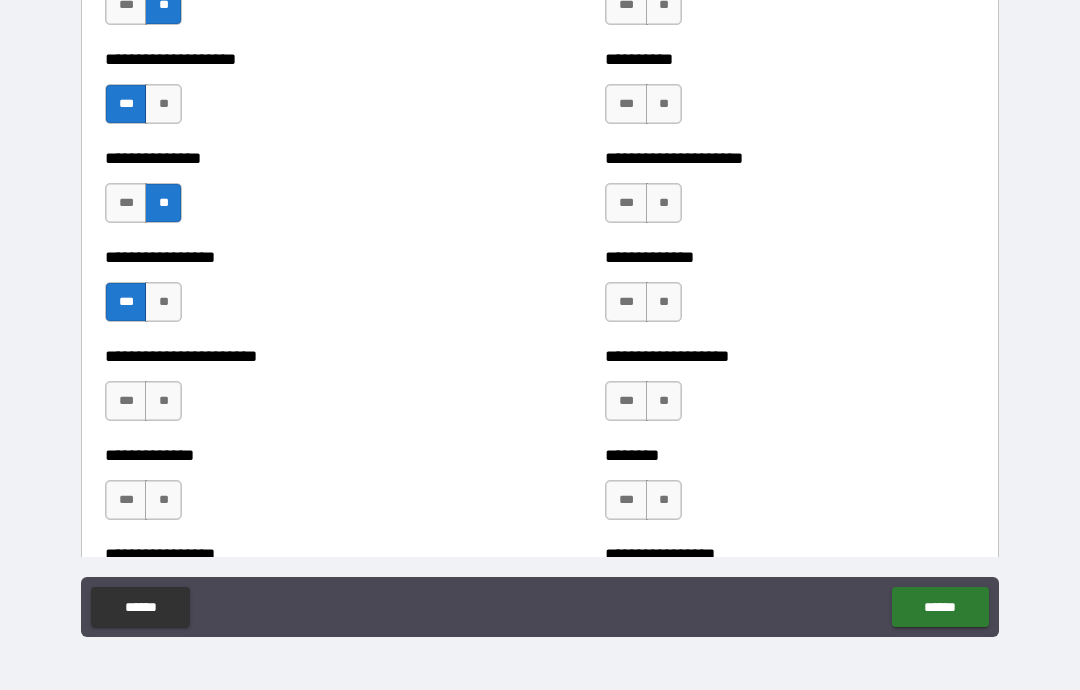 click on "**" at bounding box center [163, 401] 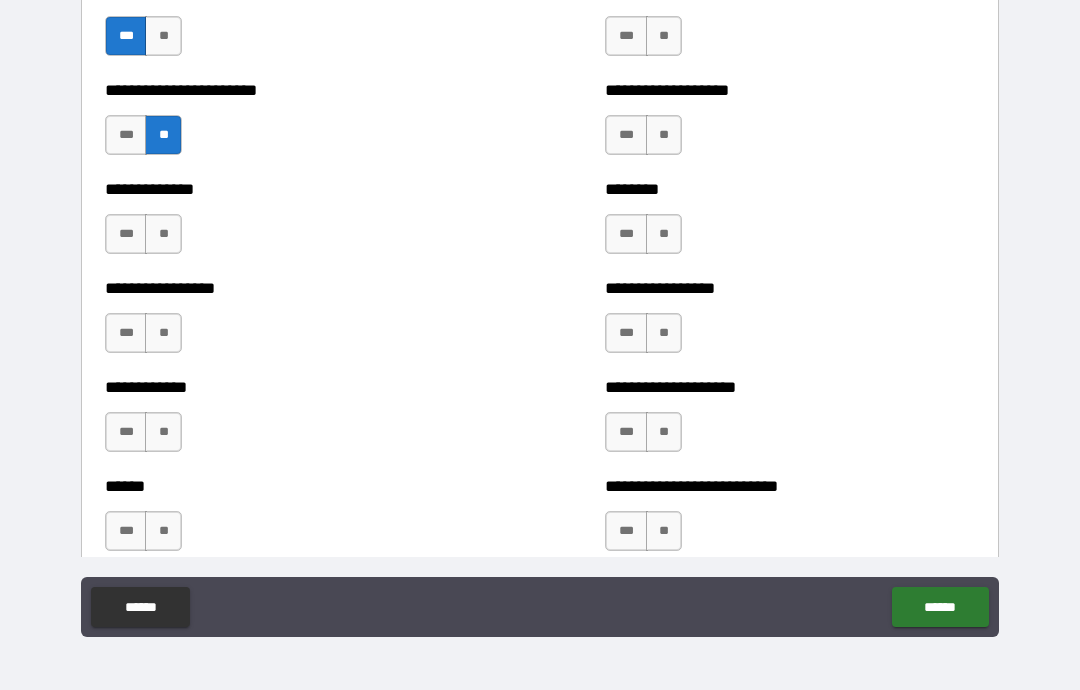 scroll, scrollTop: 3537, scrollLeft: 0, axis: vertical 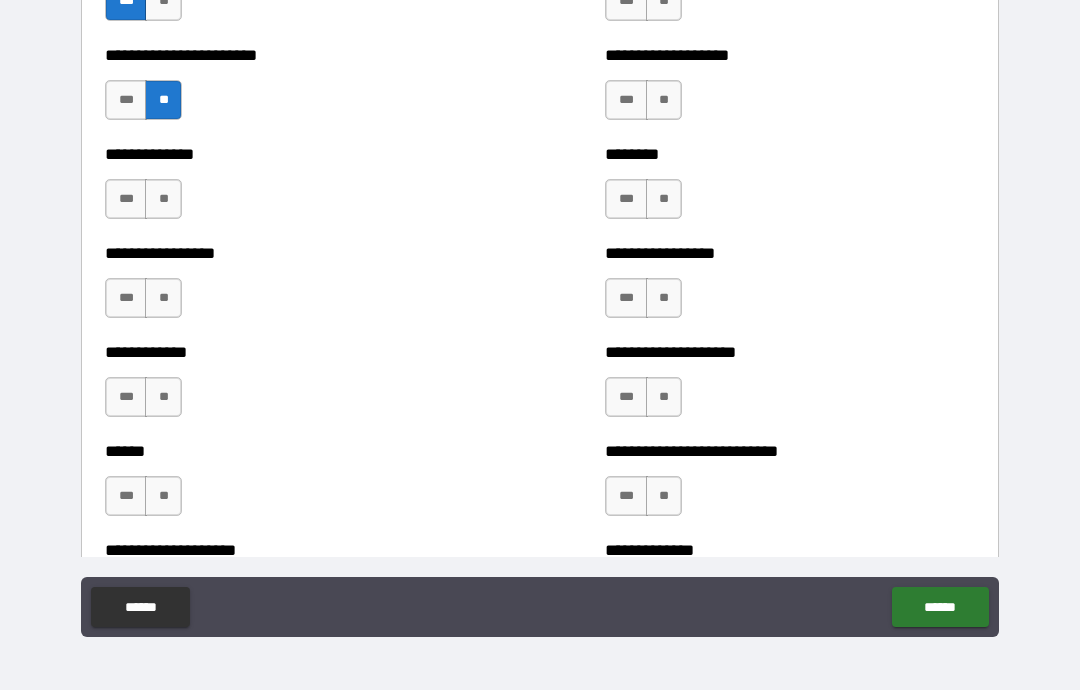 click on "**" at bounding box center (163, 199) 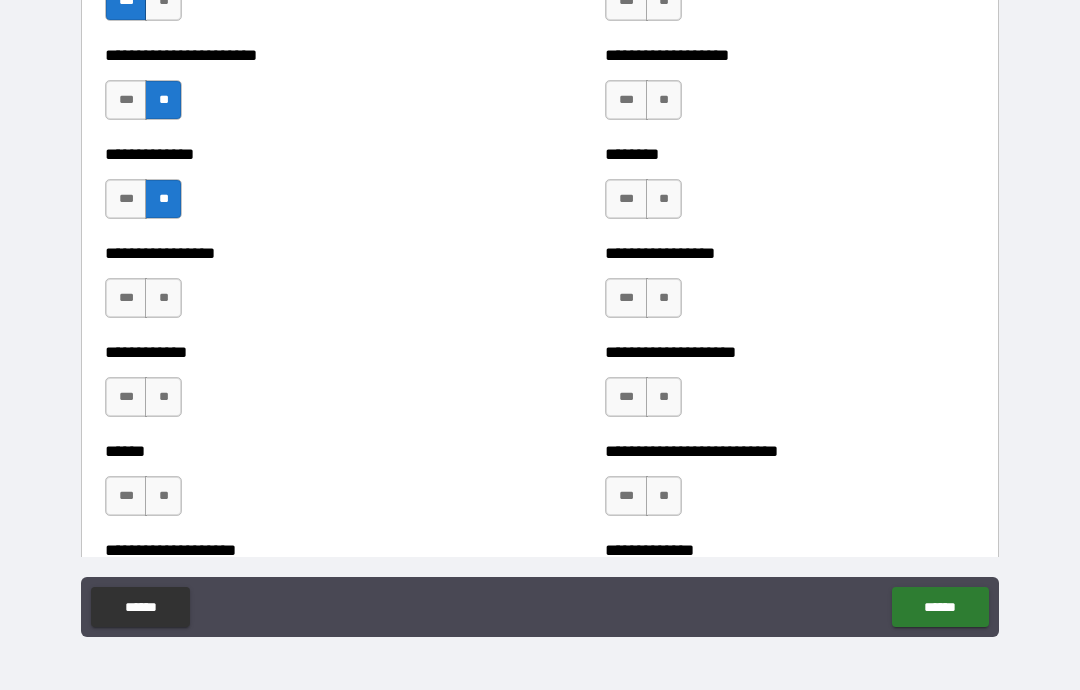 click on "**" at bounding box center (163, 298) 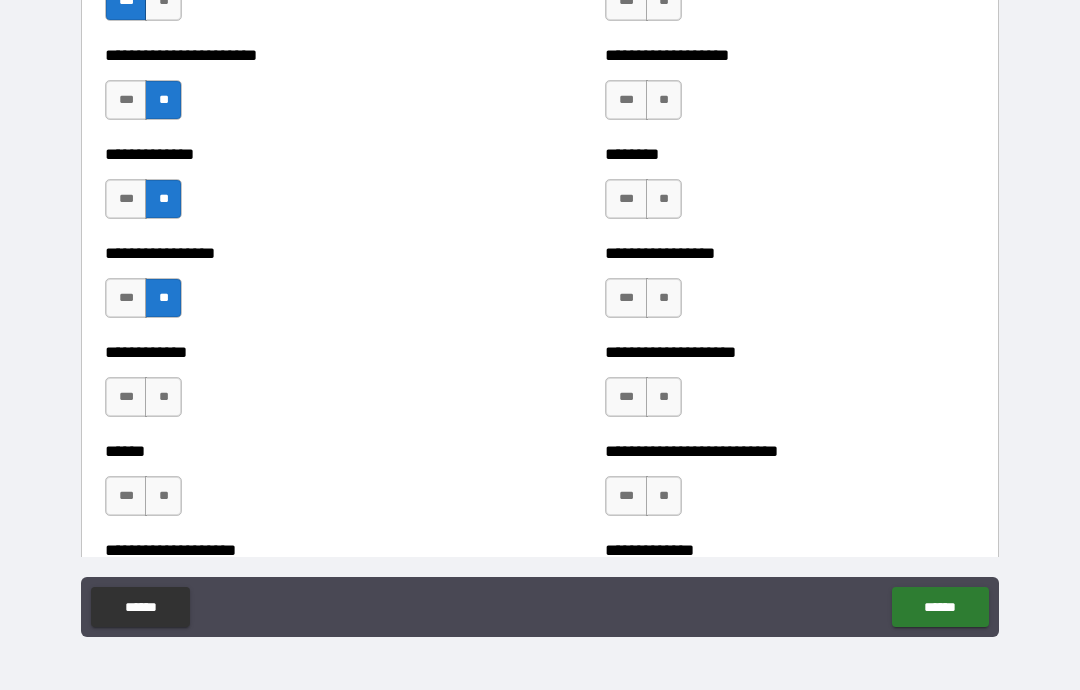 click on "**" at bounding box center (163, 397) 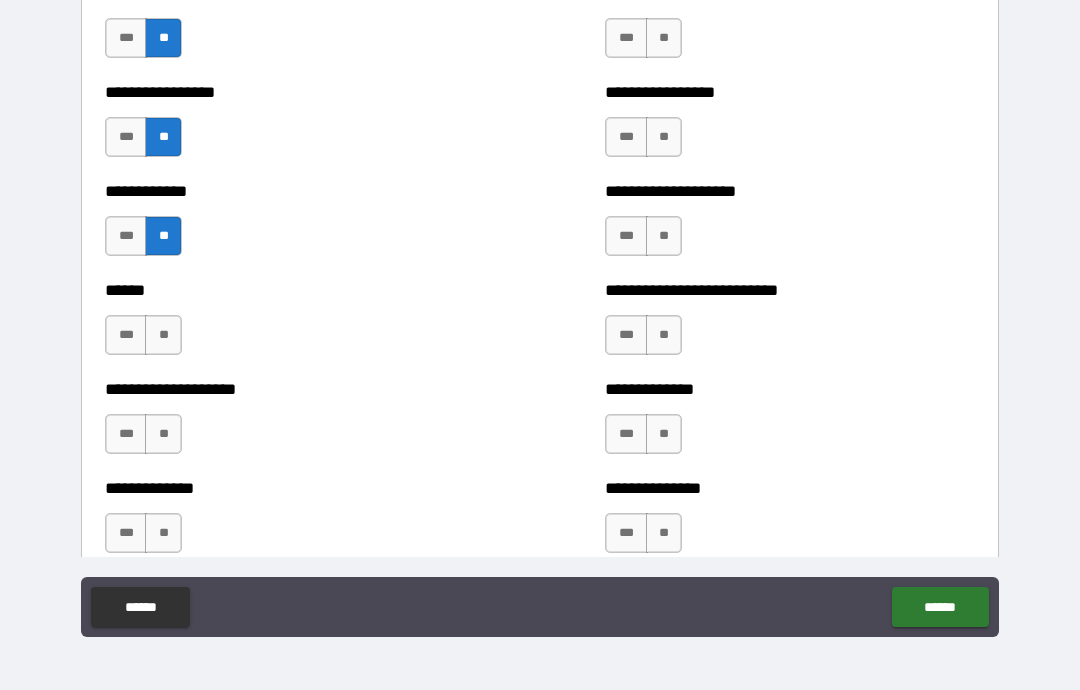 scroll, scrollTop: 3699, scrollLeft: 0, axis: vertical 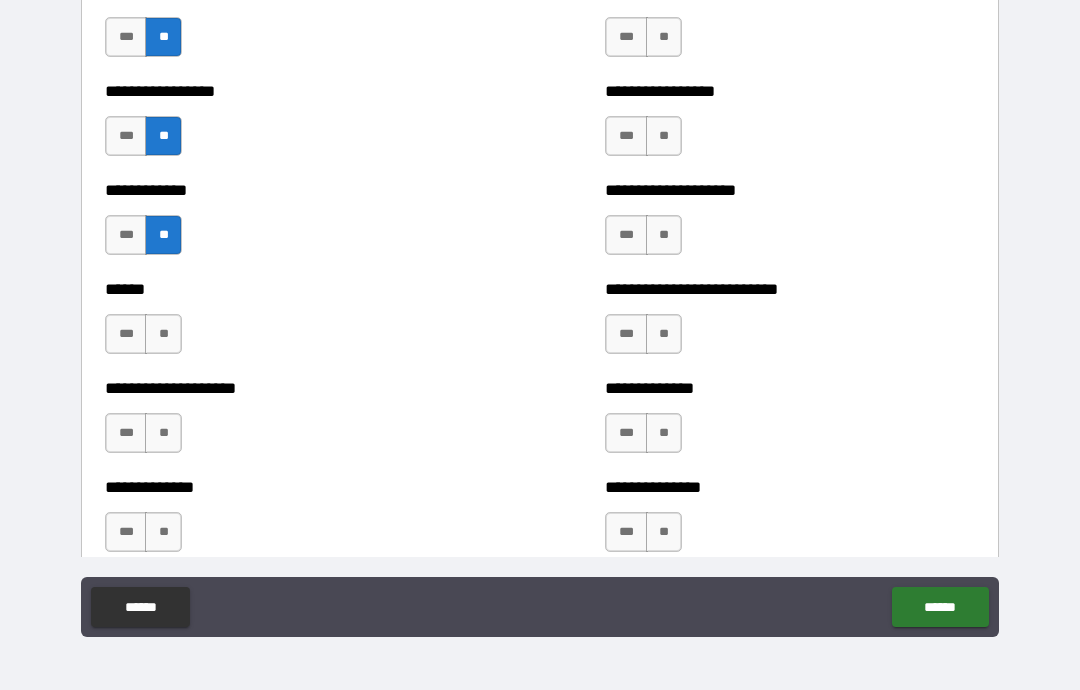 click on "**" at bounding box center (163, 334) 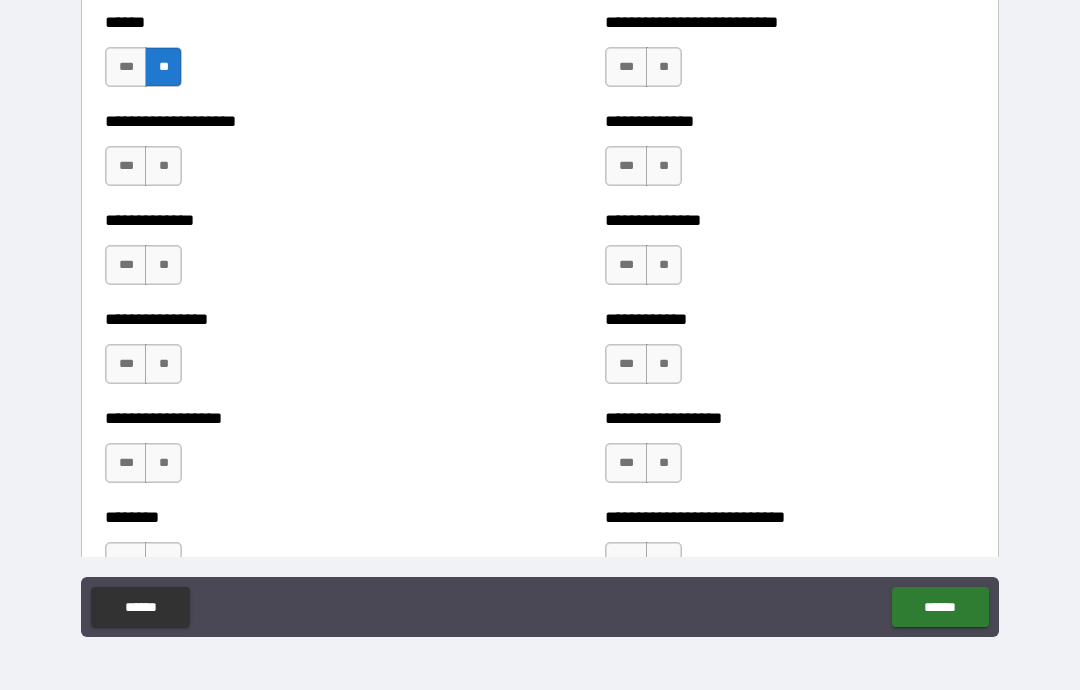scroll, scrollTop: 3976, scrollLeft: 0, axis: vertical 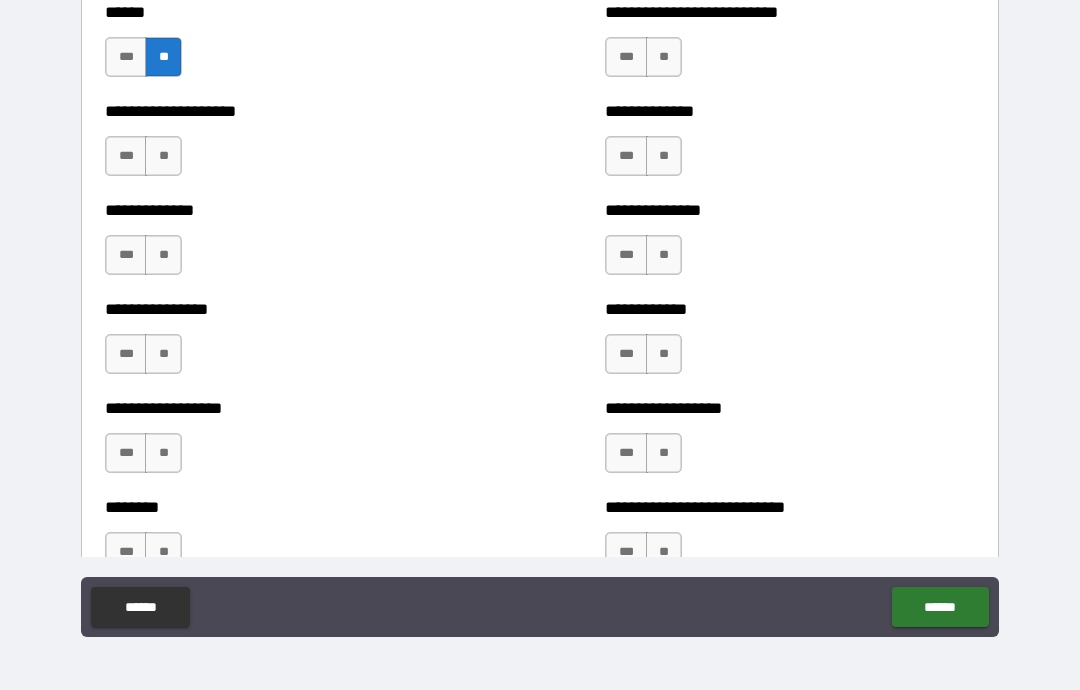 click on "**" at bounding box center [163, 156] 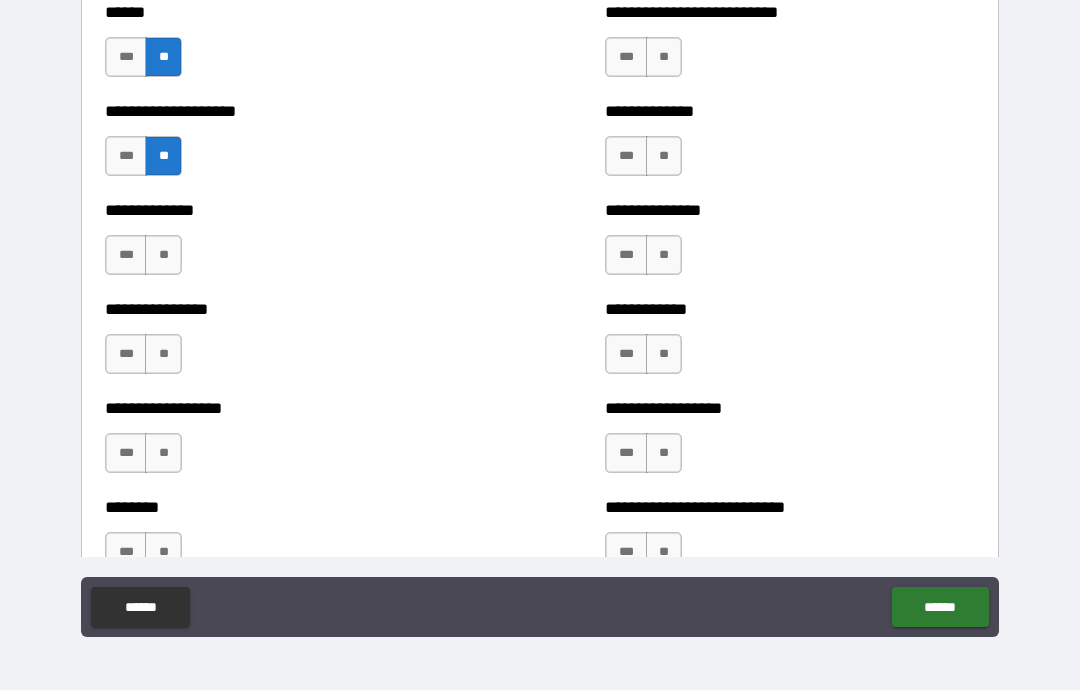 click on "**" at bounding box center (163, 255) 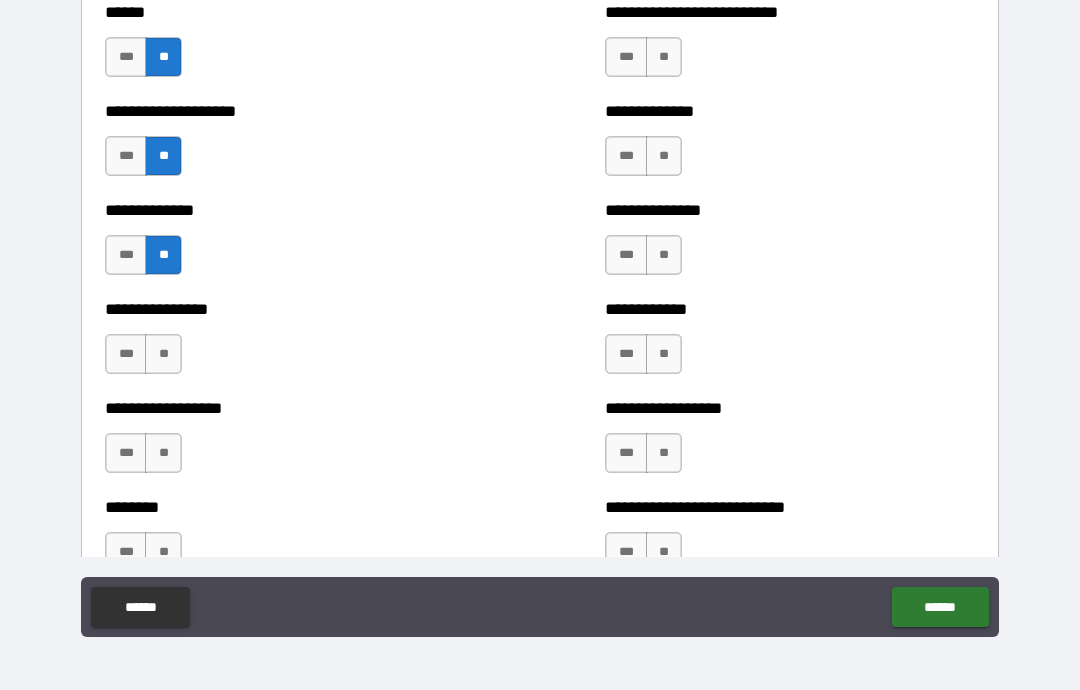 click on "**" at bounding box center [163, 354] 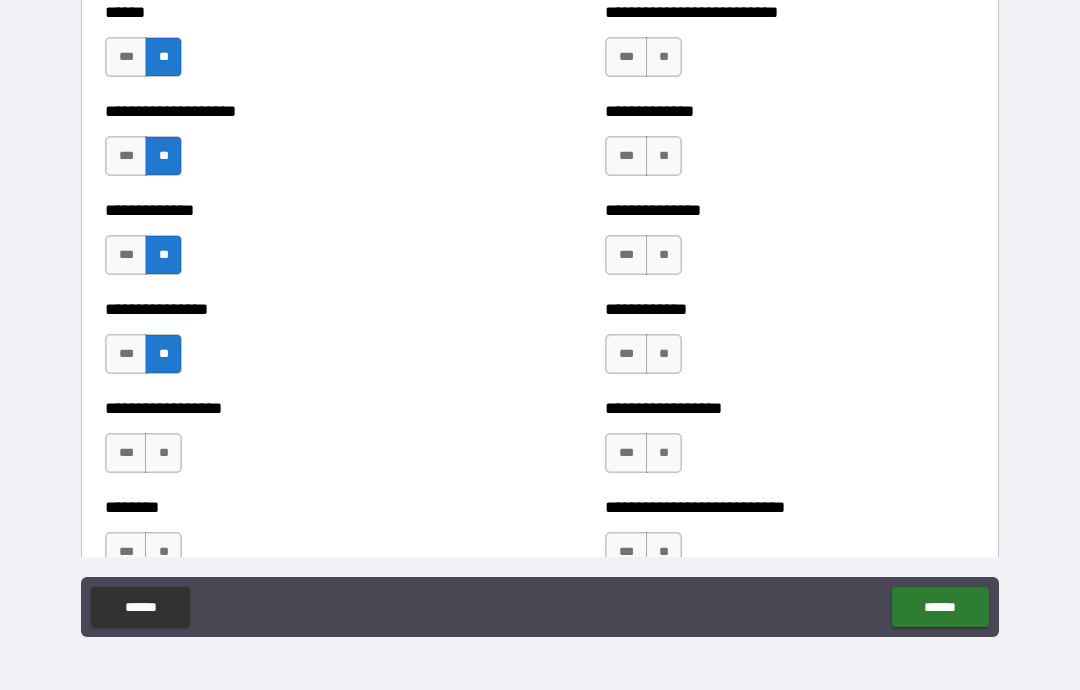 click on "**" at bounding box center (163, 453) 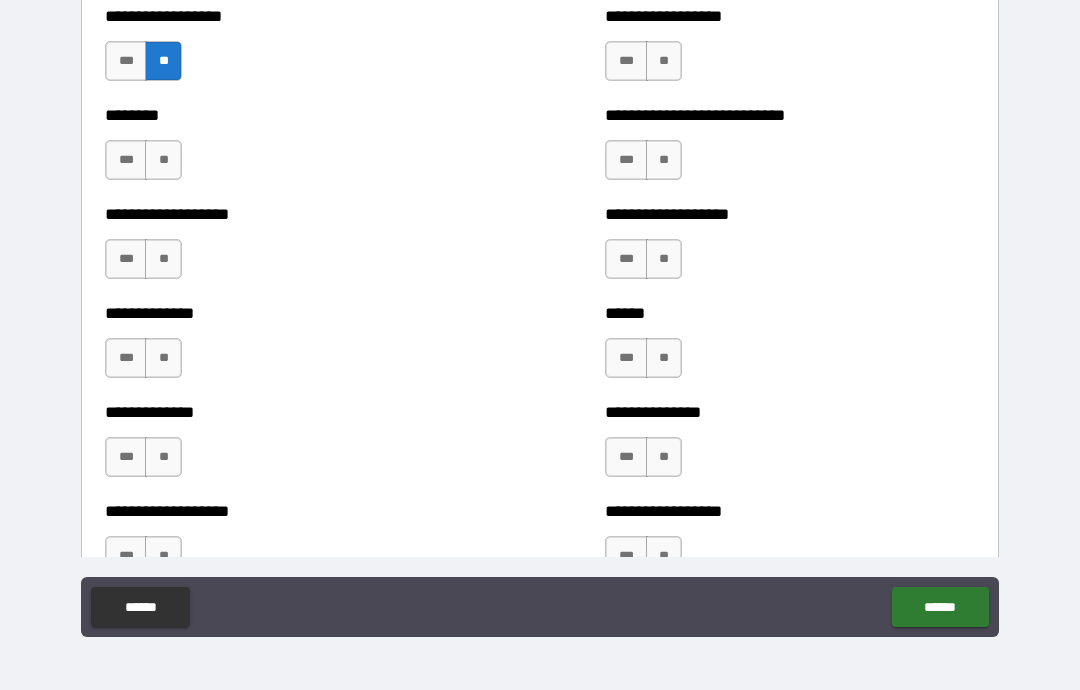 scroll, scrollTop: 4361, scrollLeft: 0, axis: vertical 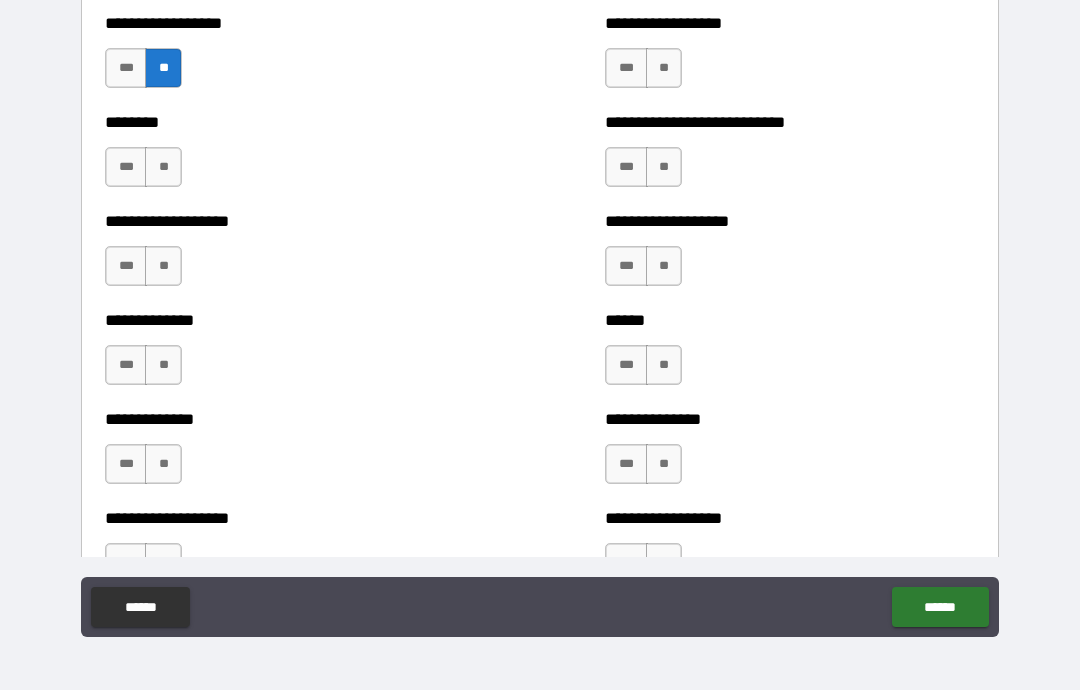 click on "**" at bounding box center (163, 167) 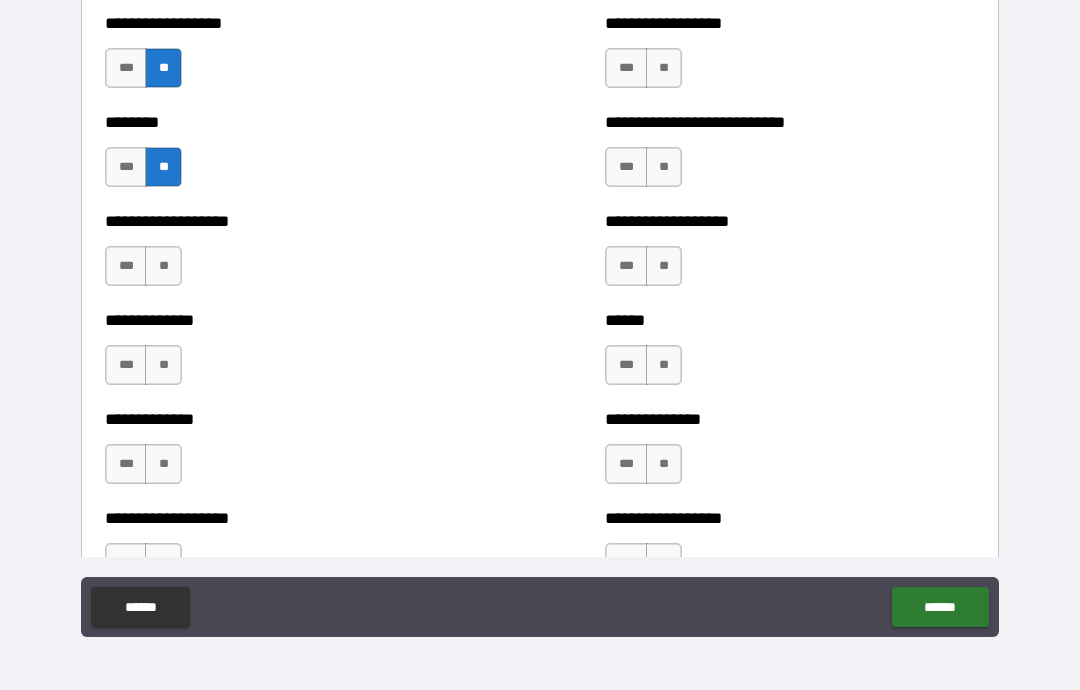 click on "**" at bounding box center [163, 266] 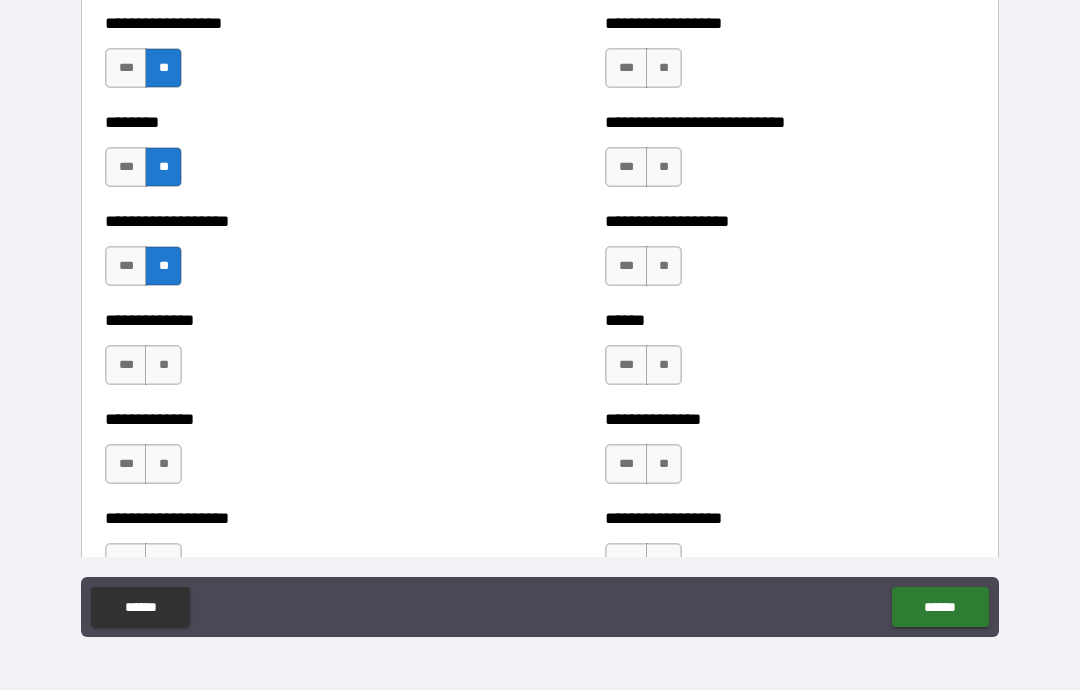 click on "**" at bounding box center [163, 365] 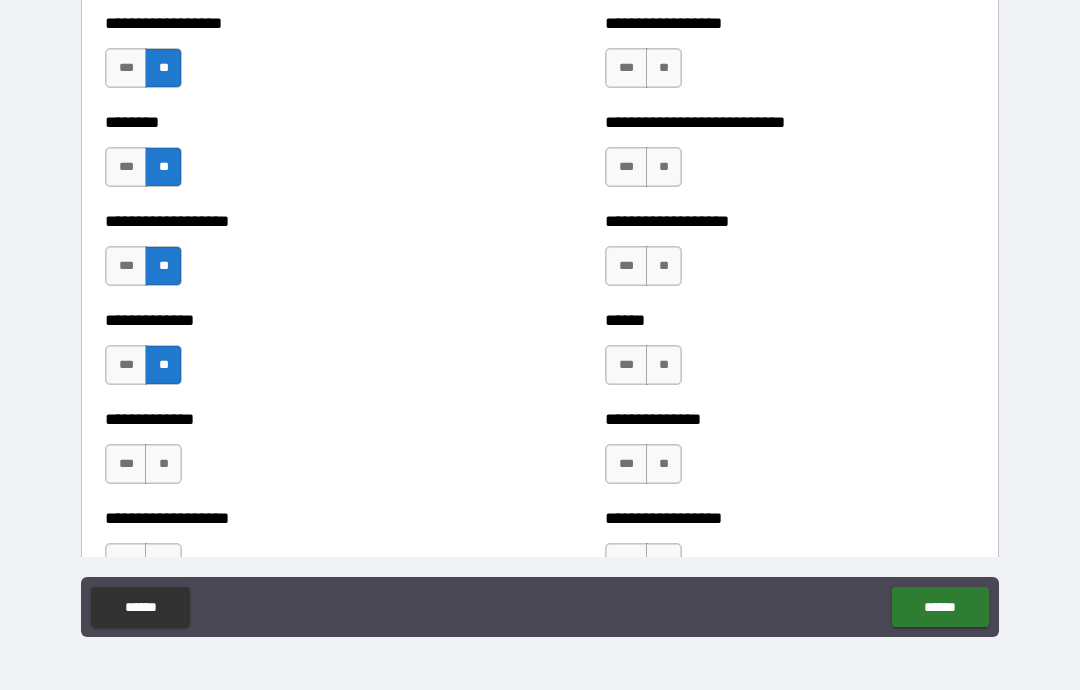 click on "**" at bounding box center [163, 464] 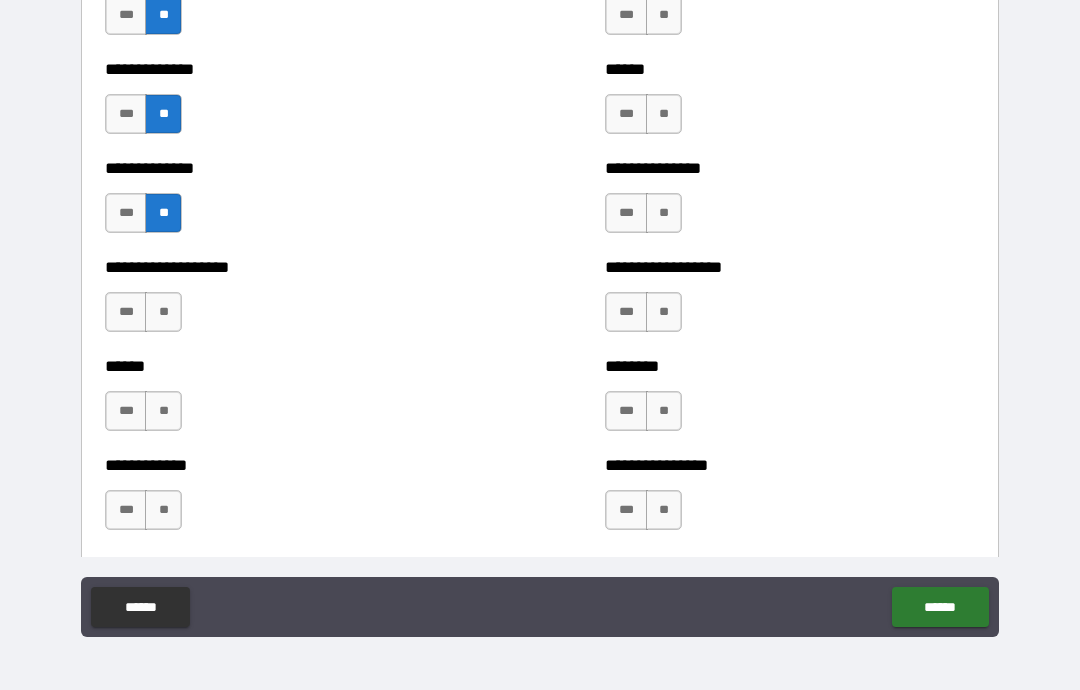 scroll, scrollTop: 4609, scrollLeft: 0, axis: vertical 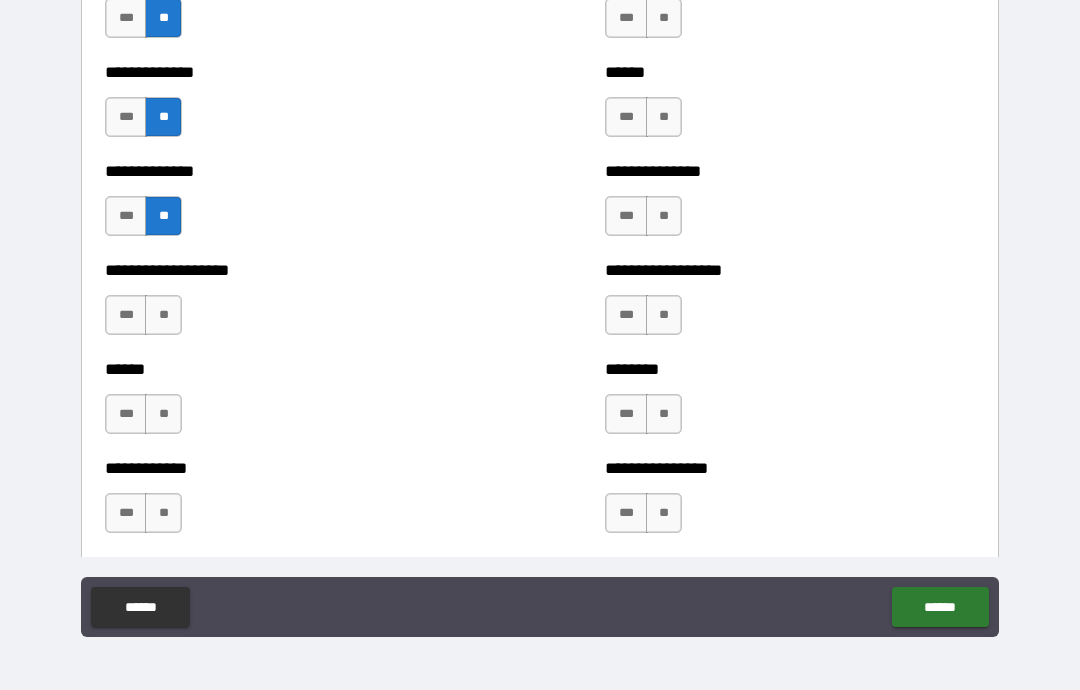 click on "**" at bounding box center [163, 315] 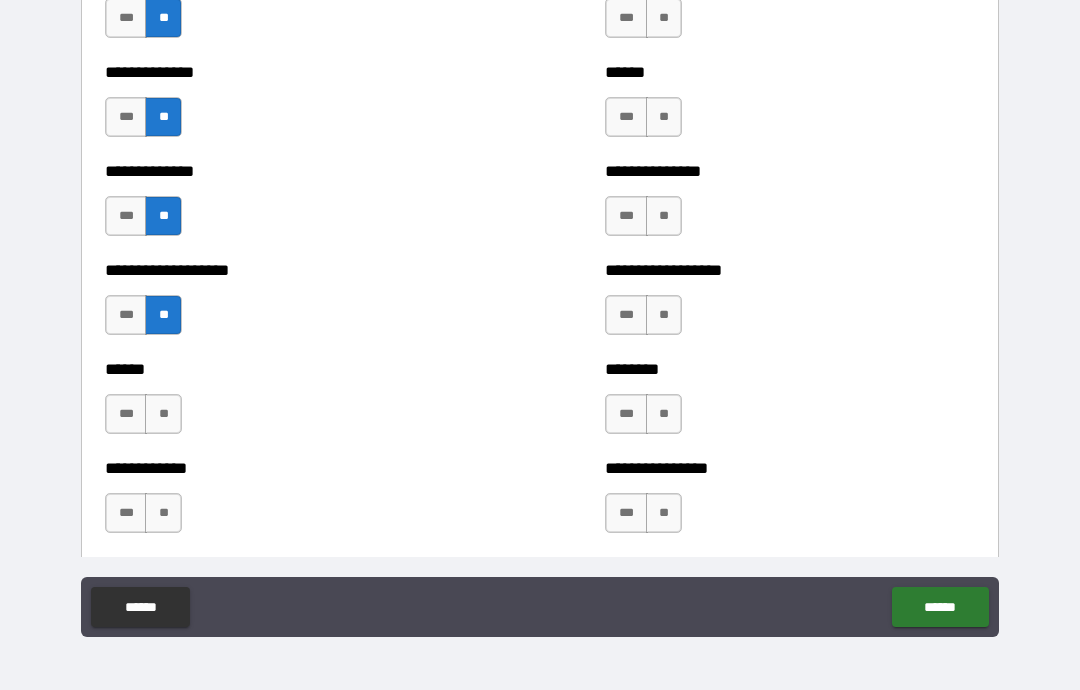 click on "**" at bounding box center [163, 414] 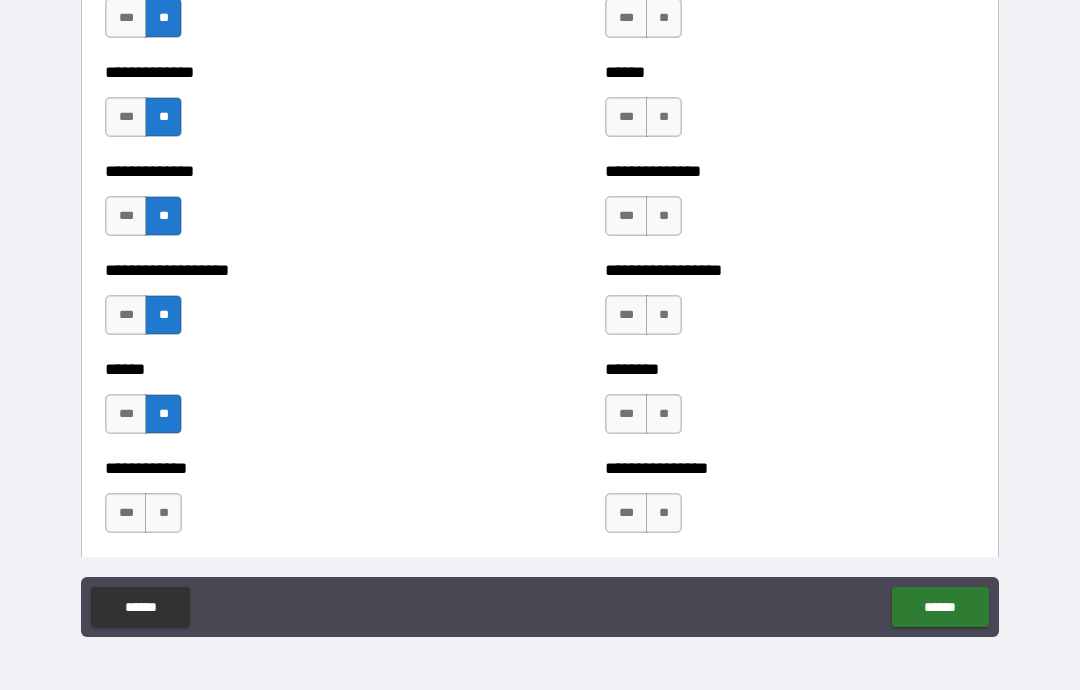 click on "**" at bounding box center [163, 513] 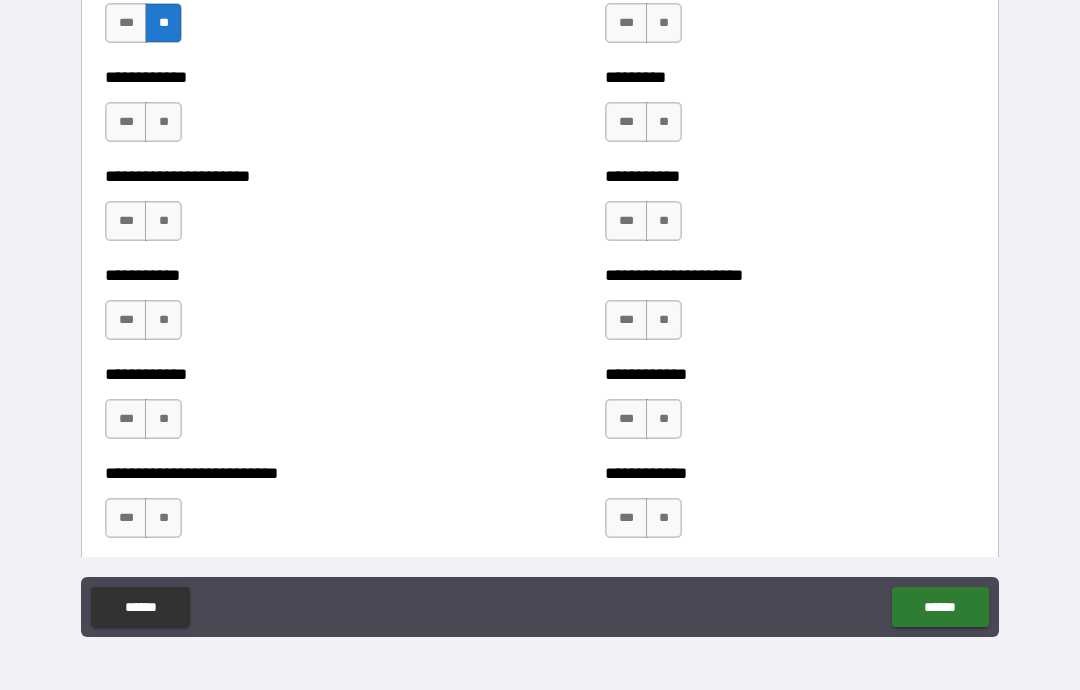 scroll, scrollTop: 5114, scrollLeft: 0, axis: vertical 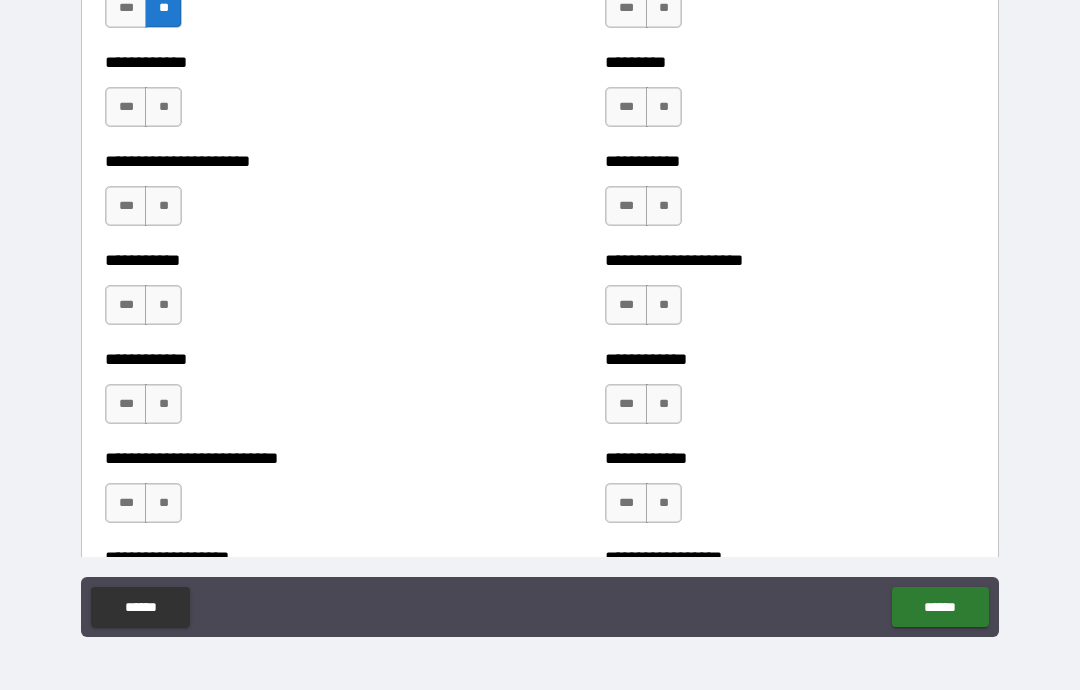 click on "**" at bounding box center (163, 107) 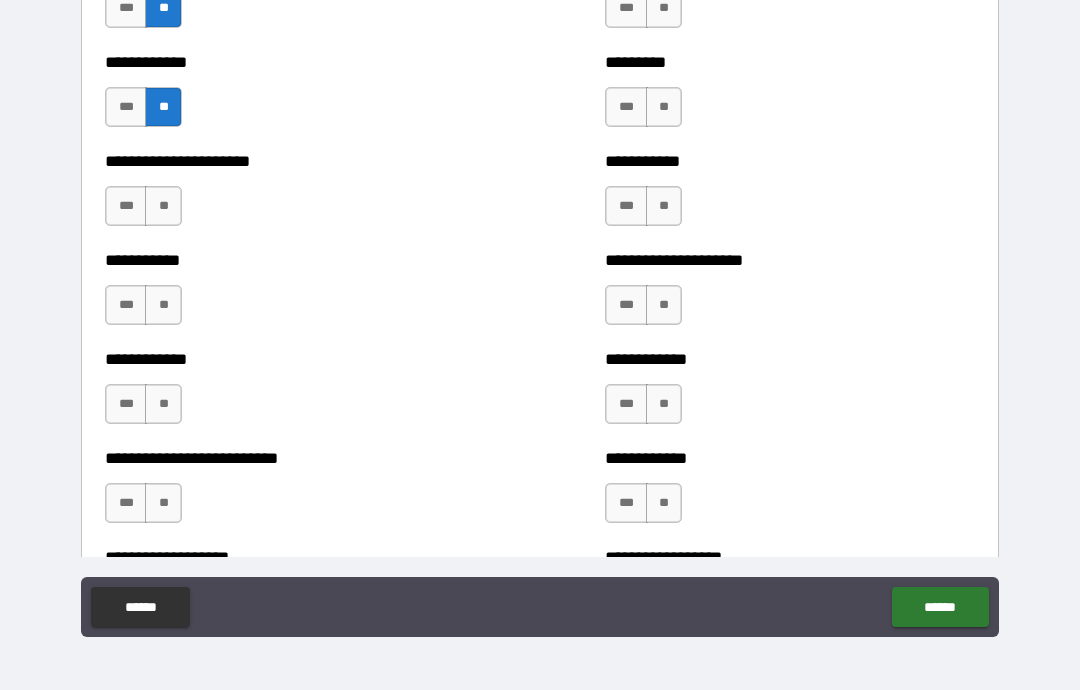 click on "**" at bounding box center [163, 206] 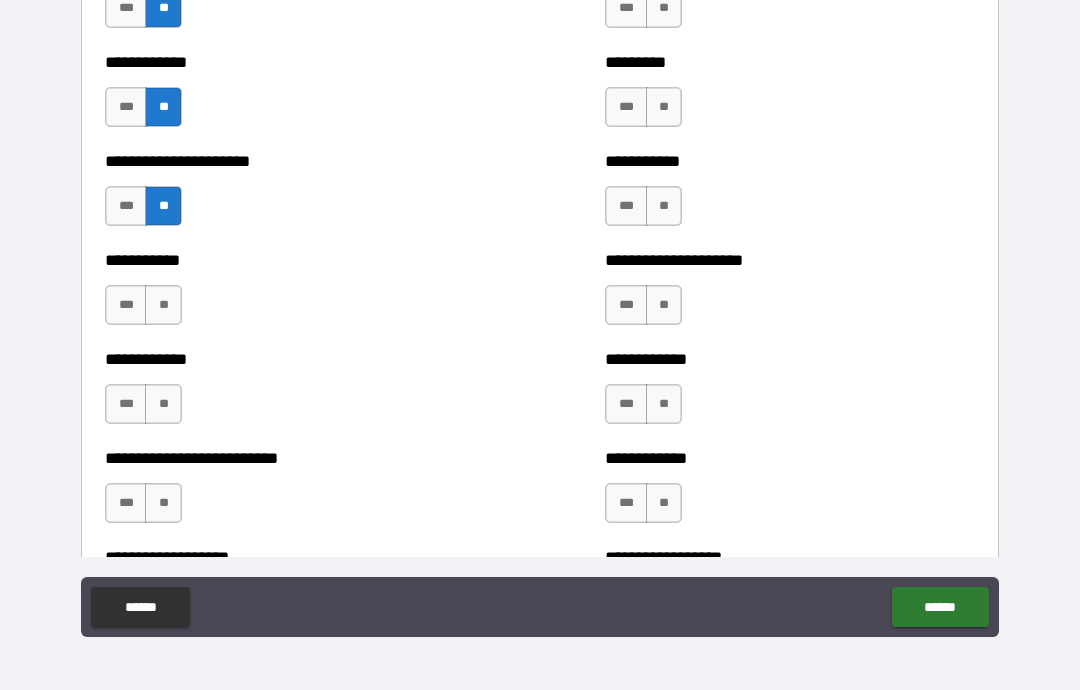 click on "**" at bounding box center [163, 305] 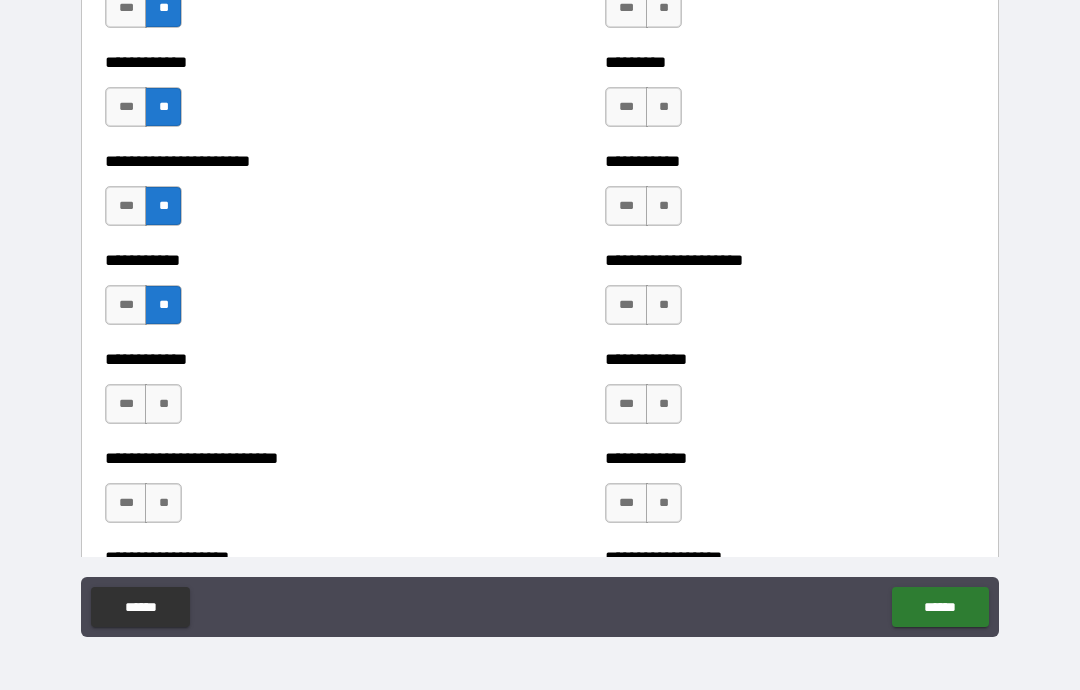 click on "**" at bounding box center (163, 404) 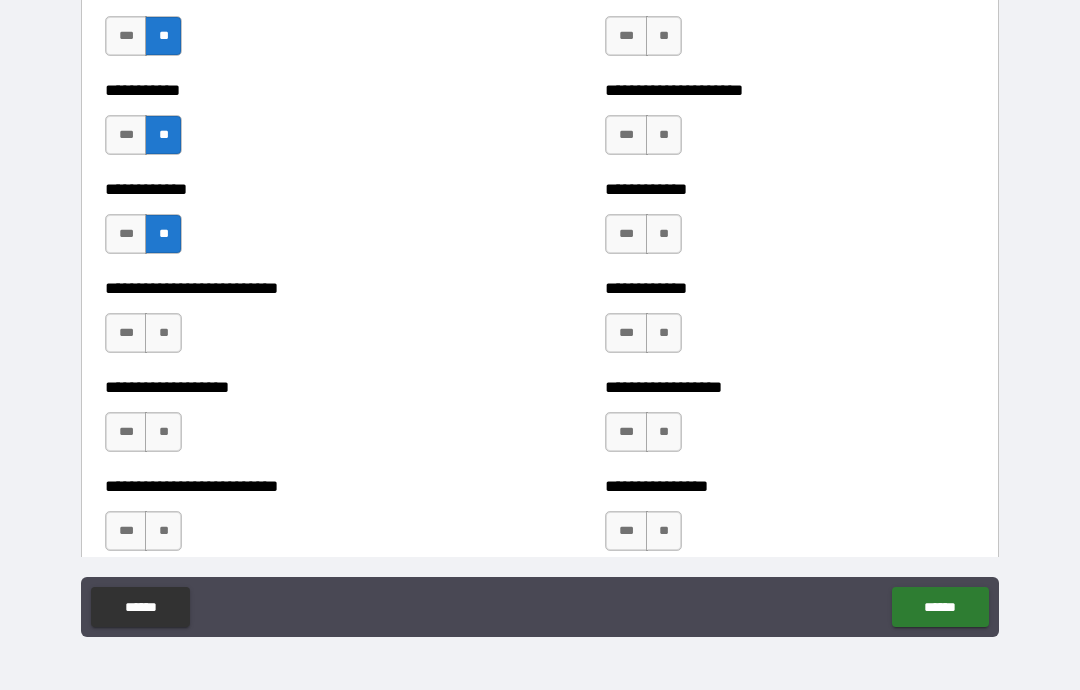 scroll, scrollTop: 5302, scrollLeft: 0, axis: vertical 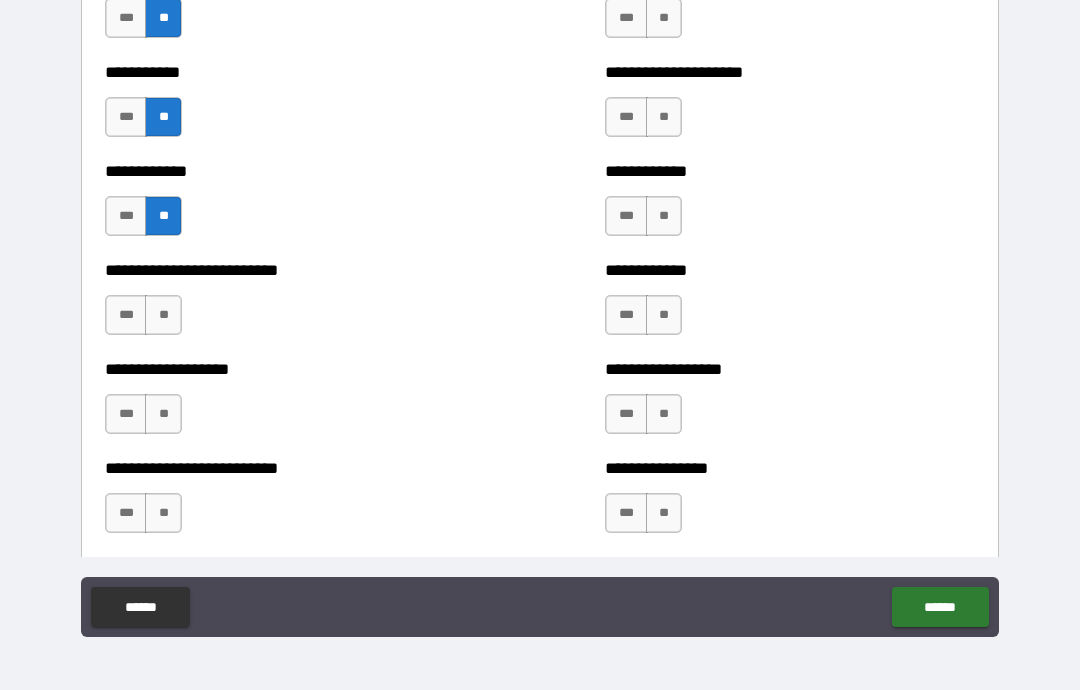click on "**" at bounding box center (163, 315) 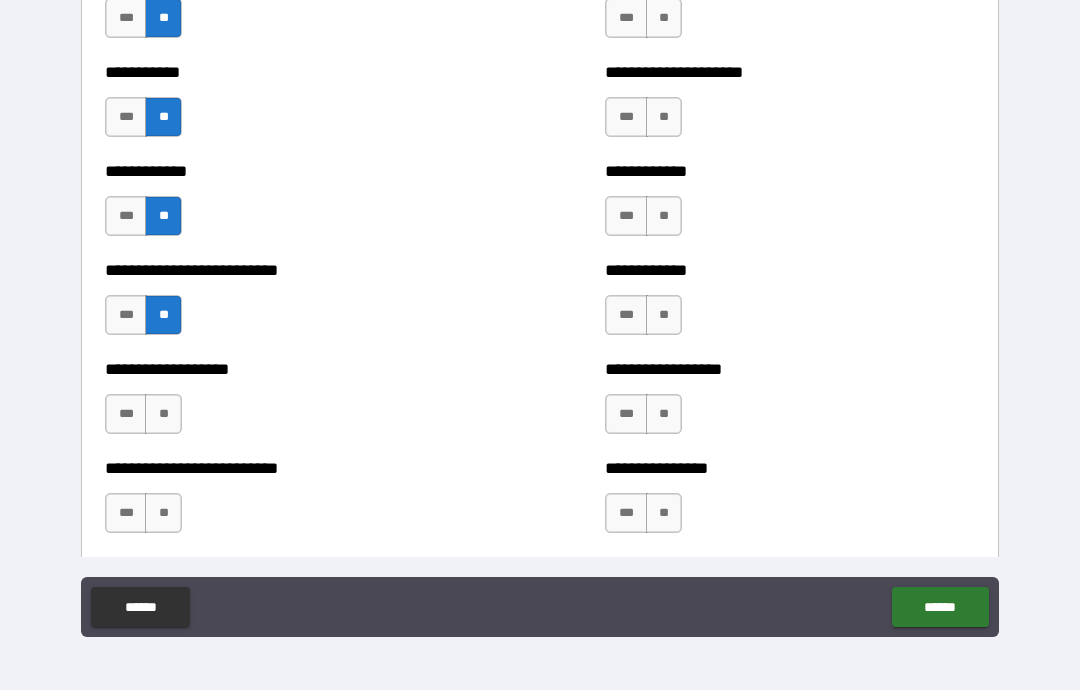click on "***" at bounding box center [126, 414] 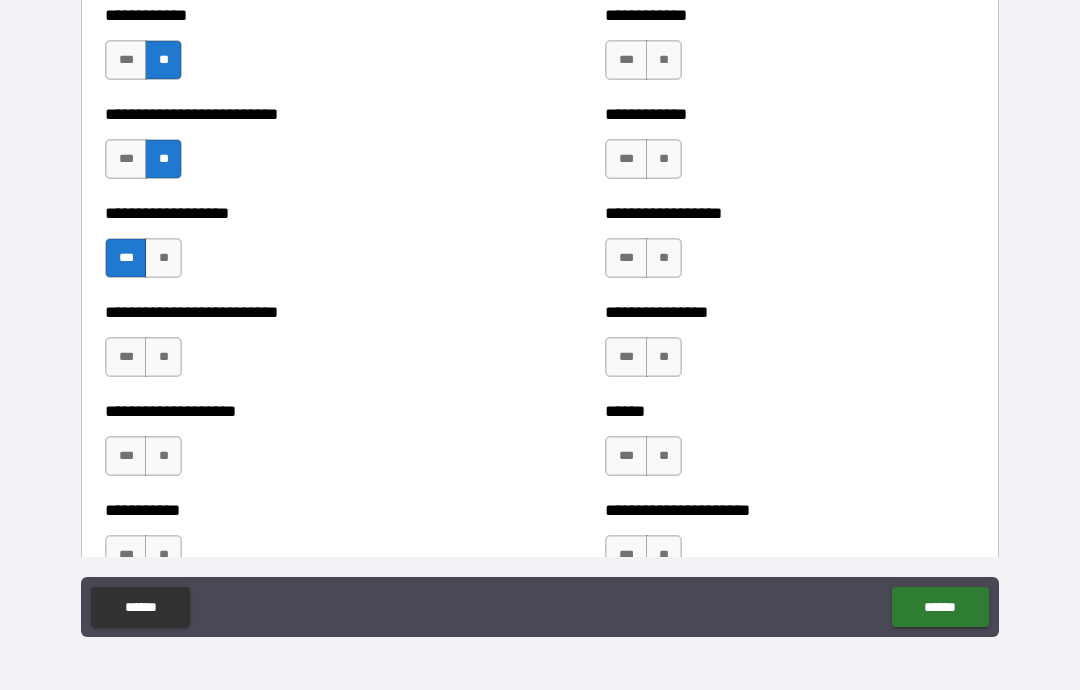 scroll, scrollTop: 5467, scrollLeft: 0, axis: vertical 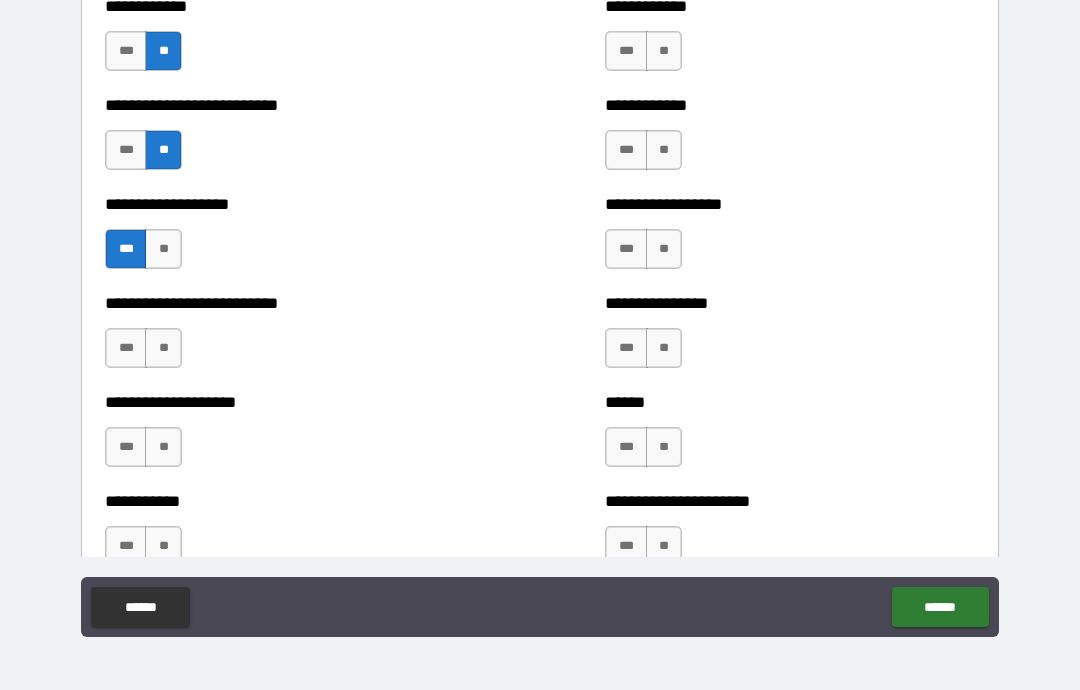 click on "**" at bounding box center [163, 348] 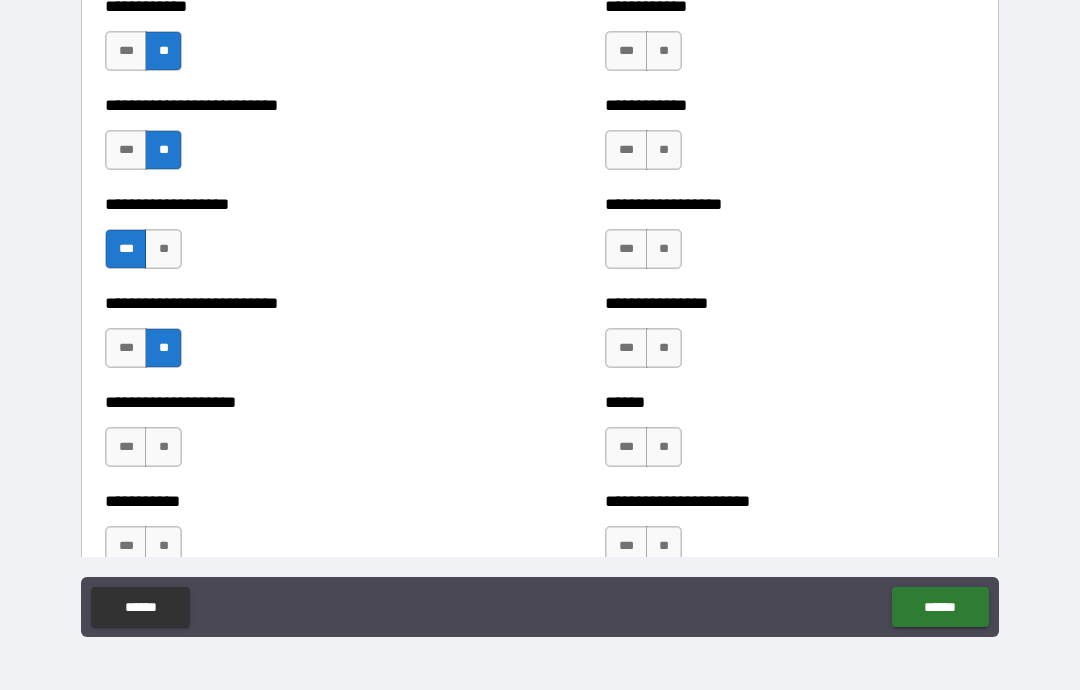 click on "**" at bounding box center [163, 447] 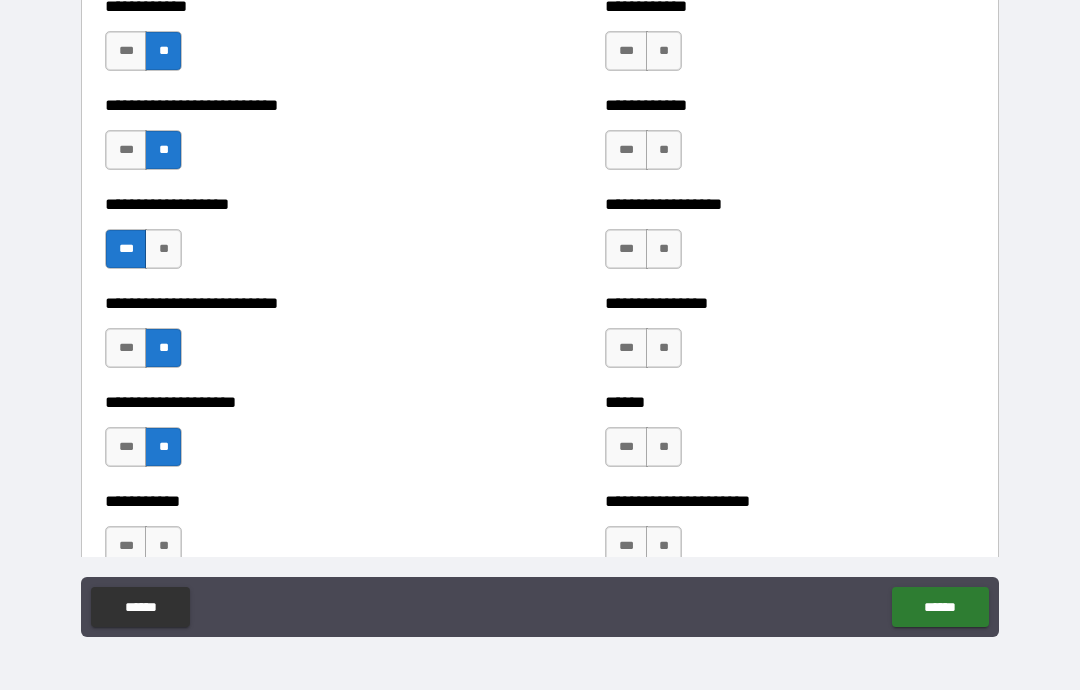 click on "**" at bounding box center (163, 546) 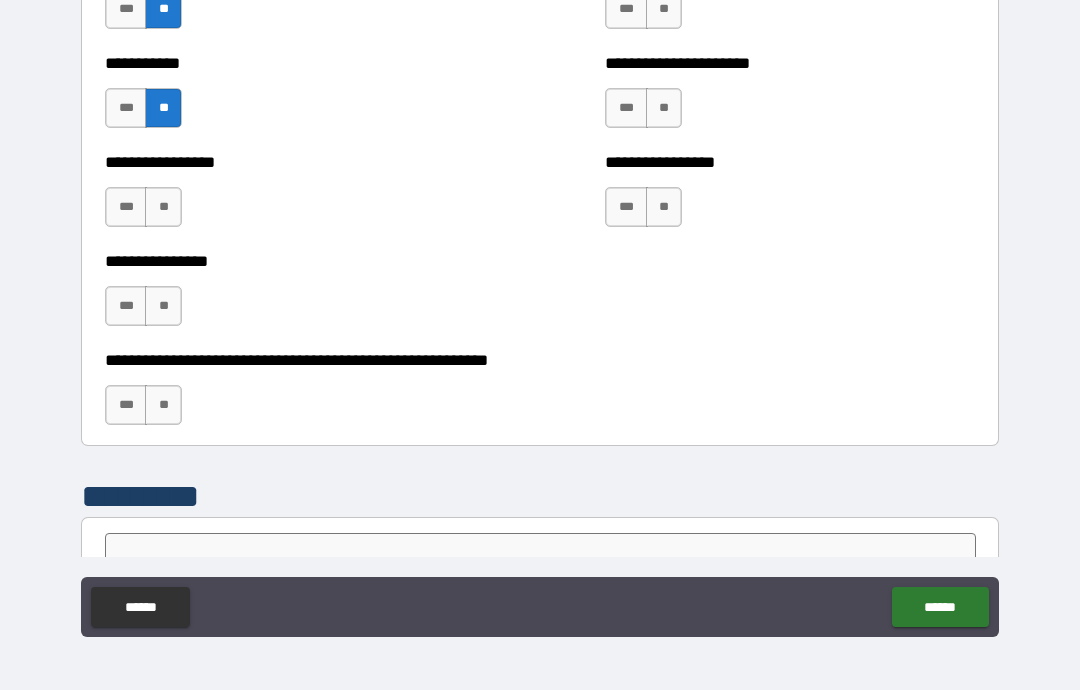 scroll, scrollTop: 5907, scrollLeft: 0, axis: vertical 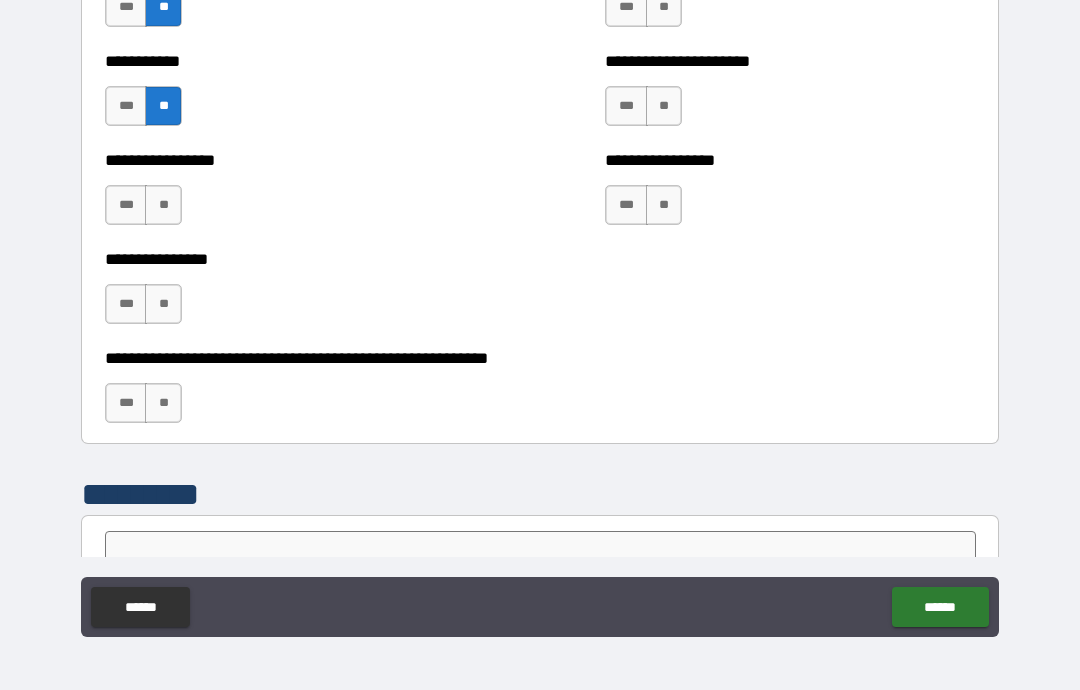 click on "**" at bounding box center [163, 205] 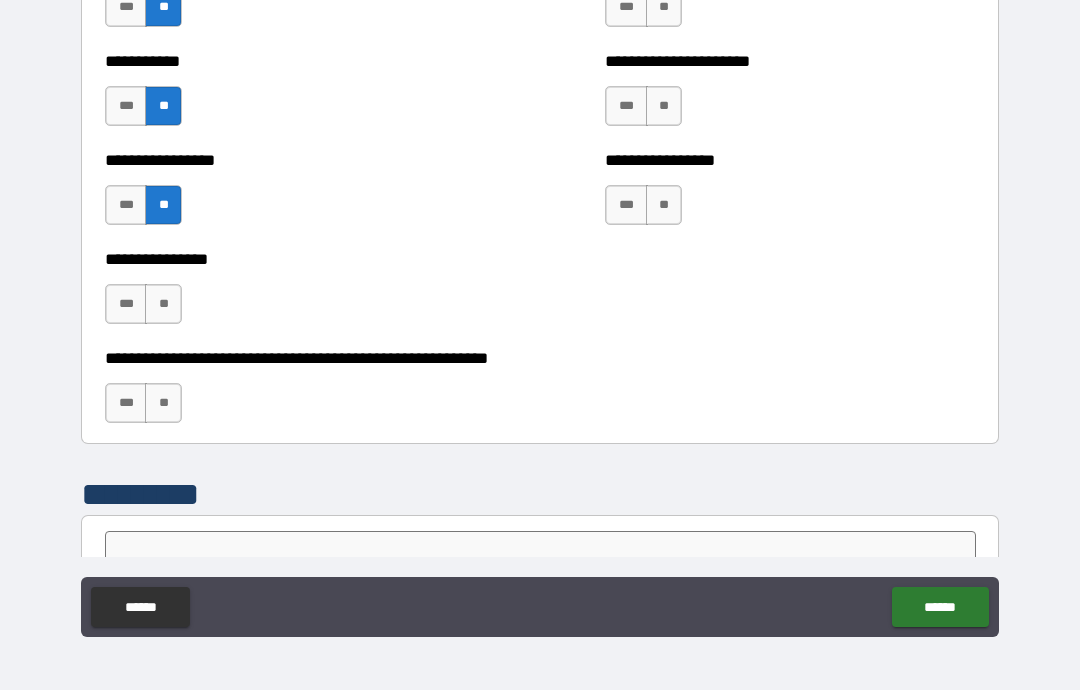 click on "**" at bounding box center (163, 304) 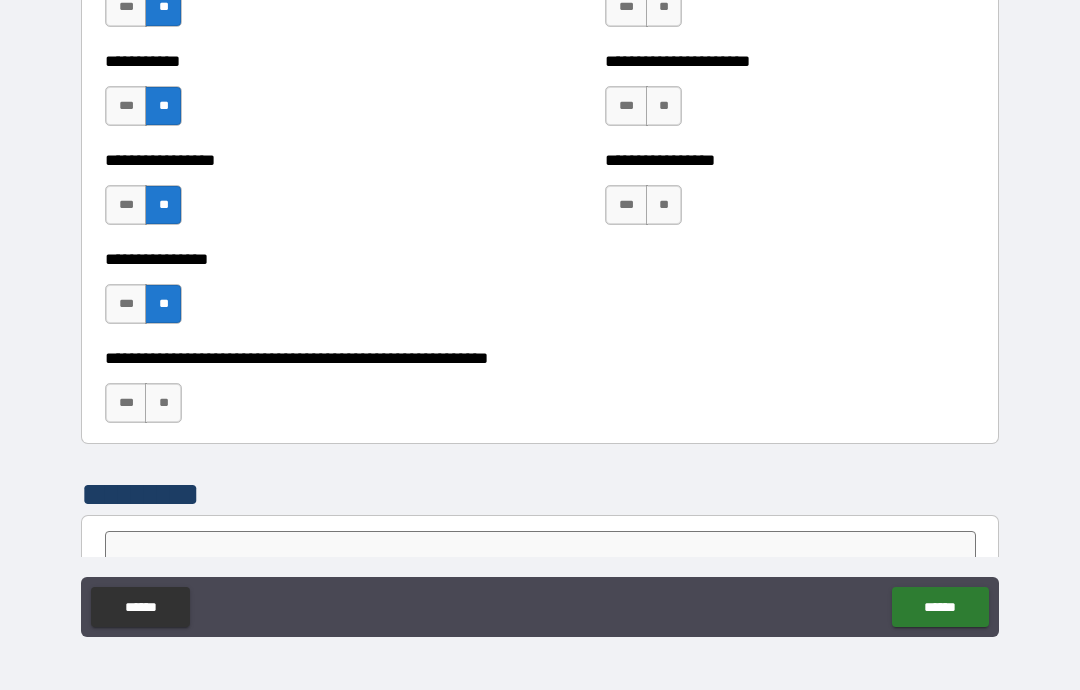 click on "**" at bounding box center [163, 403] 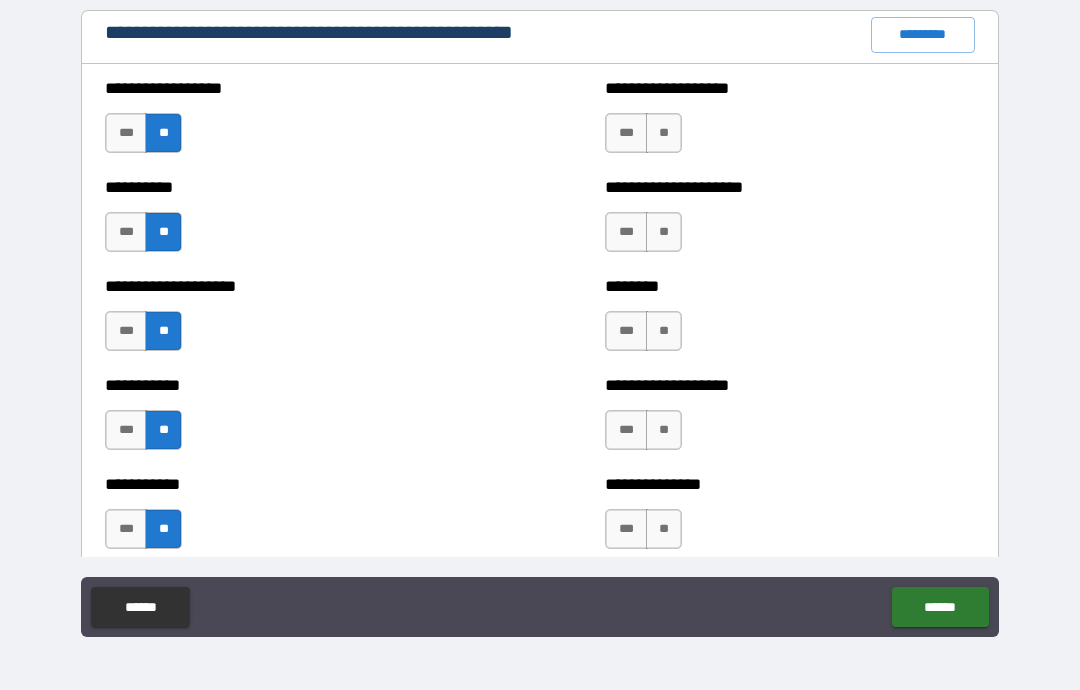 scroll, scrollTop: 2311, scrollLeft: 0, axis: vertical 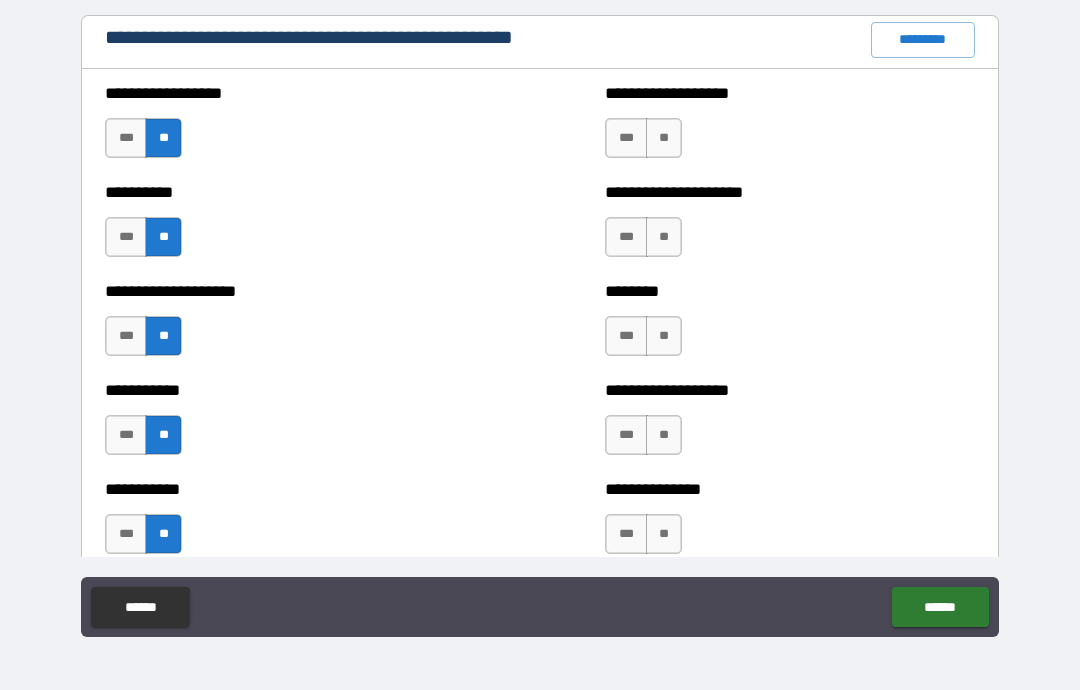 click on "**" at bounding box center [664, 138] 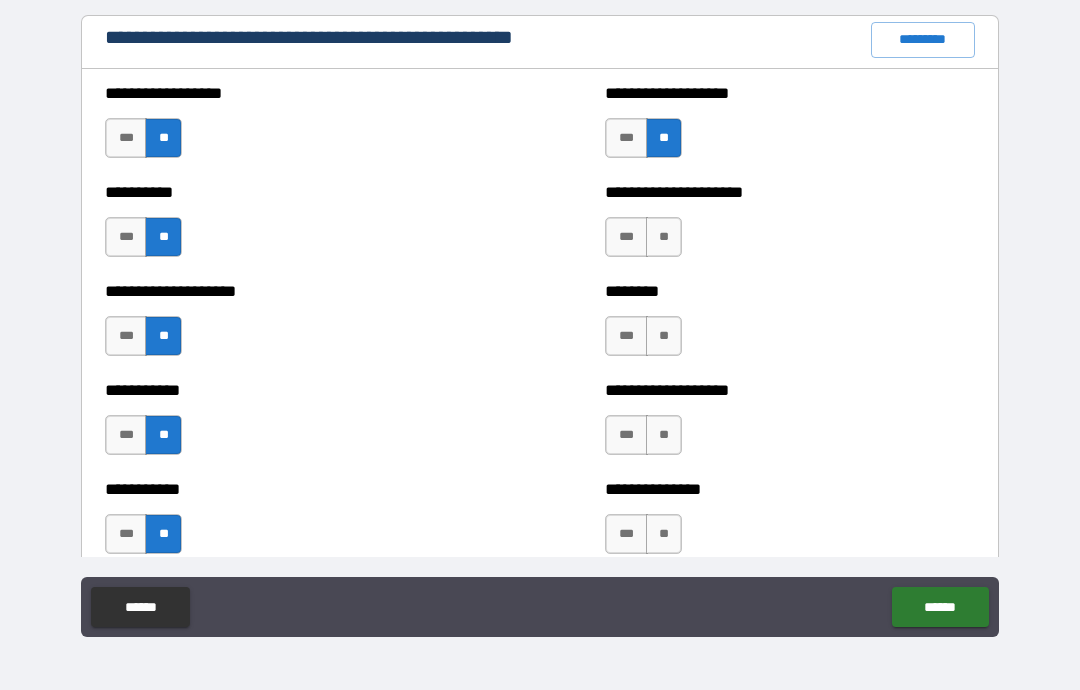click on "**" at bounding box center [664, 237] 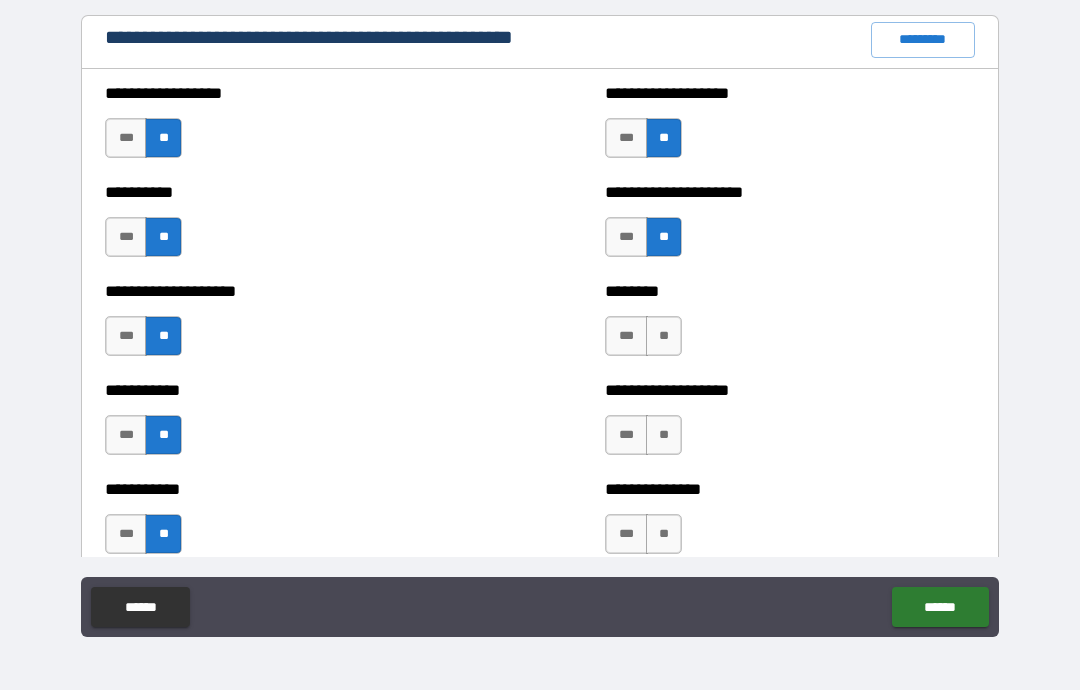 click on "**" at bounding box center (664, 336) 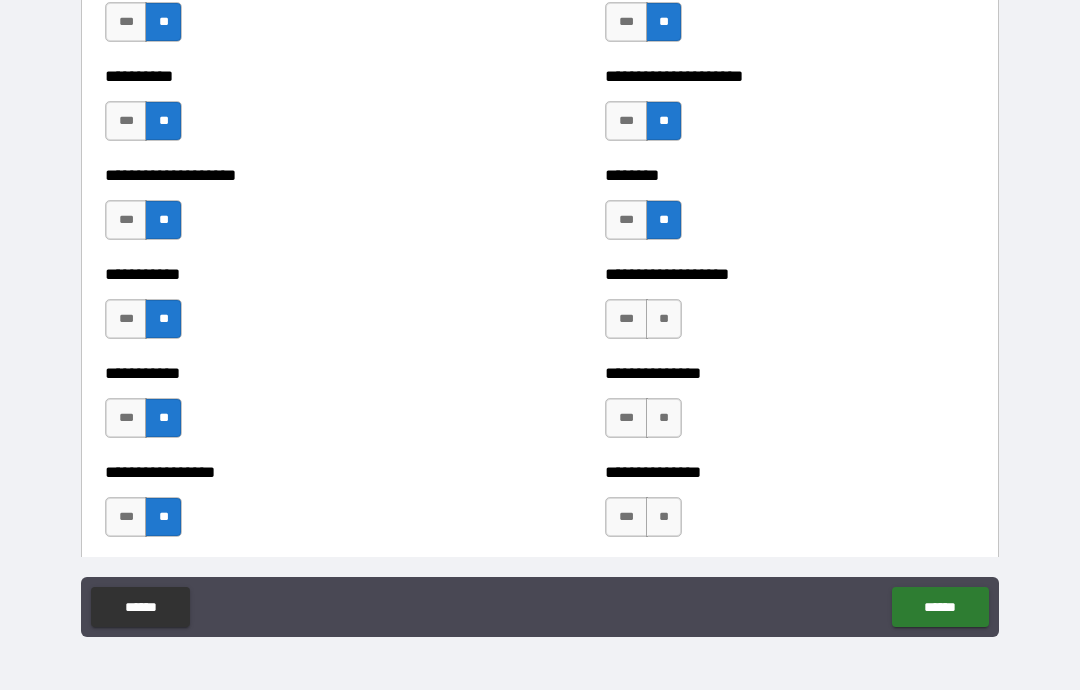 scroll, scrollTop: 2433, scrollLeft: 0, axis: vertical 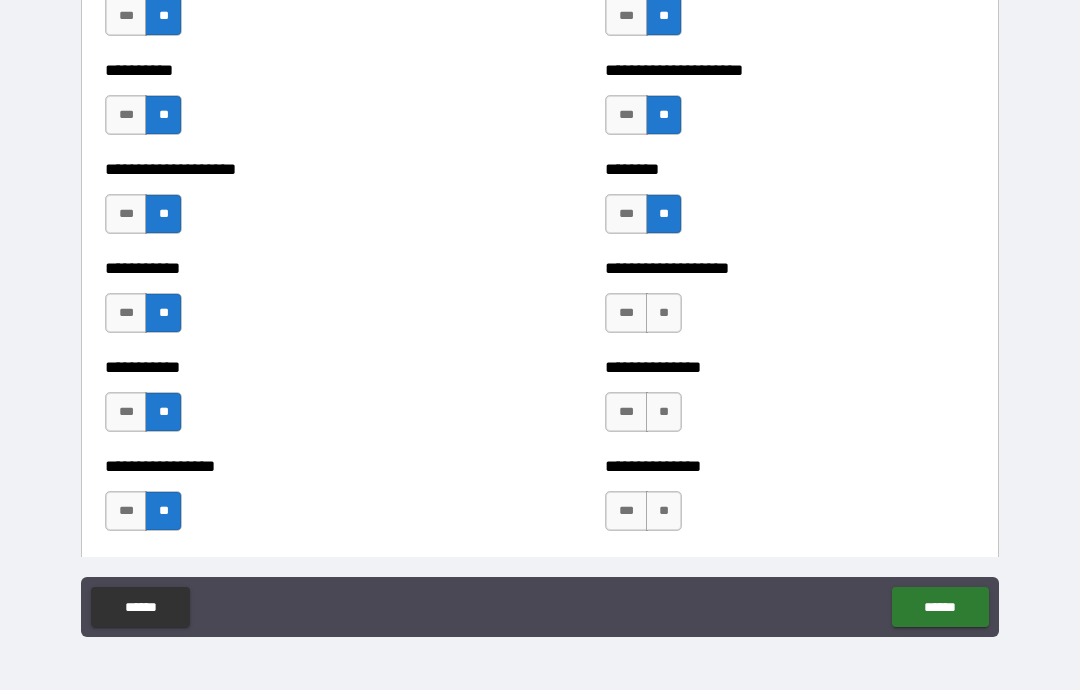 click on "**" at bounding box center [664, 313] 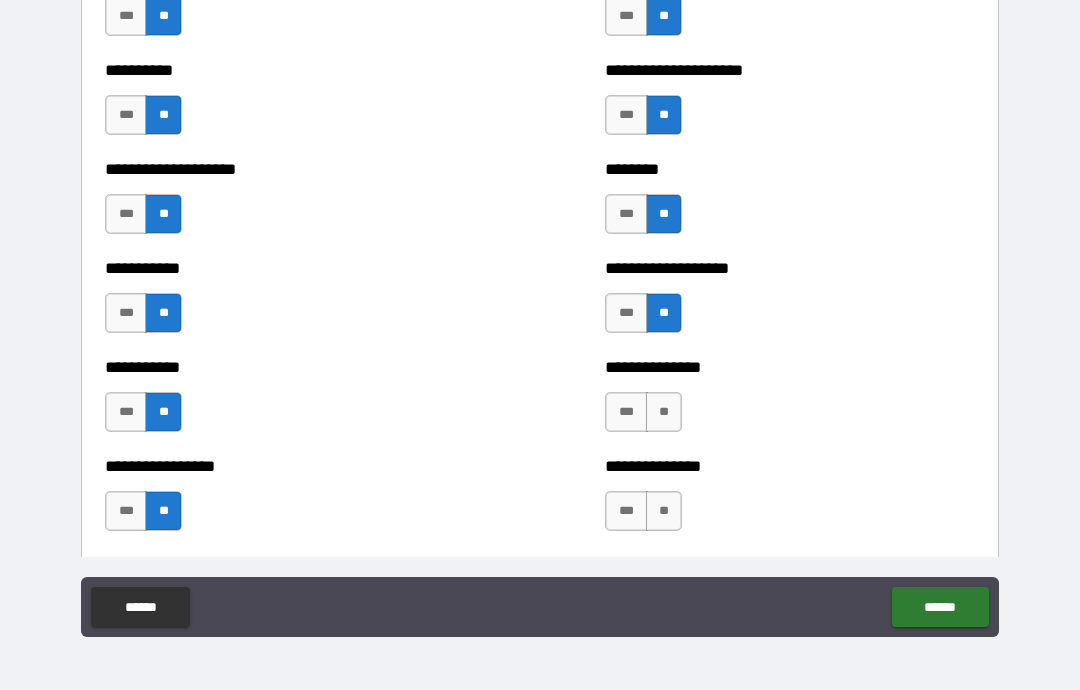 click on "**" at bounding box center (664, 412) 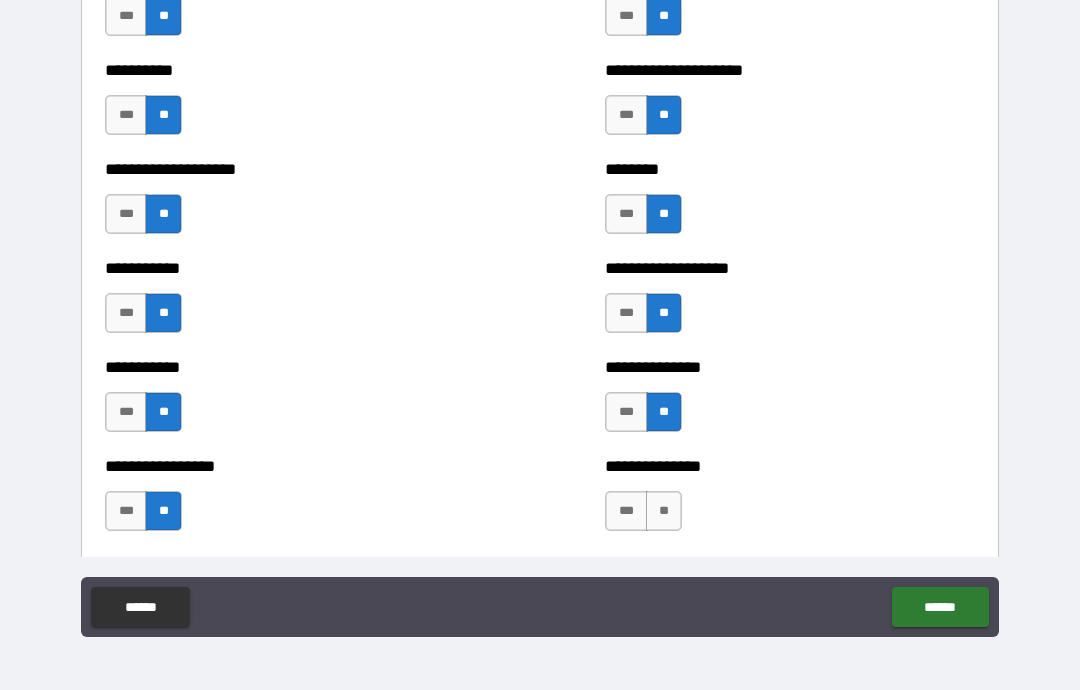 scroll, scrollTop: 2601, scrollLeft: 0, axis: vertical 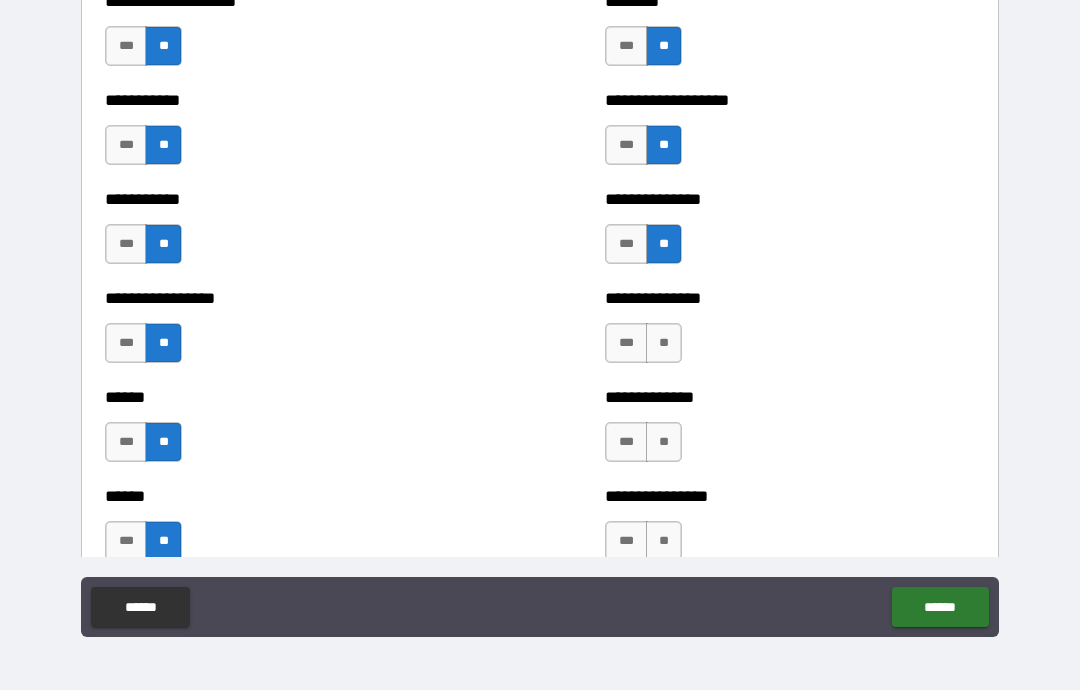 click on "**" at bounding box center (664, 343) 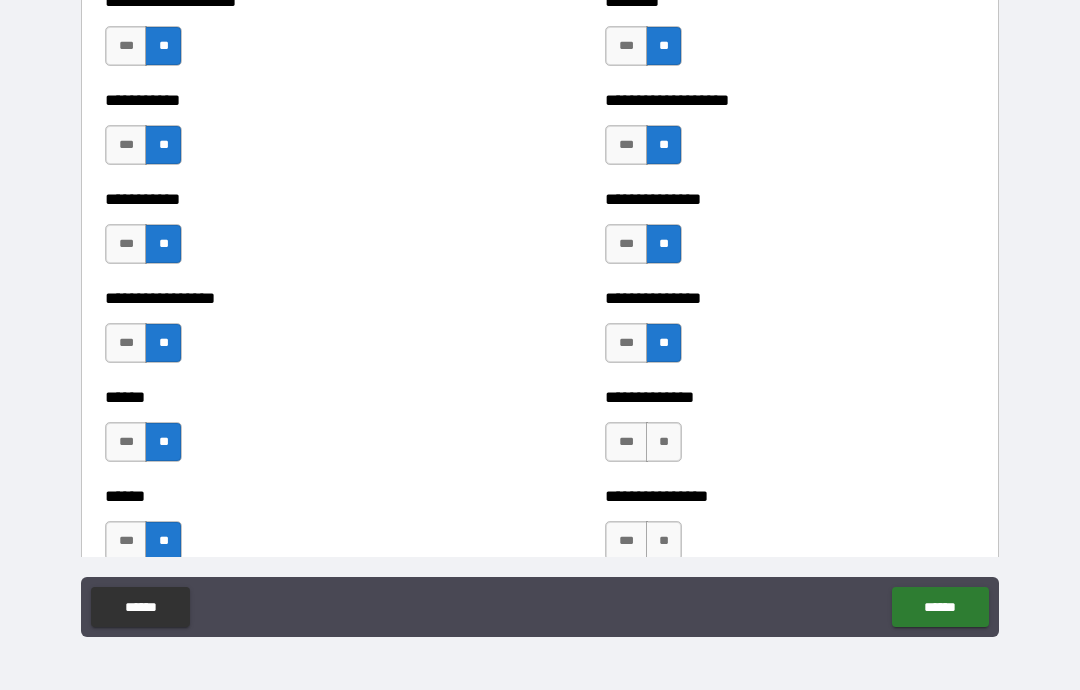 click on "**" at bounding box center [664, 442] 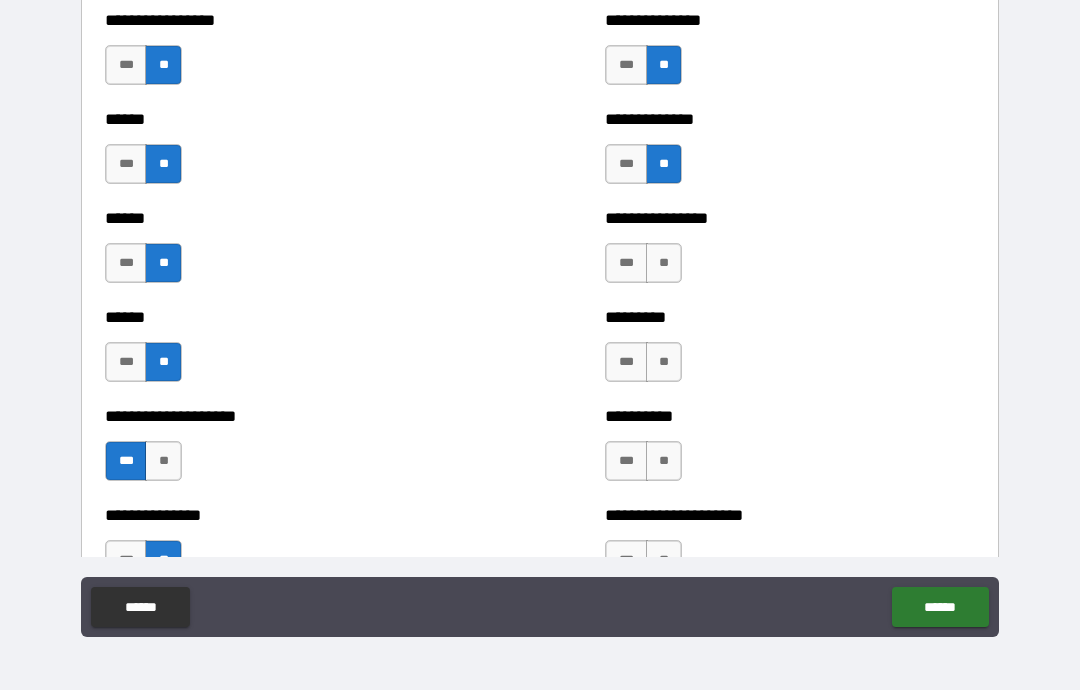 scroll, scrollTop: 2889, scrollLeft: 0, axis: vertical 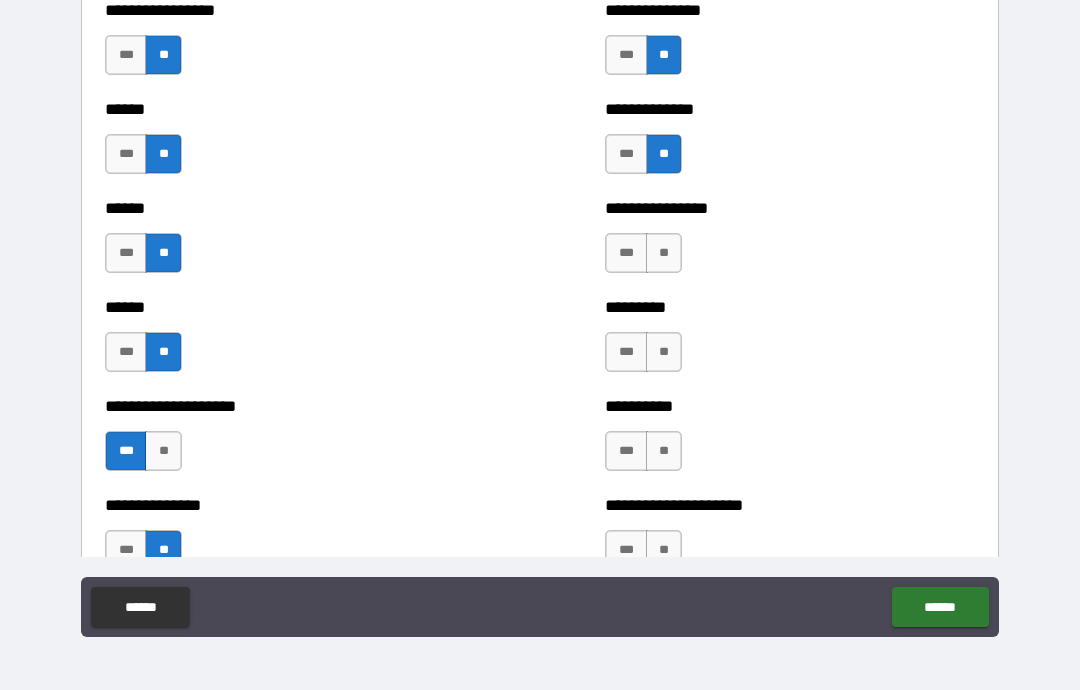 click on "**" at bounding box center [664, 253] 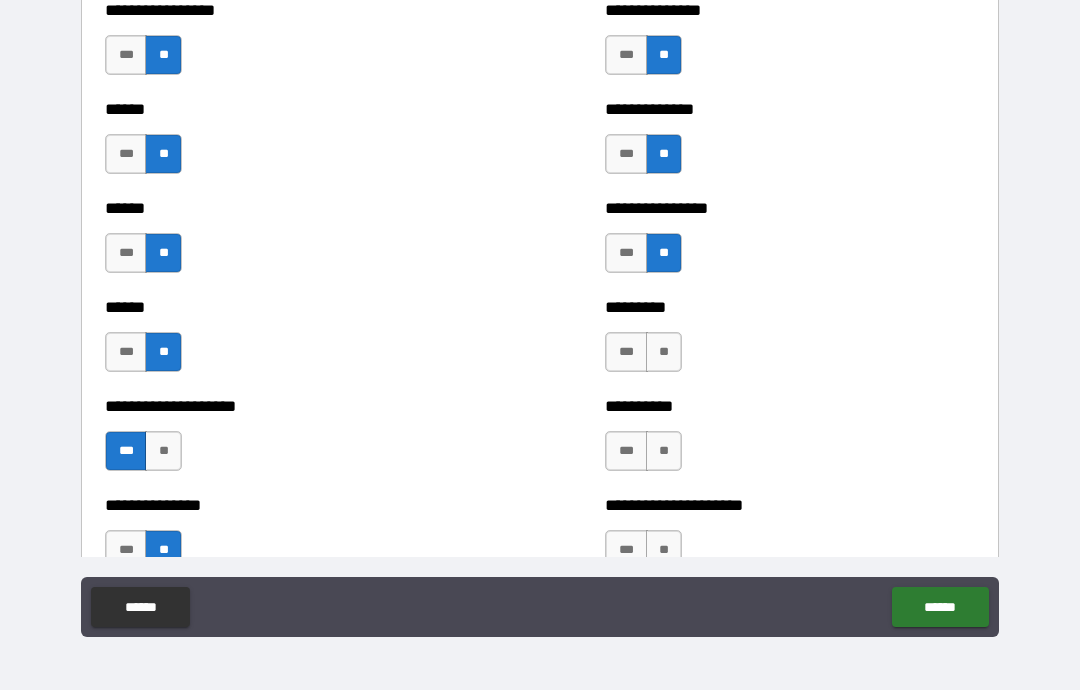 click on "**" at bounding box center [664, 352] 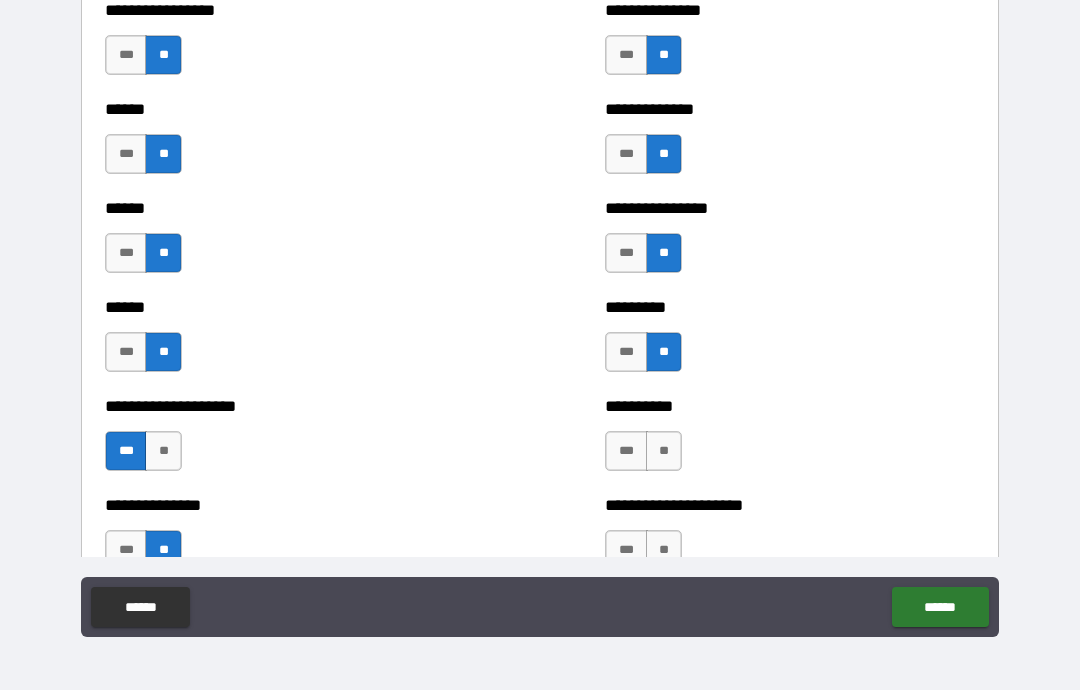 click on "**" at bounding box center (664, 451) 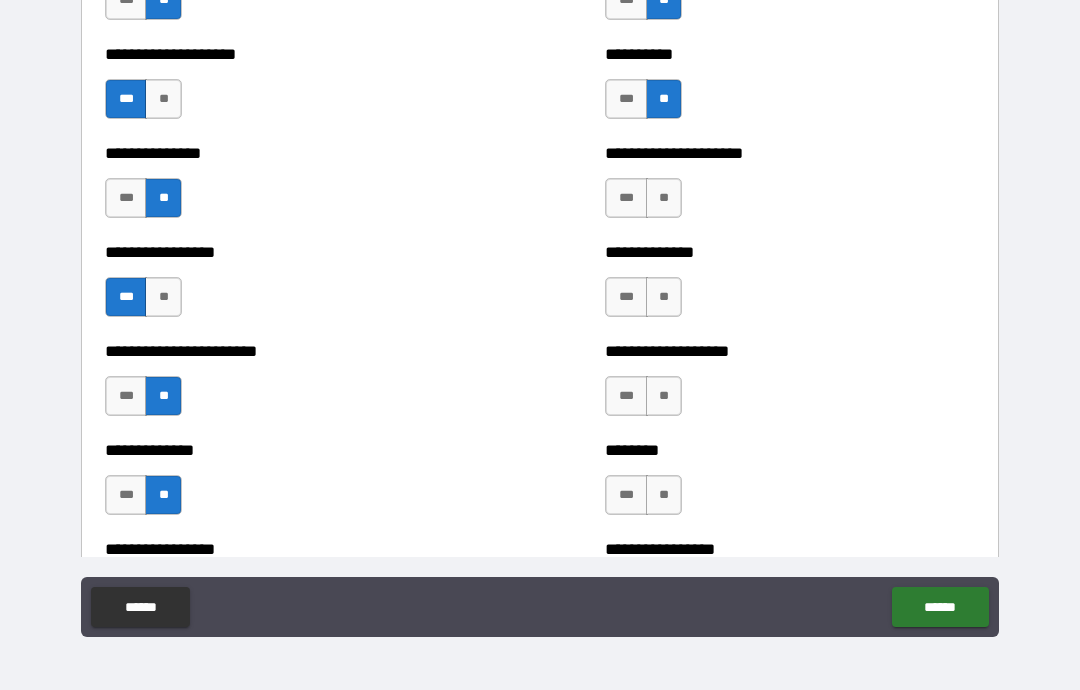 scroll, scrollTop: 3277, scrollLeft: 0, axis: vertical 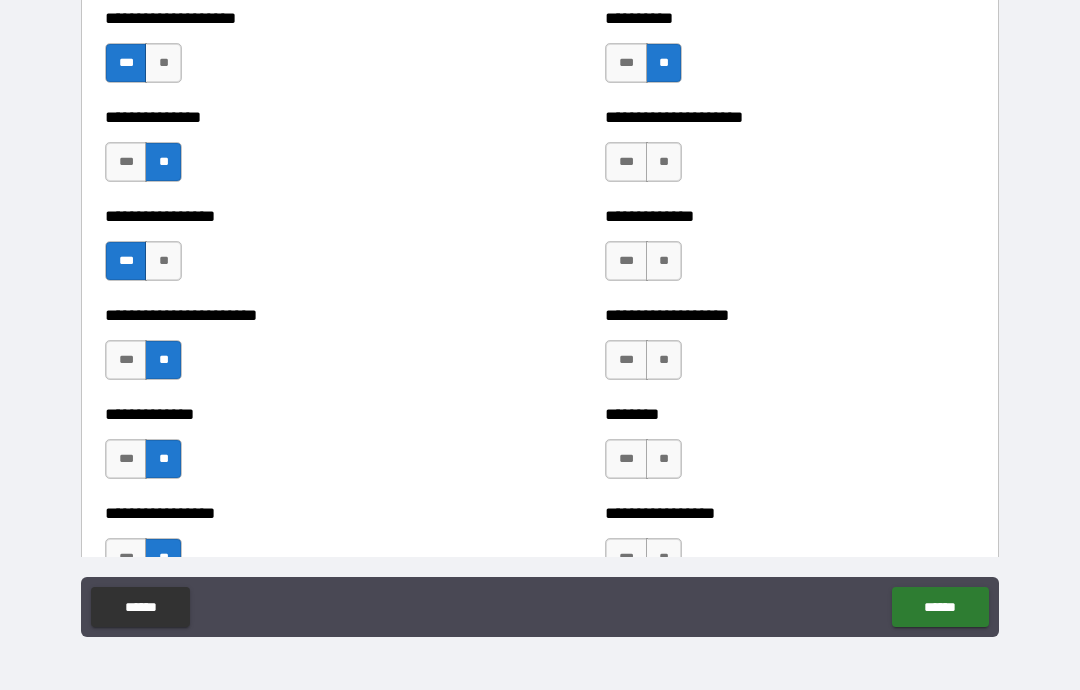 click on "**" at bounding box center (664, 162) 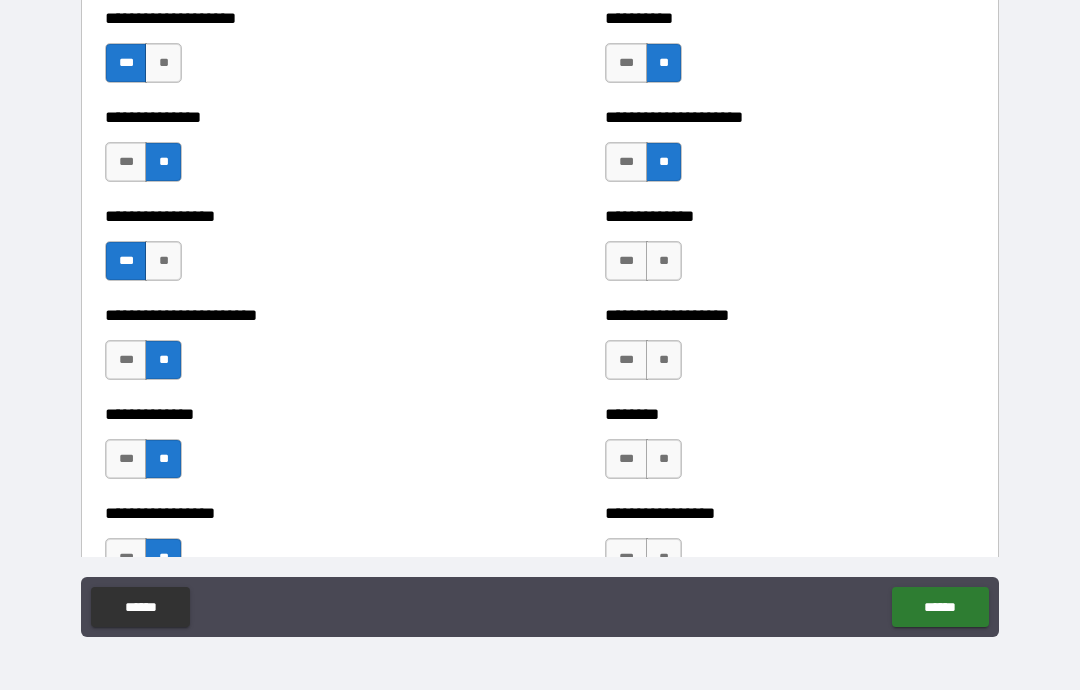 click on "**" at bounding box center (664, 261) 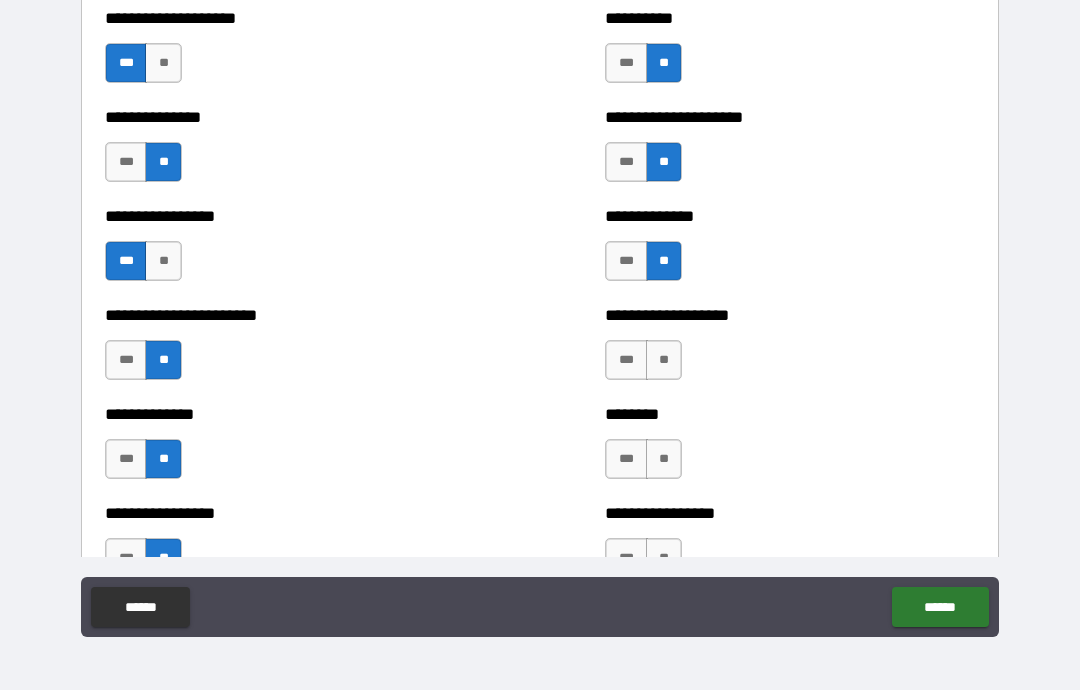 click on "**" at bounding box center [664, 360] 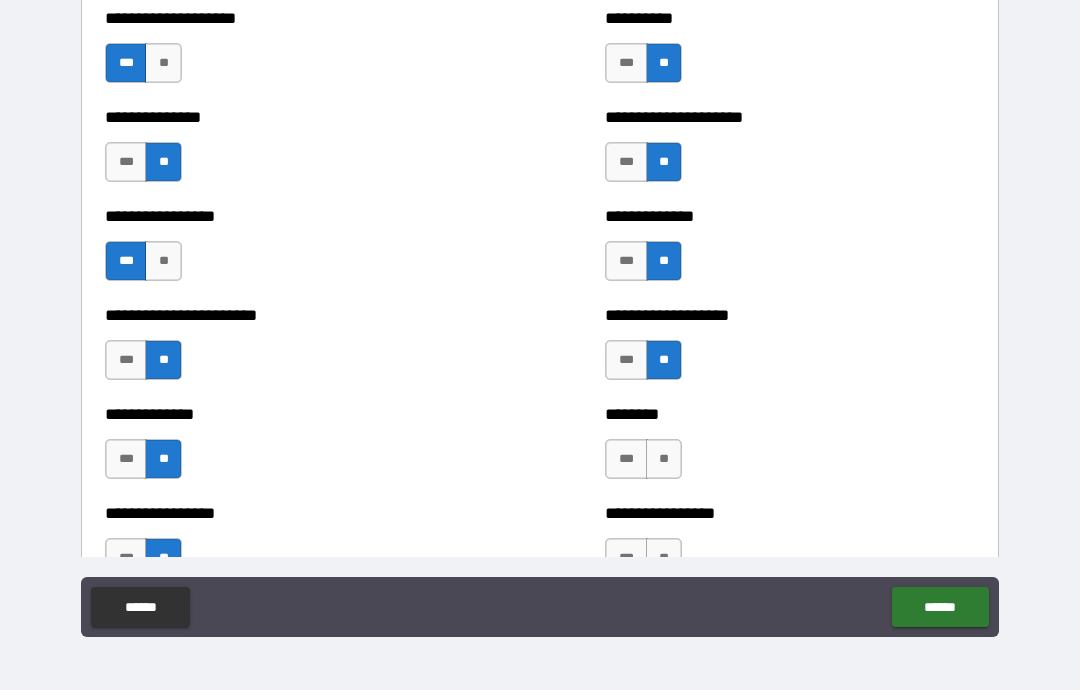 click on "**" at bounding box center [664, 459] 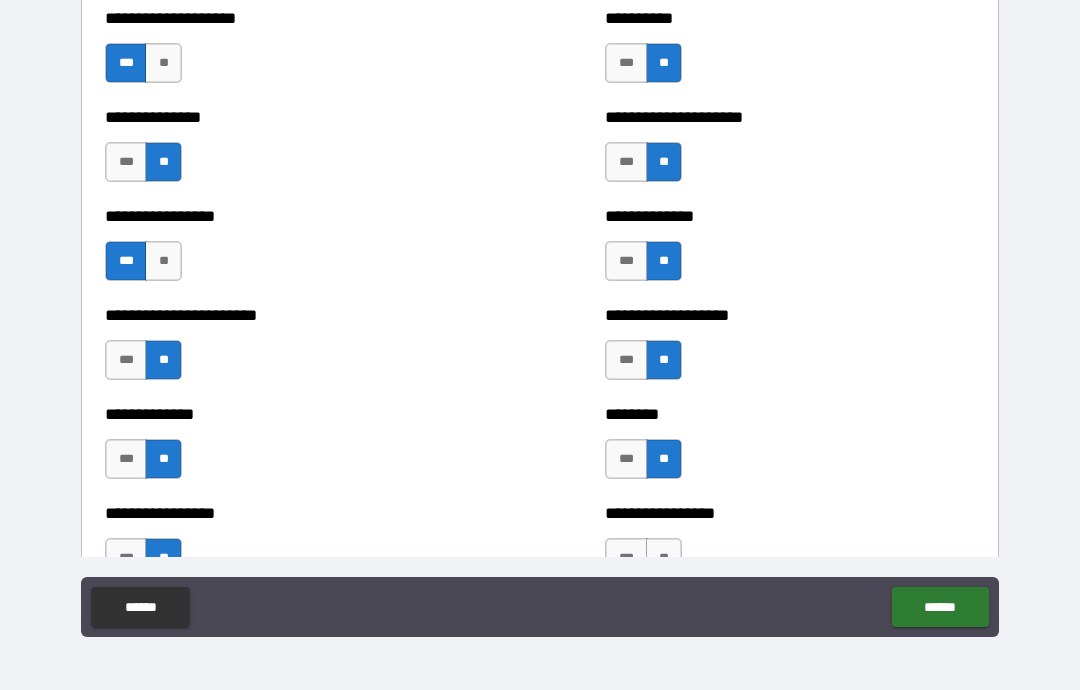 scroll, scrollTop: 3426, scrollLeft: 0, axis: vertical 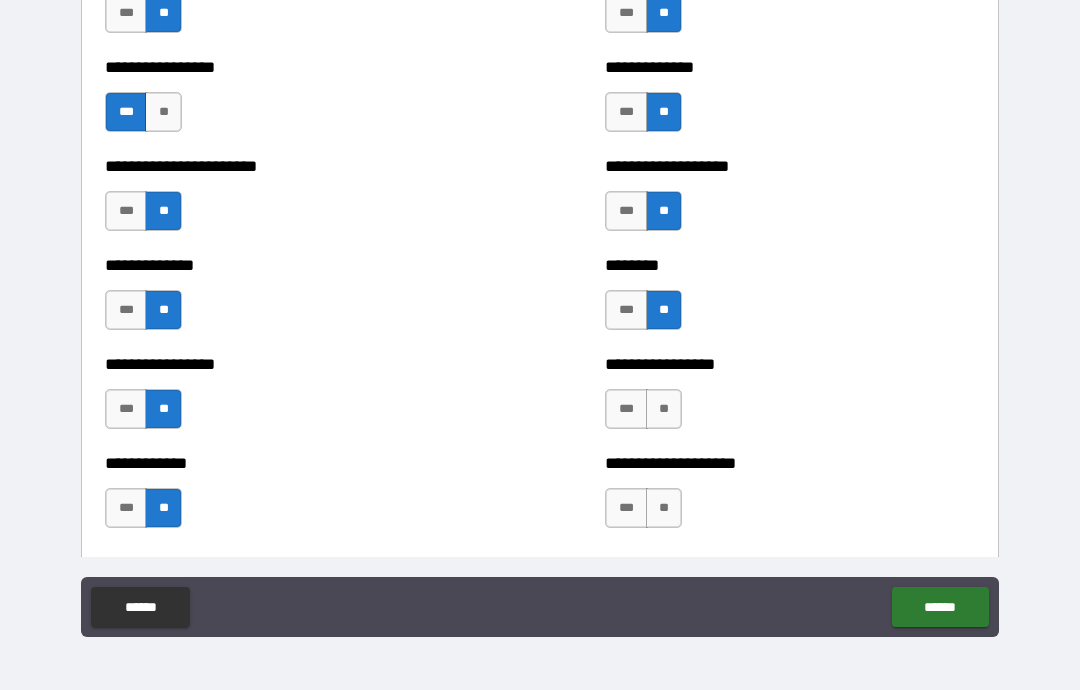 click on "**" at bounding box center (664, 409) 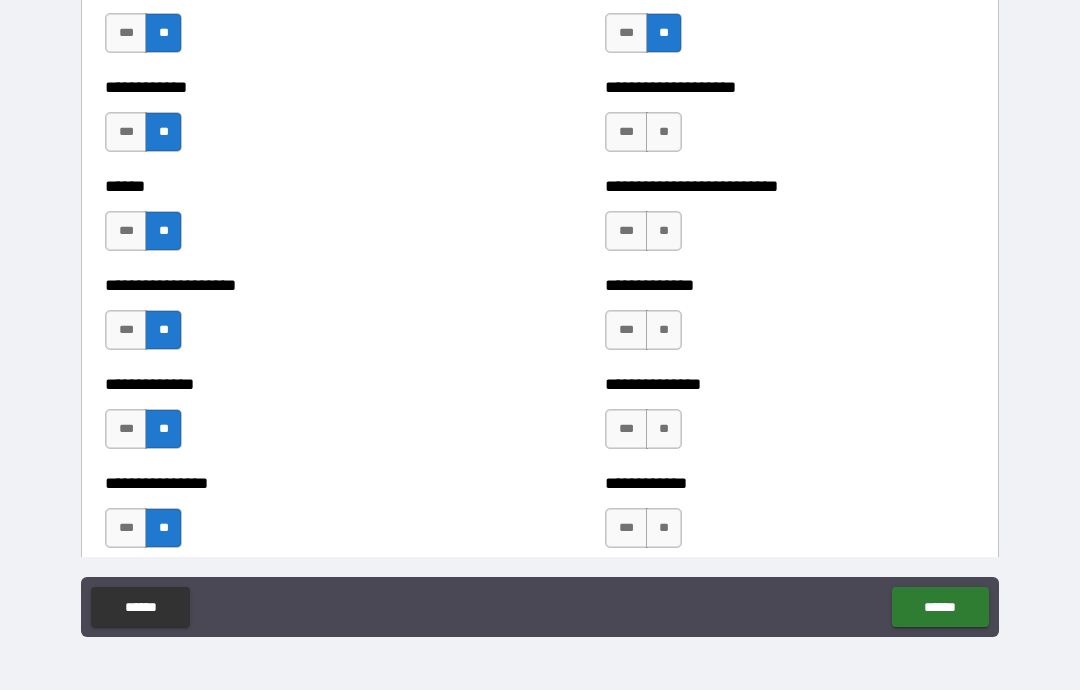 scroll, scrollTop: 3804, scrollLeft: 0, axis: vertical 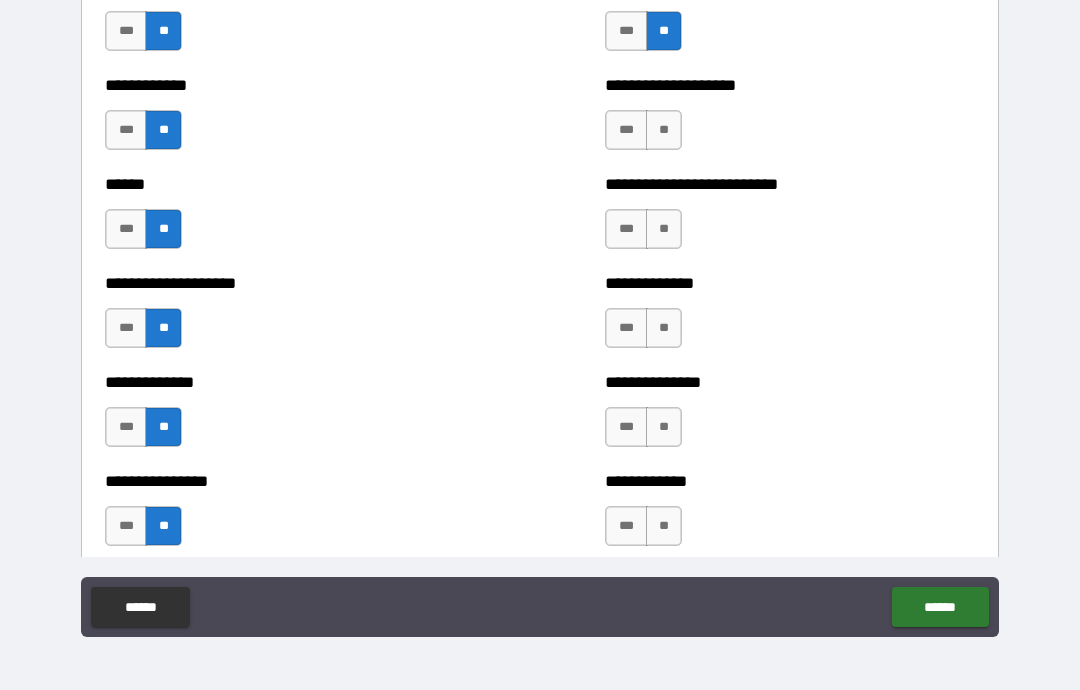 click on "**" at bounding box center [664, 130] 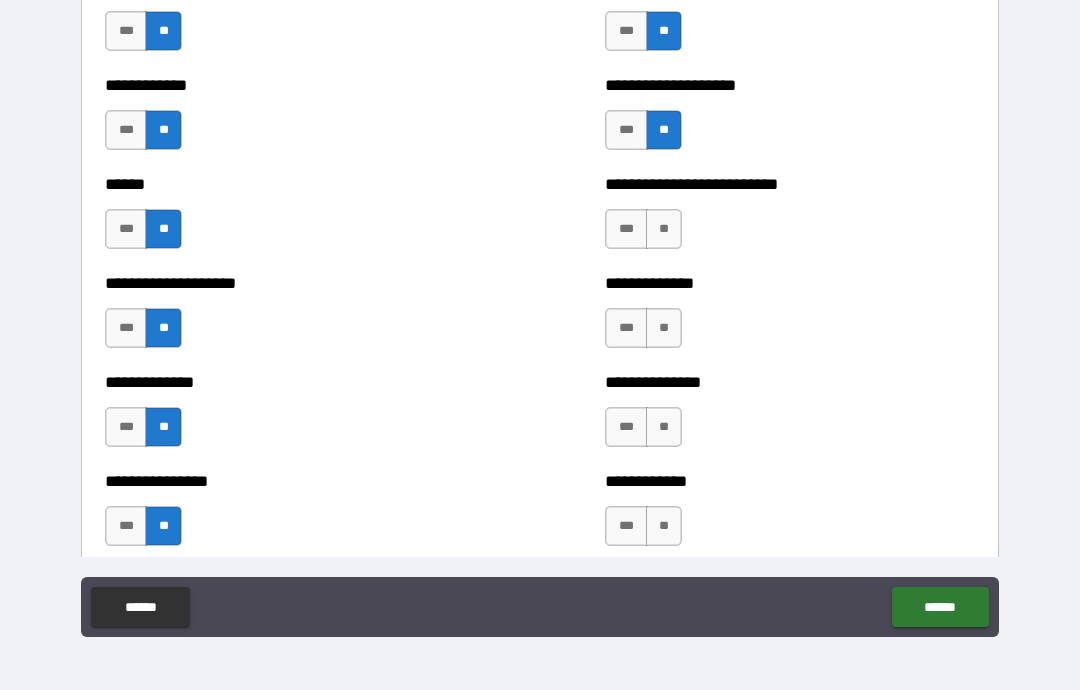 click on "**" at bounding box center (664, 229) 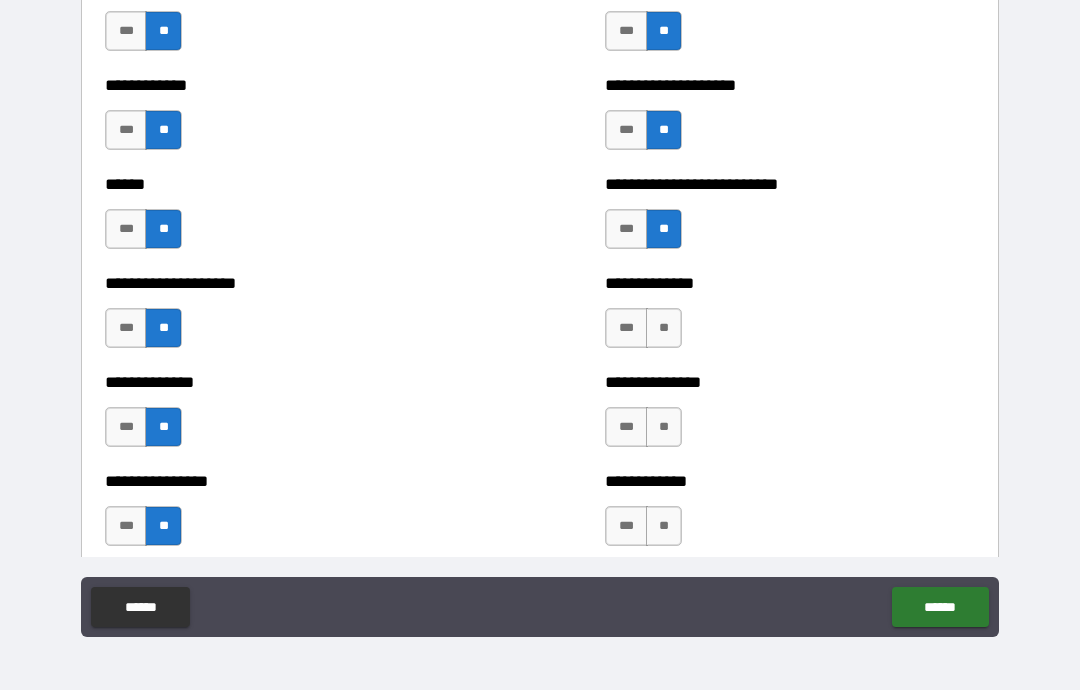 click on "**" at bounding box center (664, 328) 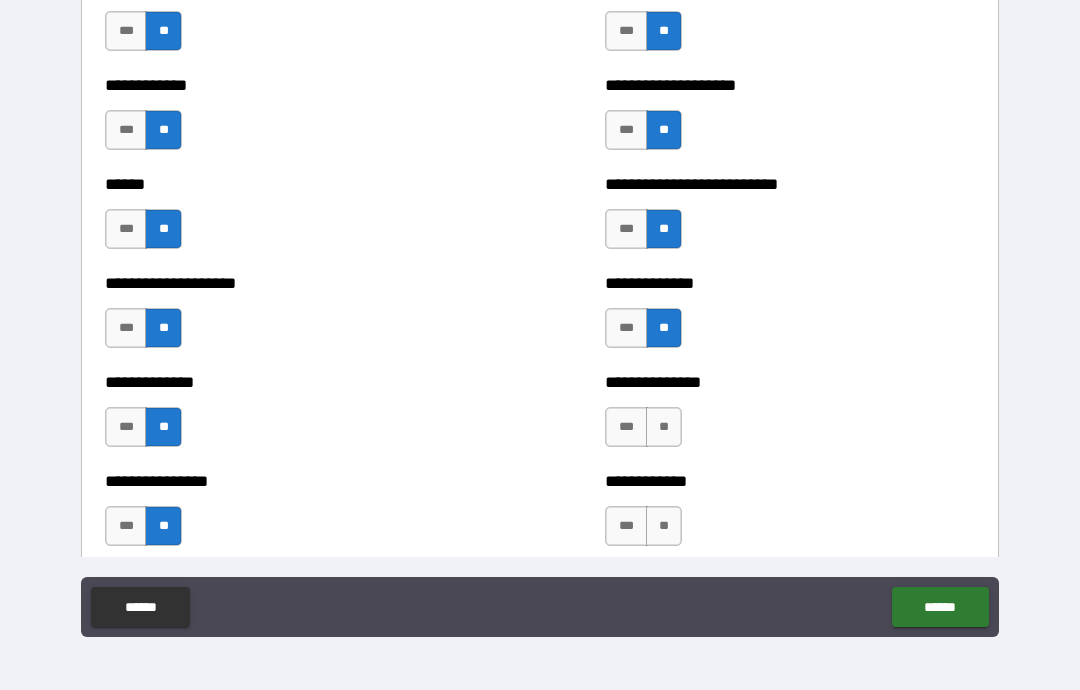 click on "**" at bounding box center [664, 427] 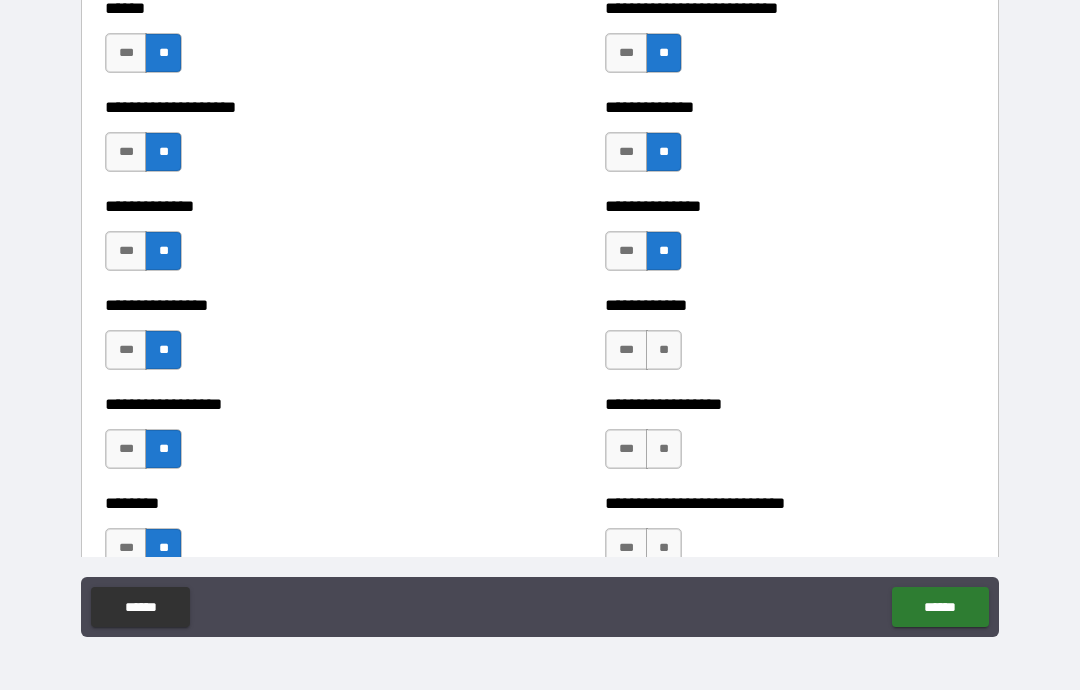 scroll, scrollTop: 3981, scrollLeft: 0, axis: vertical 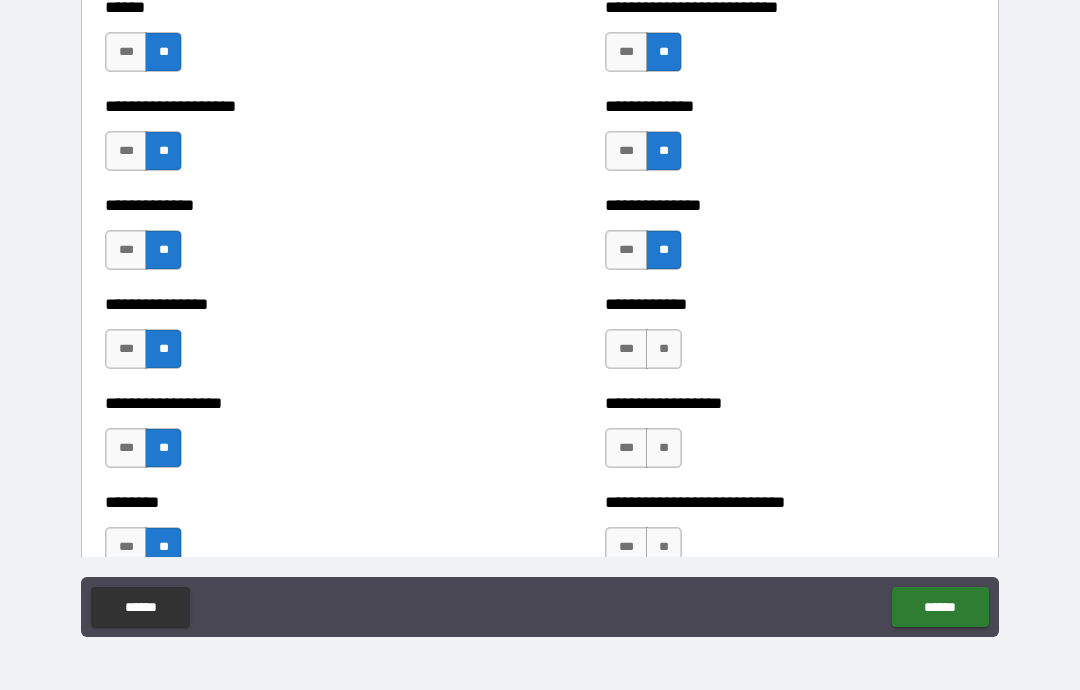 click on "**" at bounding box center [664, 349] 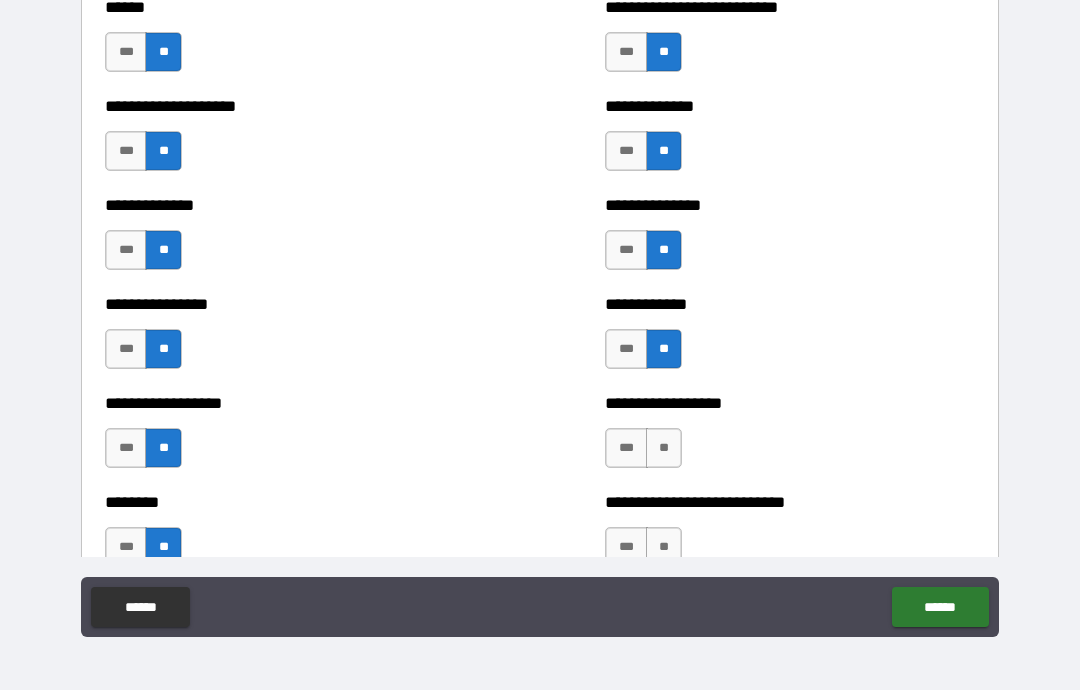 click on "**" at bounding box center (664, 448) 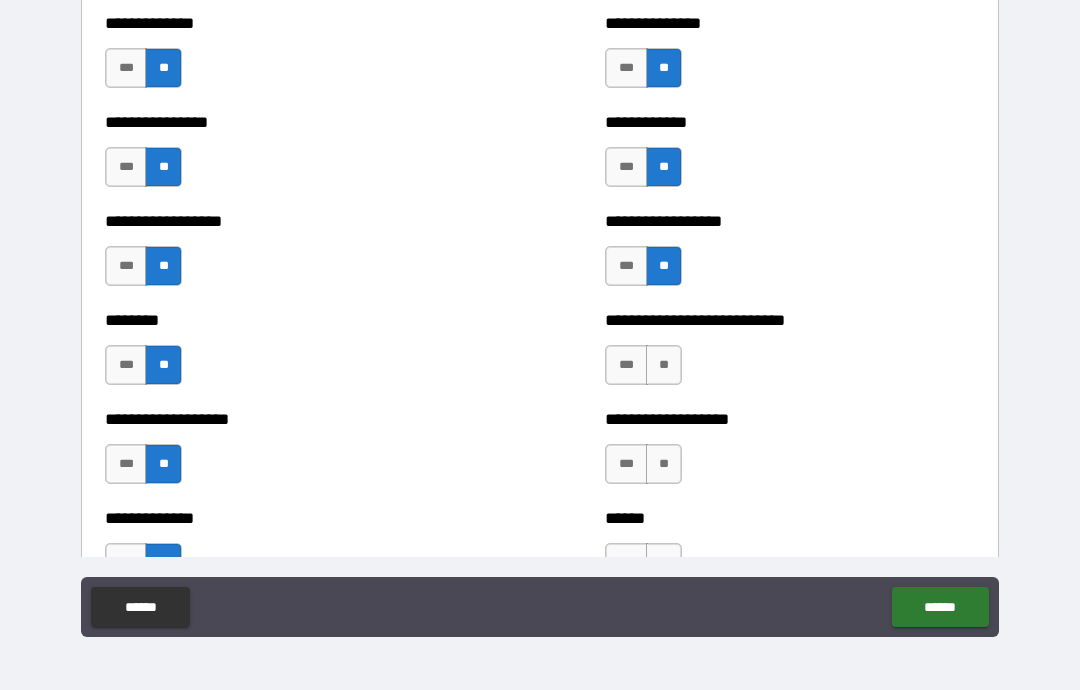 scroll, scrollTop: 4164, scrollLeft: 0, axis: vertical 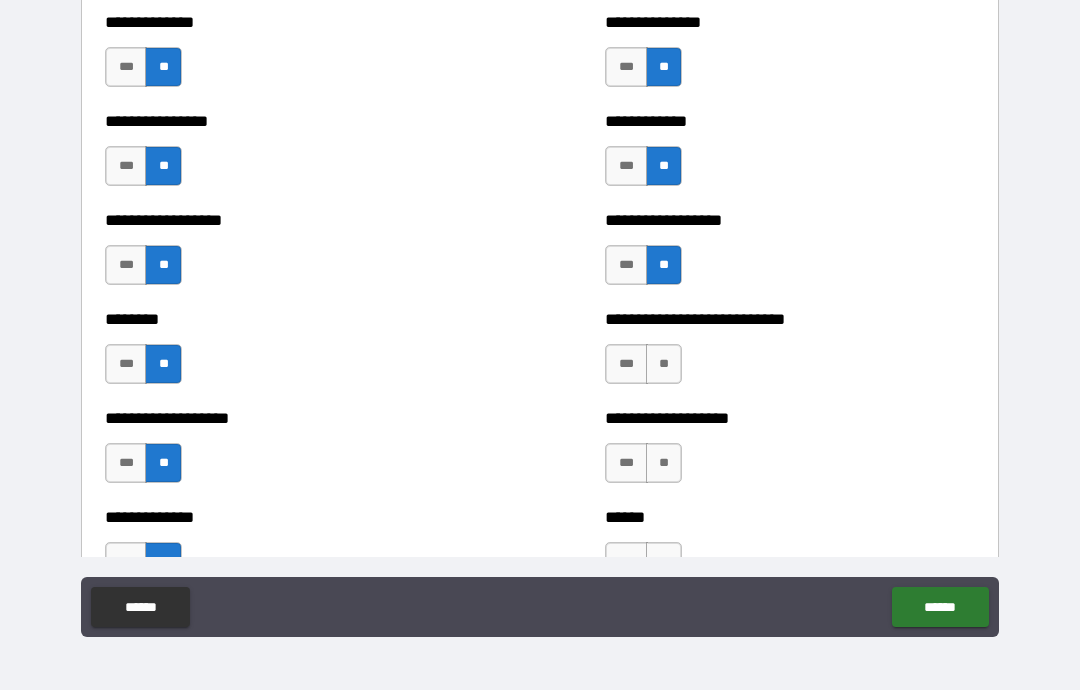 click on "**" at bounding box center [664, 364] 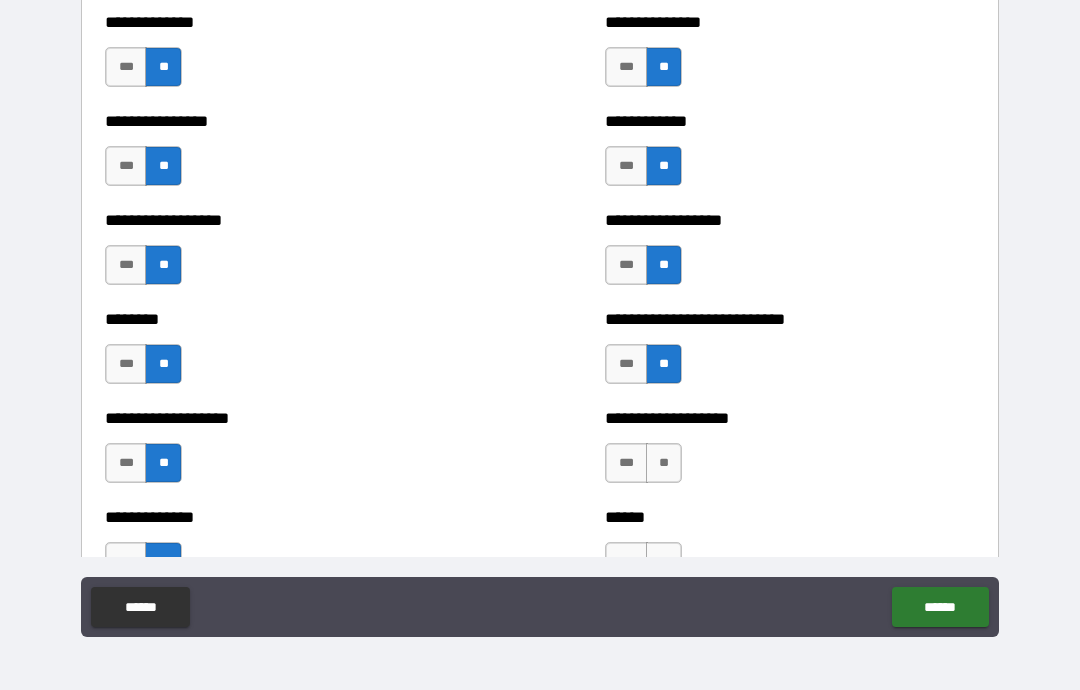 click on "**" at bounding box center [664, 463] 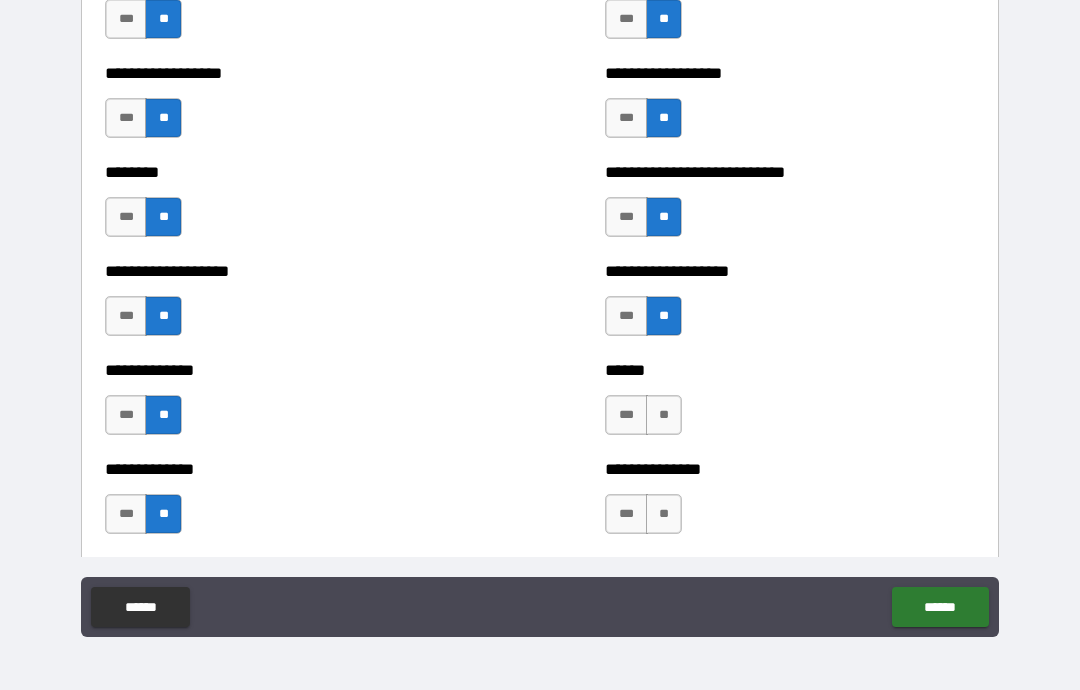 scroll, scrollTop: 4318, scrollLeft: 0, axis: vertical 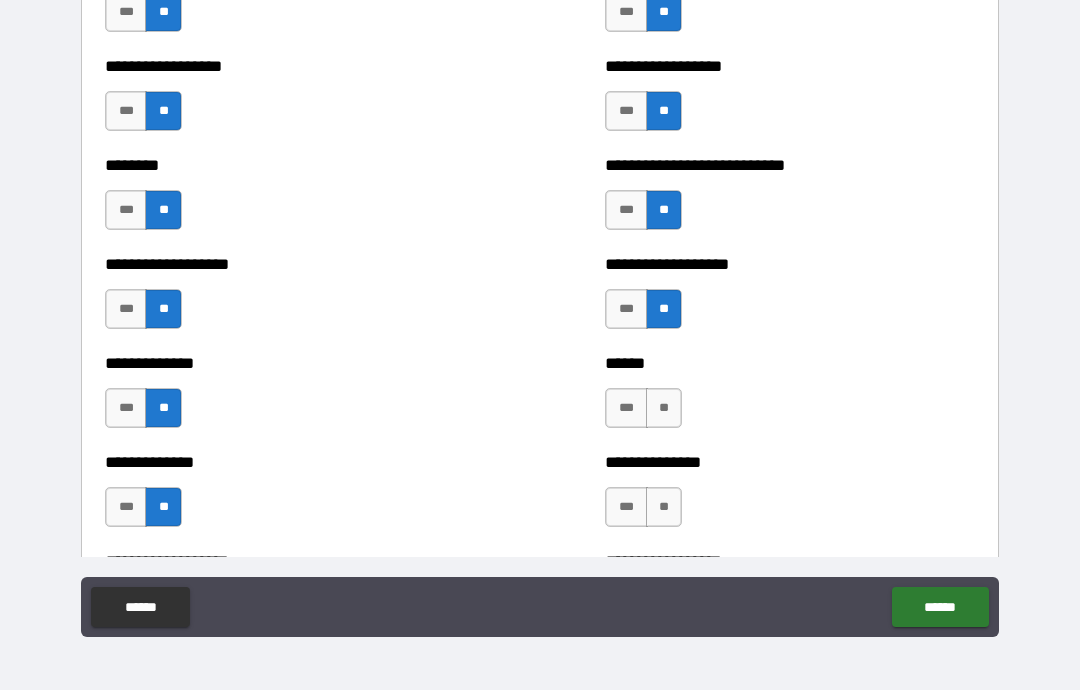click on "**" at bounding box center (664, 309) 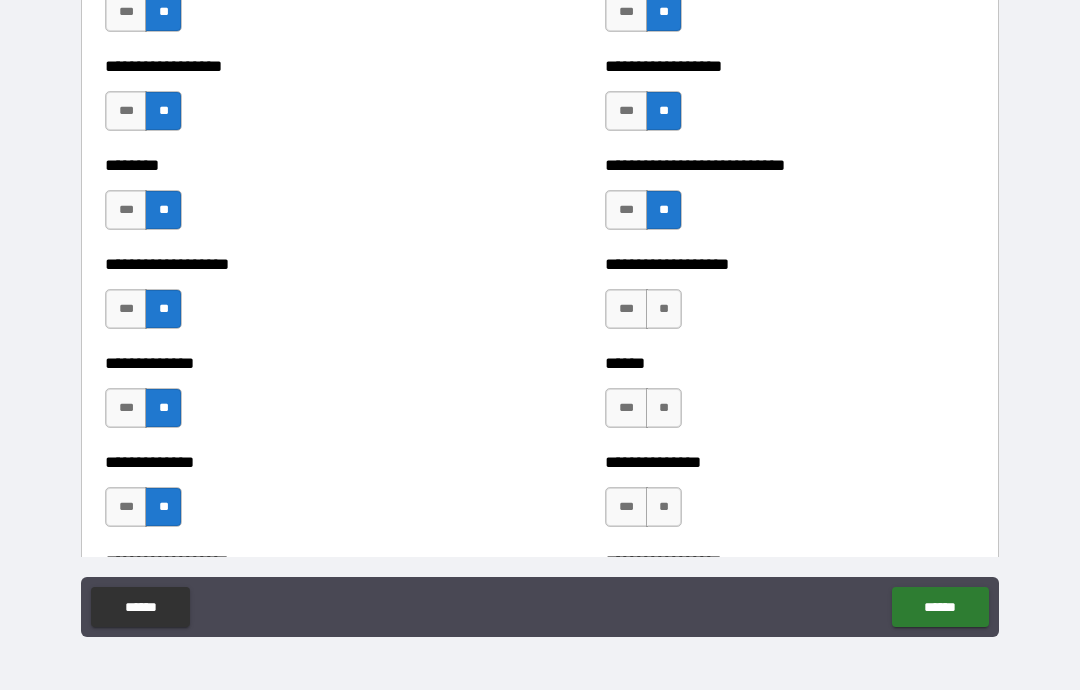 click on "**" at bounding box center [664, 309] 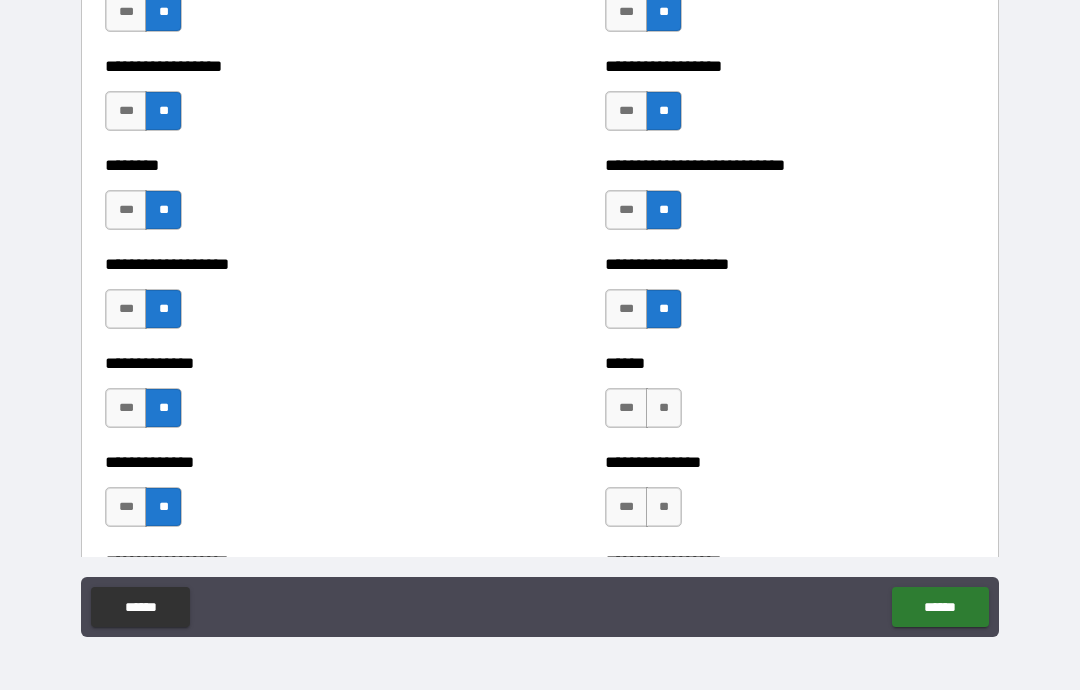 click on "***" at bounding box center [626, 408] 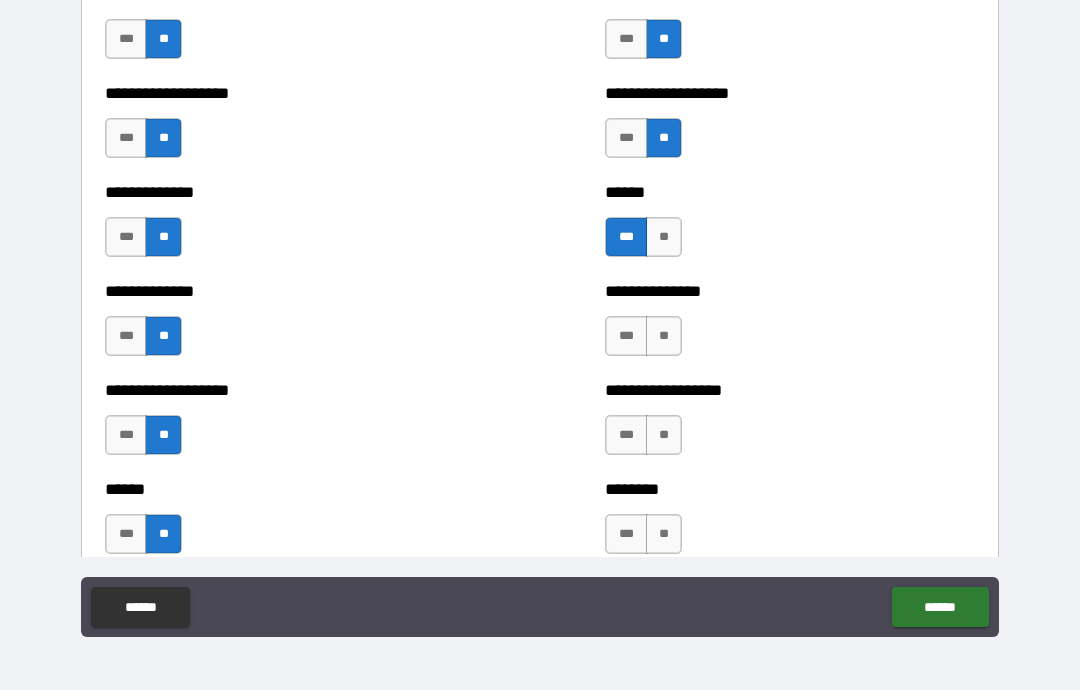 scroll, scrollTop: 4489, scrollLeft: 0, axis: vertical 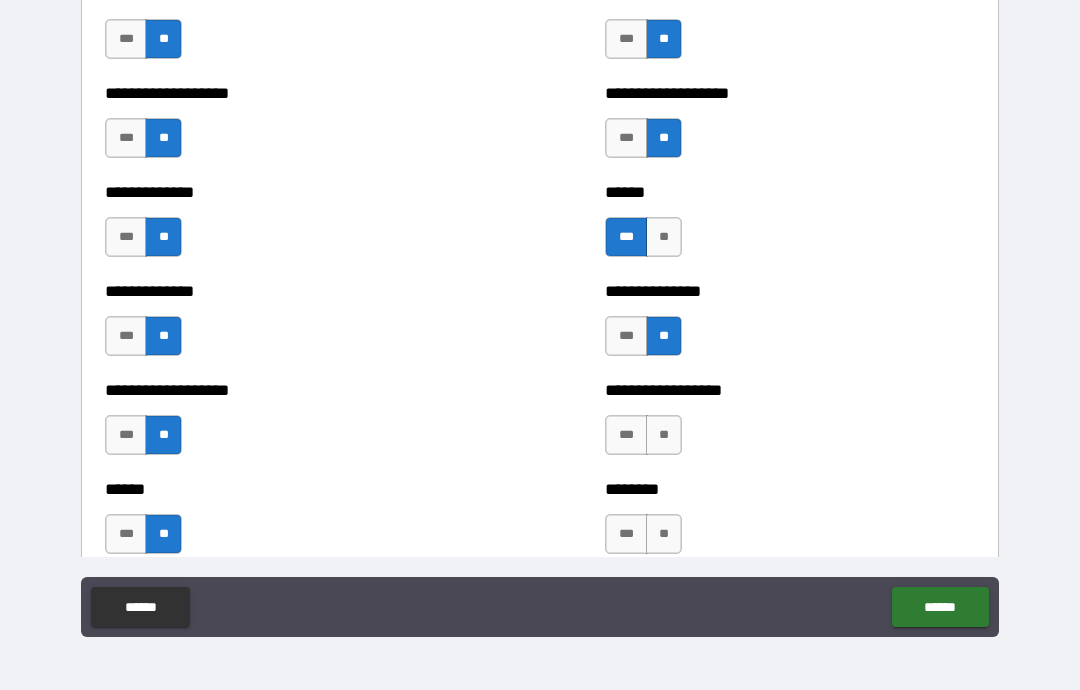 click on "**" at bounding box center [664, 435] 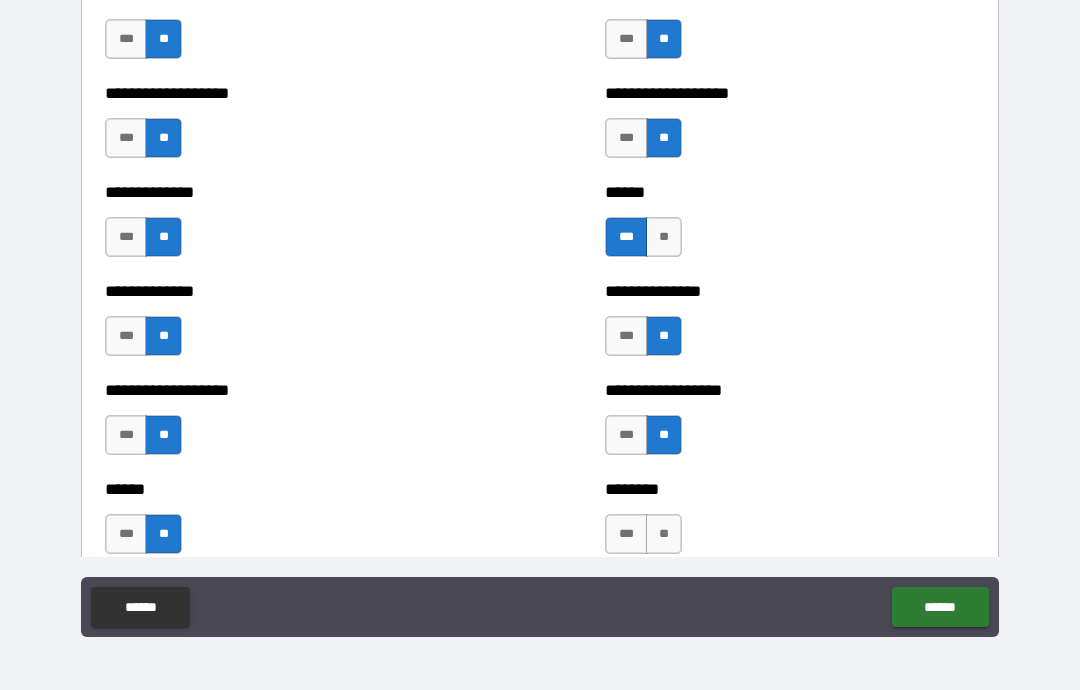 click on "**" at bounding box center [664, 534] 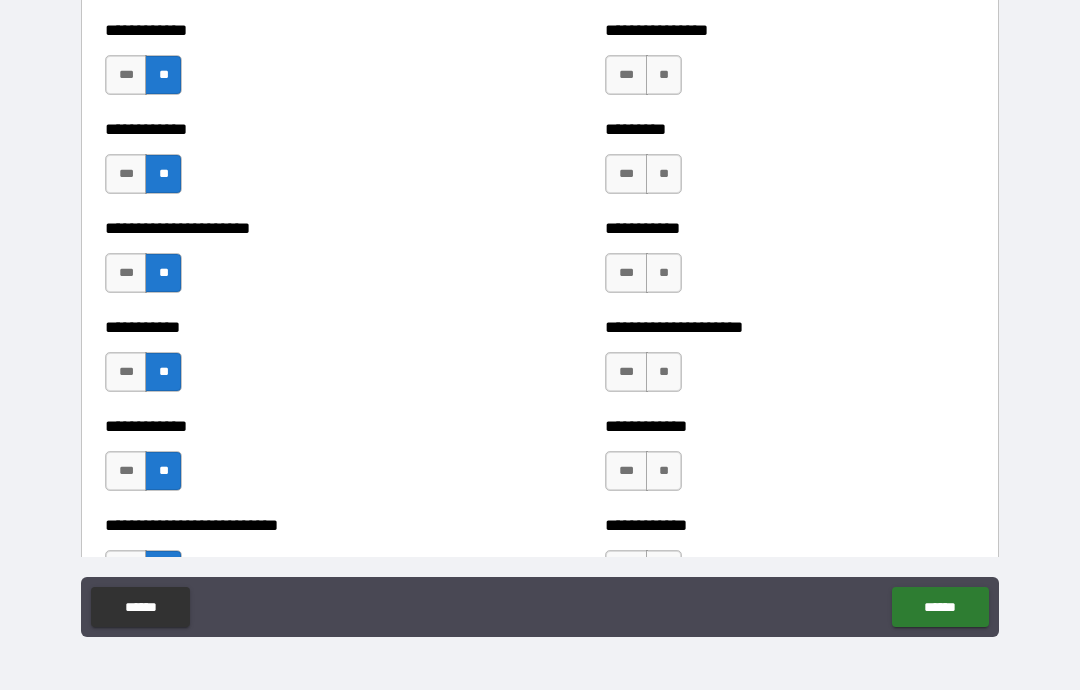 scroll, scrollTop: 5062, scrollLeft: 0, axis: vertical 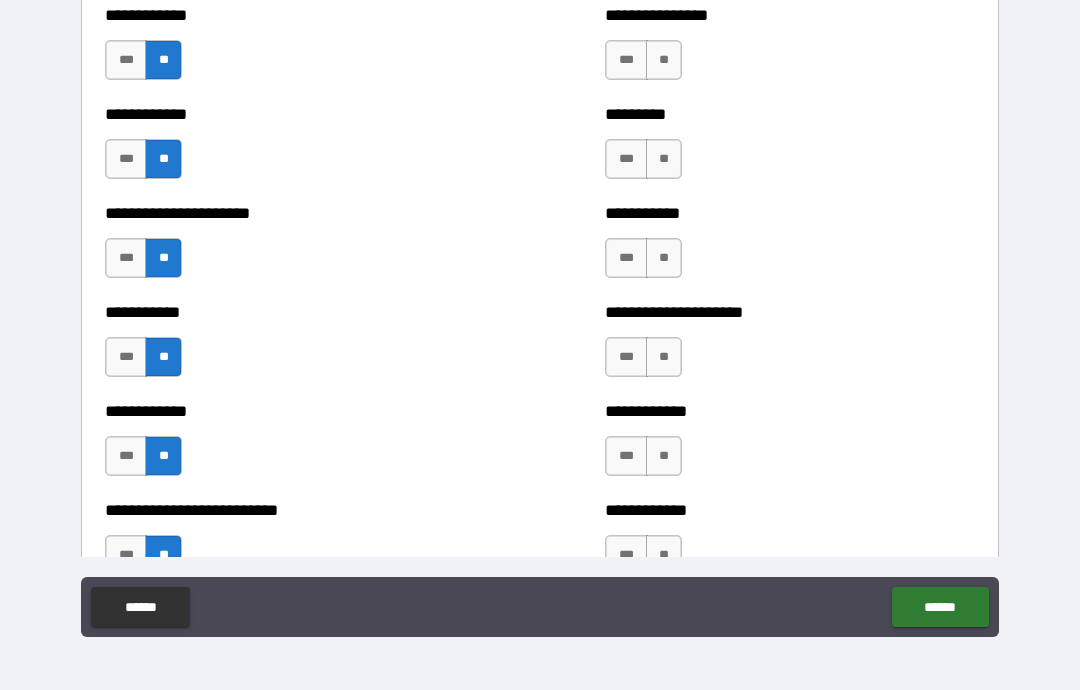 click on "**" at bounding box center (664, 60) 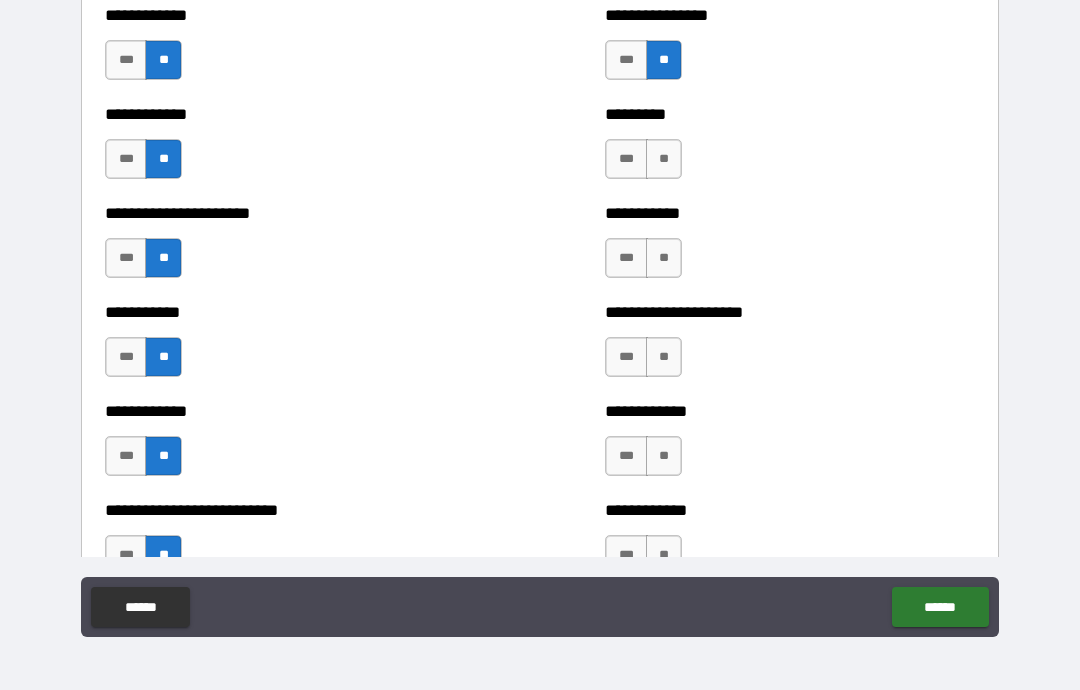 click on "**" at bounding box center (664, 159) 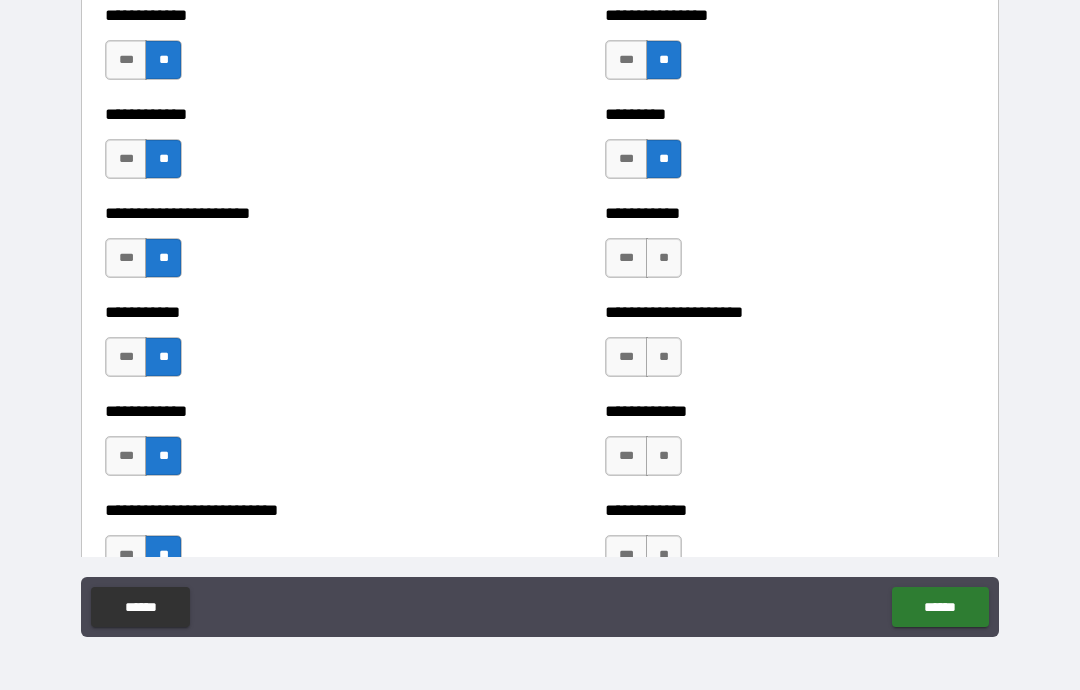 click on "**" at bounding box center [664, 258] 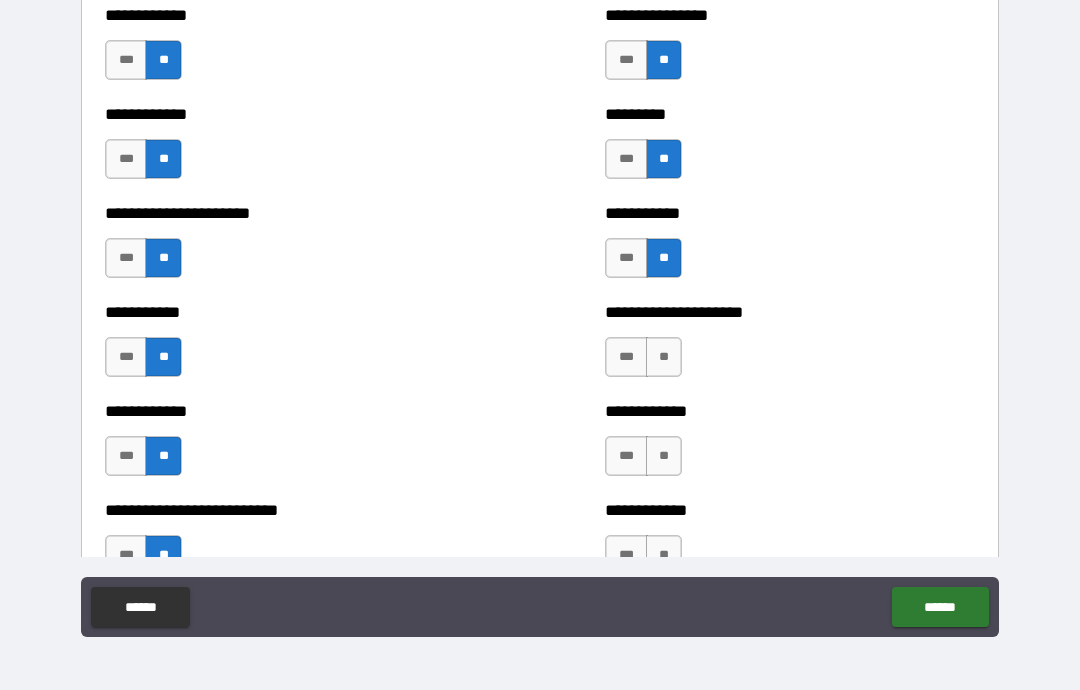 click on "**" at bounding box center (664, 357) 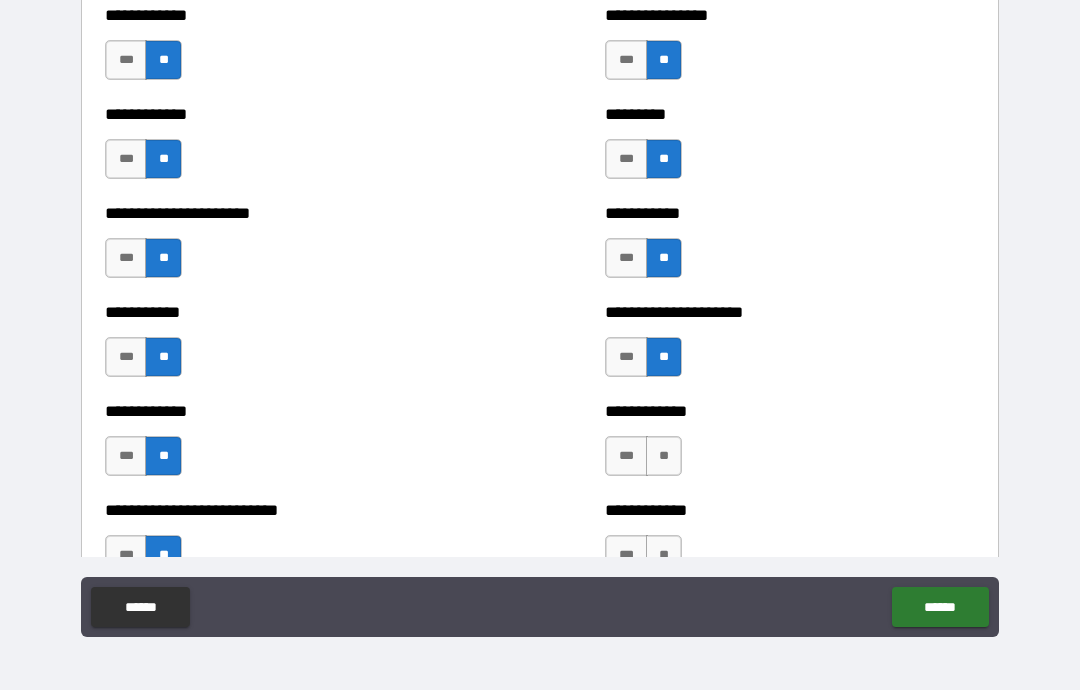 click on "**" at bounding box center (664, 456) 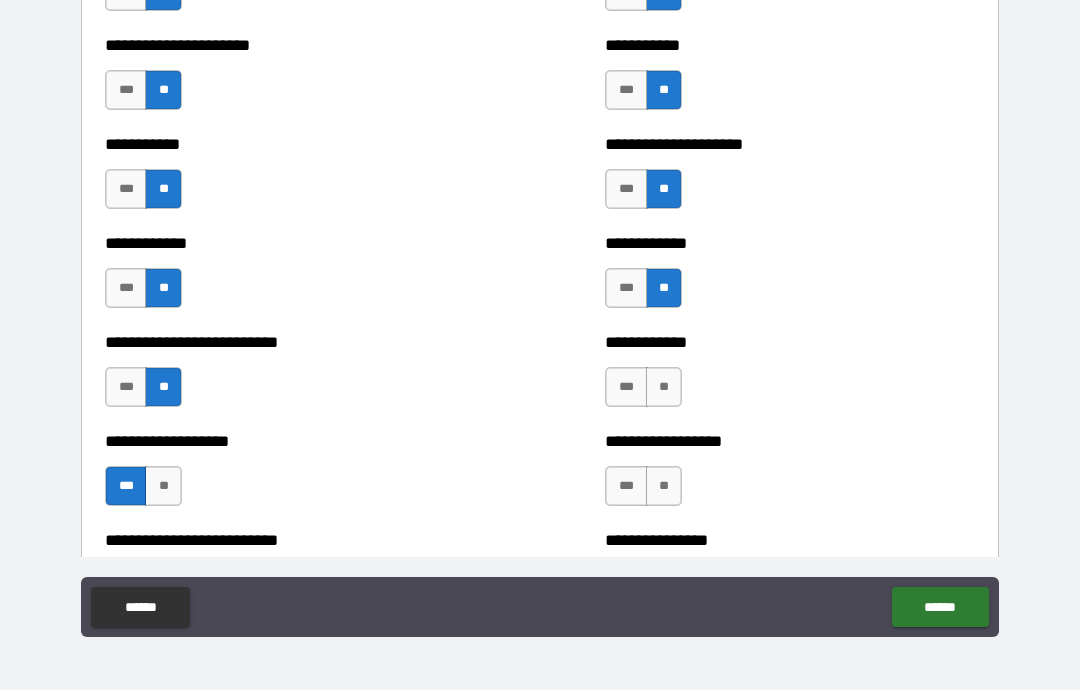 scroll, scrollTop: 5235, scrollLeft: 0, axis: vertical 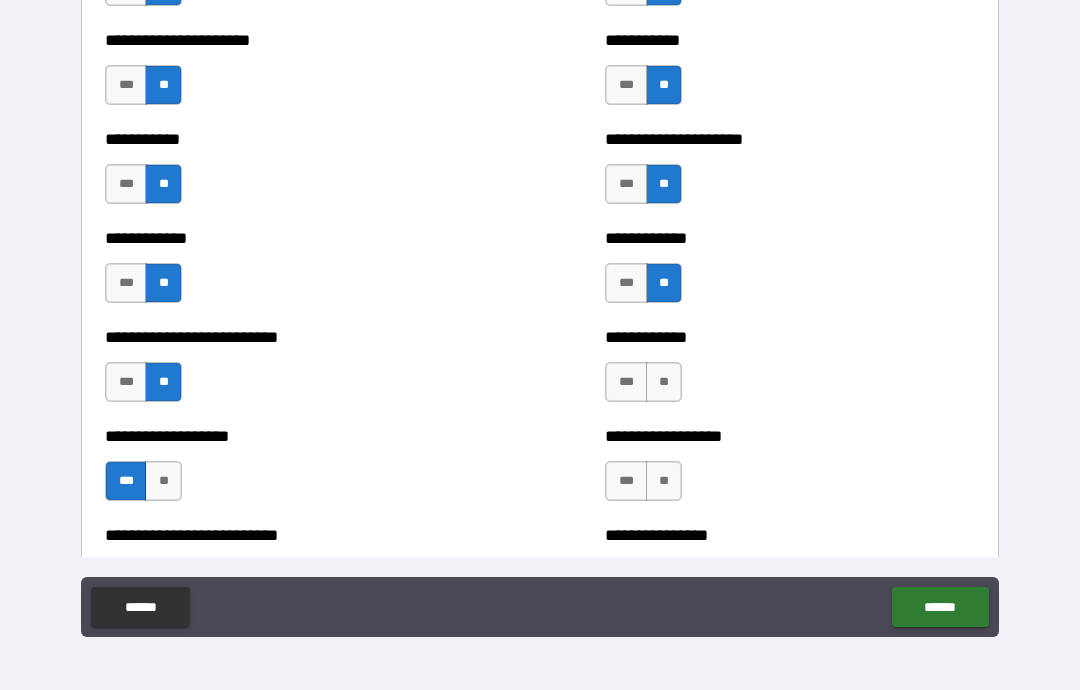 click on "**" at bounding box center [664, 382] 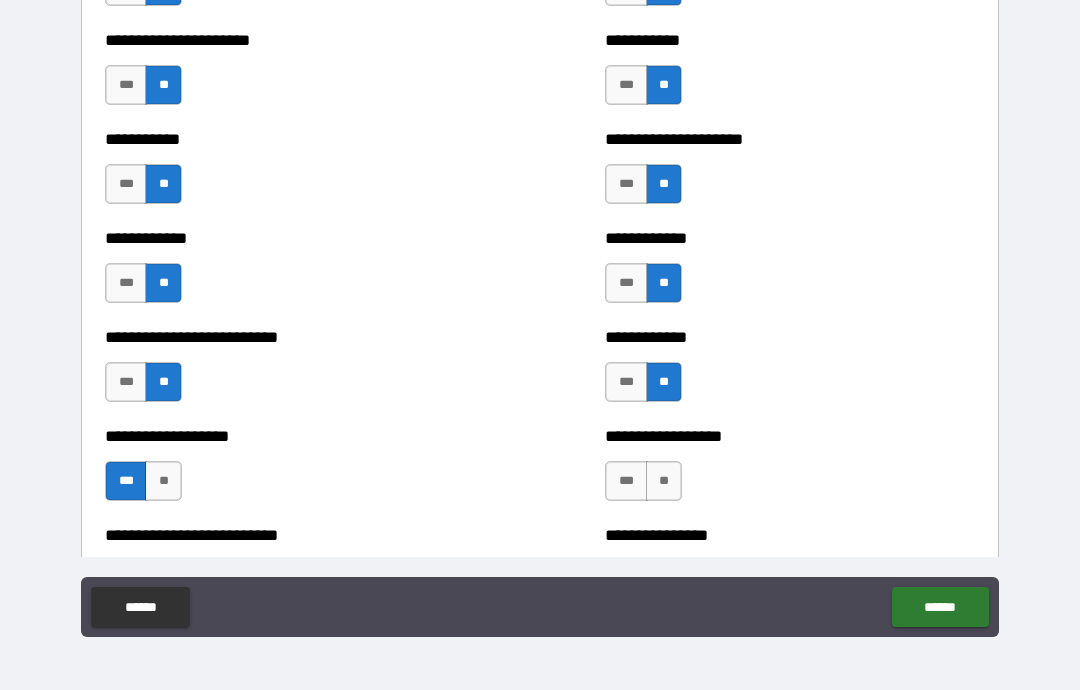 click on "**" at bounding box center (664, 481) 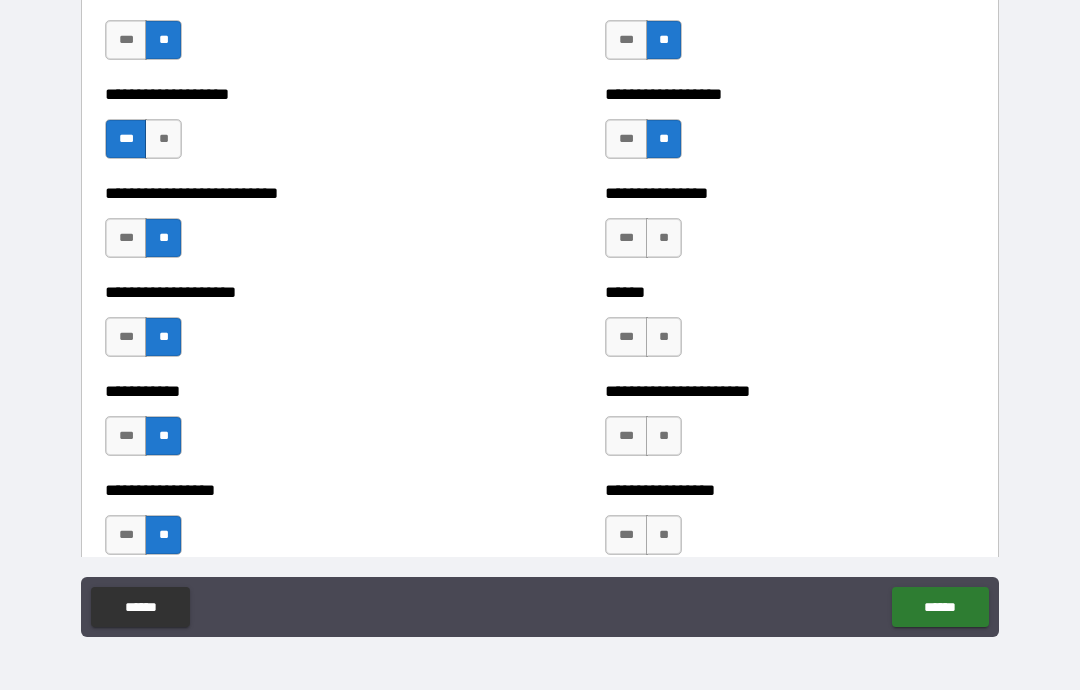 scroll, scrollTop: 5586, scrollLeft: 0, axis: vertical 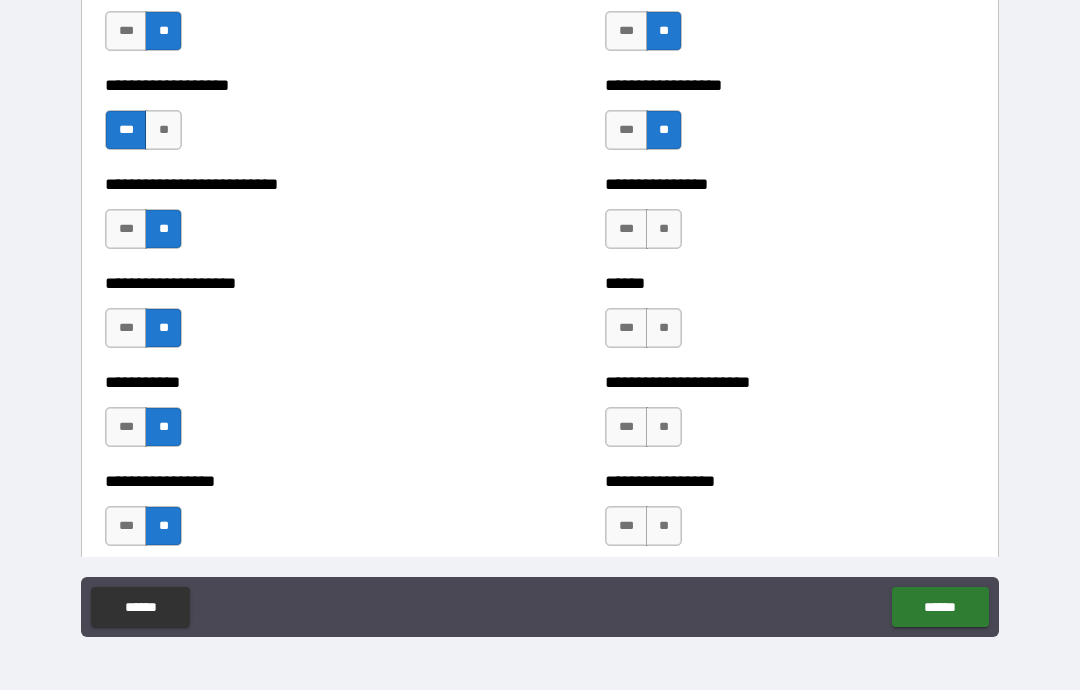 click on "**" at bounding box center (664, 229) 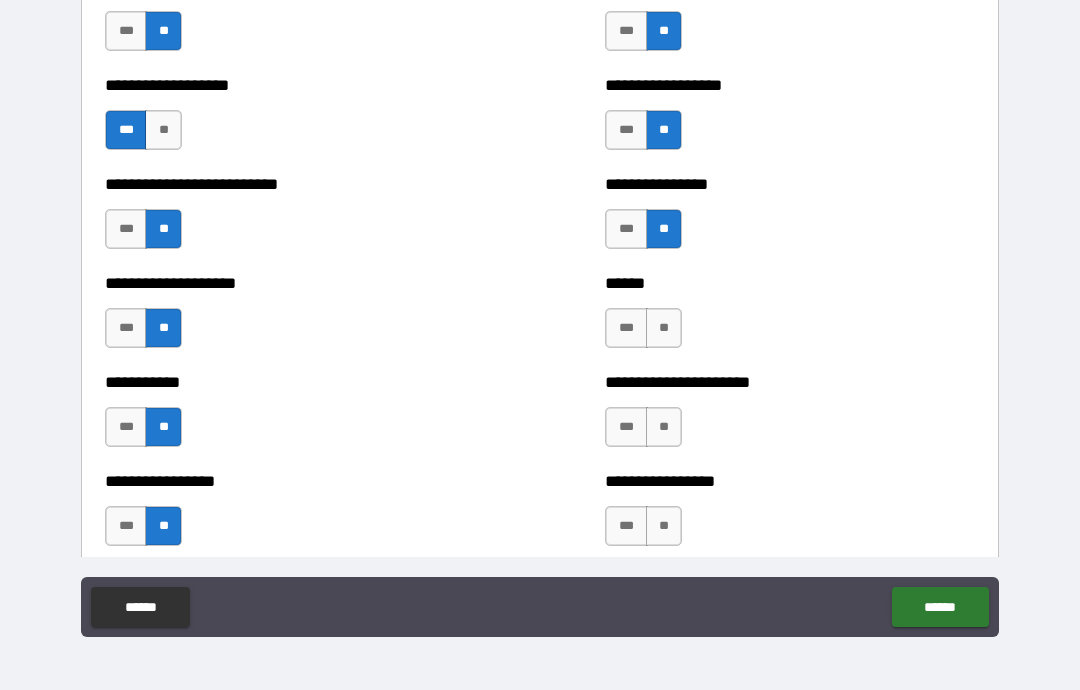 click on "**" at bounding box center (664, 328) 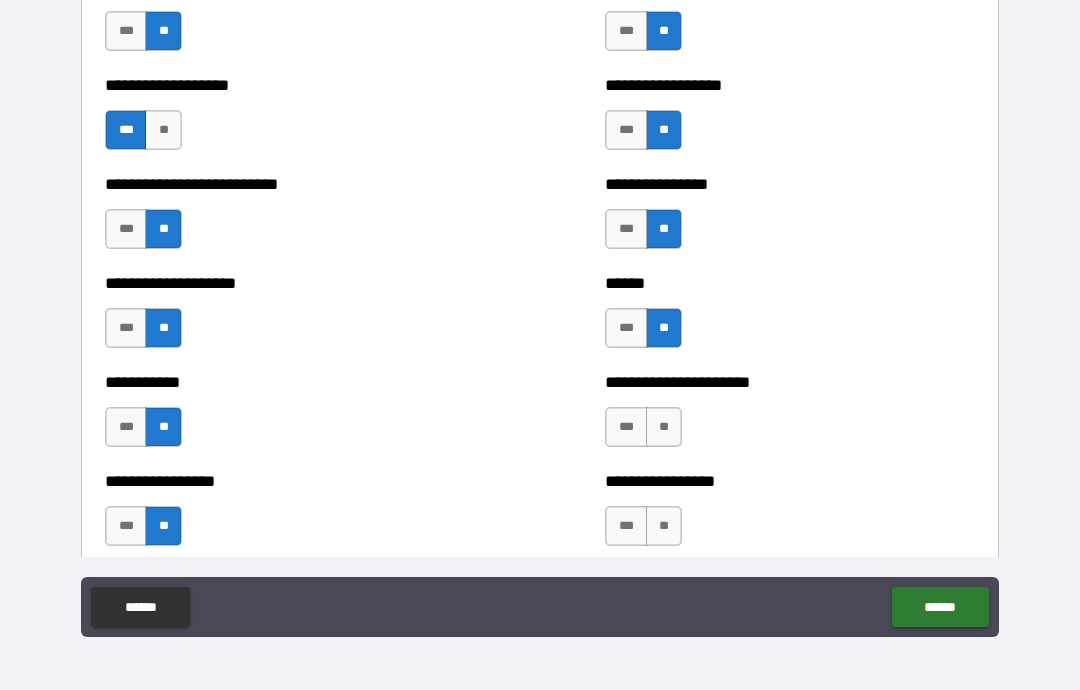 click on "**" at bounding box center (664, 427) 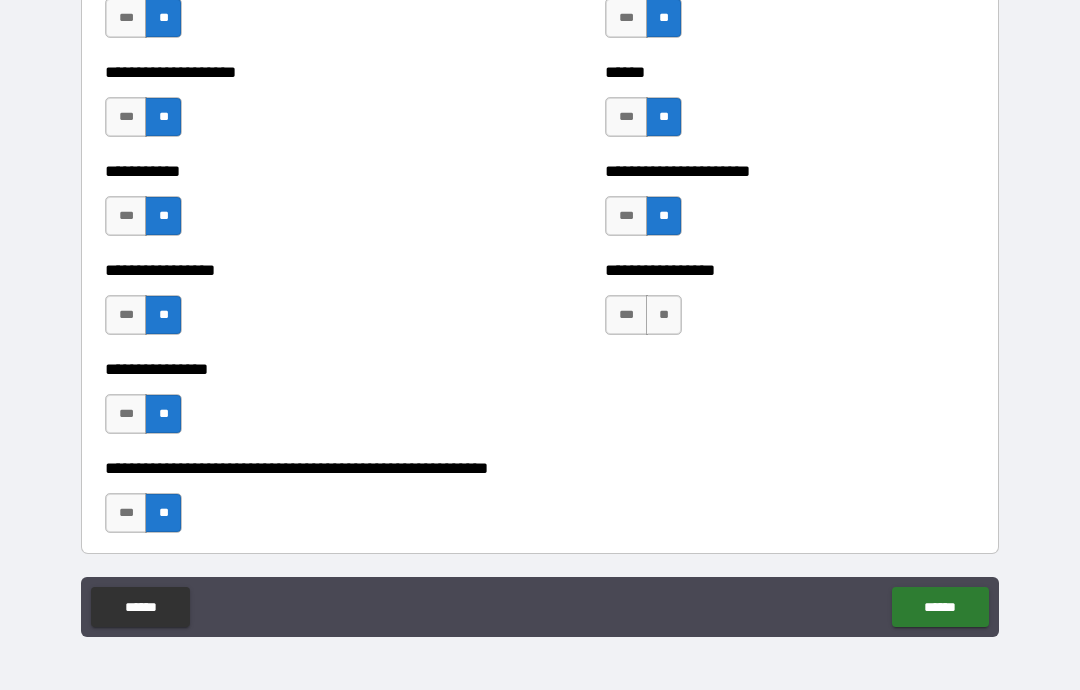 scroll, scrollTop: 5809, scrollLeft: 0, axis: vertical 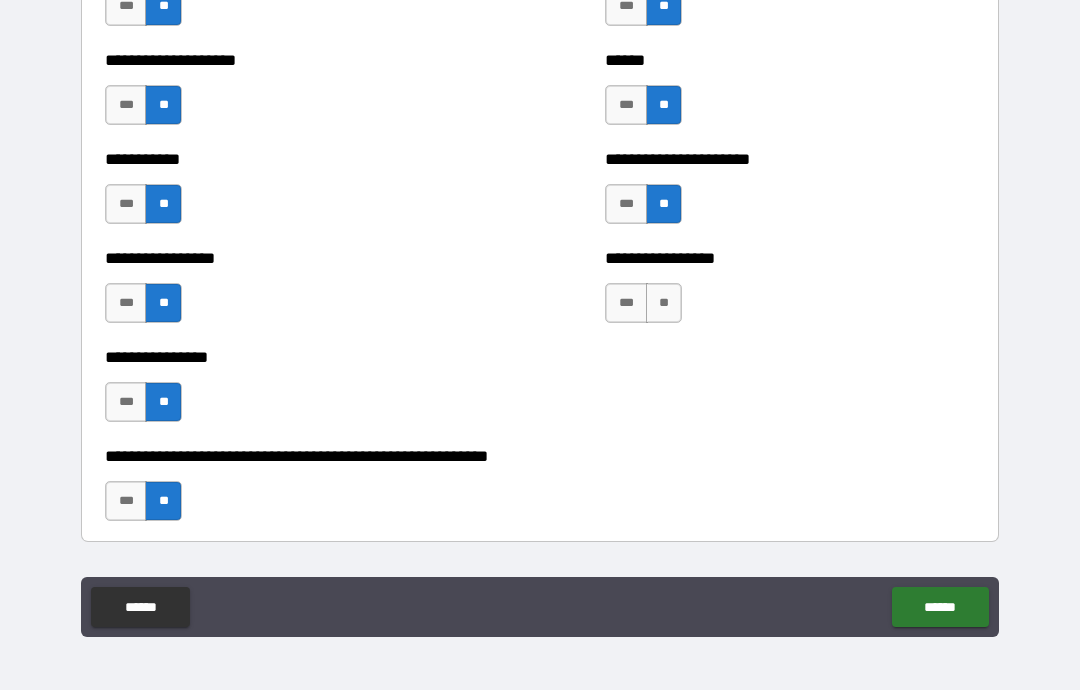 click on "**" at bounding box center [664, 303] 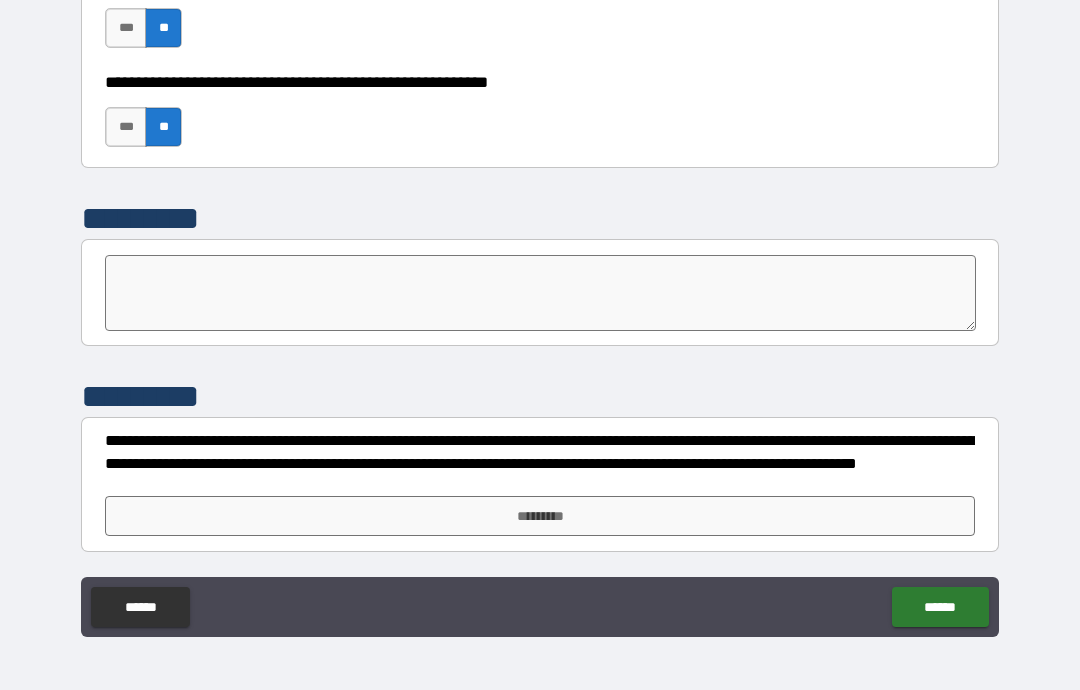 scroll, scrollTop: 6183, scrollLeft: 0, axis: vertical 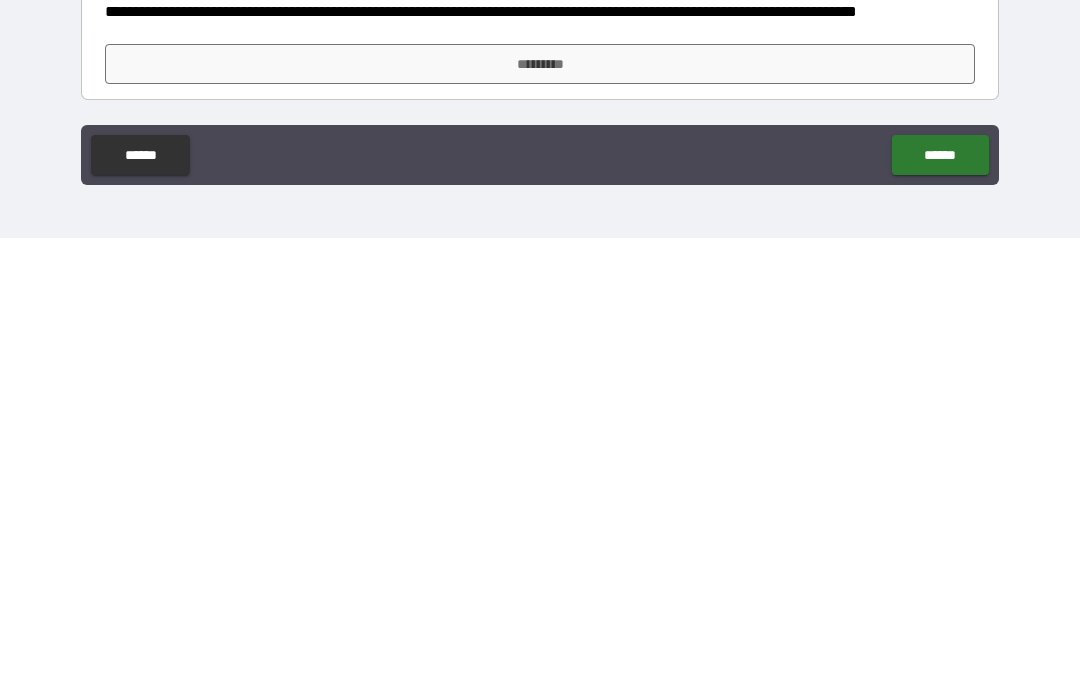 click on "*********" at bounding box center [540, 516] 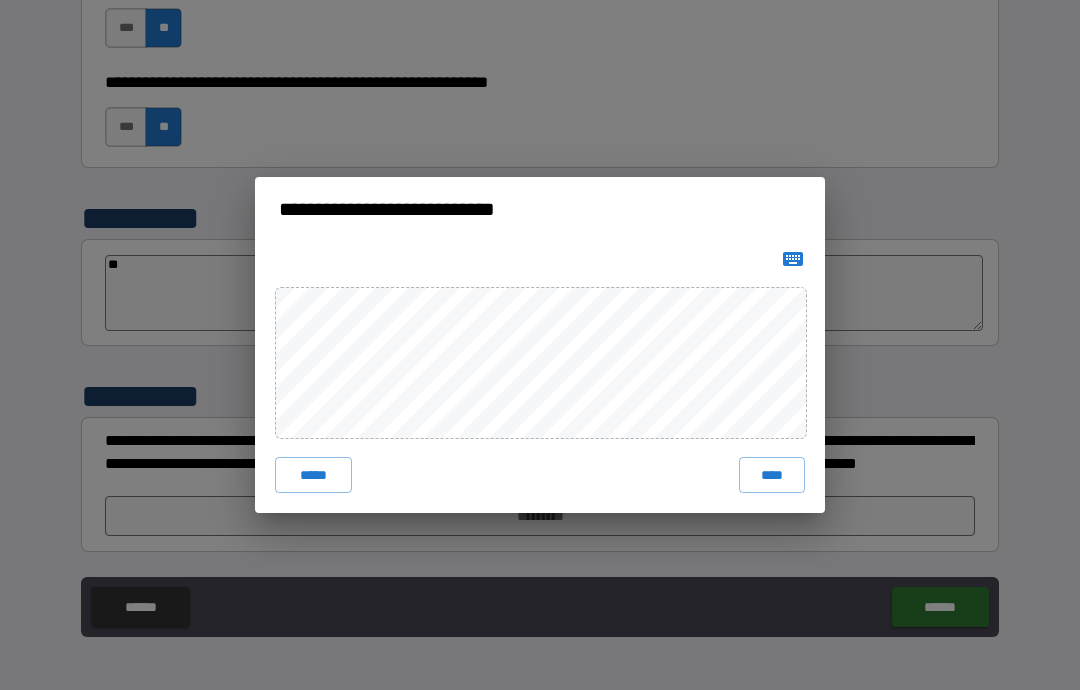 click on "****" at bounding box center (772, 475) 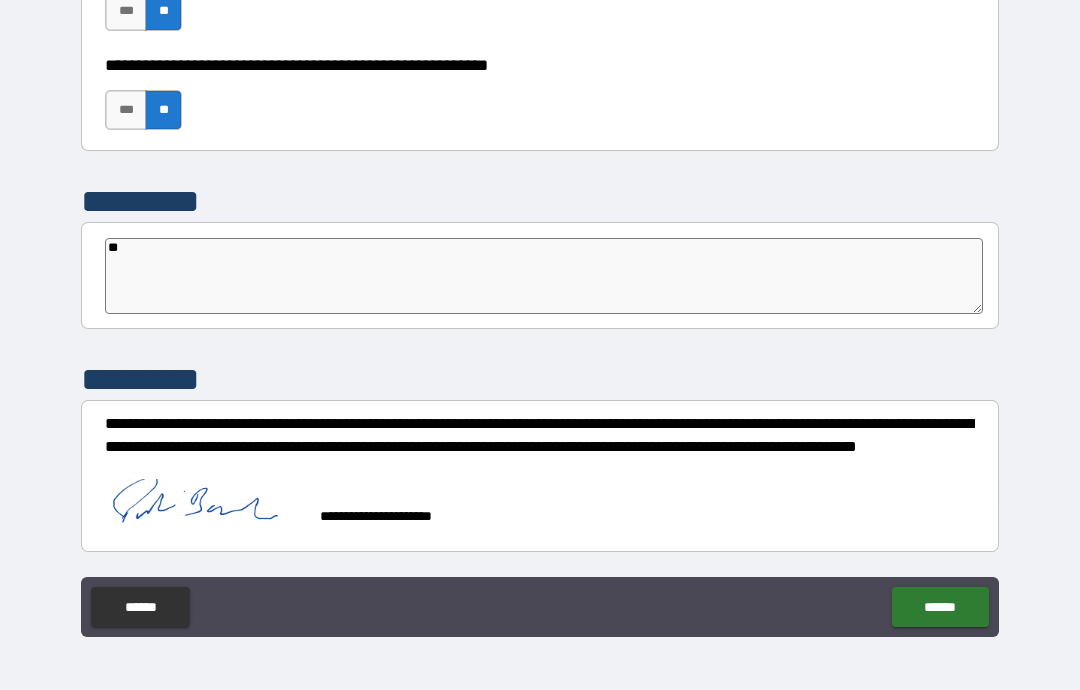 scroll, scrollTop: 6200, scrollLeft: 0, axis: vertical 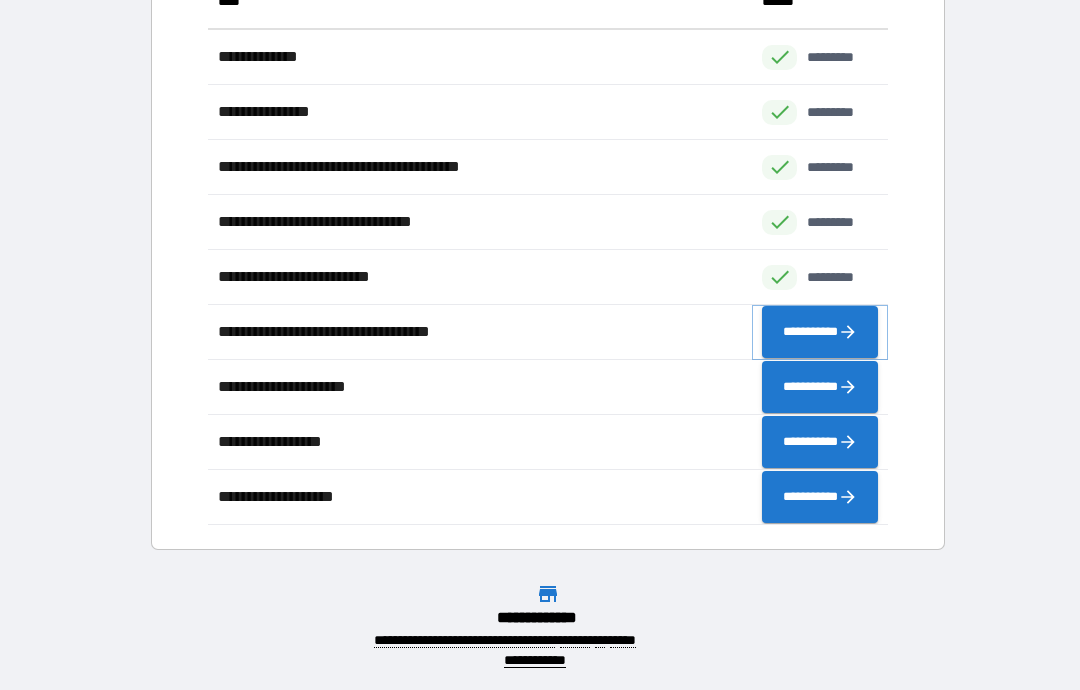 click on "**********" at bounding box center [820, 332] 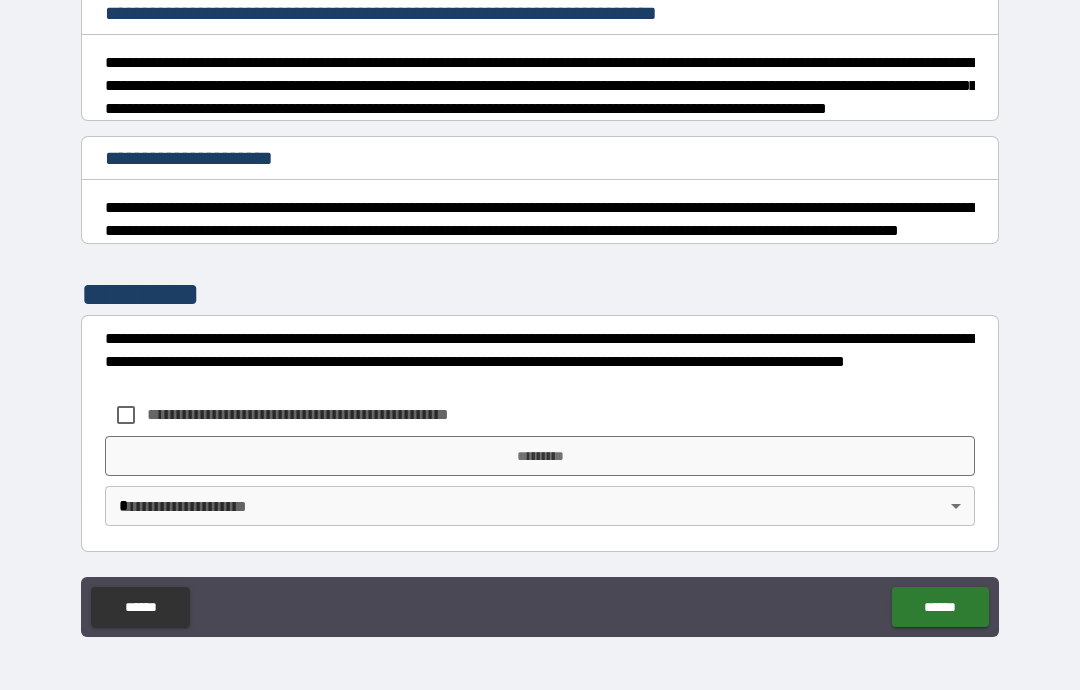 scroll, scrollTop: 588, scrollLeft: 0, axis: vertical 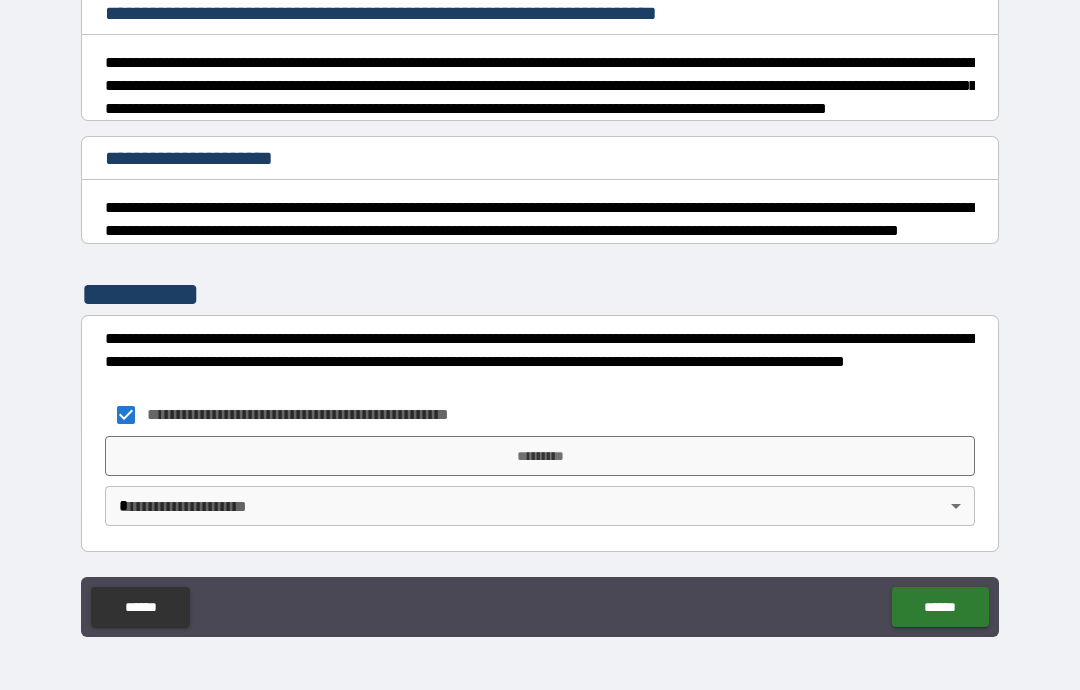 click on "*********" at bounding box center [540, 456] 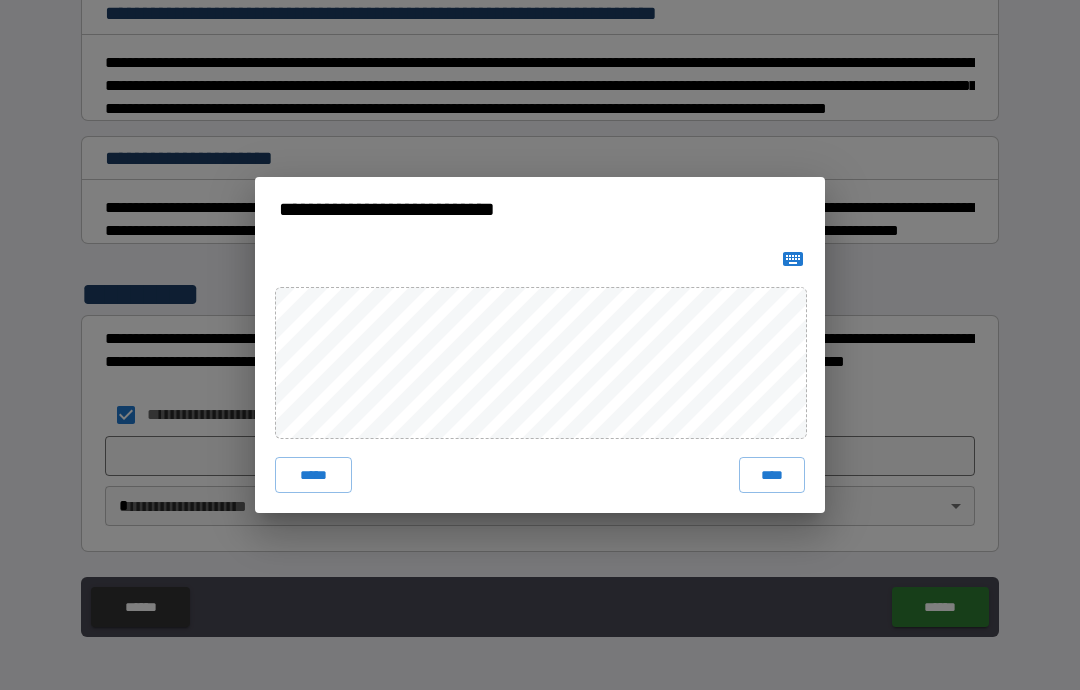 click on "****" at bounding box center [772, 475] 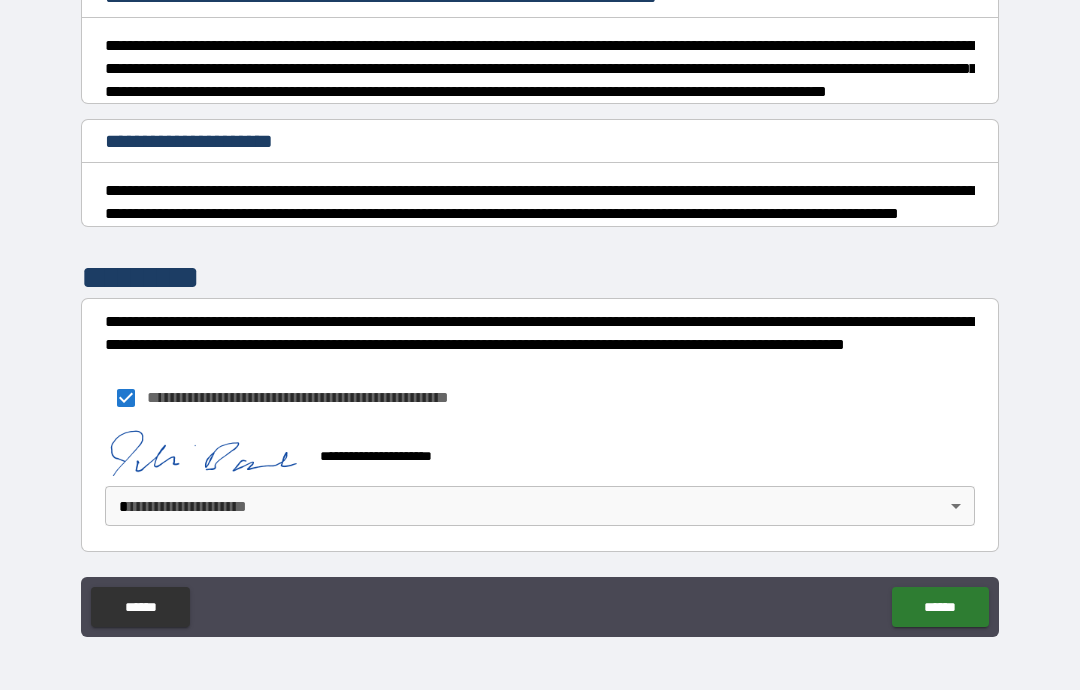 click on "**********" at bounding box center [540, 305] 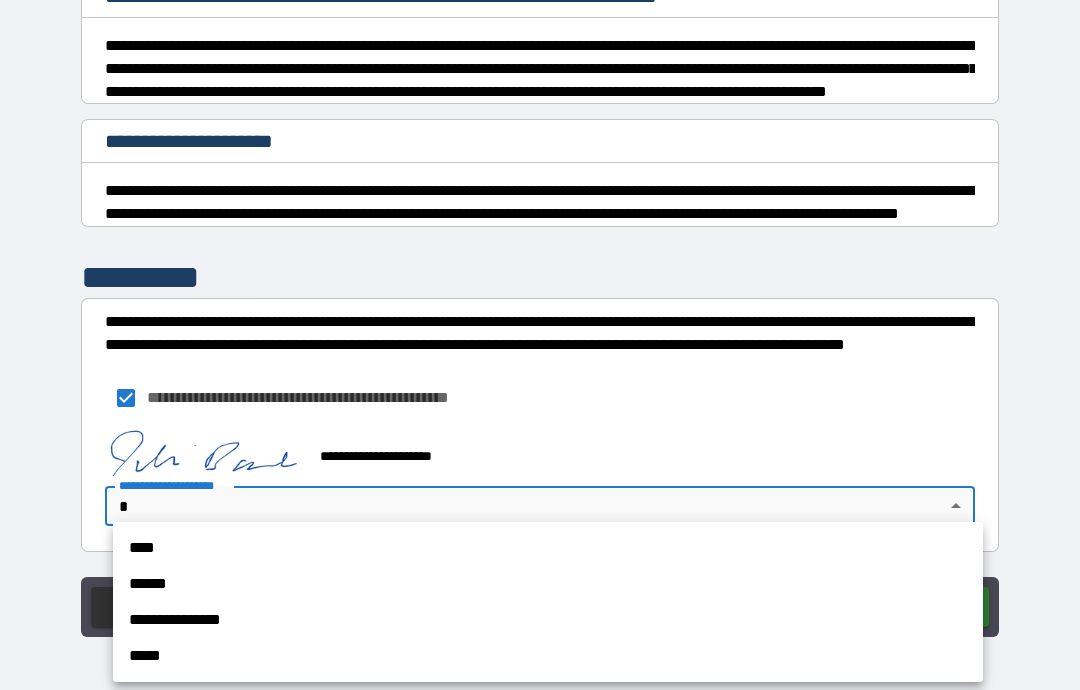 click on "****" at bounding box center (548, 548) 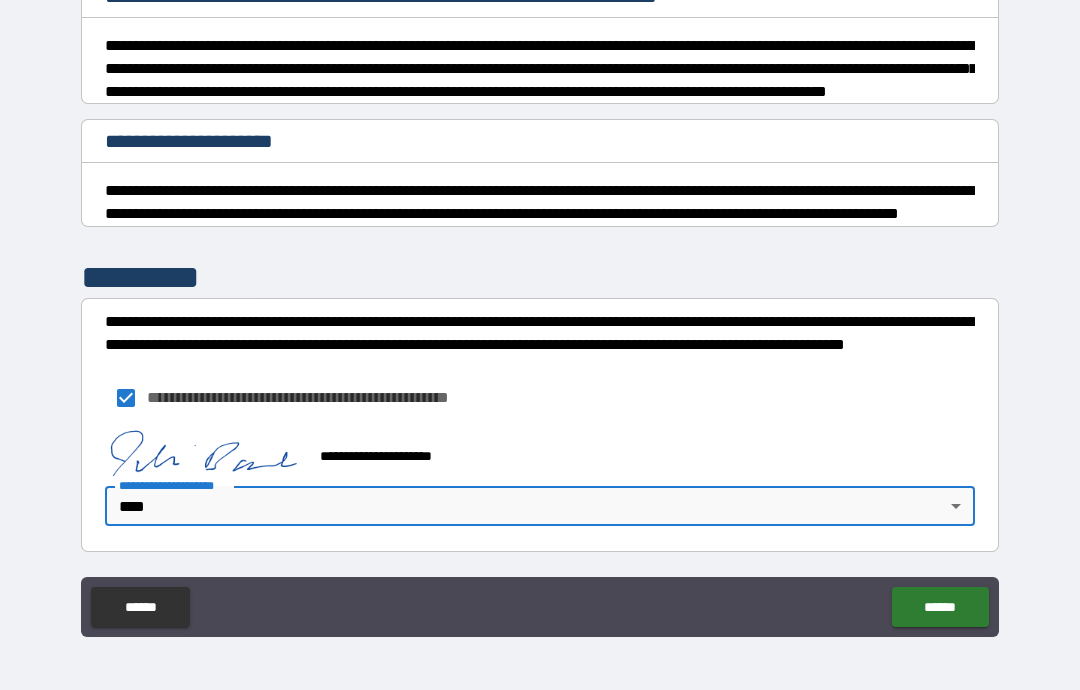 click on "******" at bounding box center [940, 607] 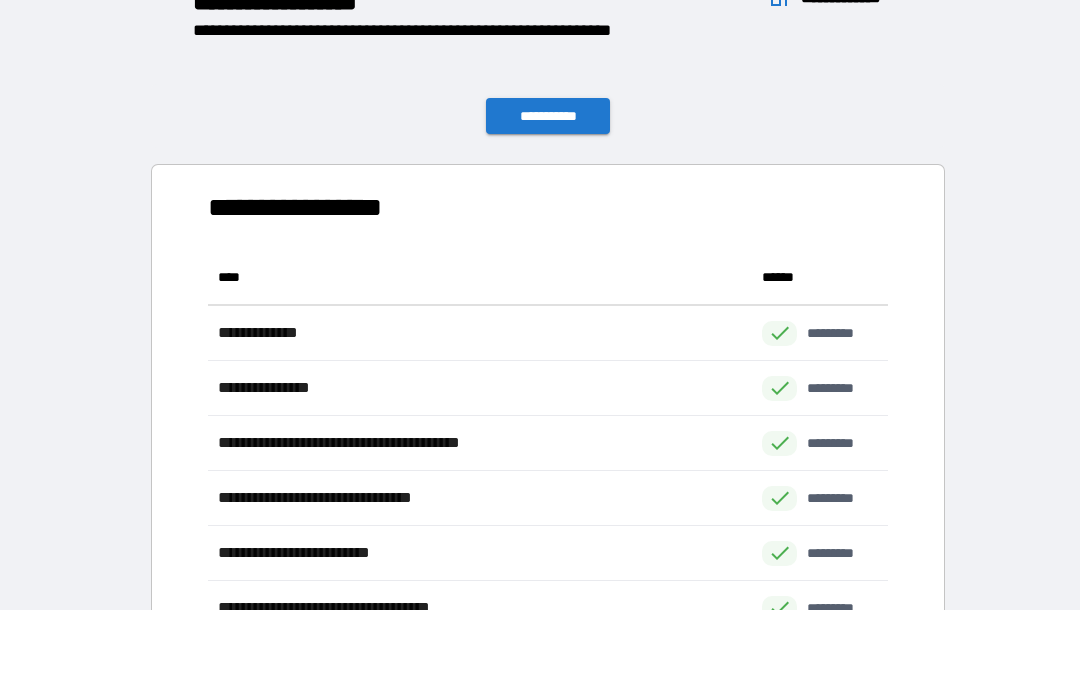 scroll, scrollTop: 1, scrollLeft: 1, axis: both 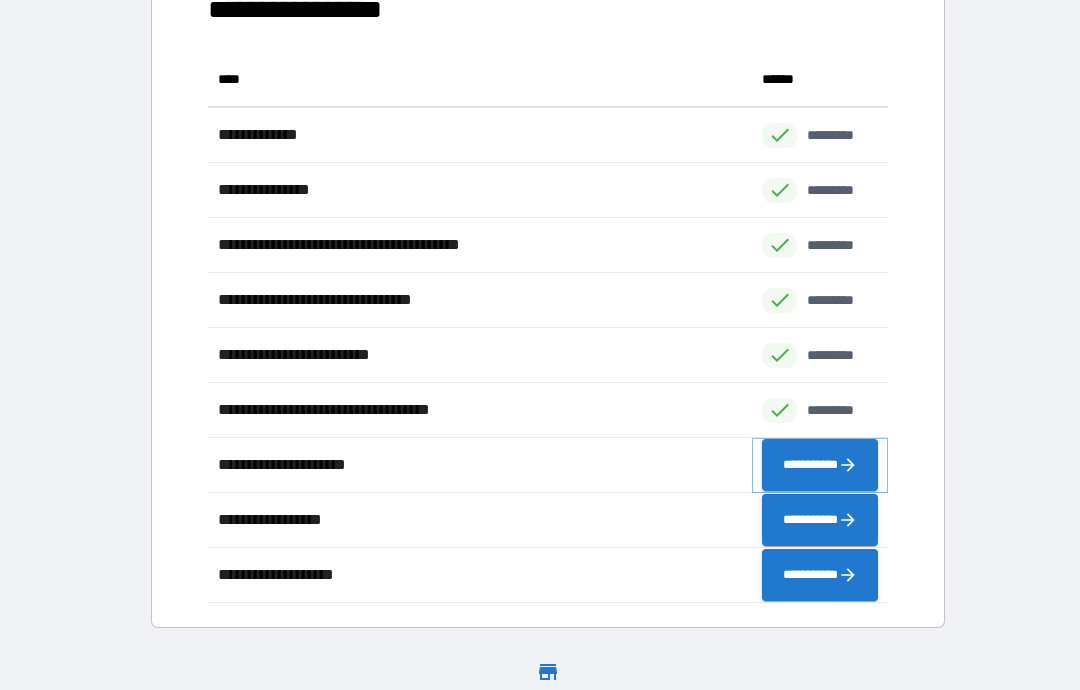 click on "**********" at bounding box center (820, 465) 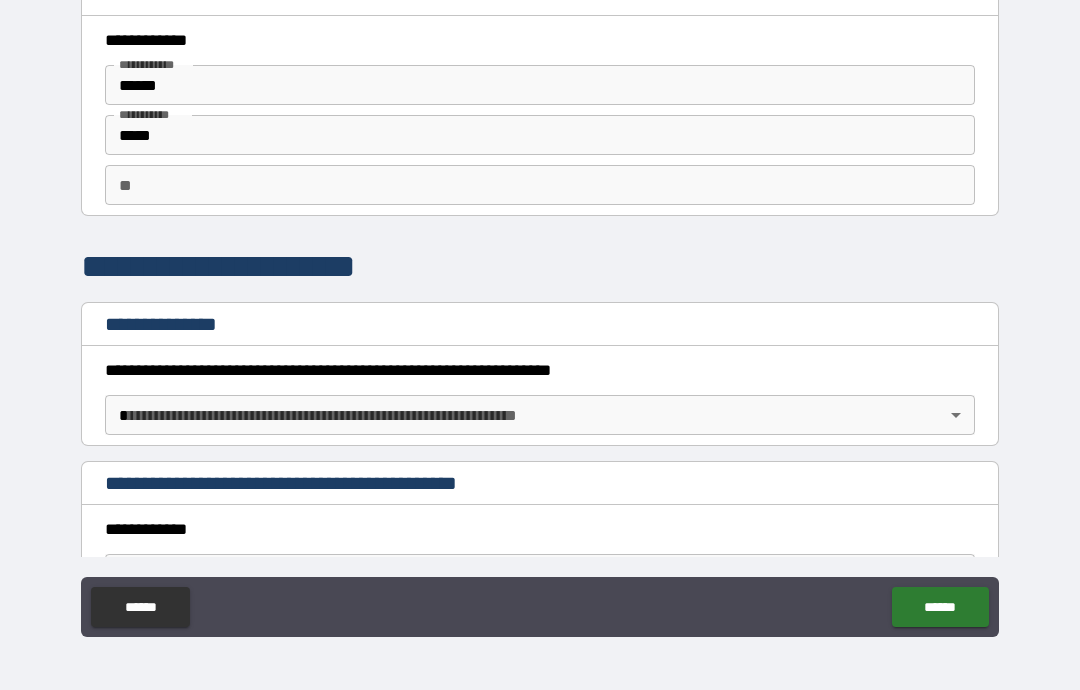 click on "**********" at bounding box center [540, 305] 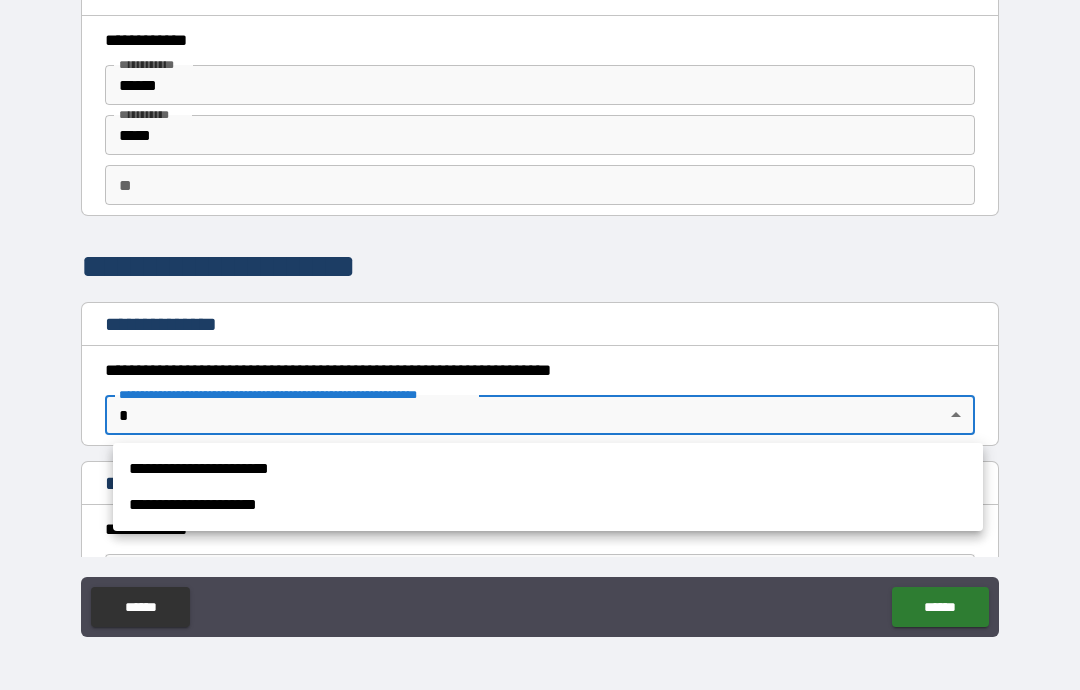 click on "**********" at bounding box center (548, 505) 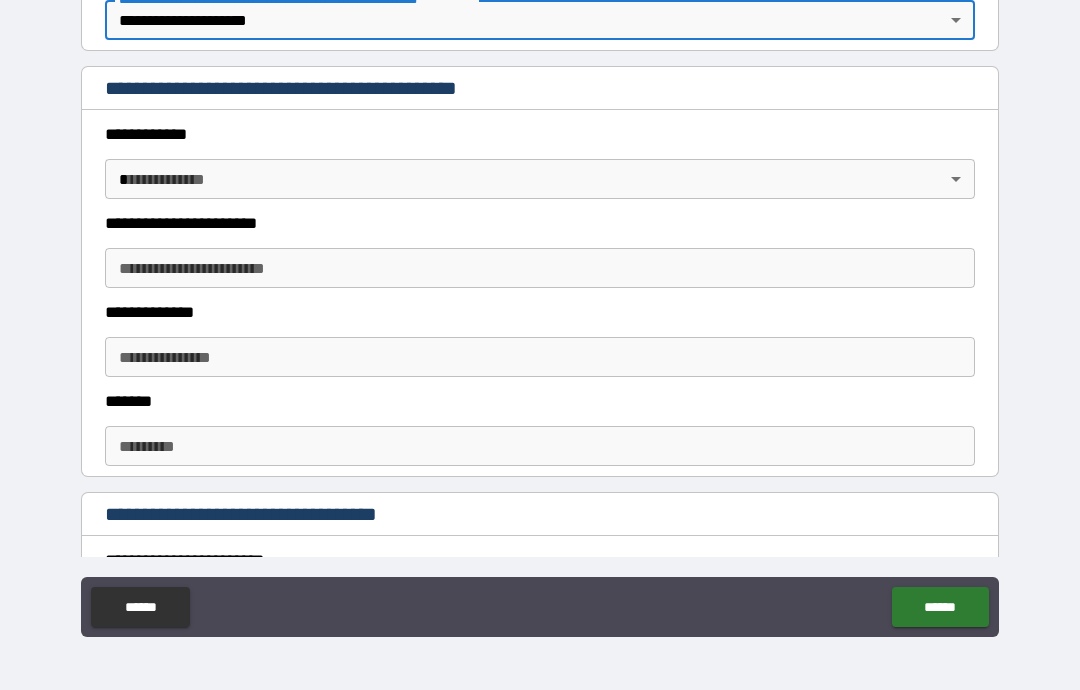 scroll, scrollTop: 397, scrollLeft: 0, axis: vertical 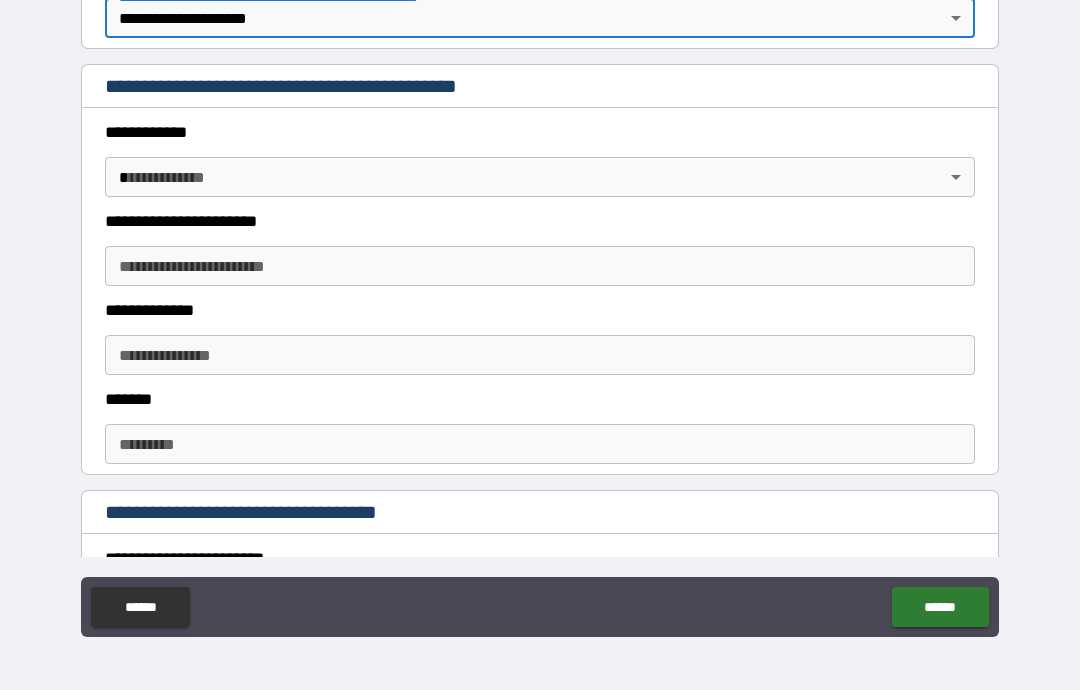 click on "**********" at bounding box center (540, 305) 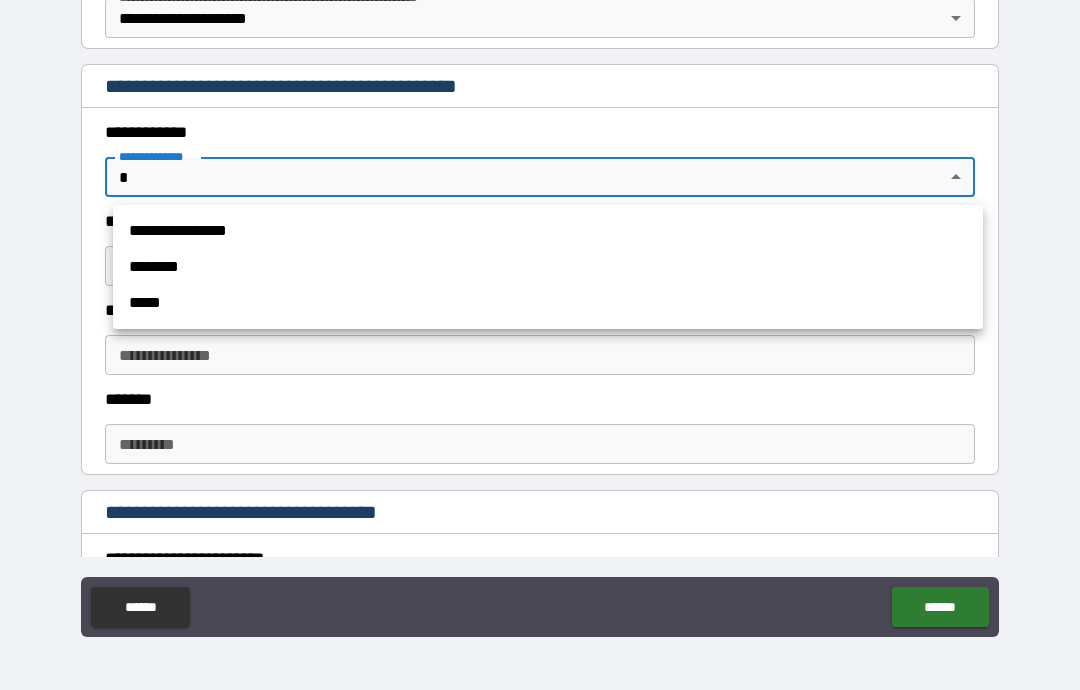 click on "*****" at bounding box center (548, 303) 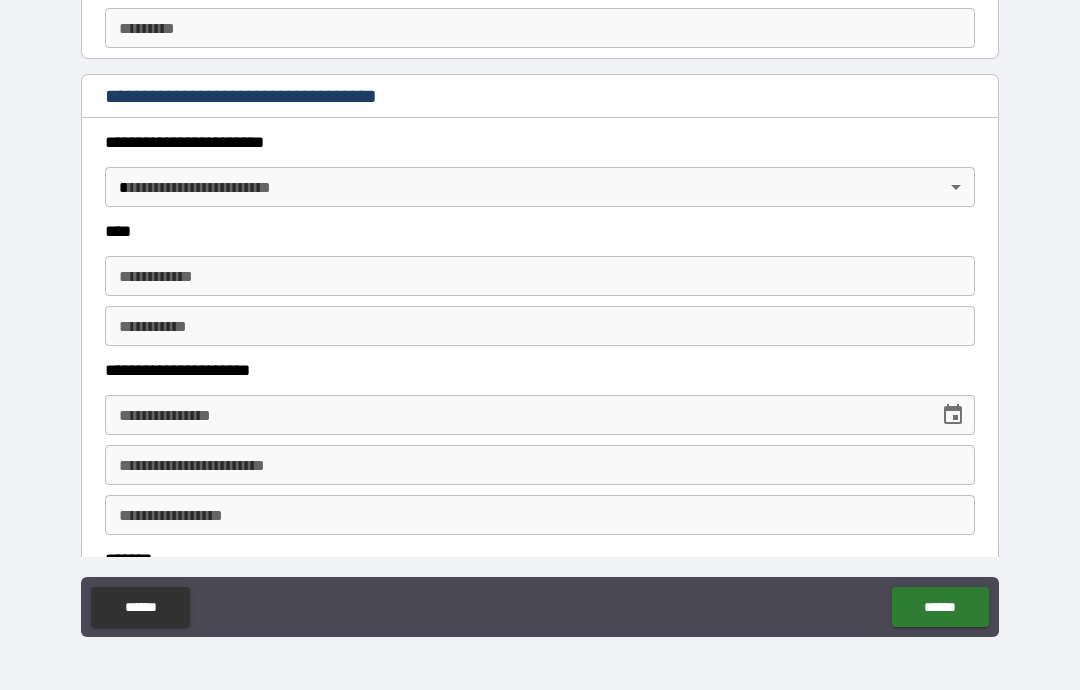 scroll, scrollTop: 813, scrollLeft: 0, axis: vertical 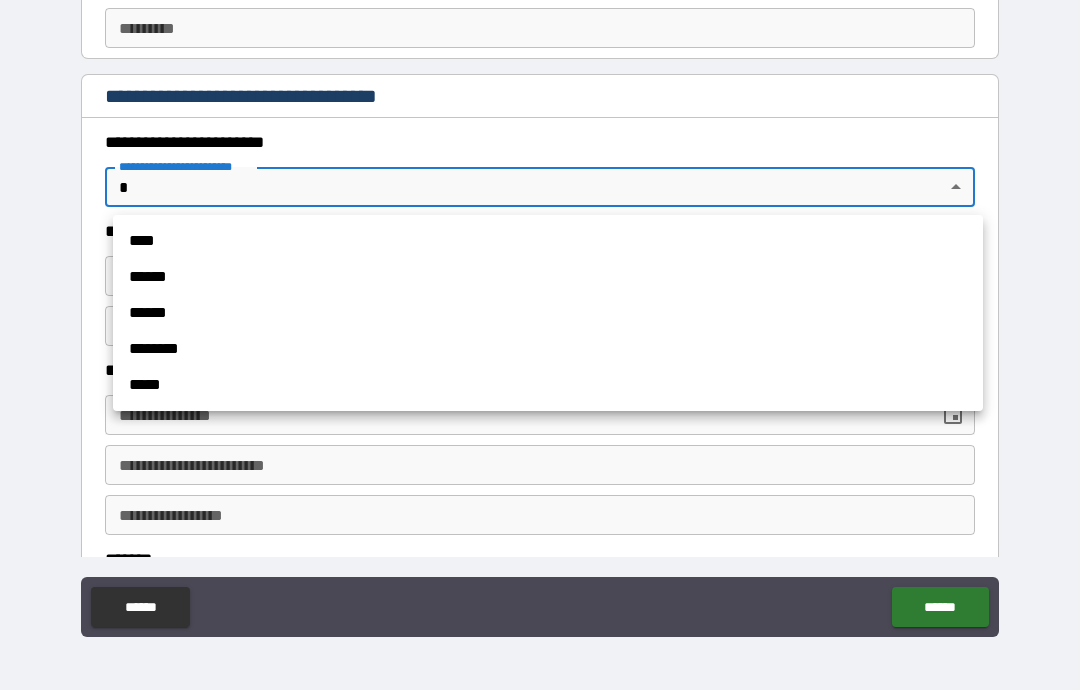 click on "*****" at bounding box center [548, 385] 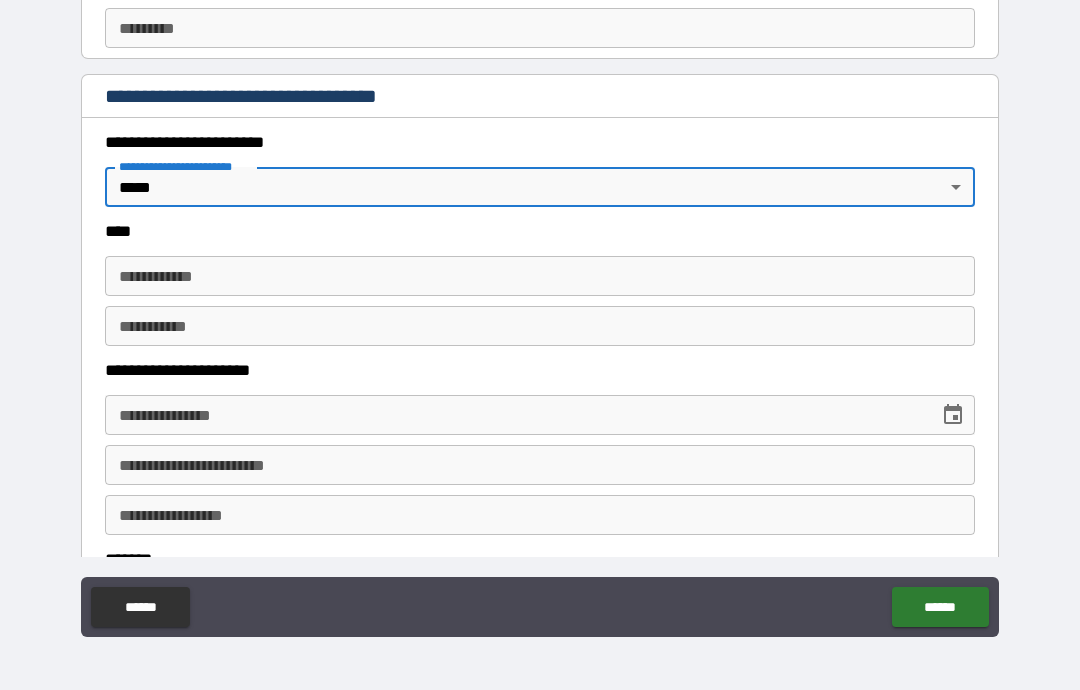 click on "**********" at bounding box center [540, 276] 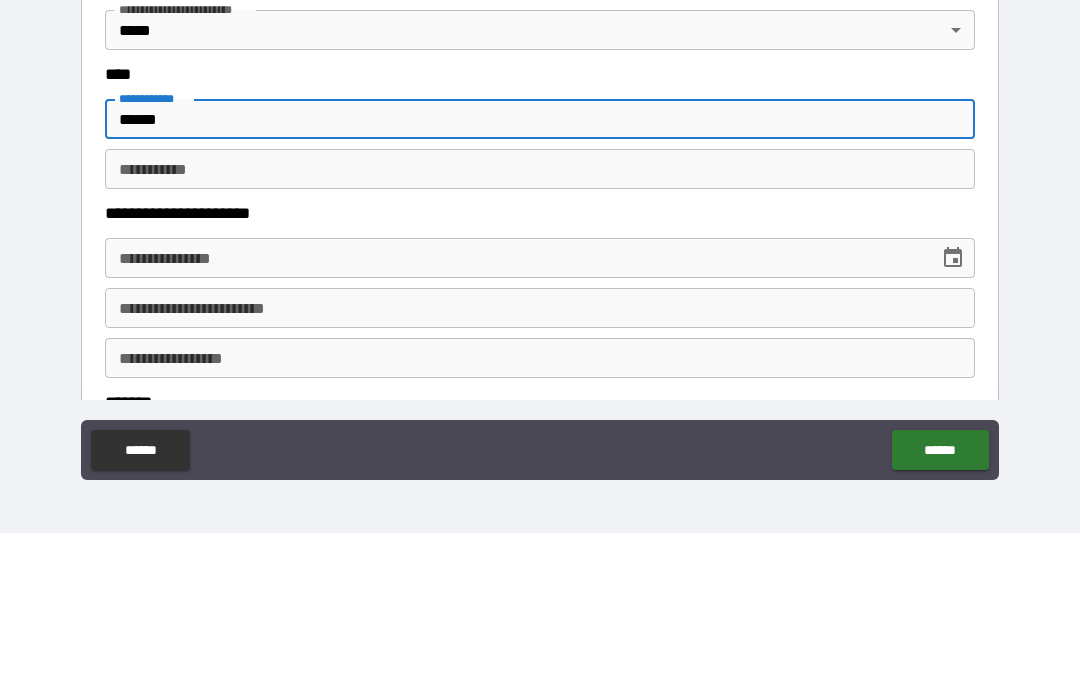 click on "*********   * *********   *" at bounding box center [540, 326] 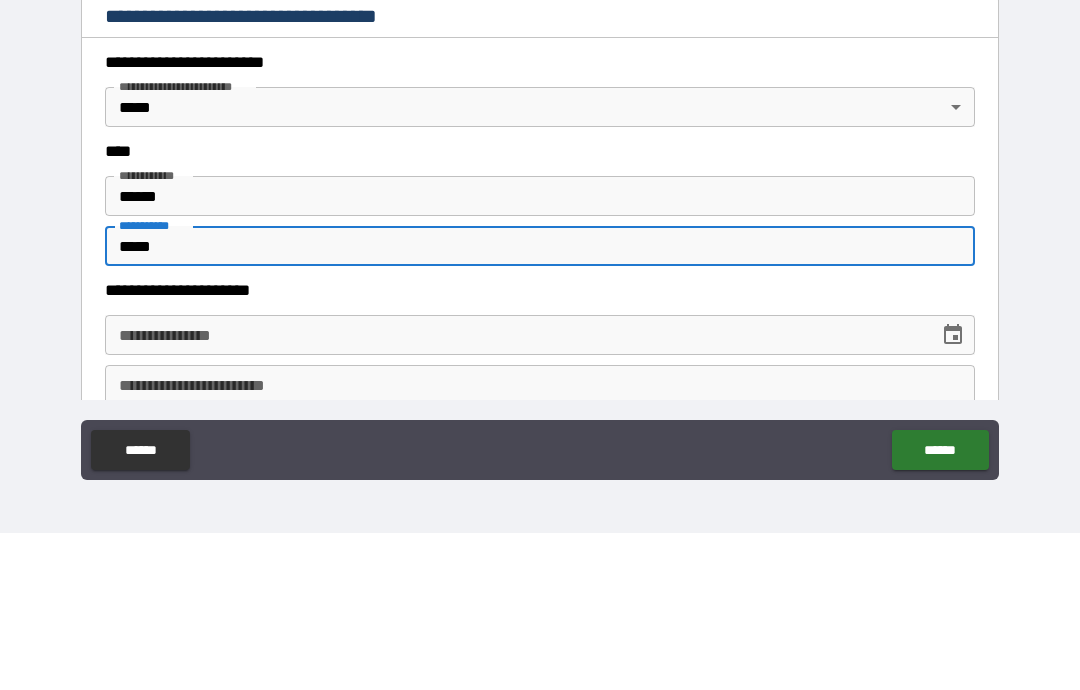 scroll, scrollTop: 734, scrollLeft: 0, axis: vertical 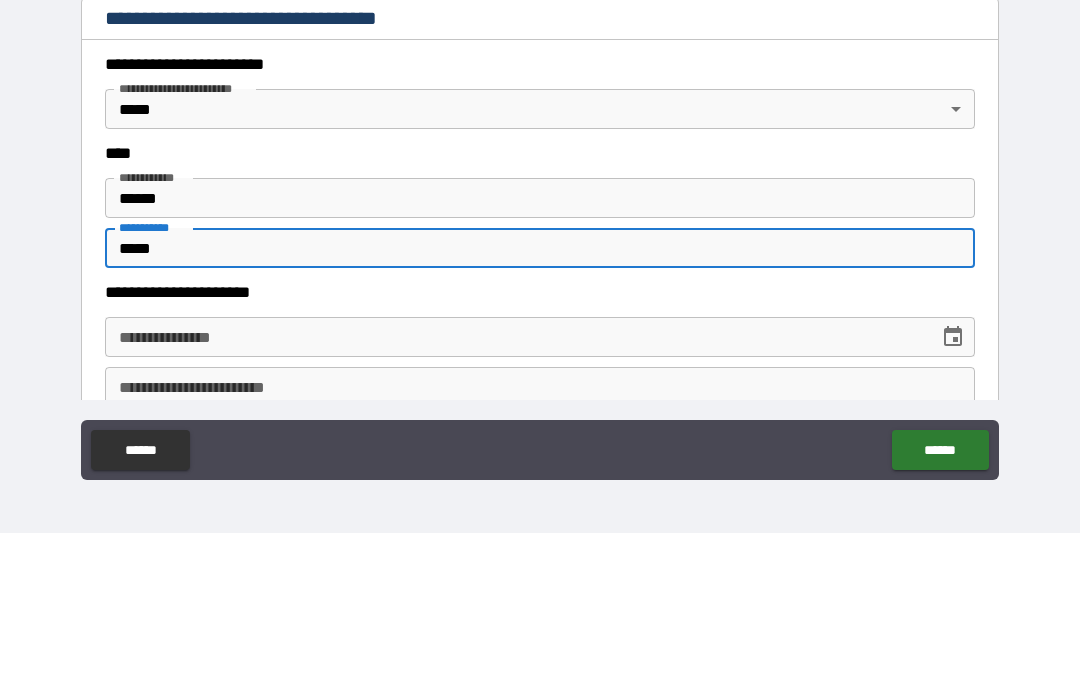 click on "**********" at bounding box center (540, 305) 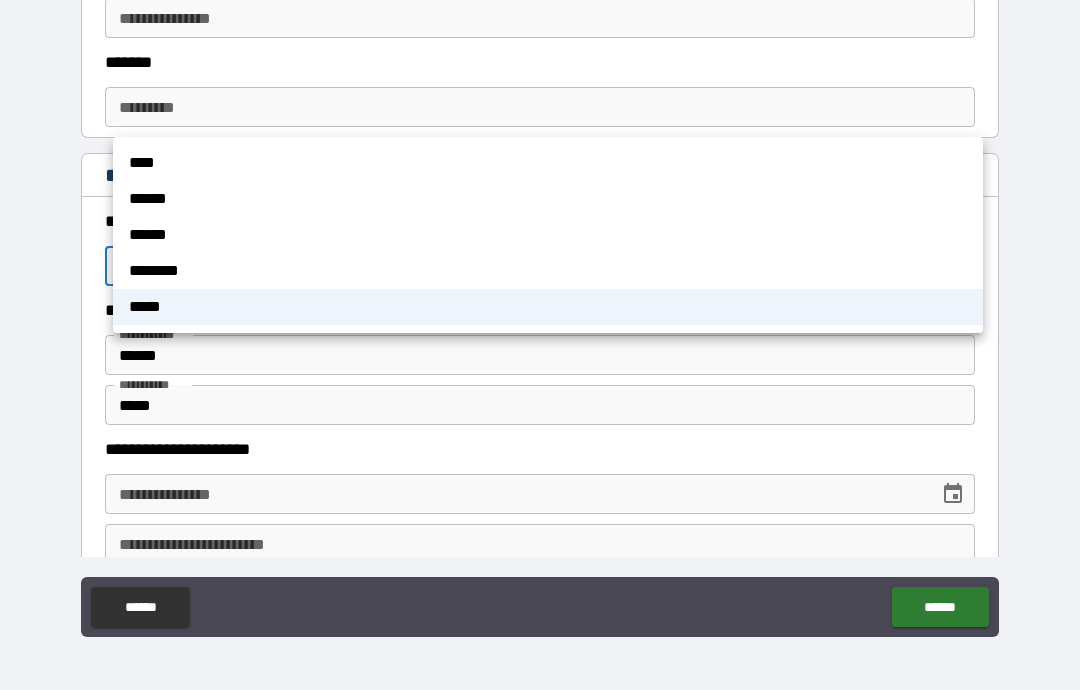 click on "******" at bounding box center [548, 235] 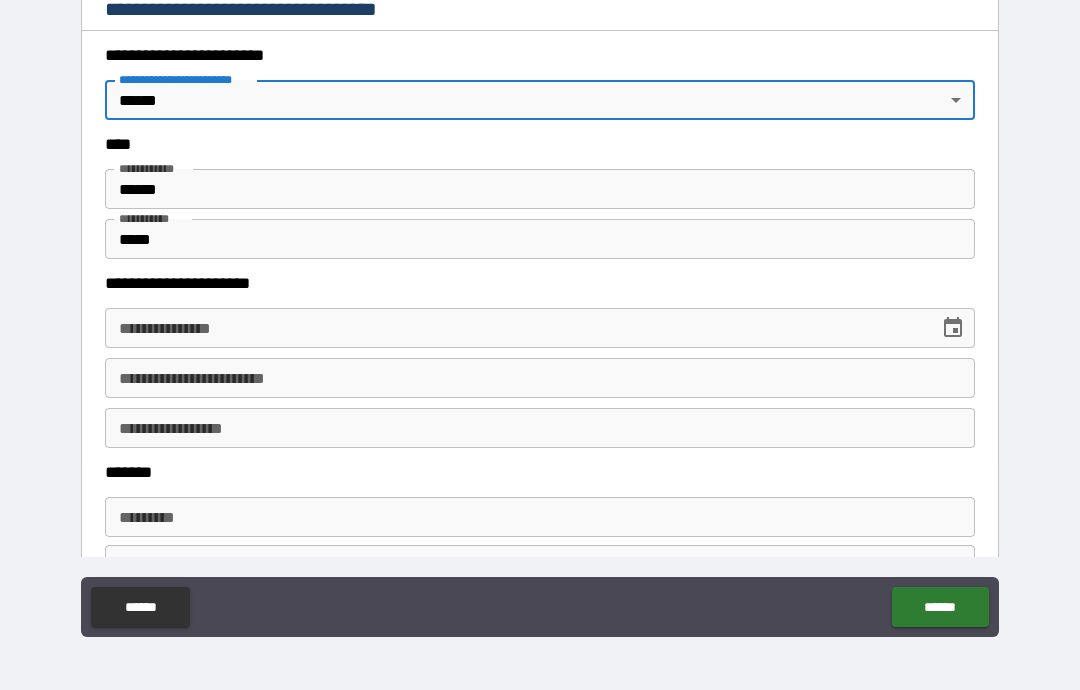 scroll, scrollTop: 902, scrollLeft: 0, axis: vertical 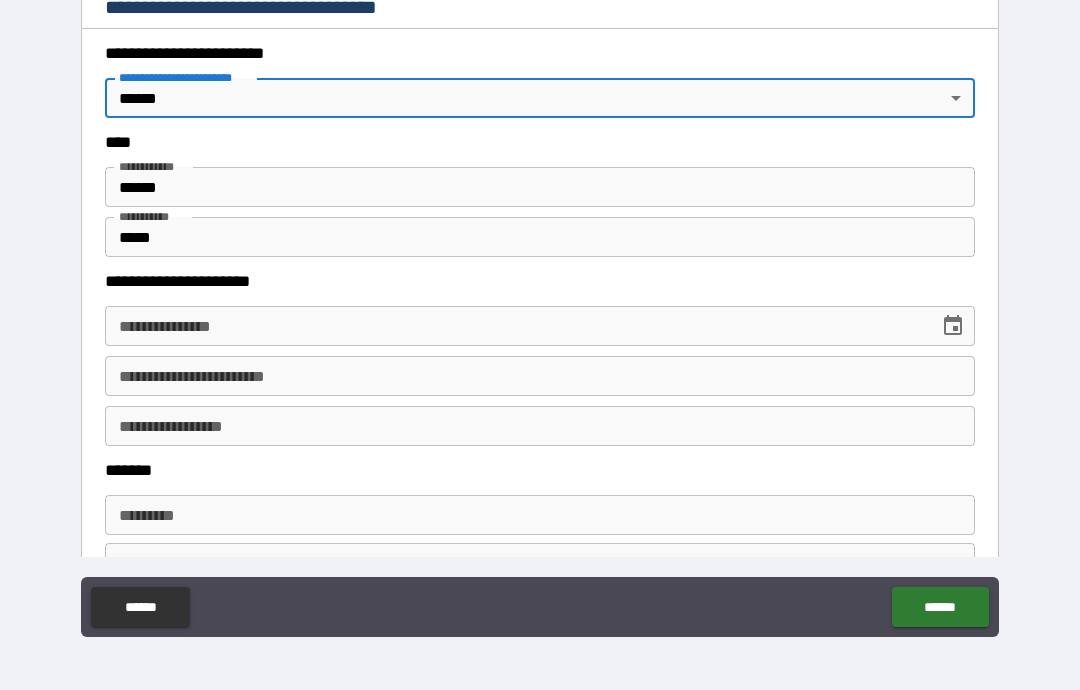 click 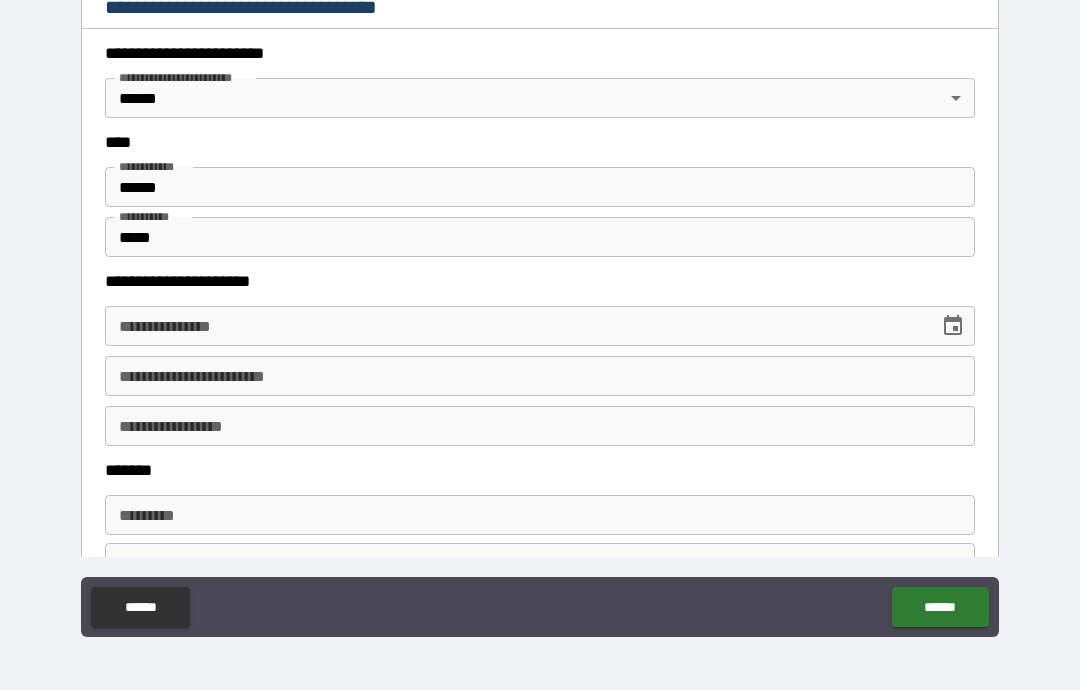 click on "**********" at bounding box center (540, 307) 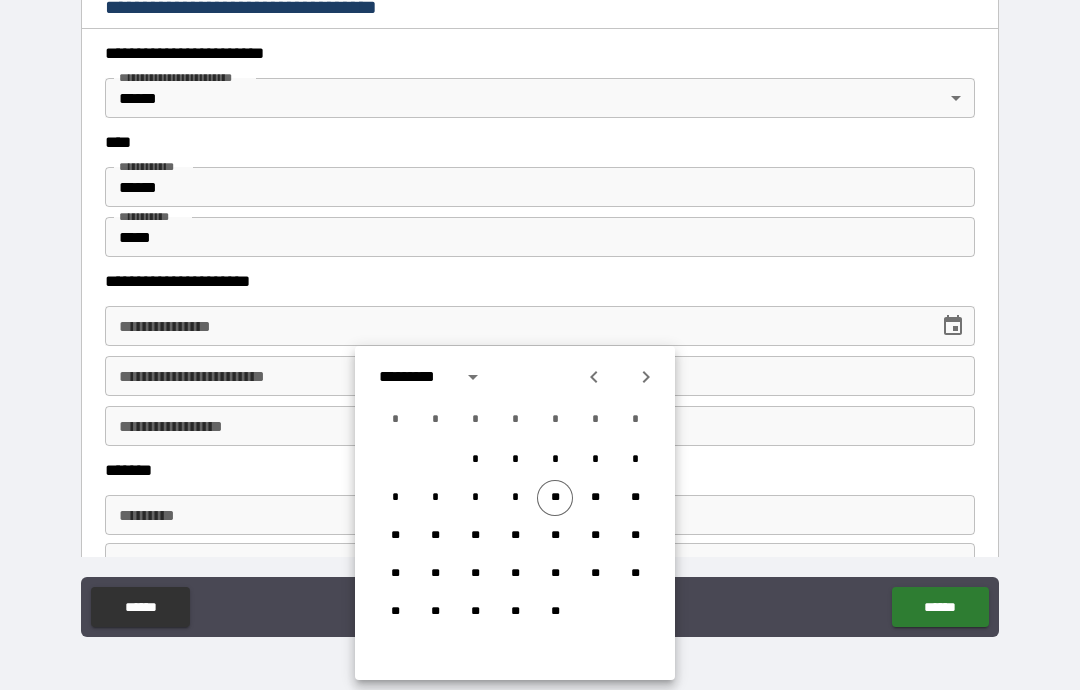 click on "**********" at bounding box center [515, 326] 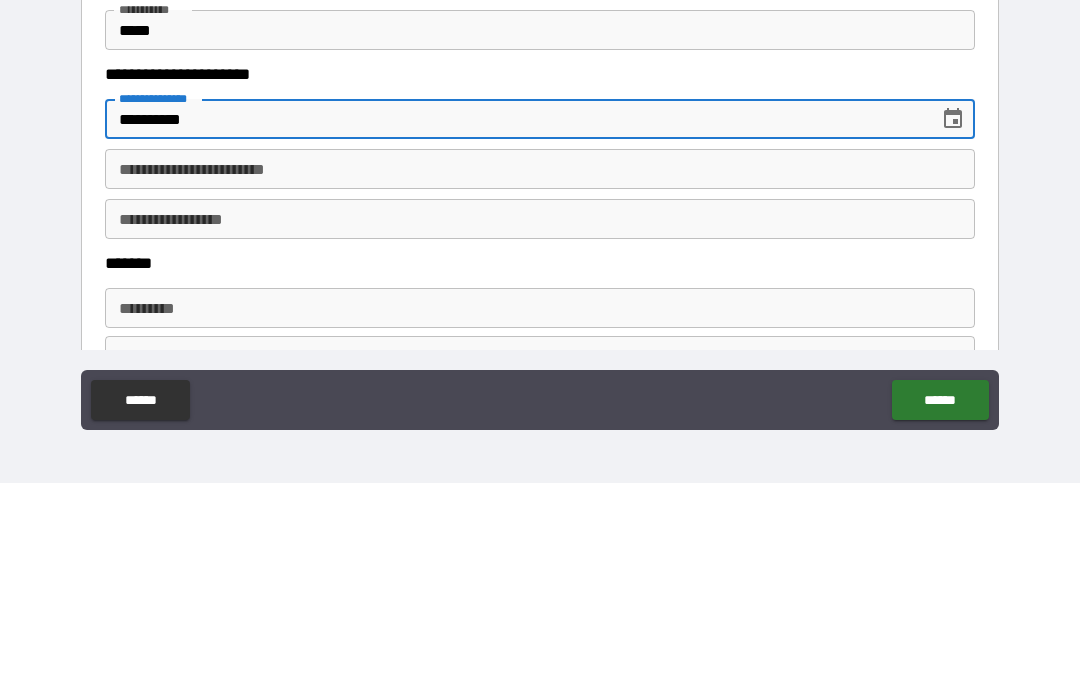 click on "**********" at bounding box center (540, 376) 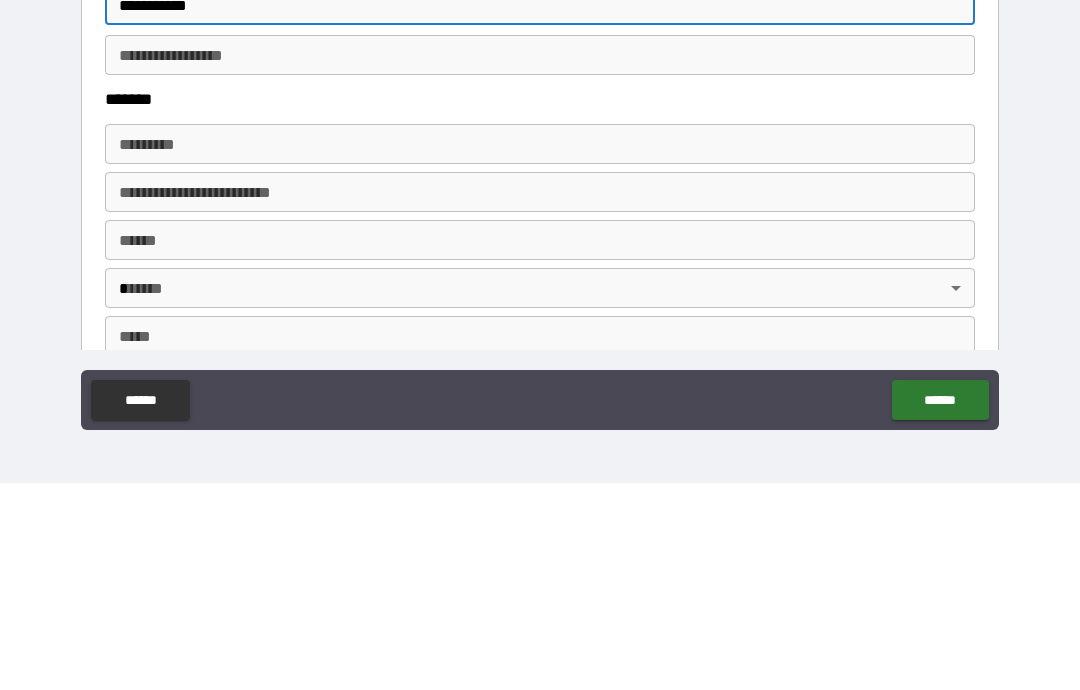 scroll, scrollTop: 1051, scrollLeft: 0, axis: vertical 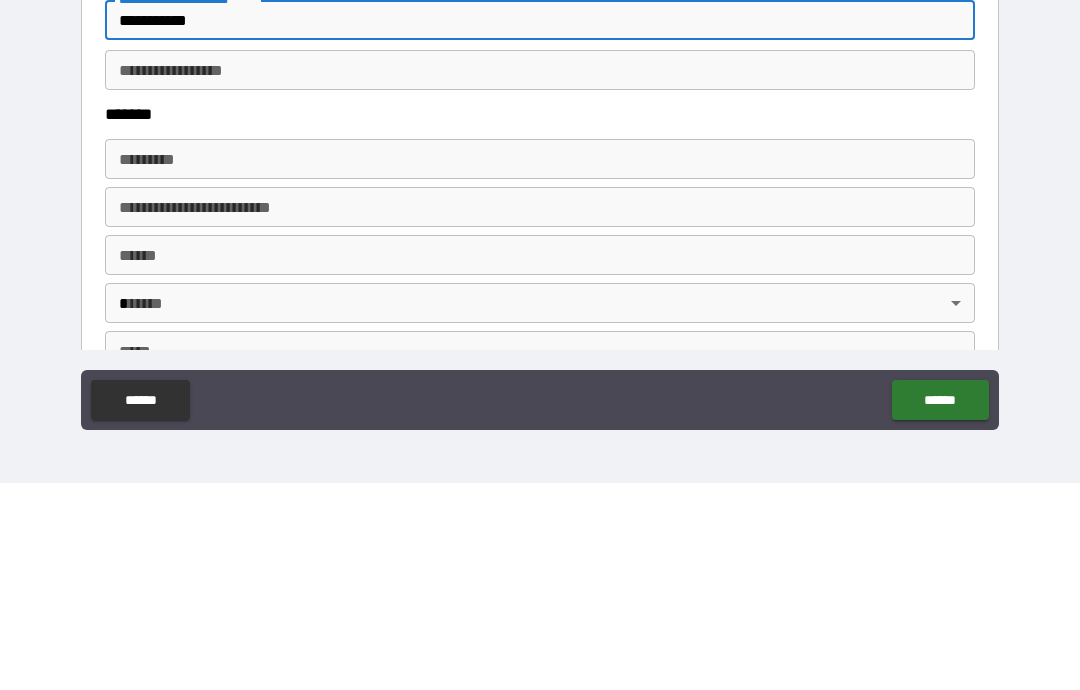 click on "**********" at bounding box center [540, 277] 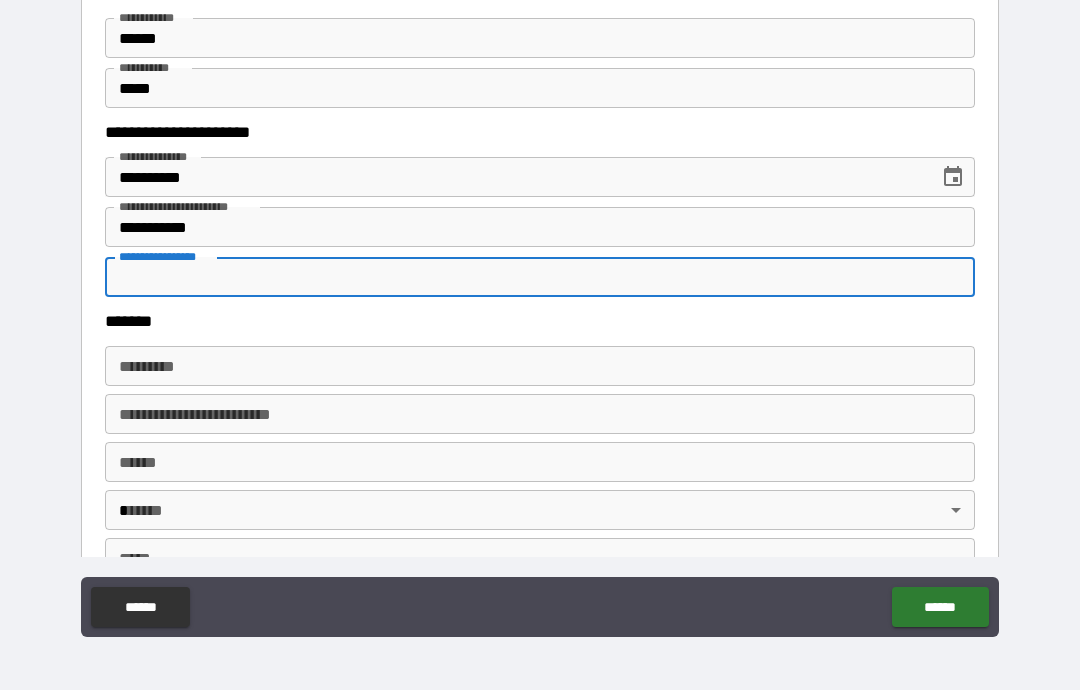 click on "**********" at bounding box center (540, 277) 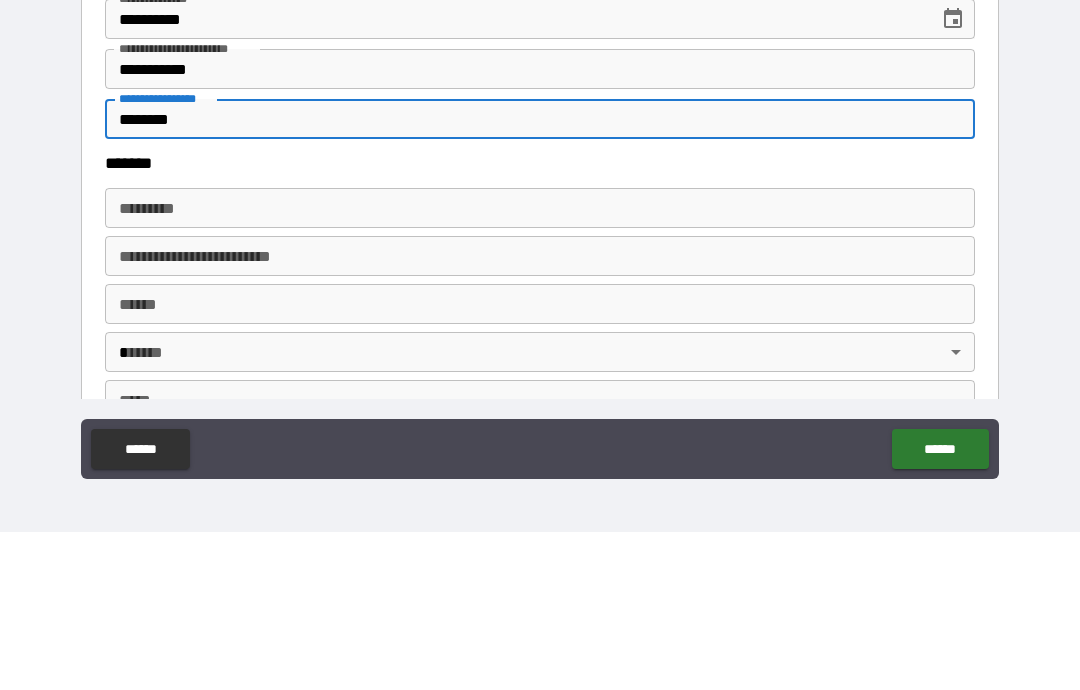 click on "*******   *" at bounding box center [540, 366] 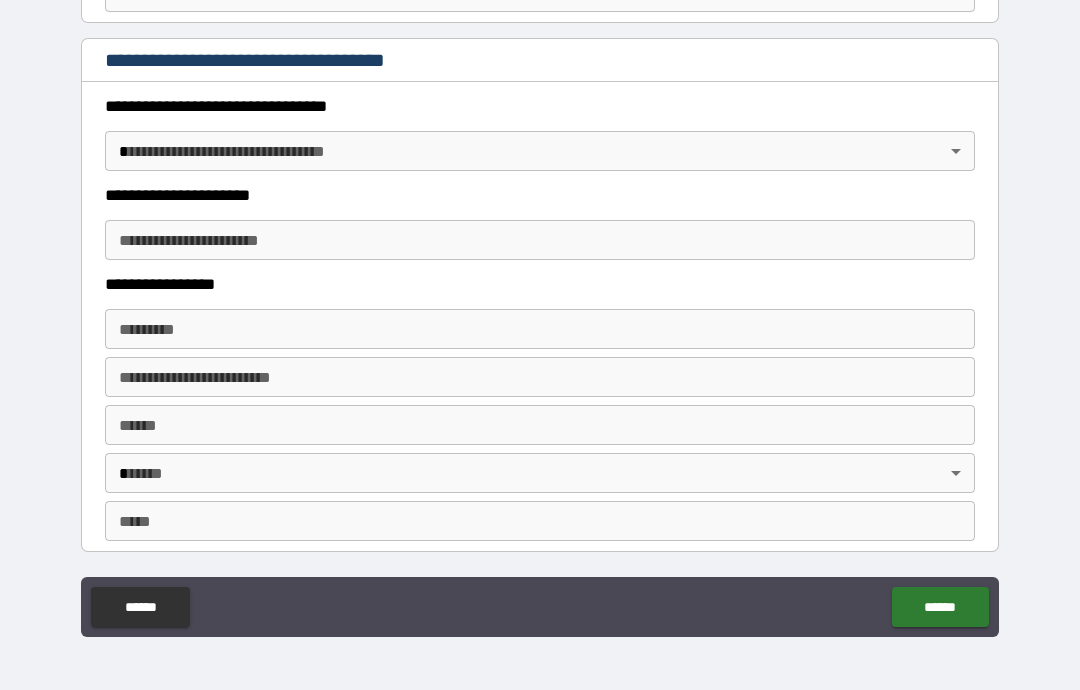 scroll, scrollTop: 1618, scrollLeft: 0, axis: vertical 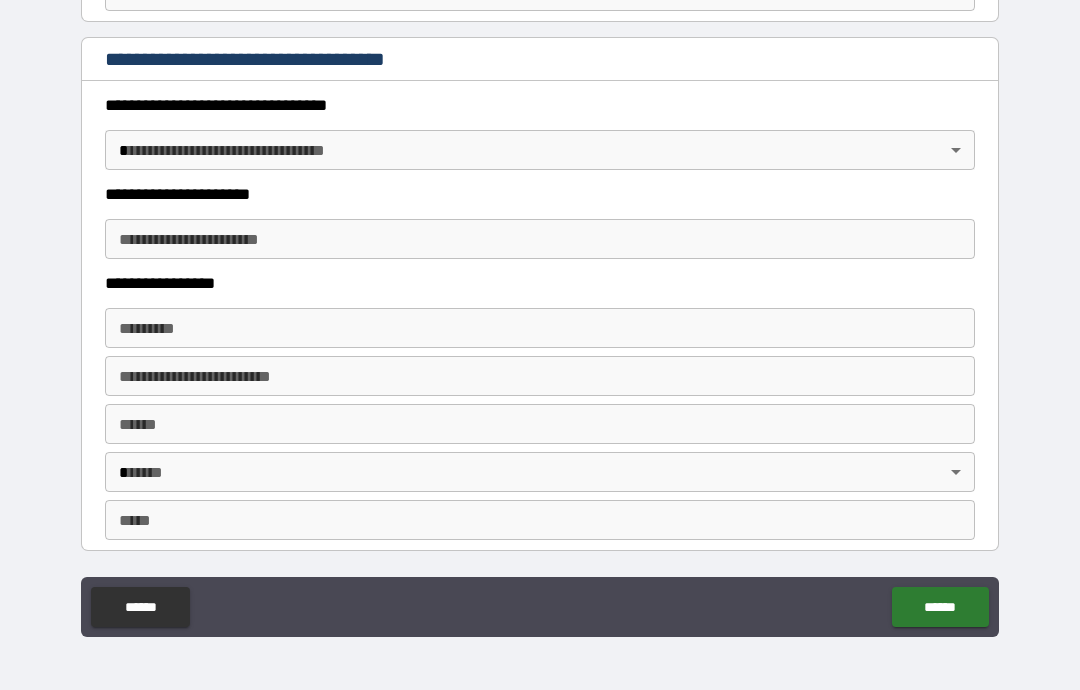 click on "**********" at bounding box center [540, 305] 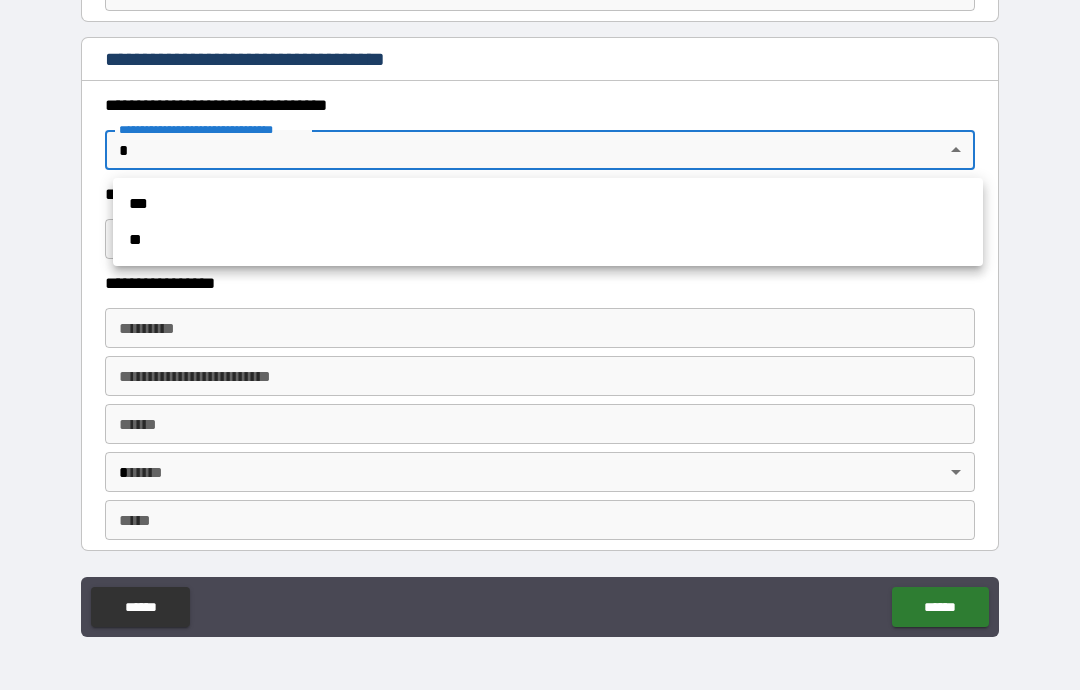 click at bounding box center (540, 345) 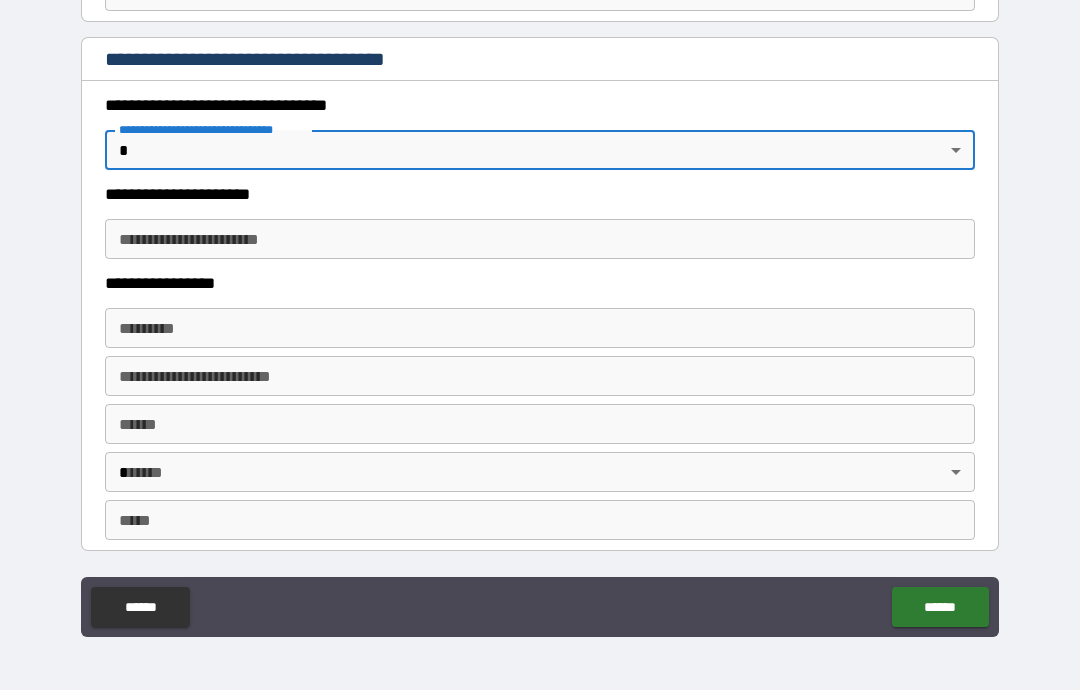 click on "**********" at bounding box center (540, 305) 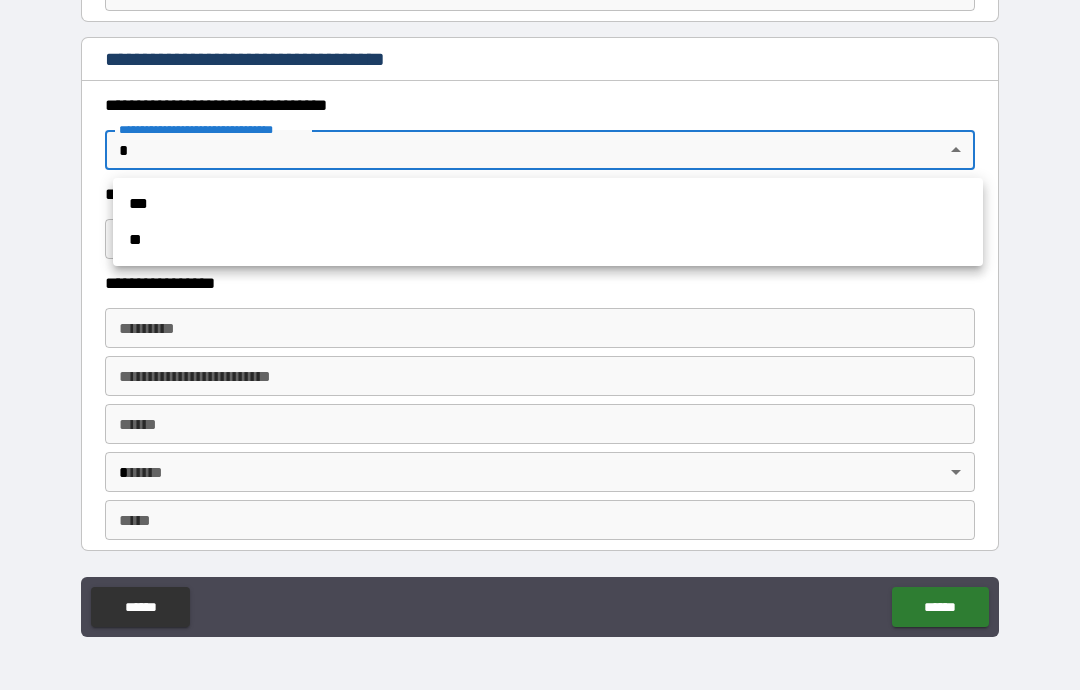 click at bounding box center (540, 345) 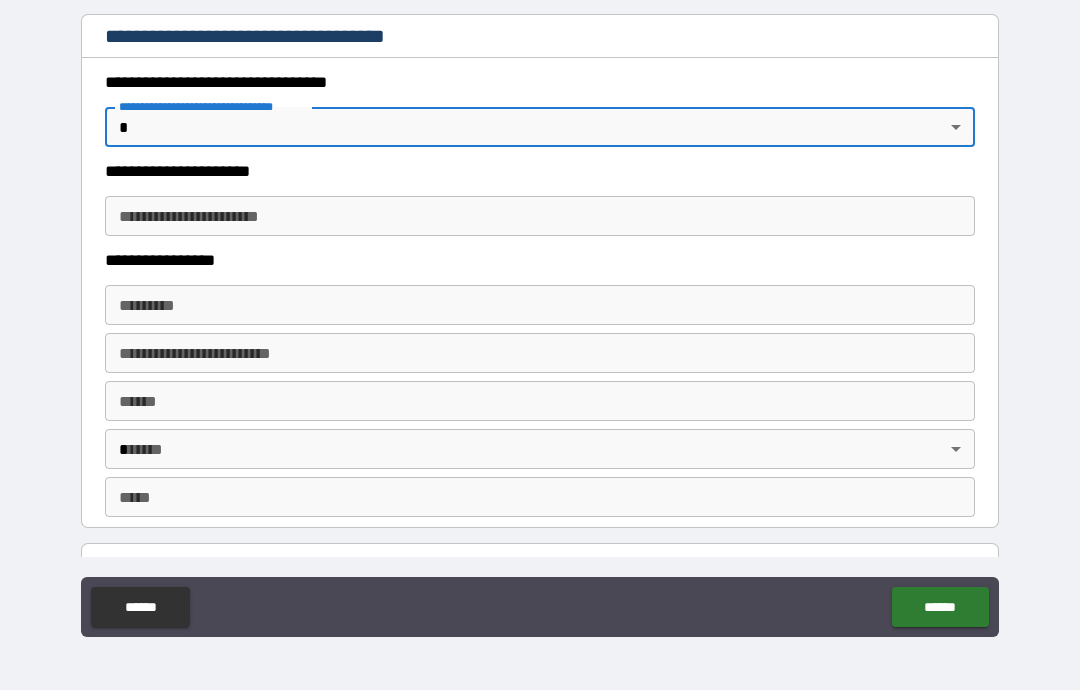 scroll, scrollTop: 1638, scrollLeft: 0, axis: vertical 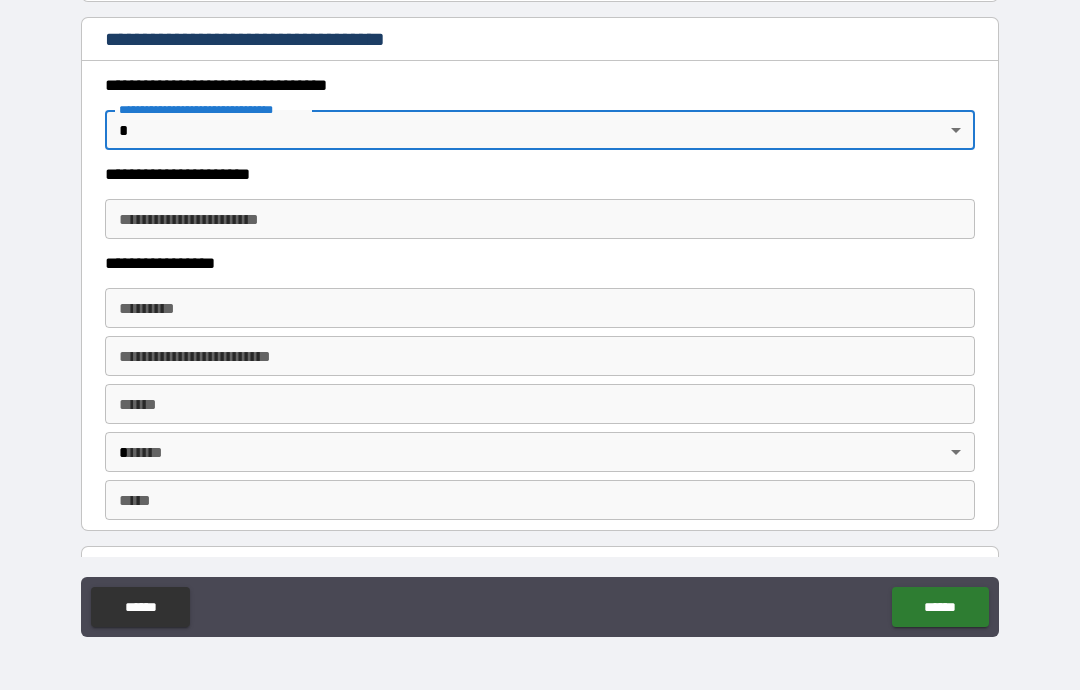 click on "**********" at bounding box center [540, 305] 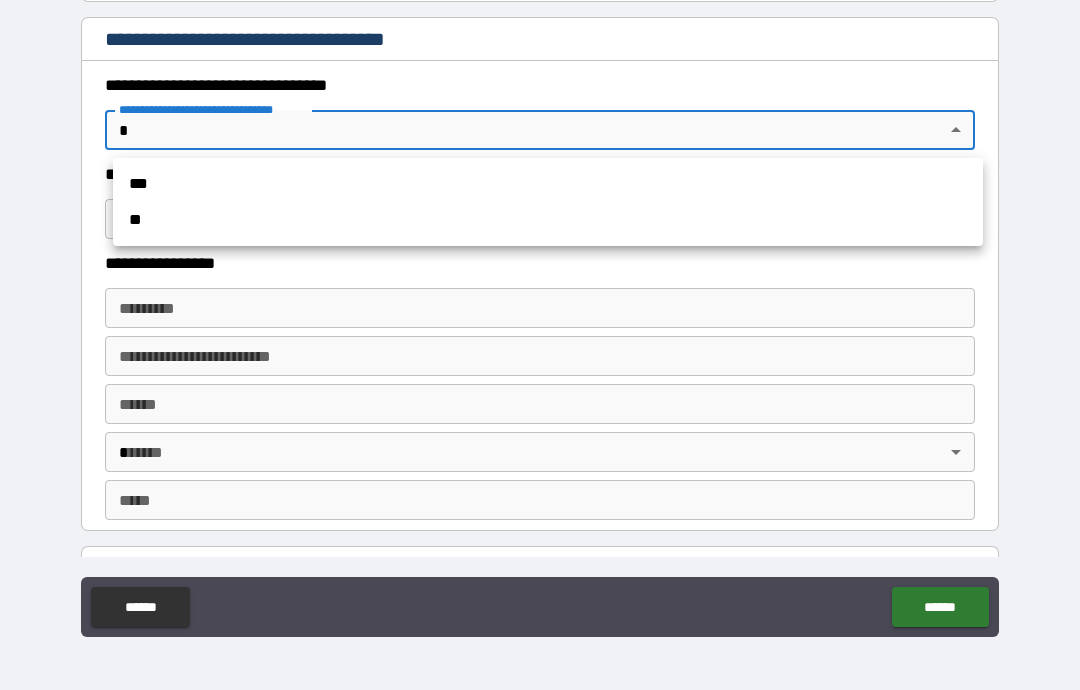 click on "**" at bounding box center [548, 220] 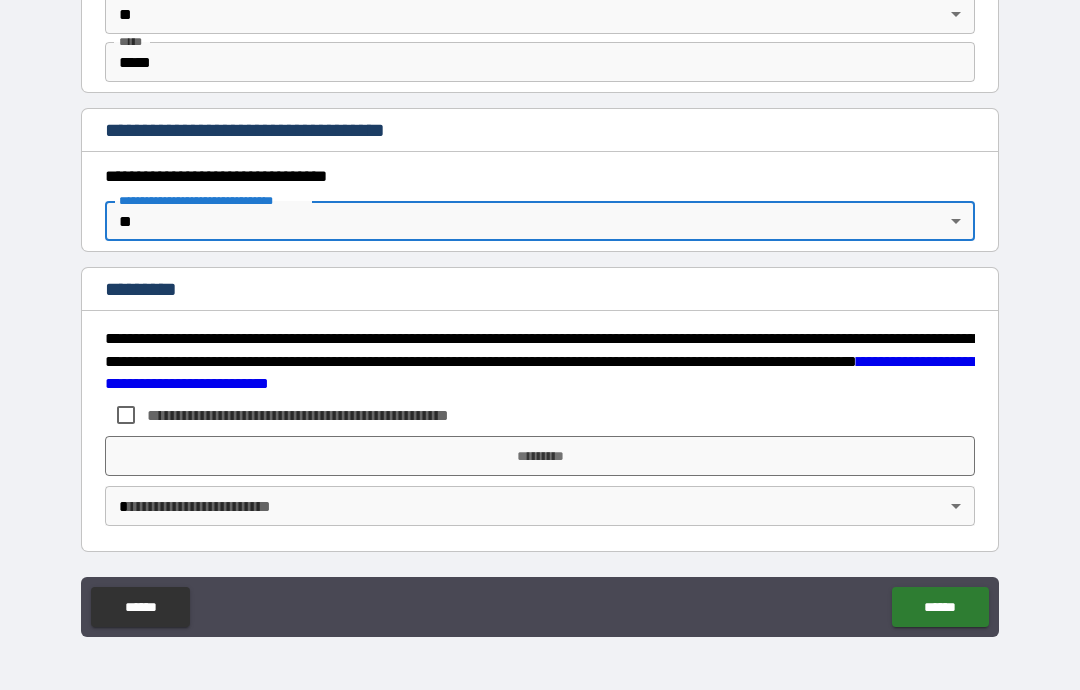 scroll, scrollTop: 1547, scrollLeft: 0, axis: vertical 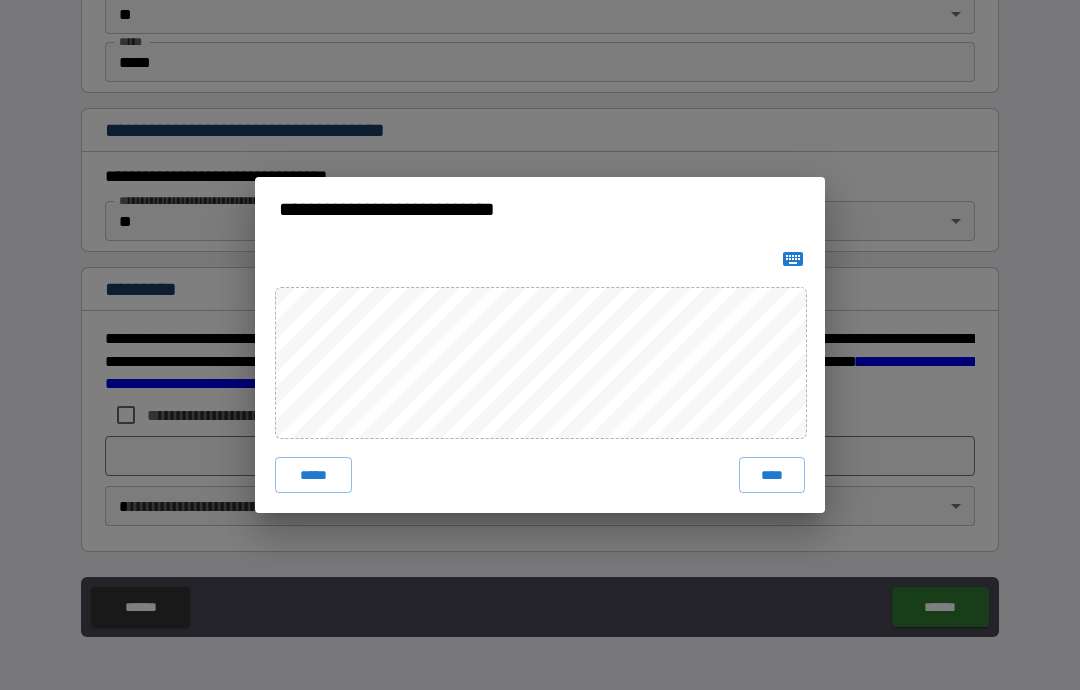 click on "****" at bounding box center (772, 475) 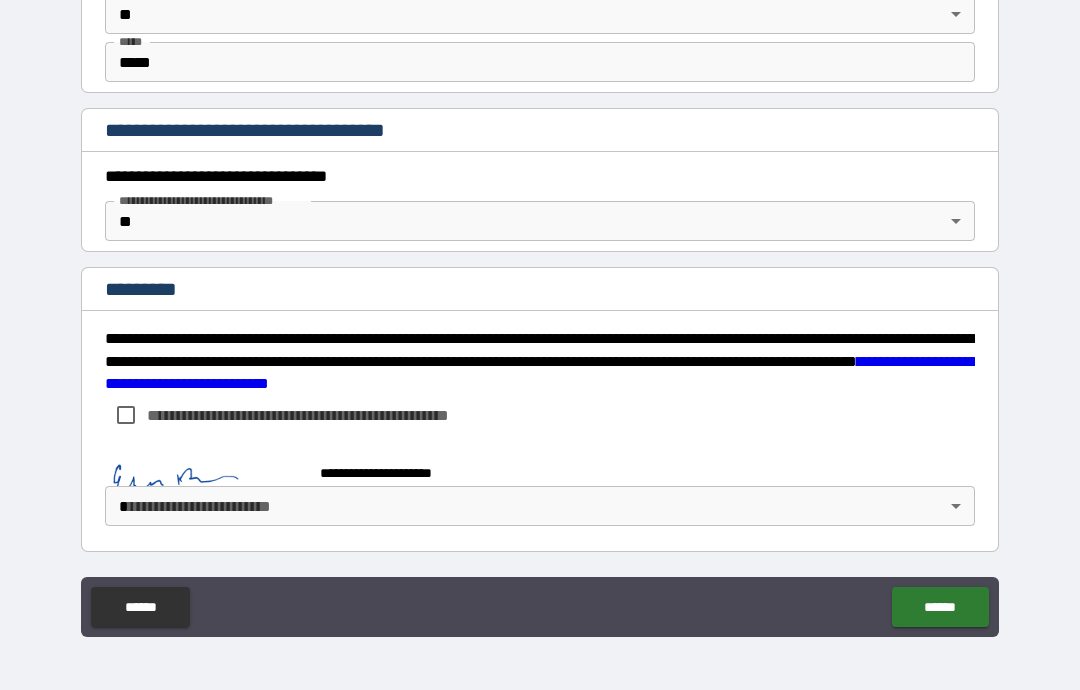 scroll, scrollTop: 1537, scrollLeft: 0, axis: vertical 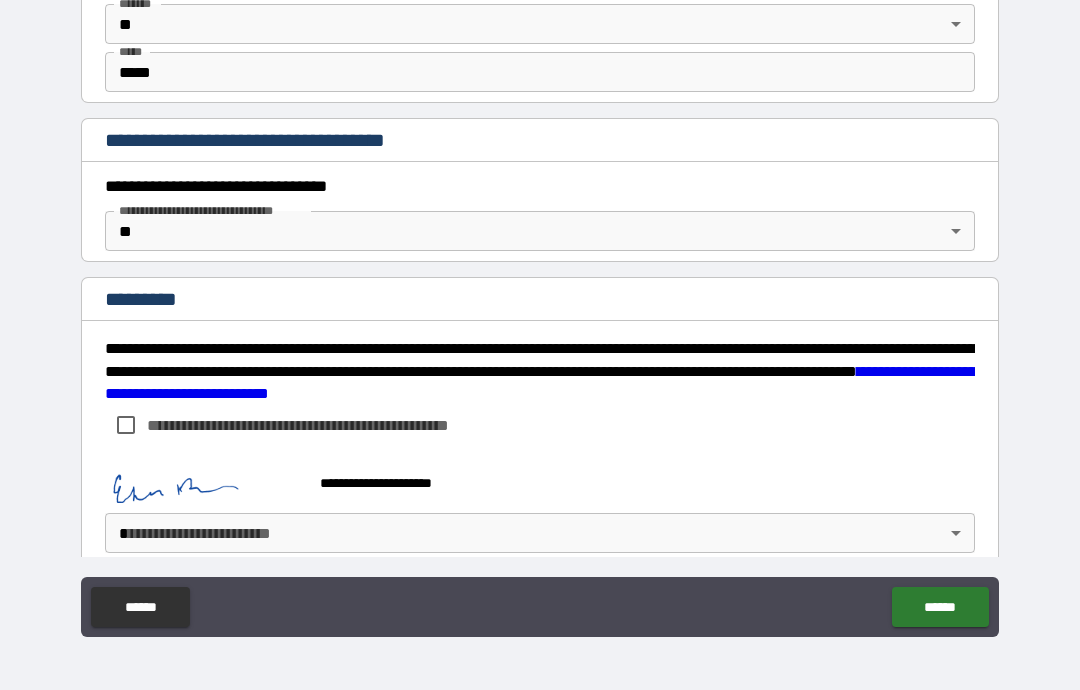 click on "**********" at bounding box center (540, 305) 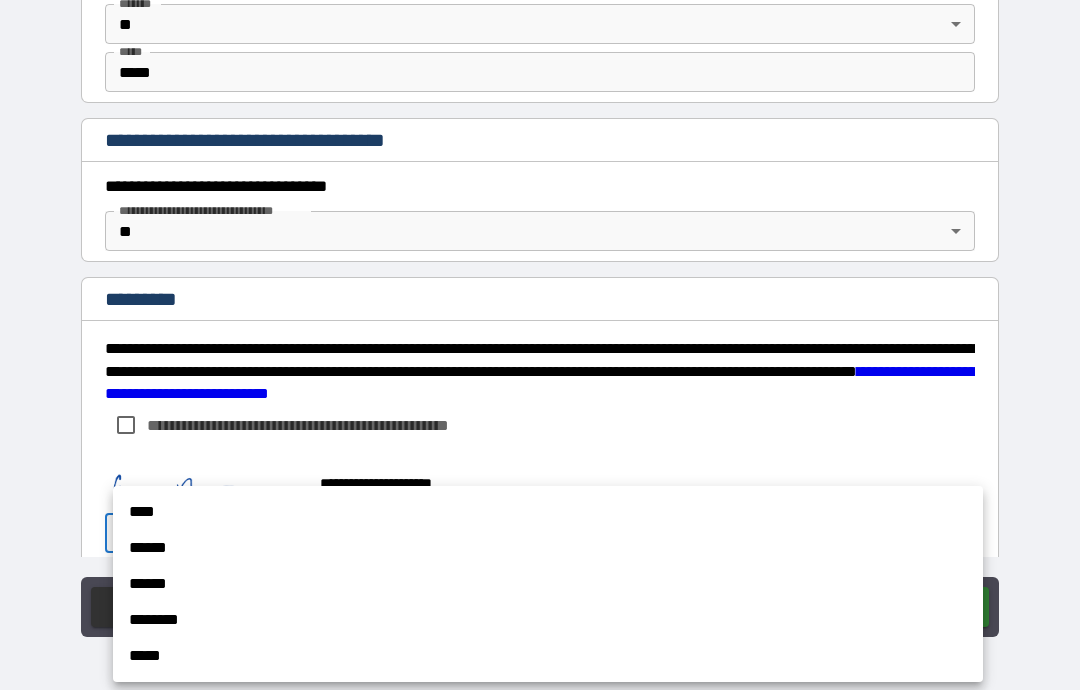 click on "******" at bounding box center [548, 584] 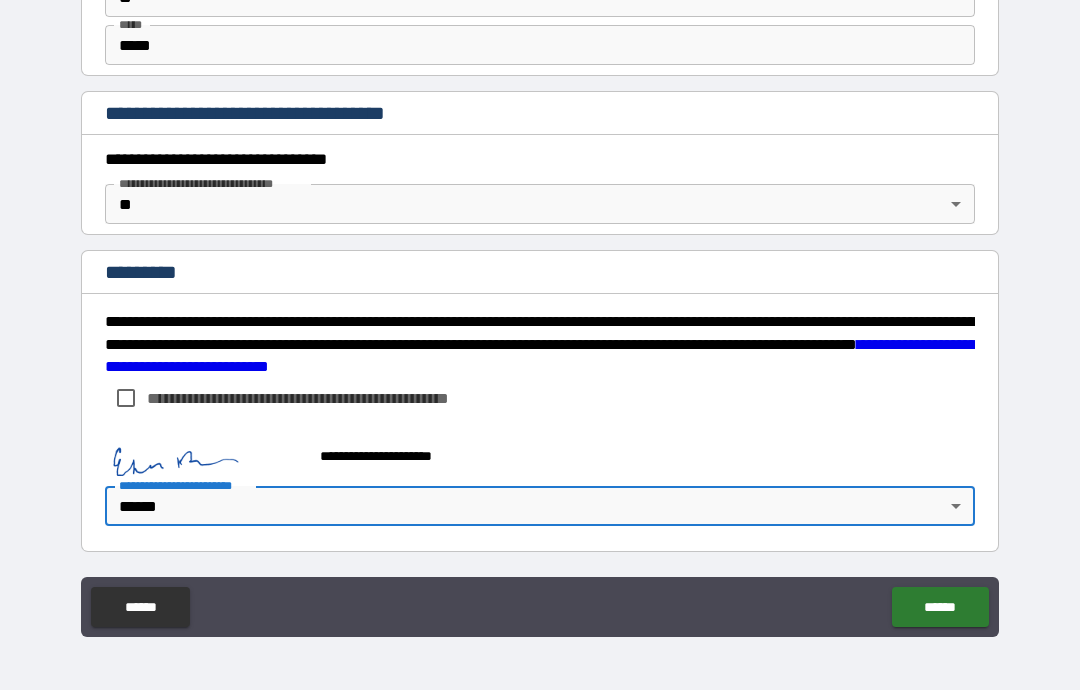 click on "******" at bounding box center (940, 607) 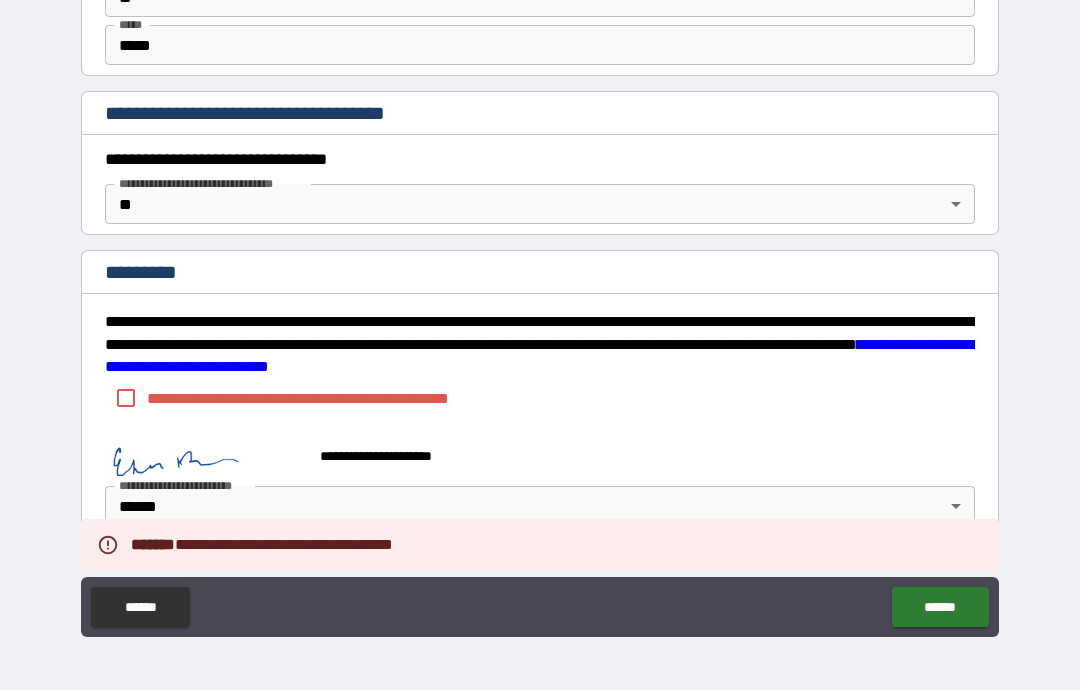 click on "******" at bounding box center [940, 607] 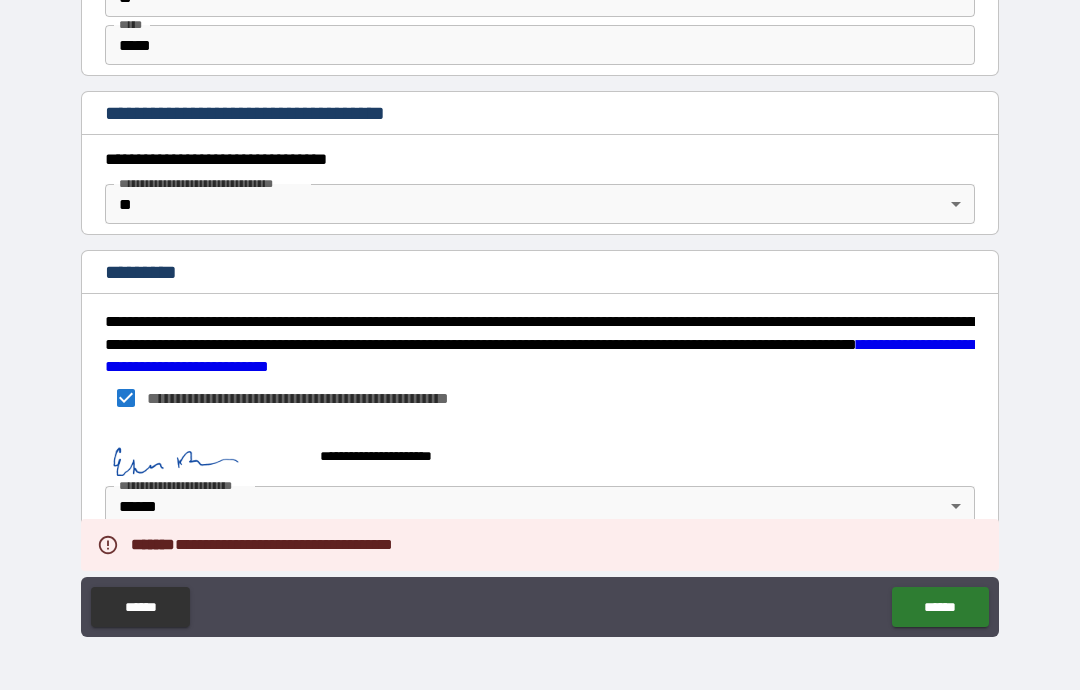 click on "******" at bounding box center (940, 607) 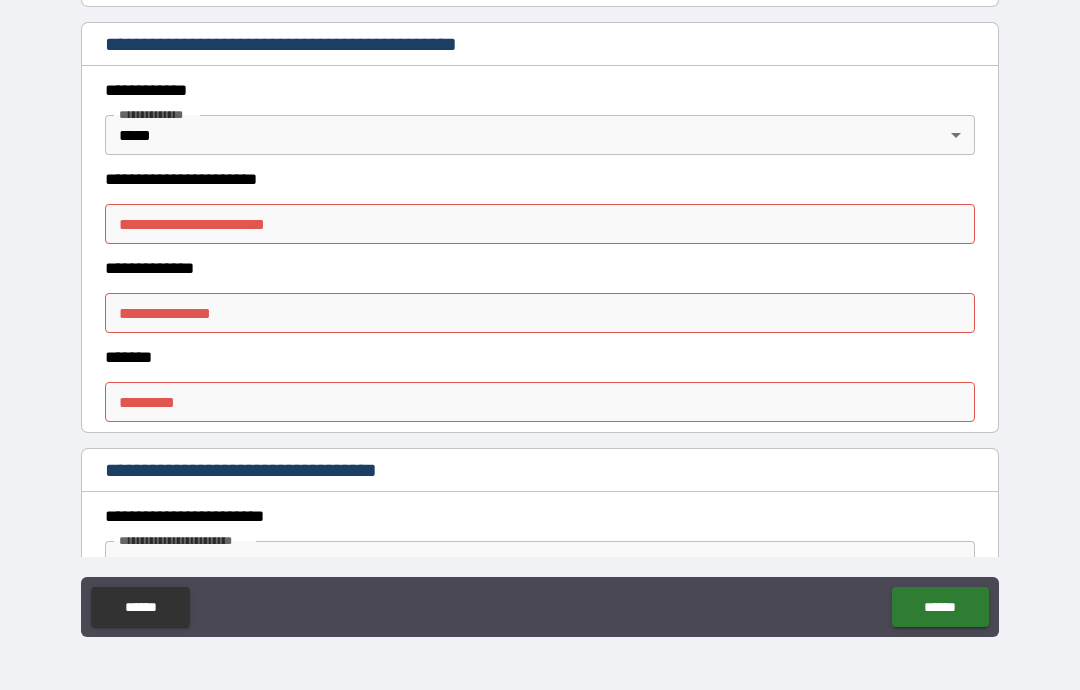 scroll, scrollTop: 440, scrollLeft: 0, axis: vertical 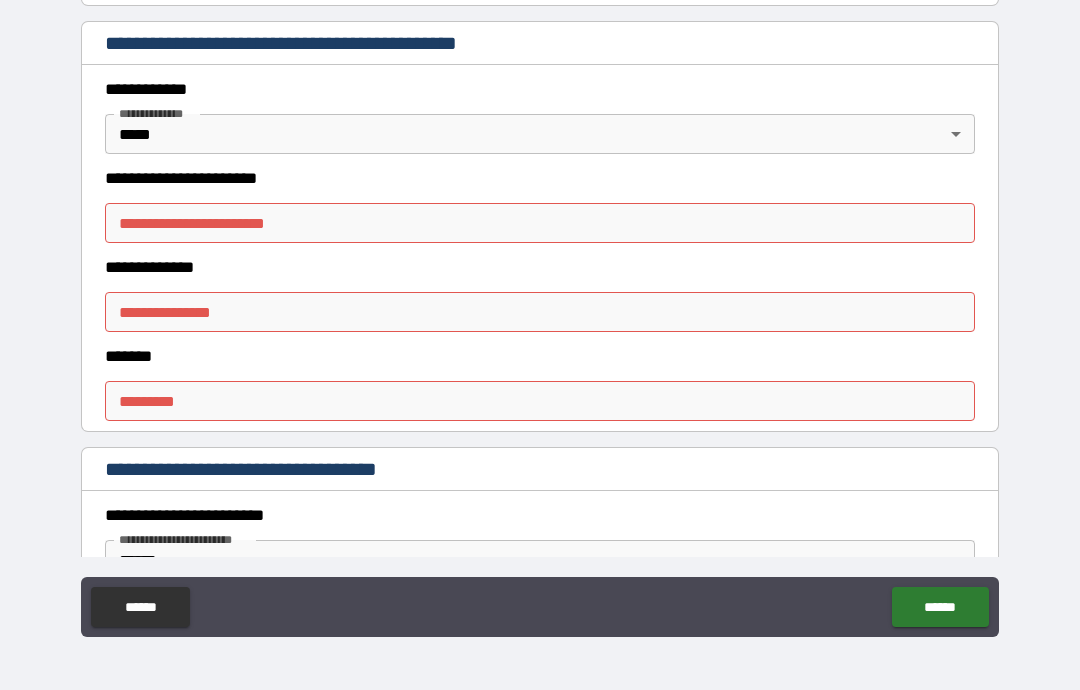 click on "**********" at bounding box center [540, 223] 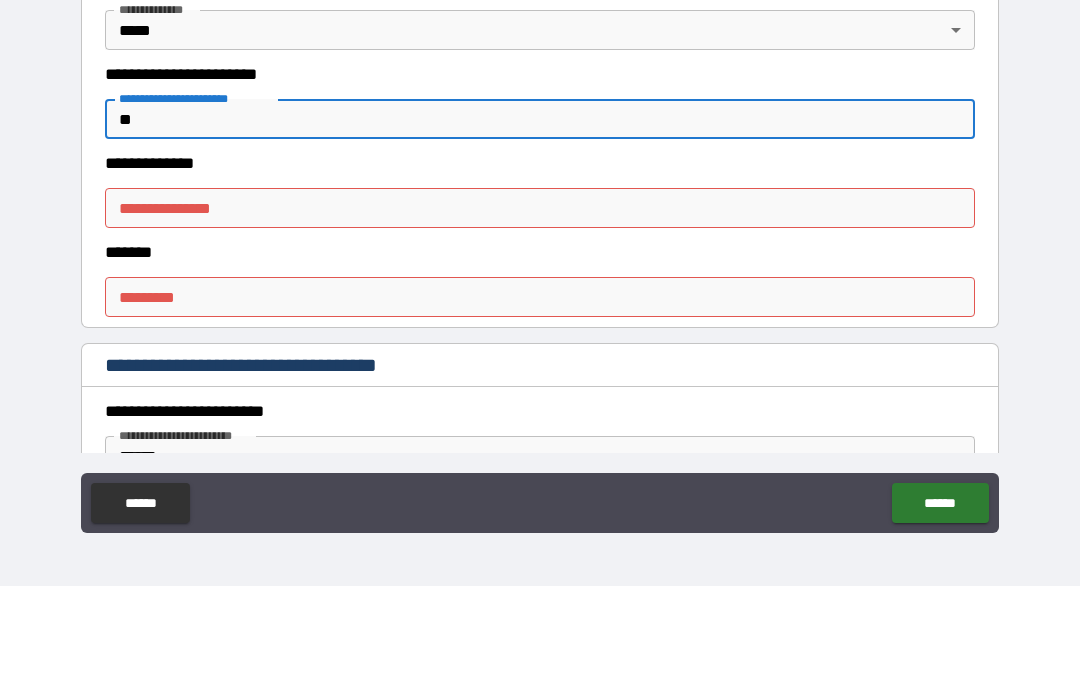 click on "**********" at bounding box center [540, 312] 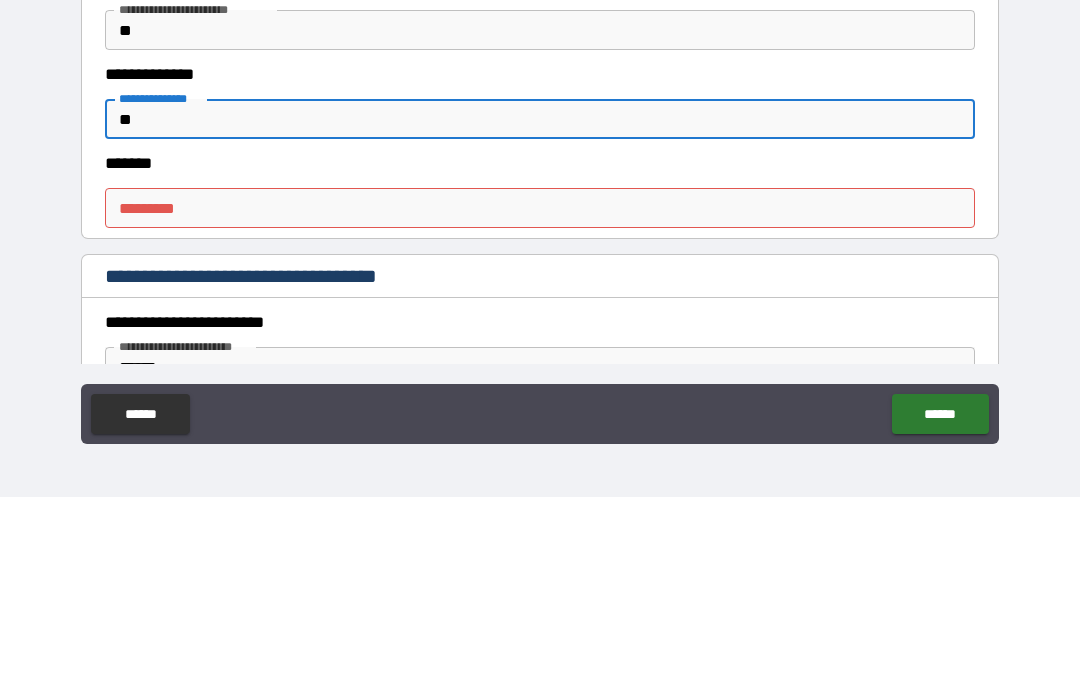 click on "*******   *" at bounding box center (540, 401) 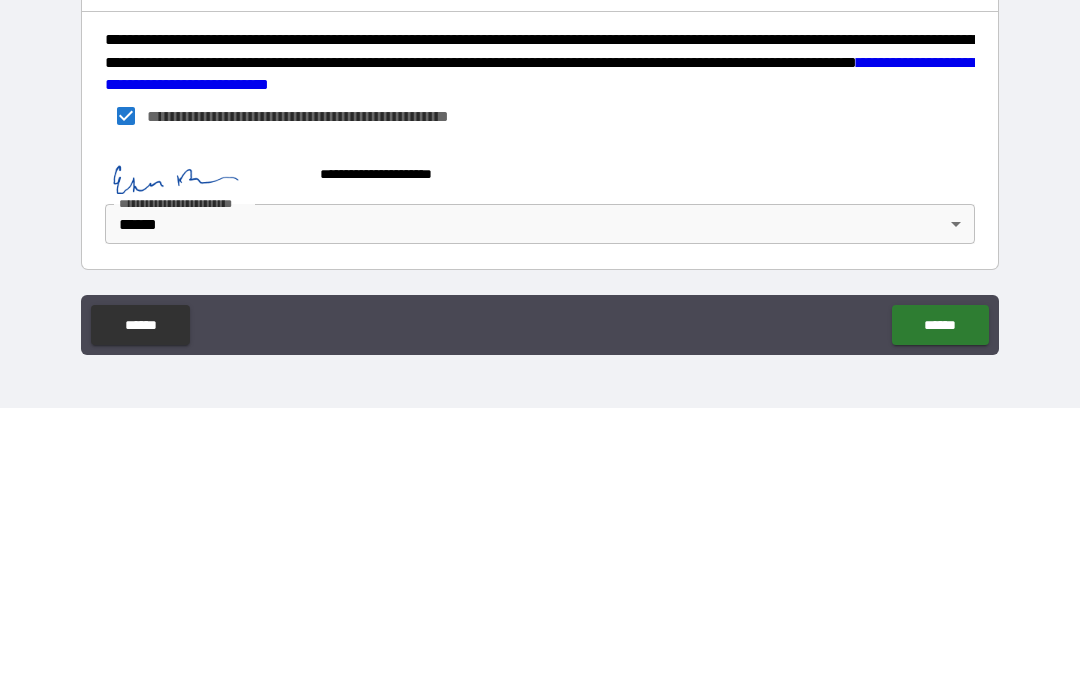 scroll, scrollTop: 1564, scrollLeft: 0, axis: vertical 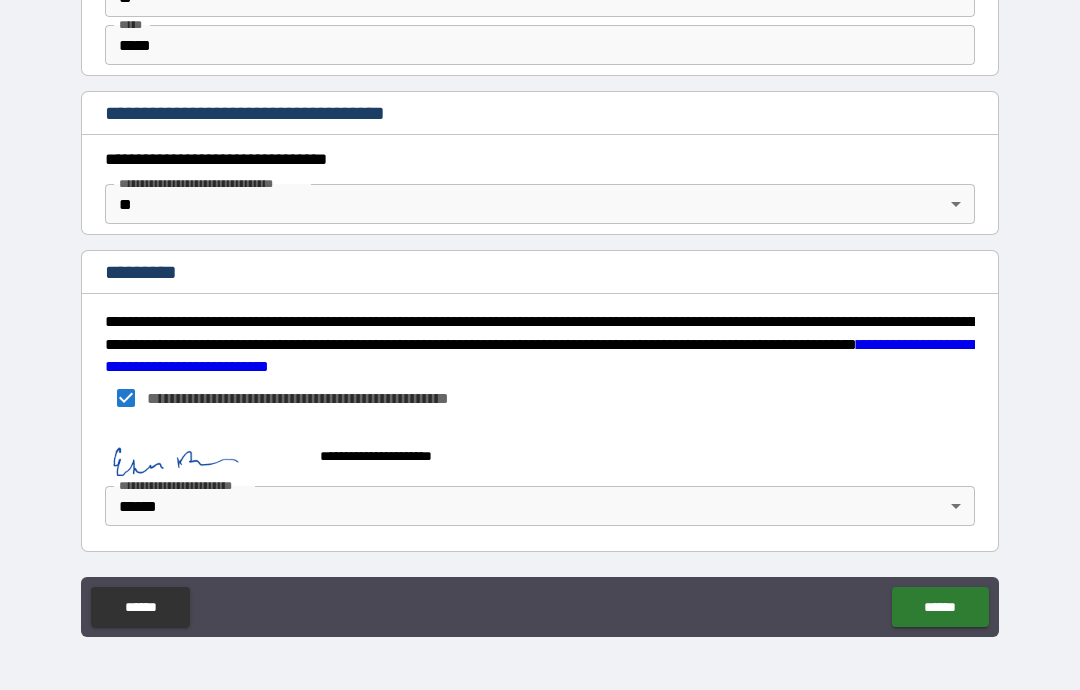 click on "******" at bounding box center [940, 607] 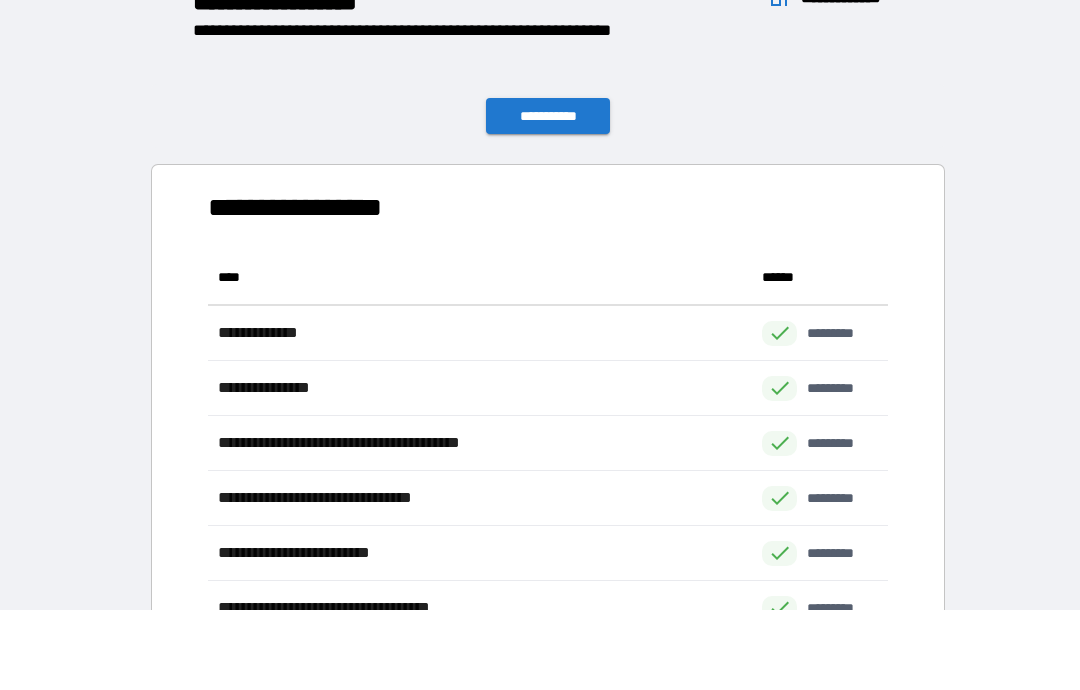 scroll, scrollTop: 1, scrollLeft: 1, axis: both 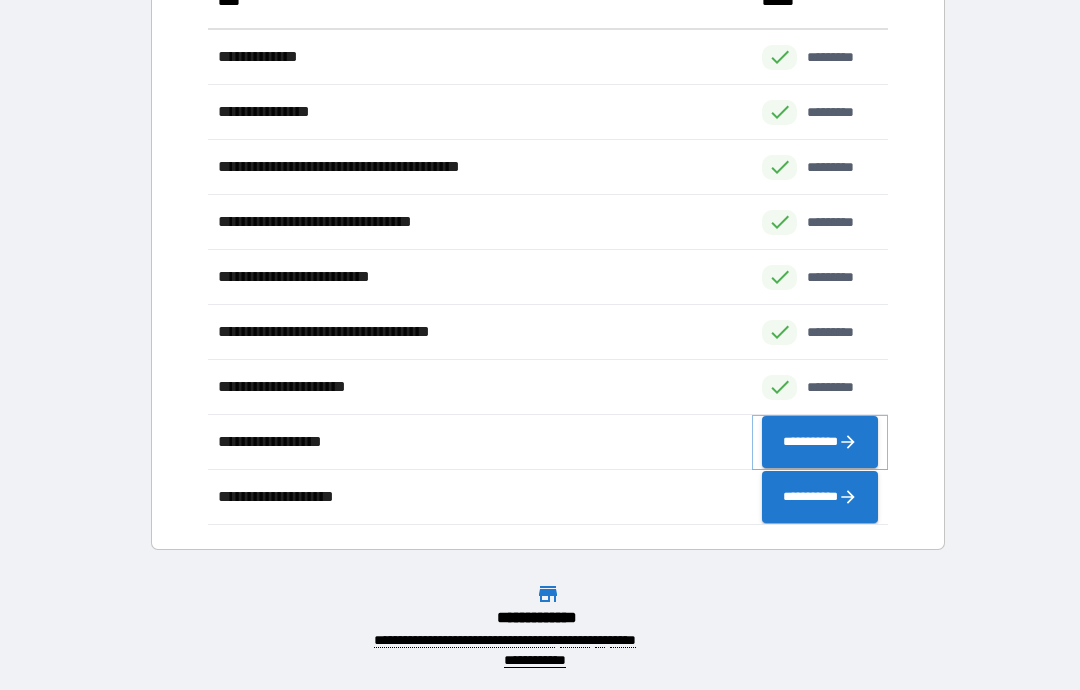 click on "**********" at bounding box center (820, 442) 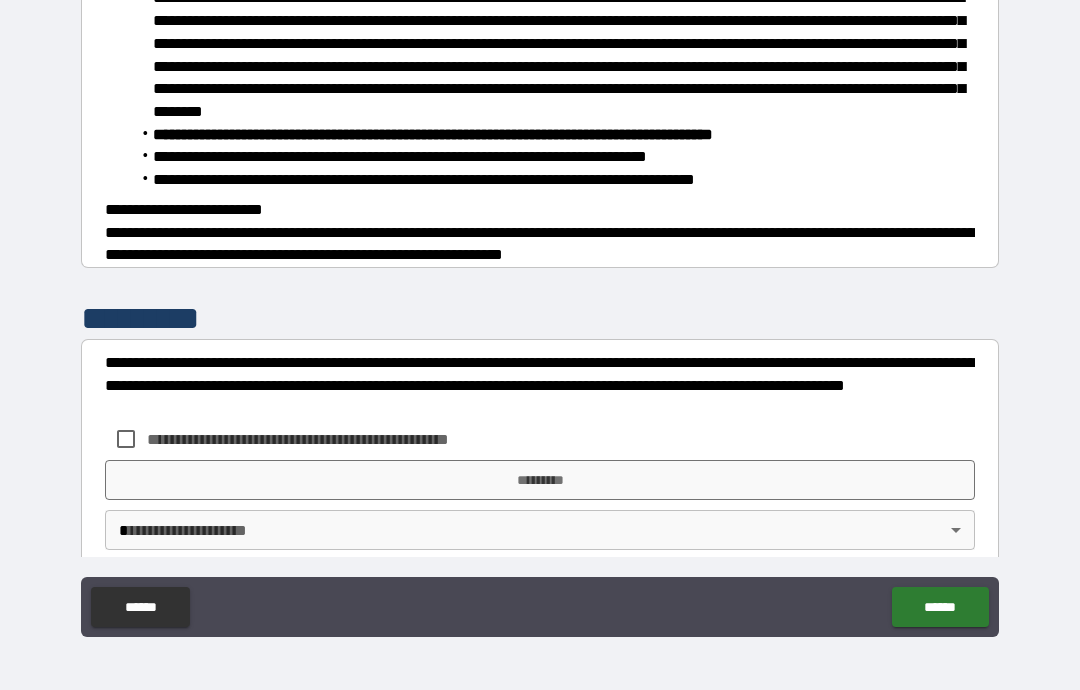 scroll, scrollTop: 747, scrollLeft: 0, axis: vertical 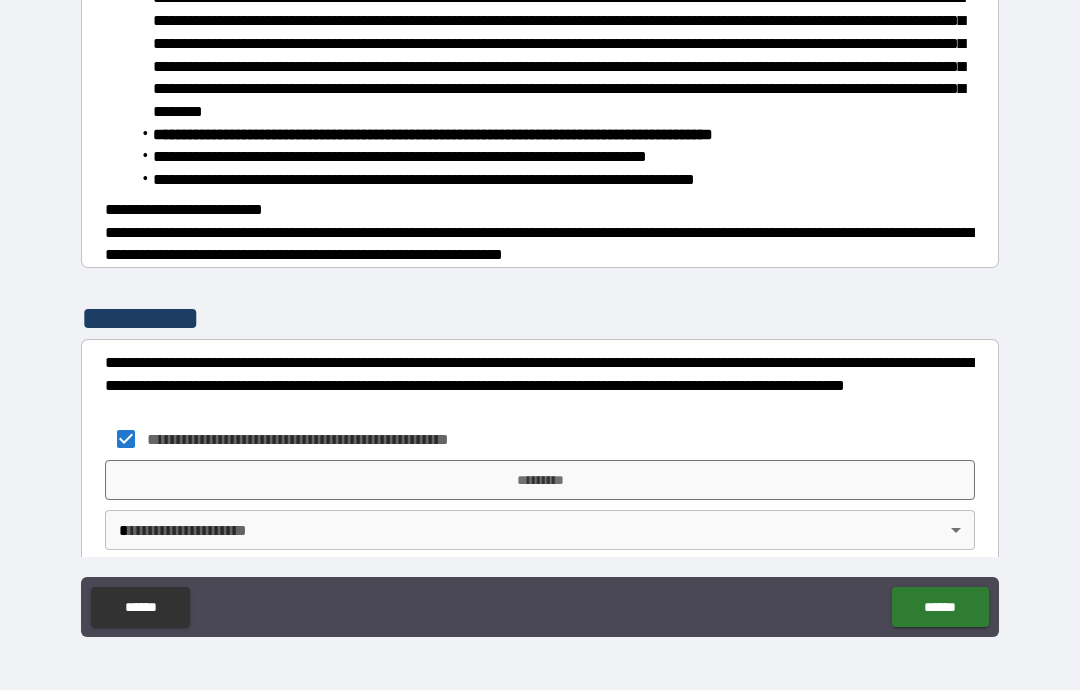 click on "*********" at bounding box center (540, 480) 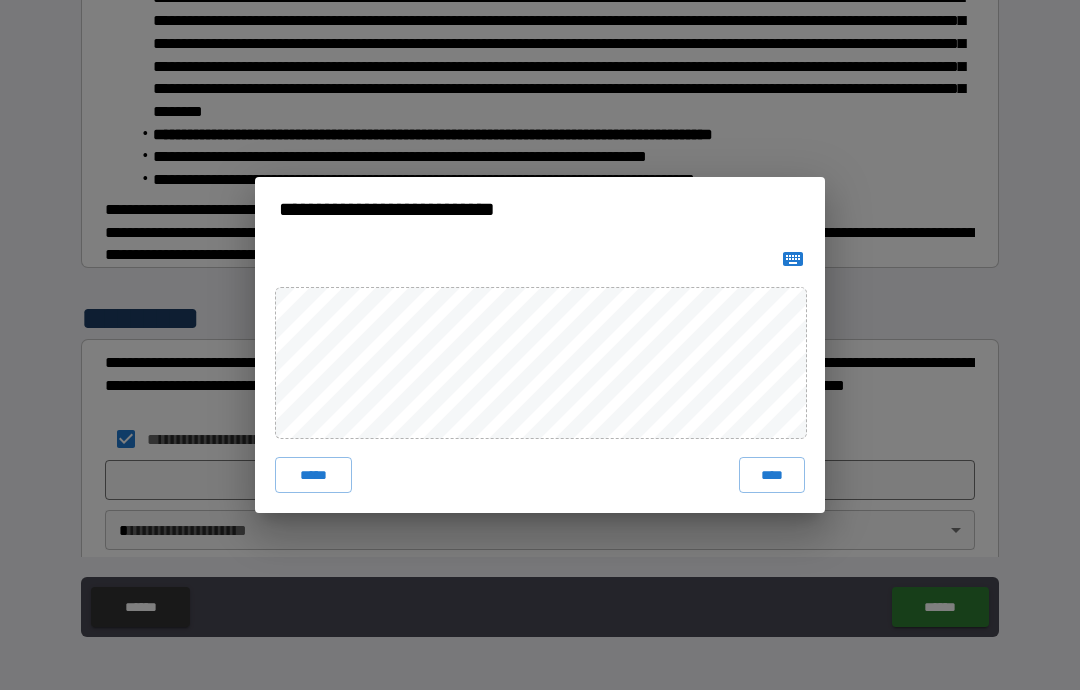 click on "****" at bounding box center [772, 475] 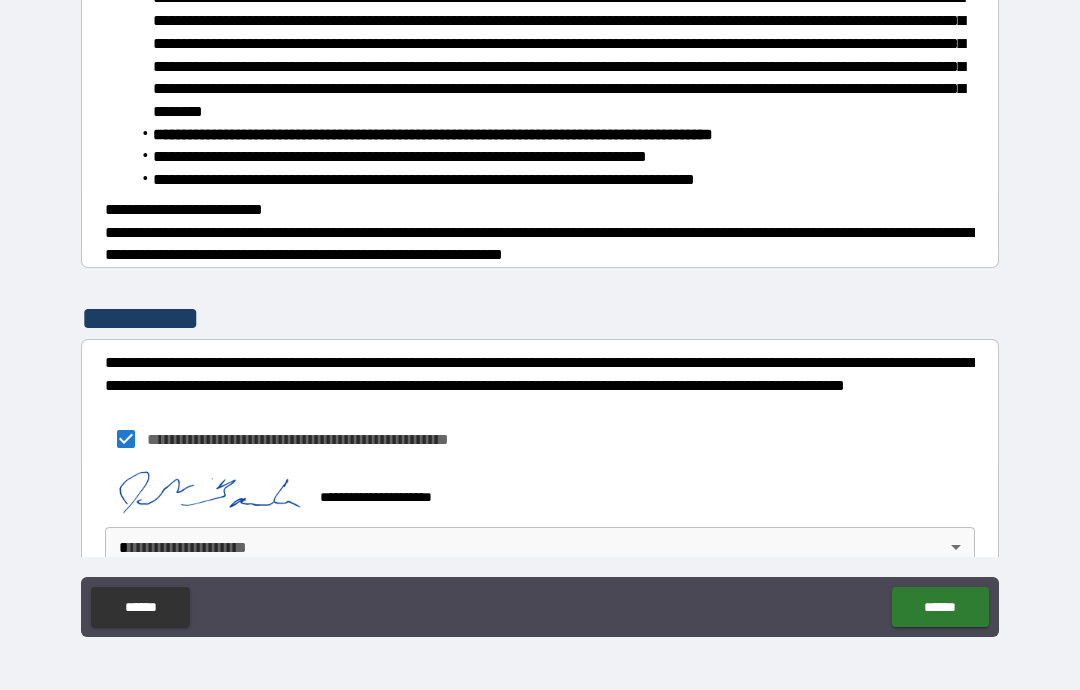 scroll, scrollTop: 737, scrollLeft: 0, axis: vertical 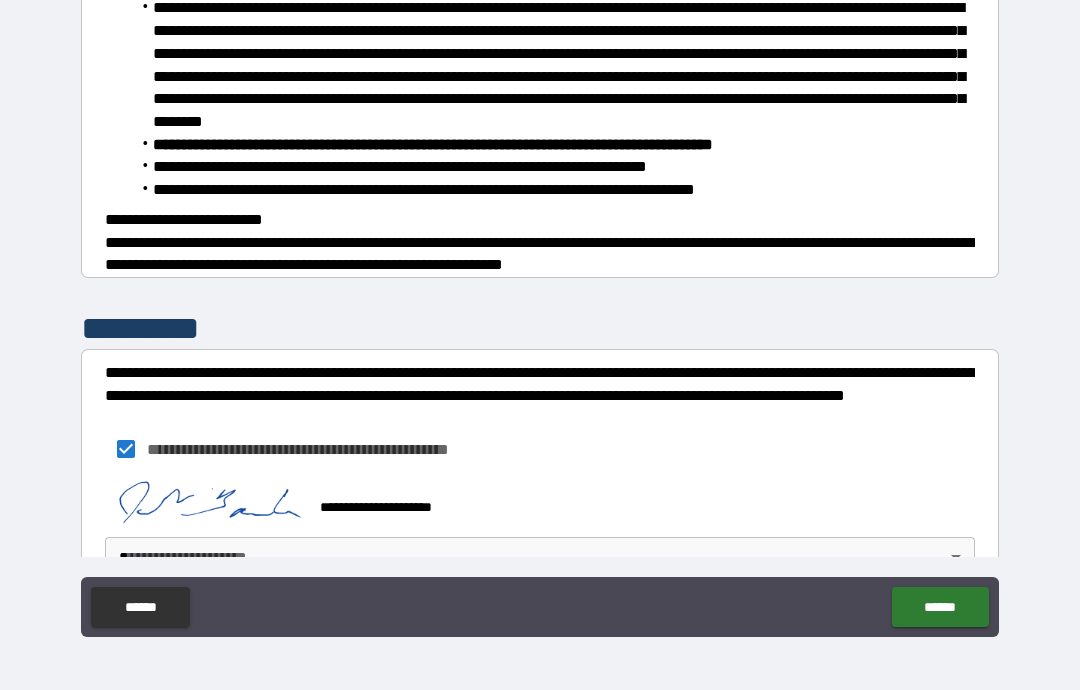 click on "**********" at bounding box center [540, 305] 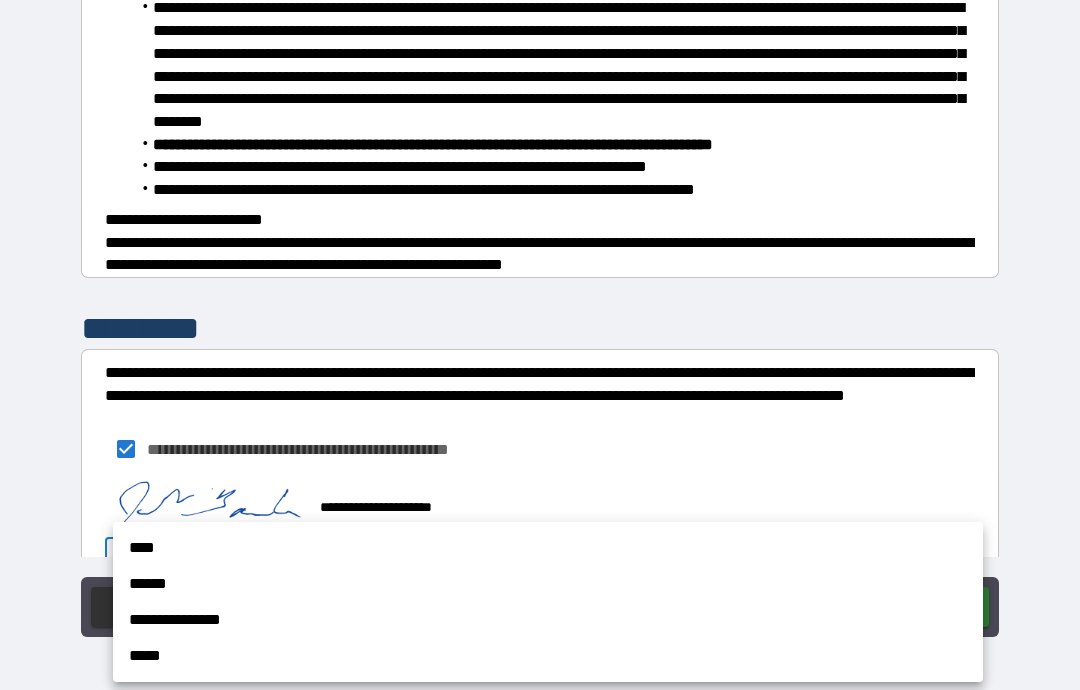 click on "****" at bounding box center (548, 548) 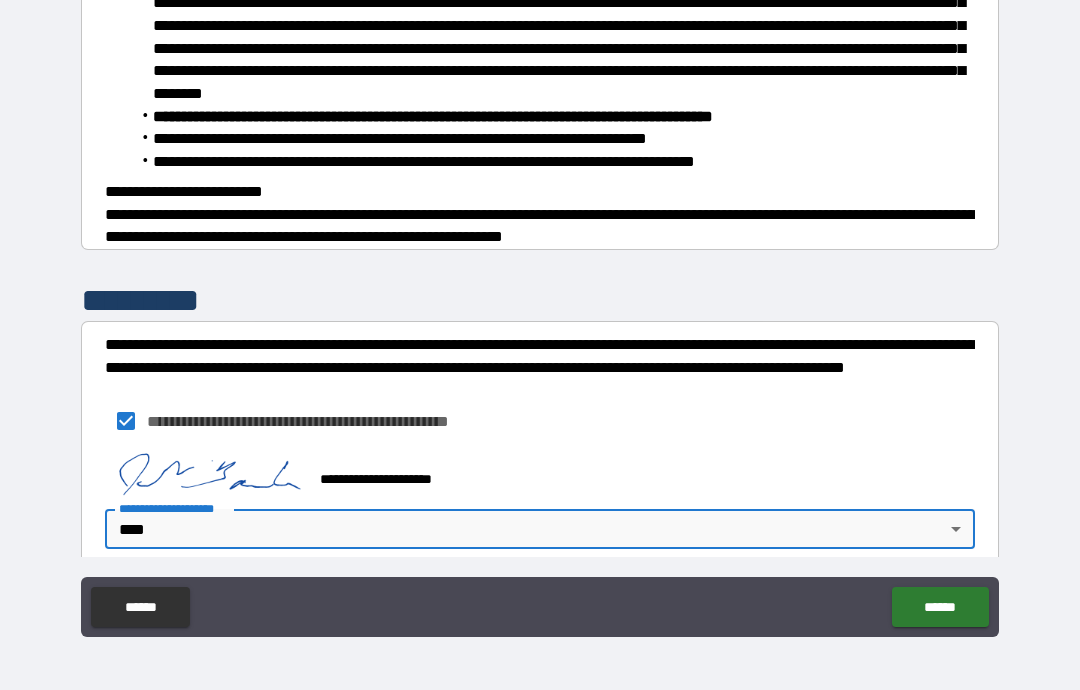 scroll, scrollTop: 764, scrollLeft: 0, axis: vertical 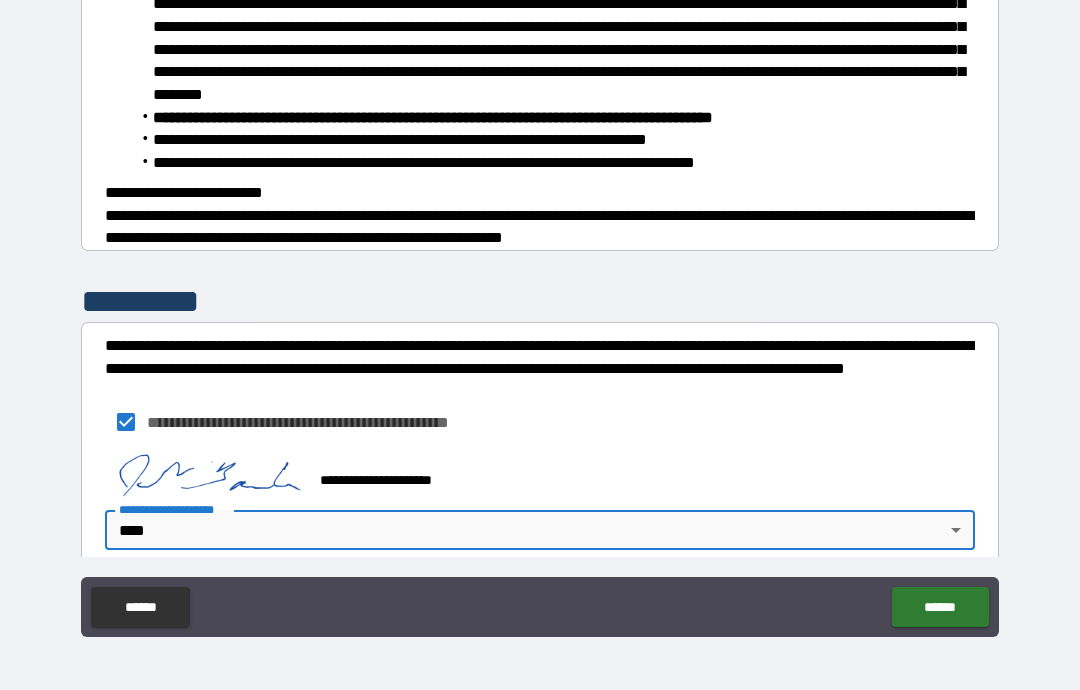 click on "******" at bounding box center (940, 607) 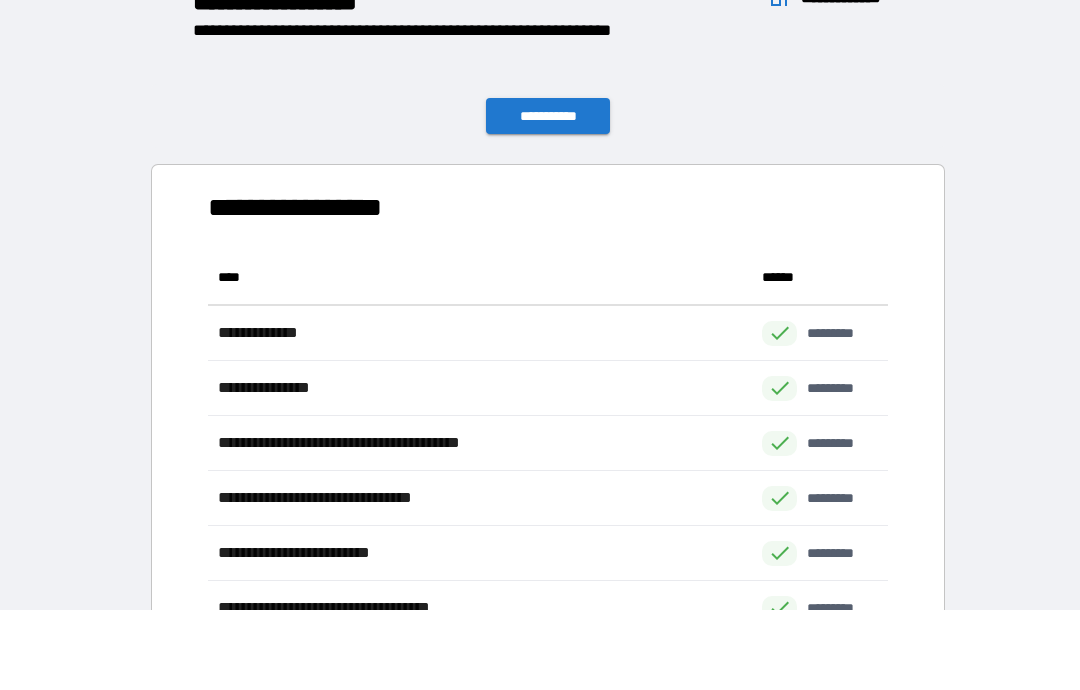 scroll, scrollTop: 551, scrollLeft: 680, axis: both 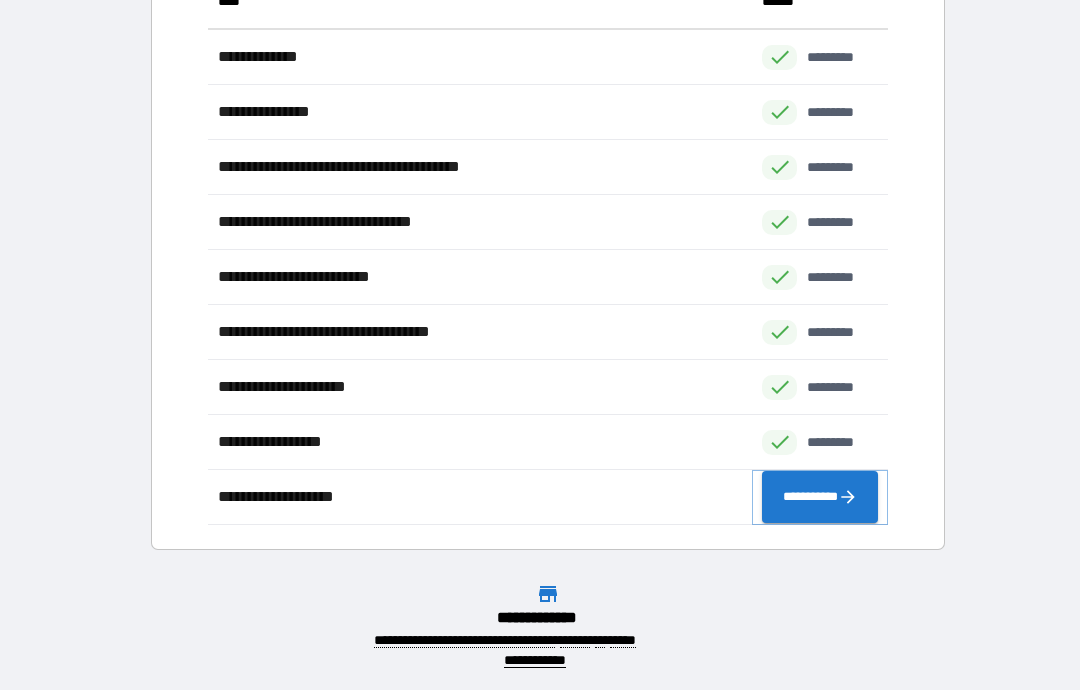 click on "**********" at bounding box center [820, 497] 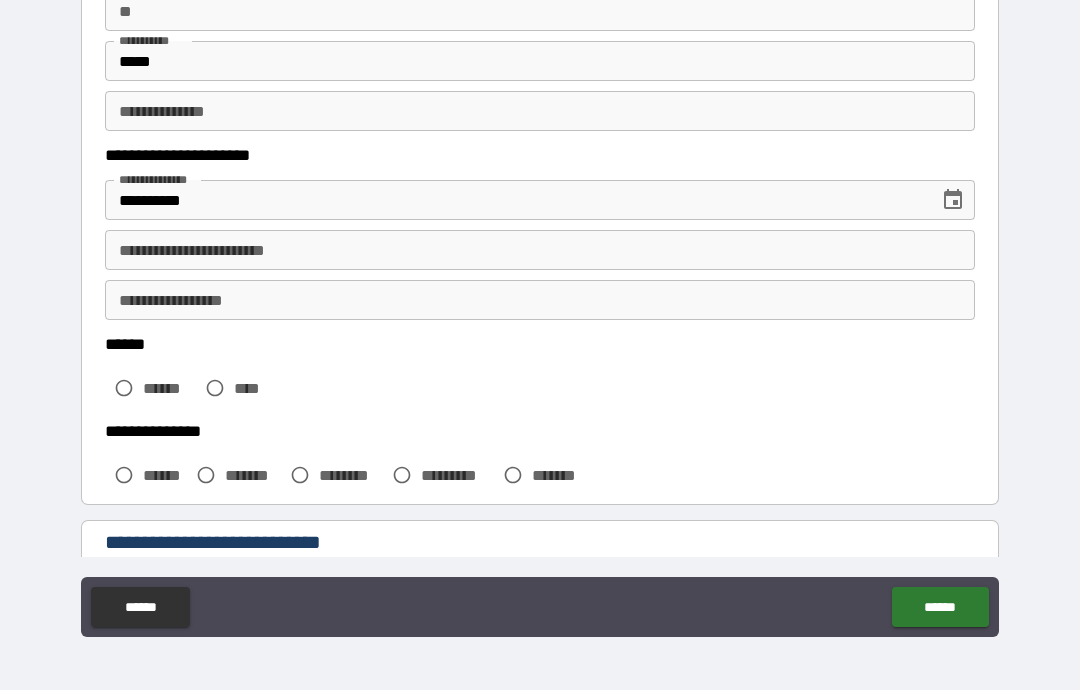 scroll, scrollTop: 177, scrollLeft: 0, axis: vertical 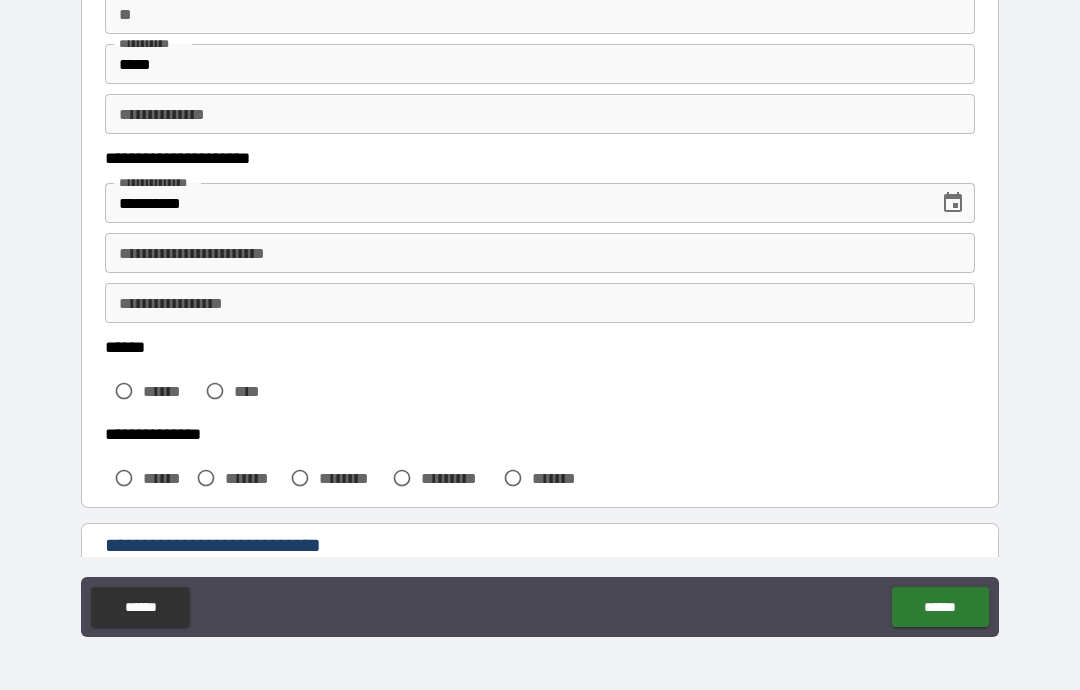 click on "**********" at bounding box center (540, 253) 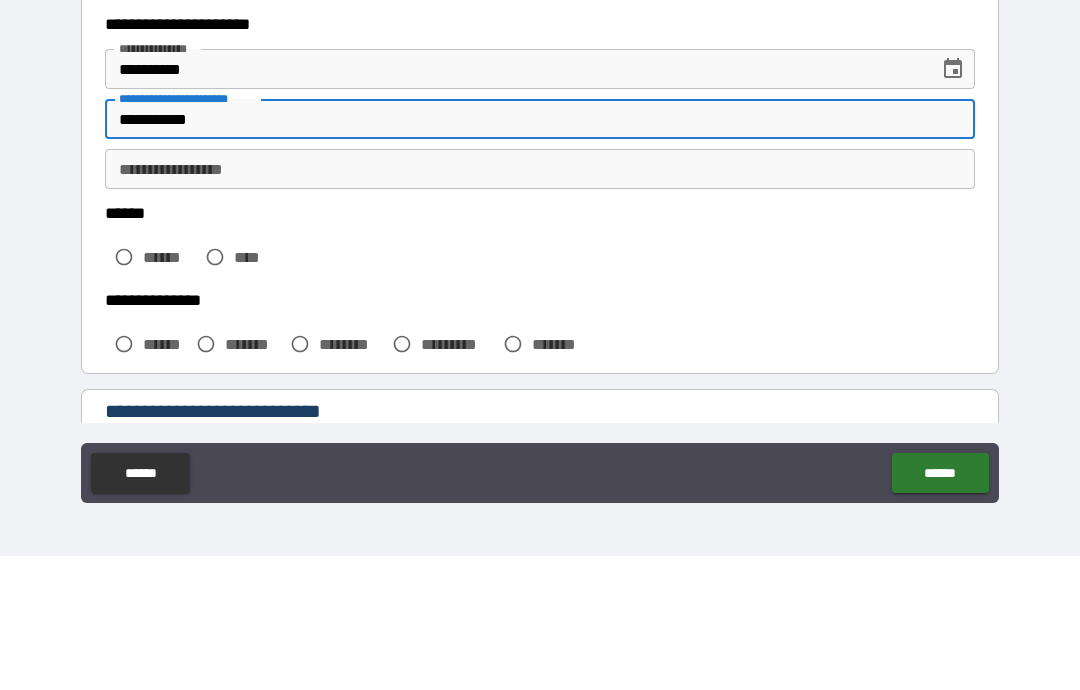 click on "**********" at bounding box center [540, 303] 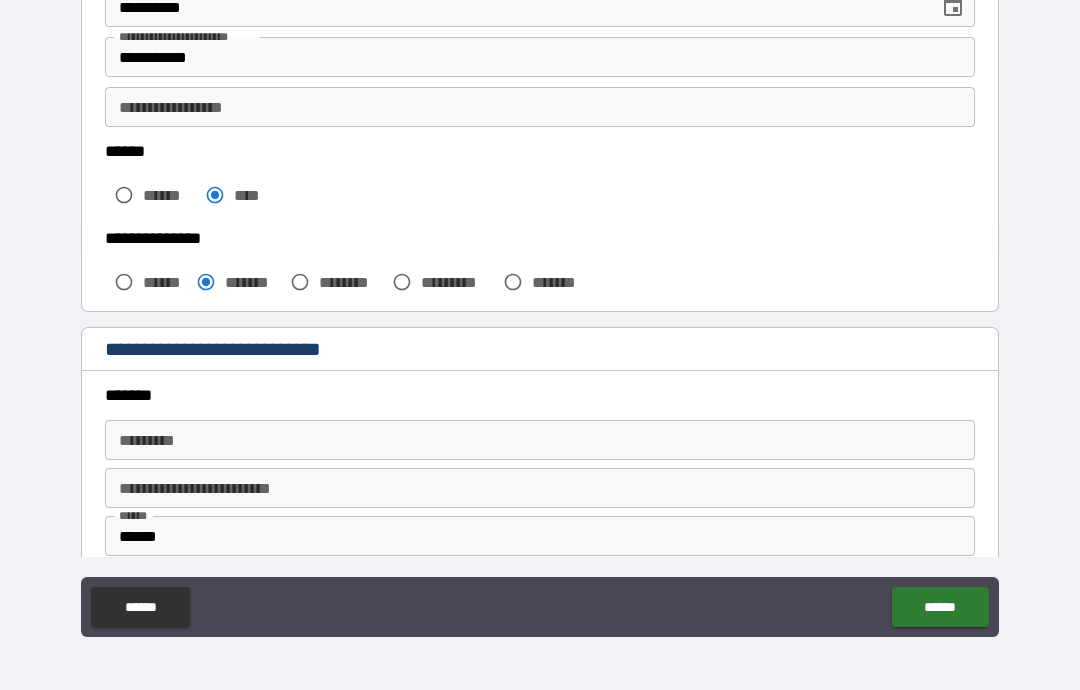 scroll, scrollTop: 334, scrollLeft: 0, axis: vertical 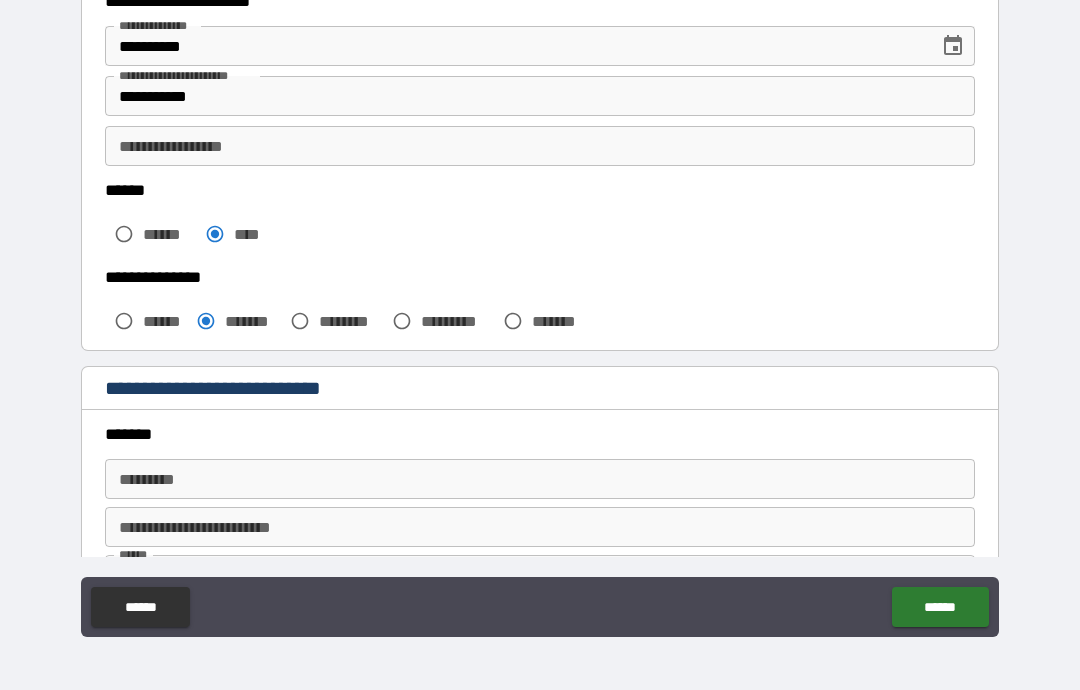 click on "**********" at bounding box center [540, 146] 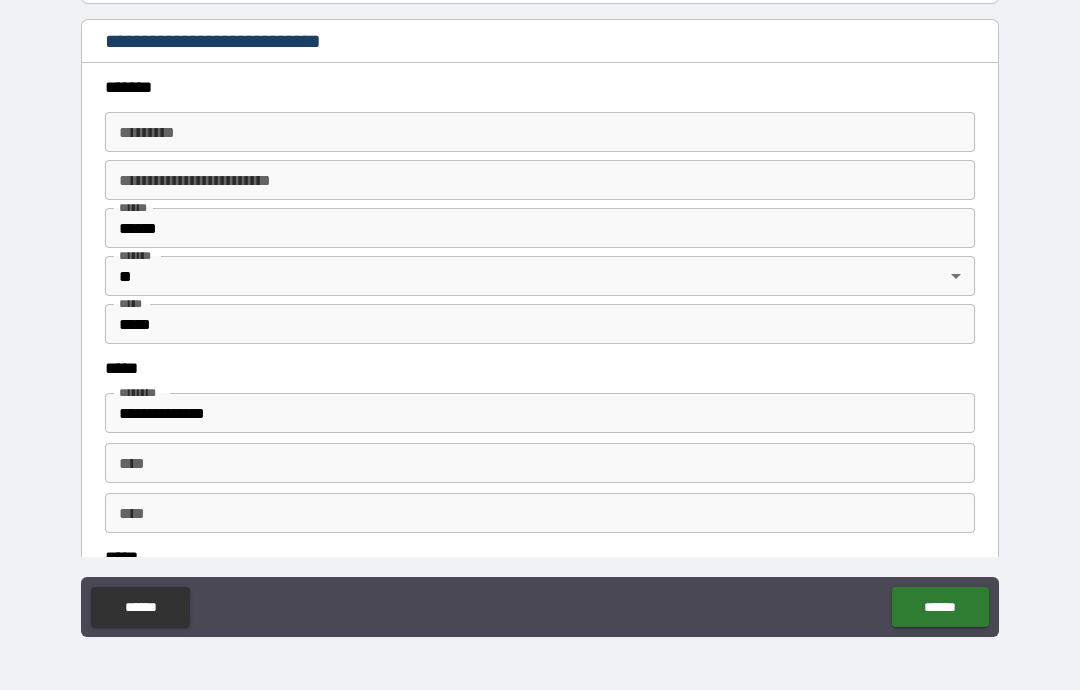 scroll, scrollTop: 680, scrollLeft: 0, axis: vertical 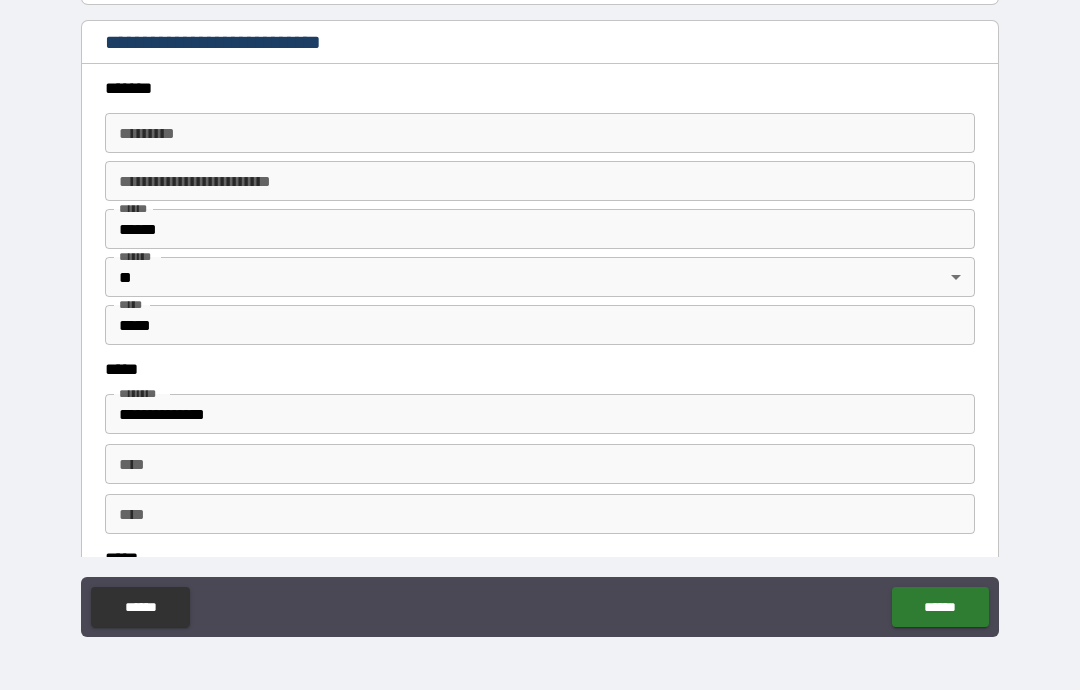 click on "*******   * *******   *" at bounding box center [540, 133] 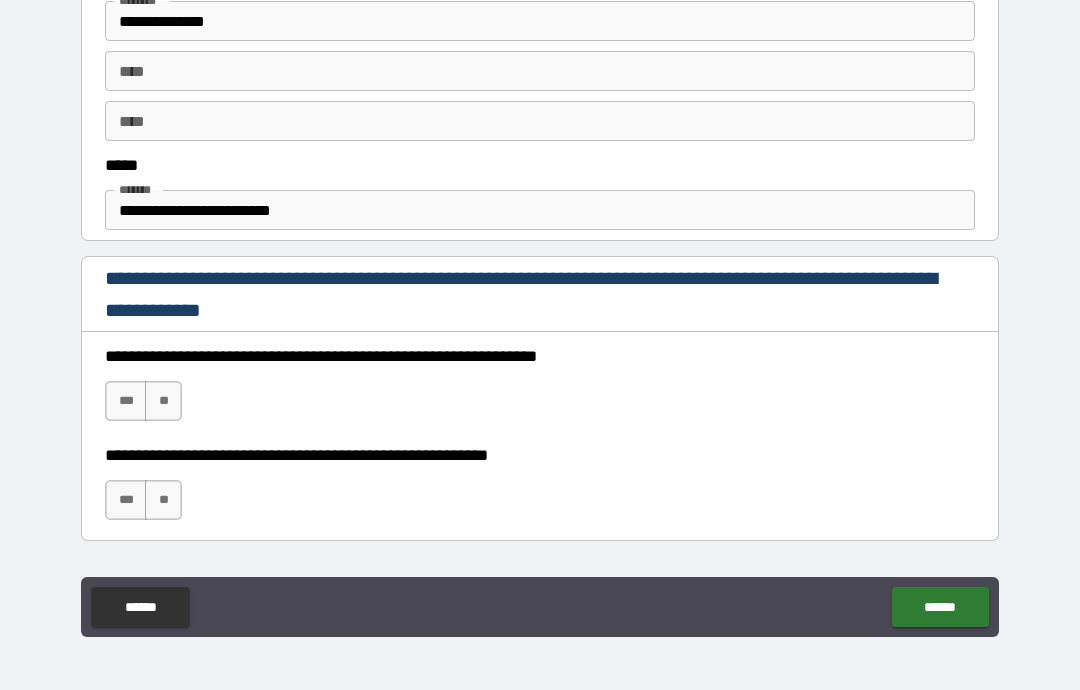scroll, scrollTop: 1074, scrollLeft: 0, axis: vertical 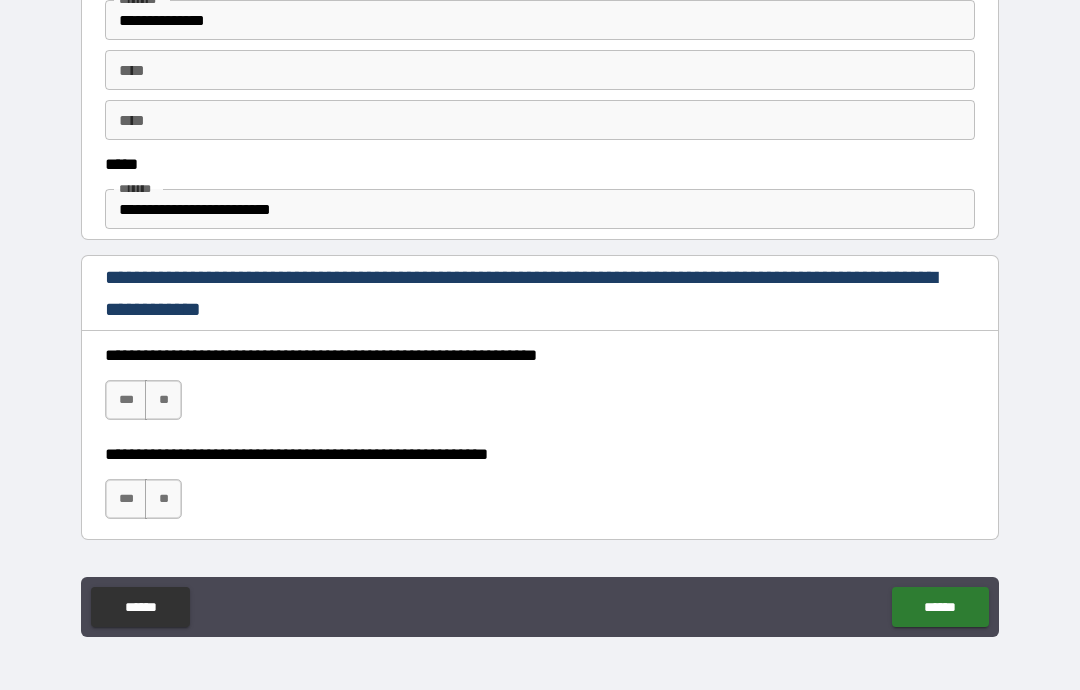 click on "***" at bounding box center (126, 400) 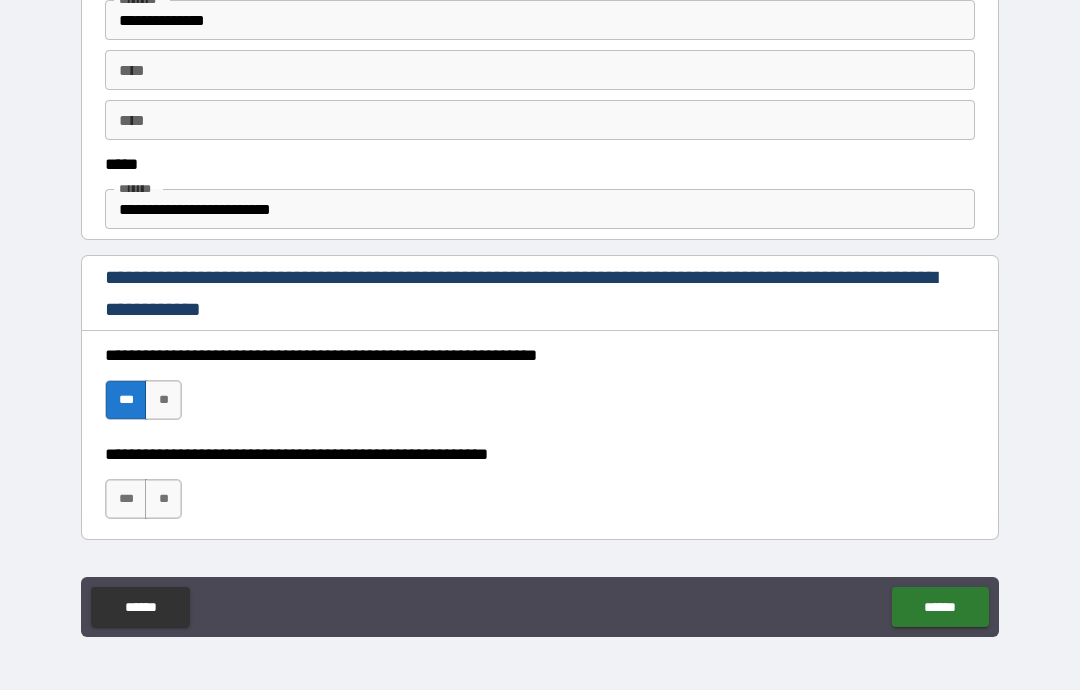 click on "***" at bounding box center (126, 499) 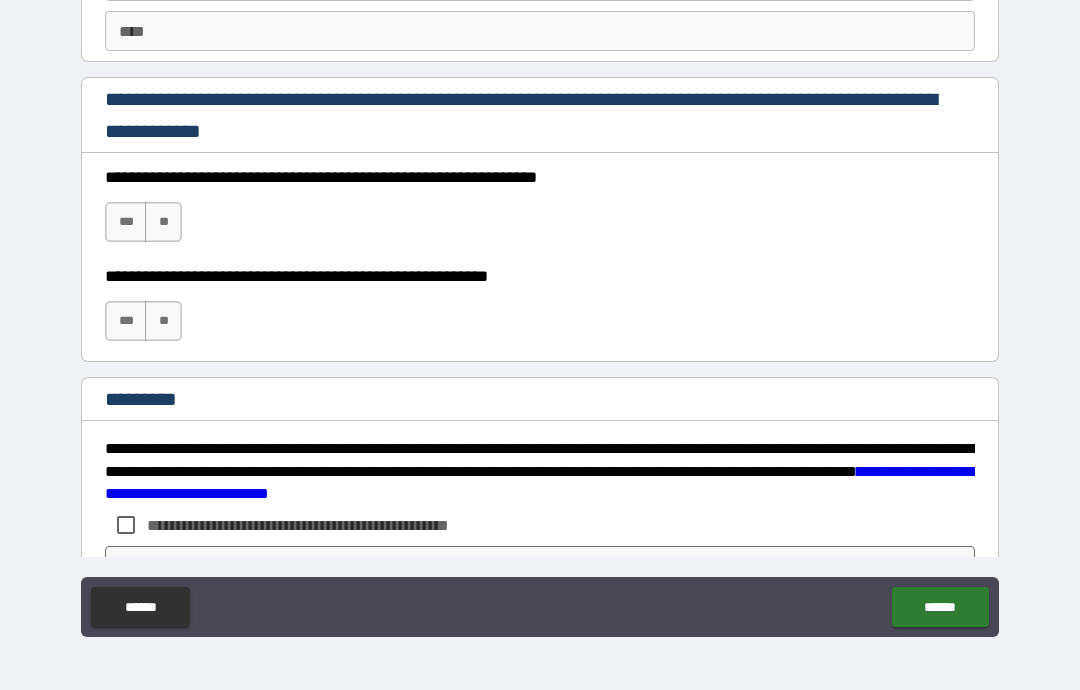 scroll, scrollTop: 2886, scrollLeft: 0, axis: vertical 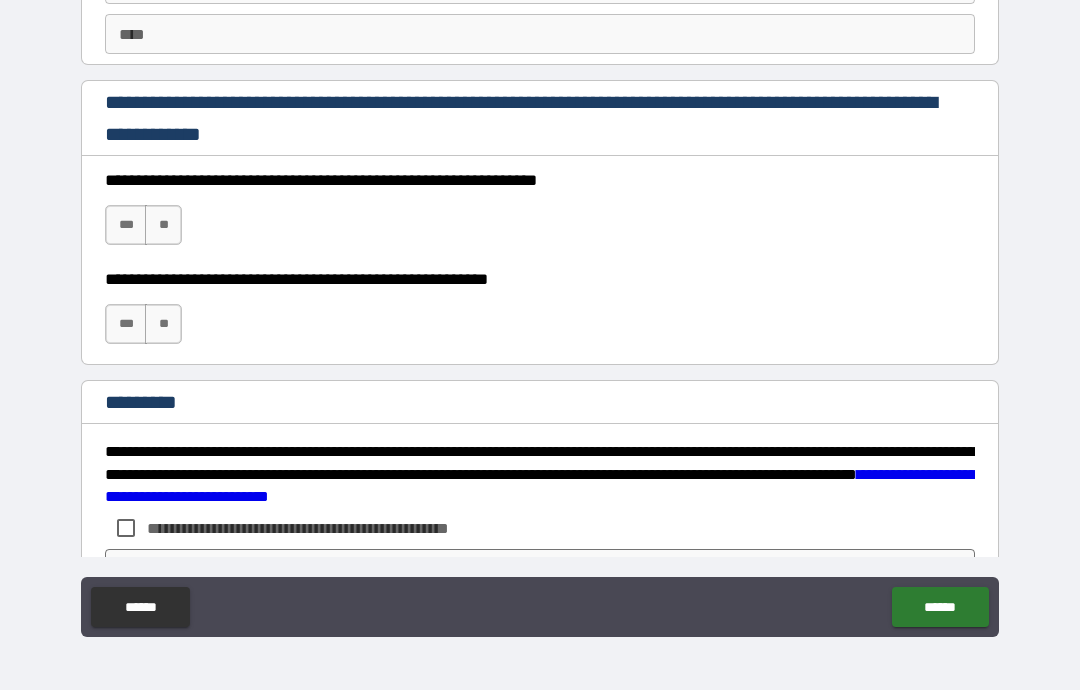 click on "***" at bounding box center (126, 225) 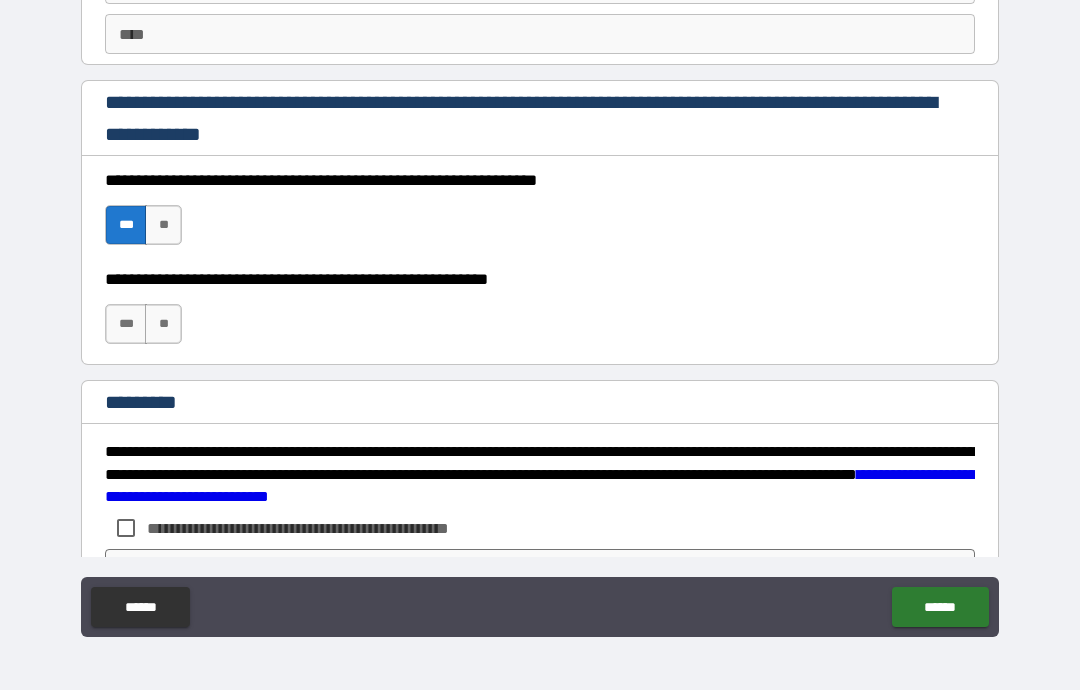 click on "***" at bounding box center [126, 324] 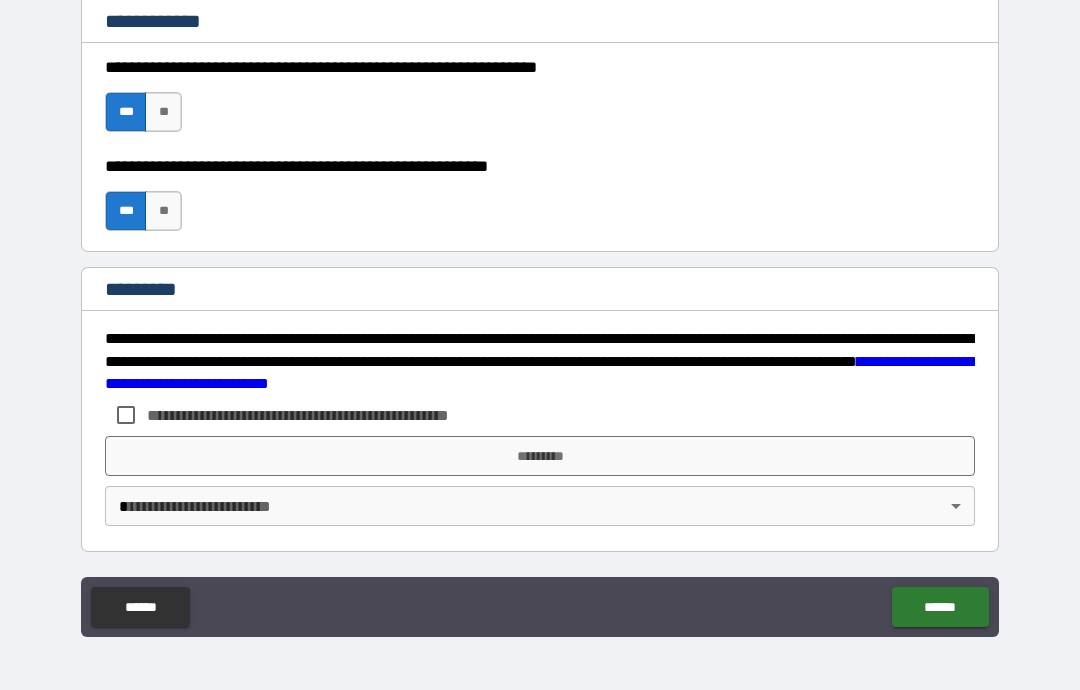 scroll, scrollTop: 2999, scrollLeft: 0, axis: vertical 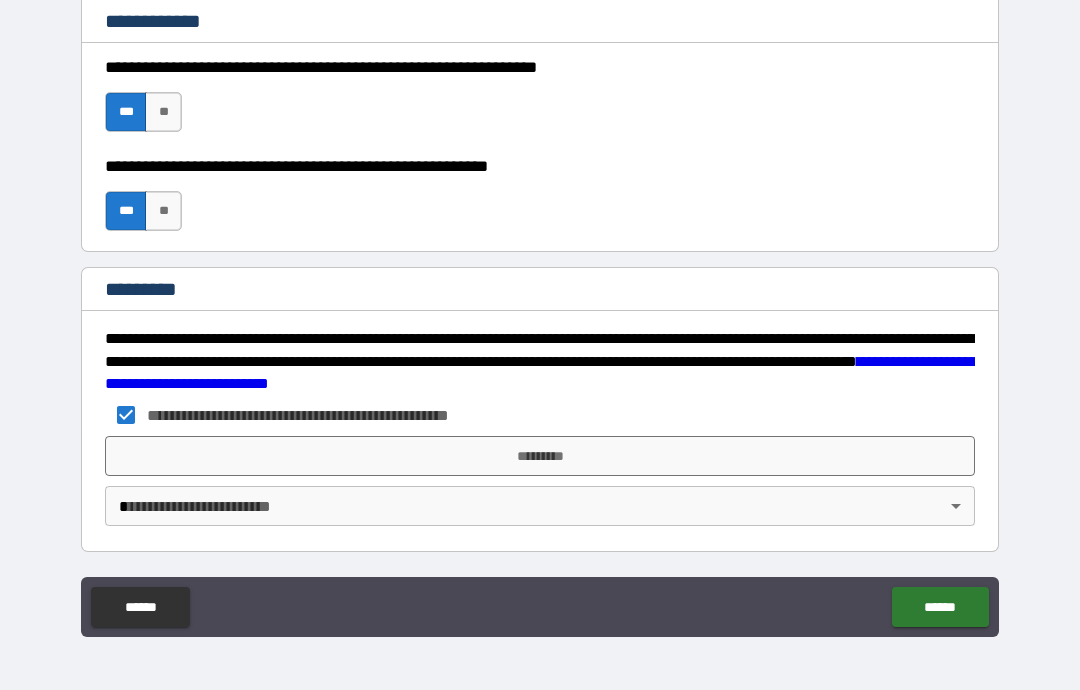 click on "*********" at bounding box center [540, 456] 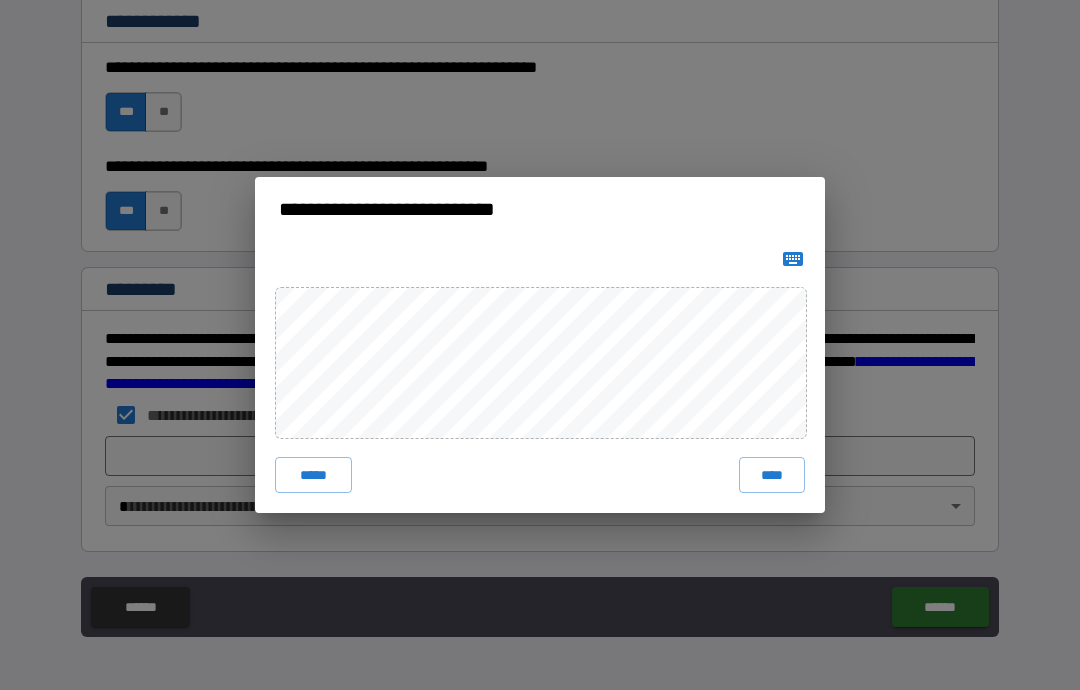 click on "****" at bounding box center (772, 475) 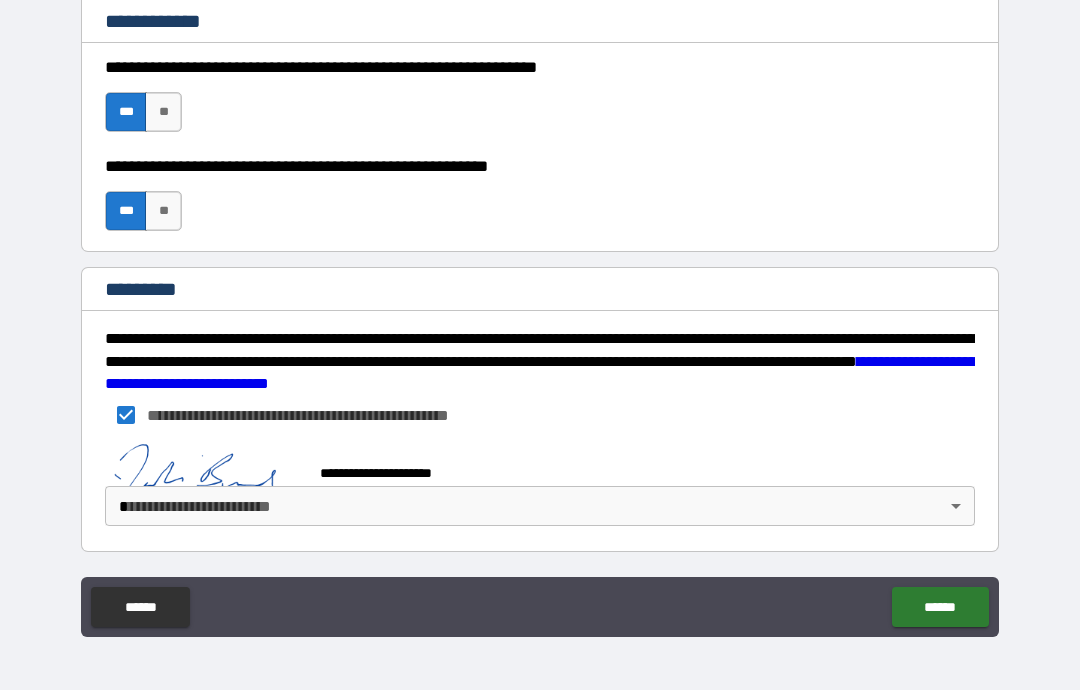 scroll, scrollTop: 2989, scrollLeft: 0, axis: vertical 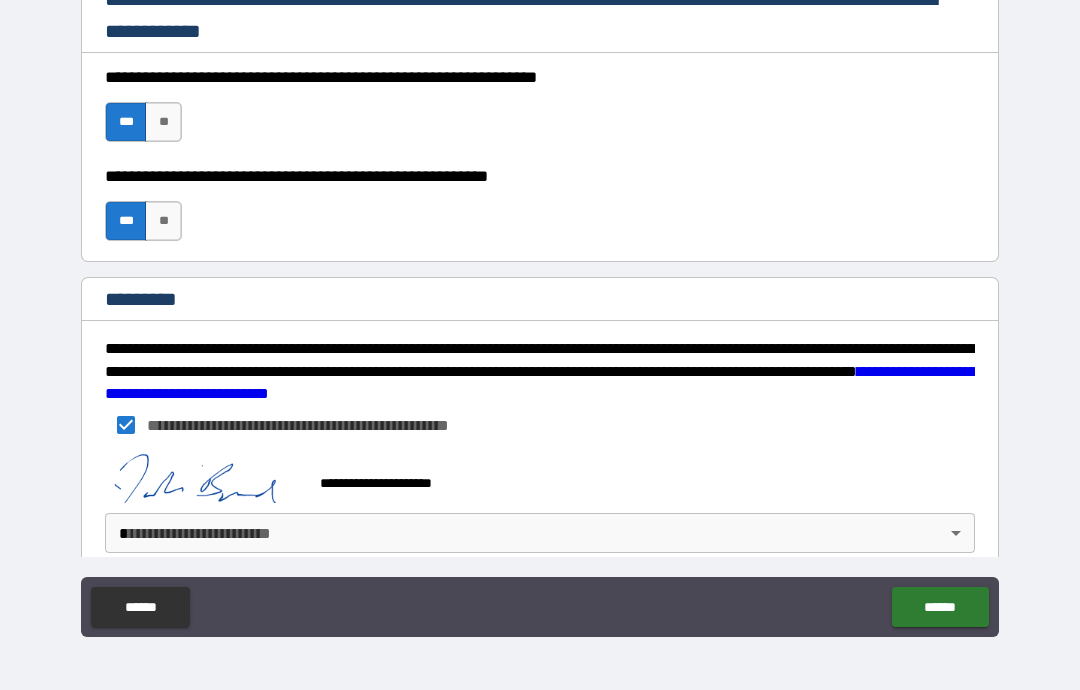 click on "******" at bounding box center (940, 607) 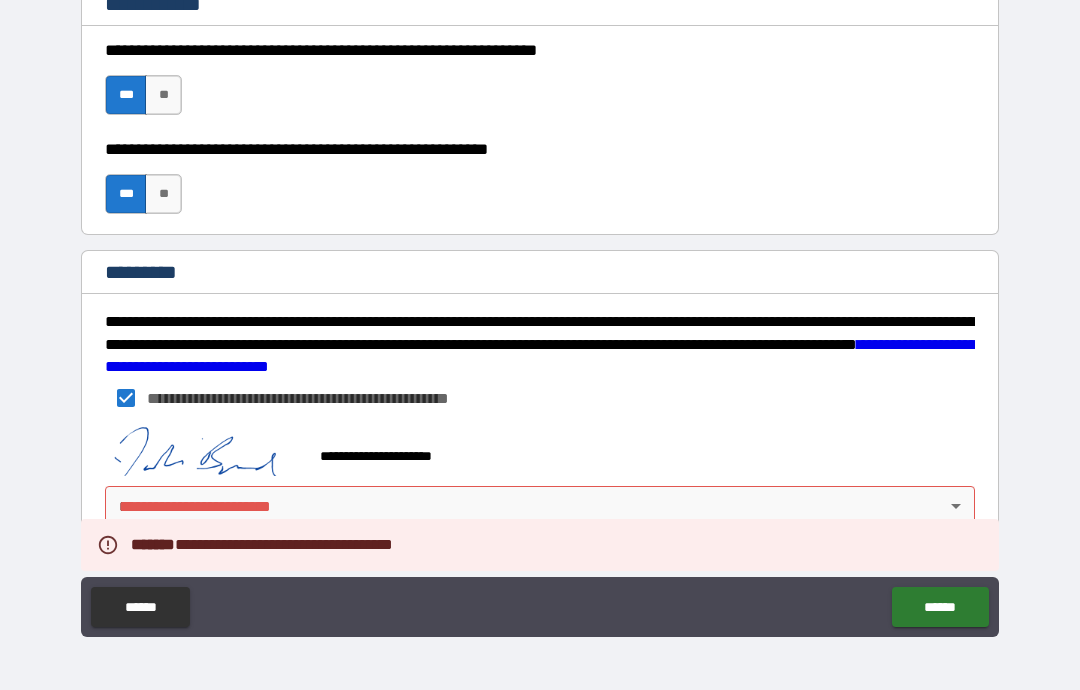 scroll, scrollTop: 3016, scrollLeft: 0, axis: vertical 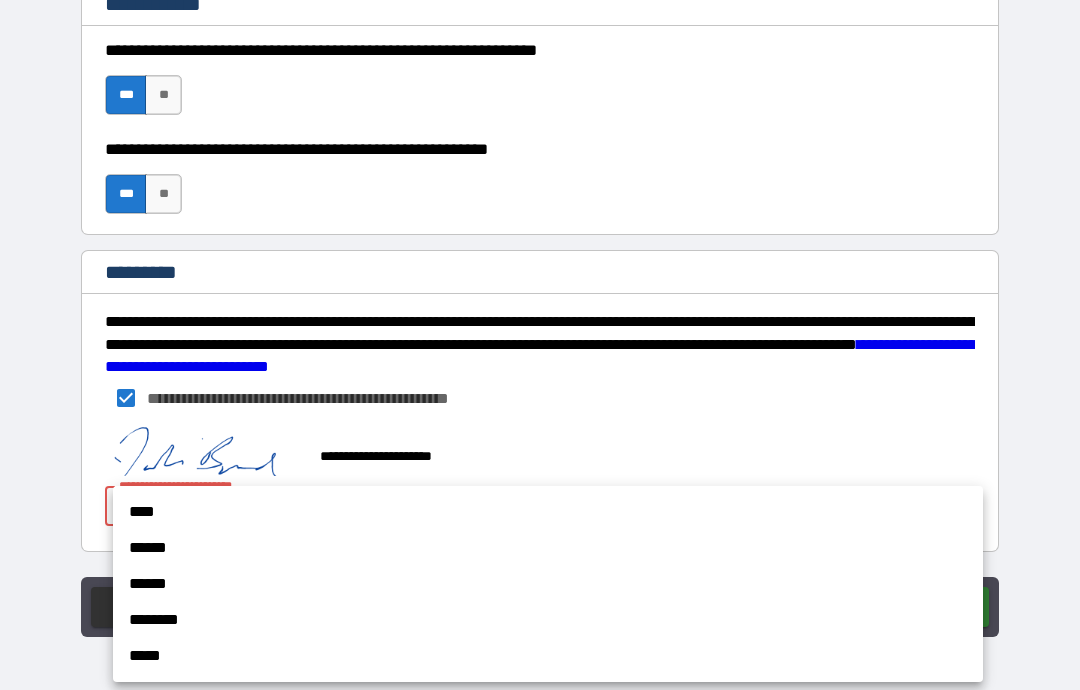 click on "****" at bounding box center (548, 512) 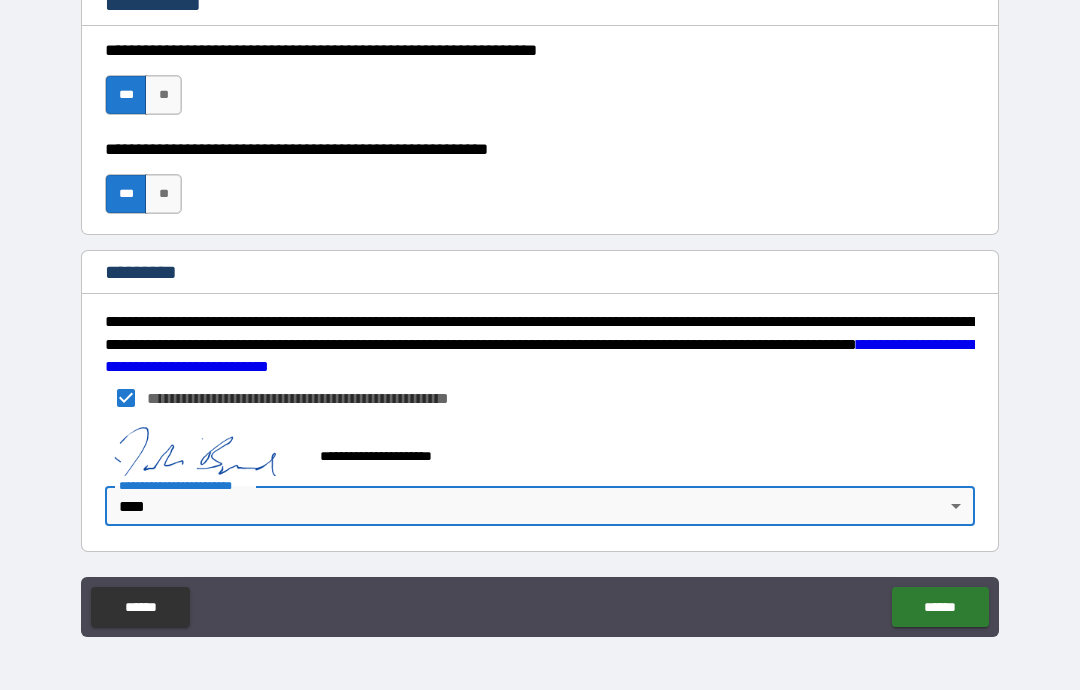 click on "******" at bounding box center (940, 607) 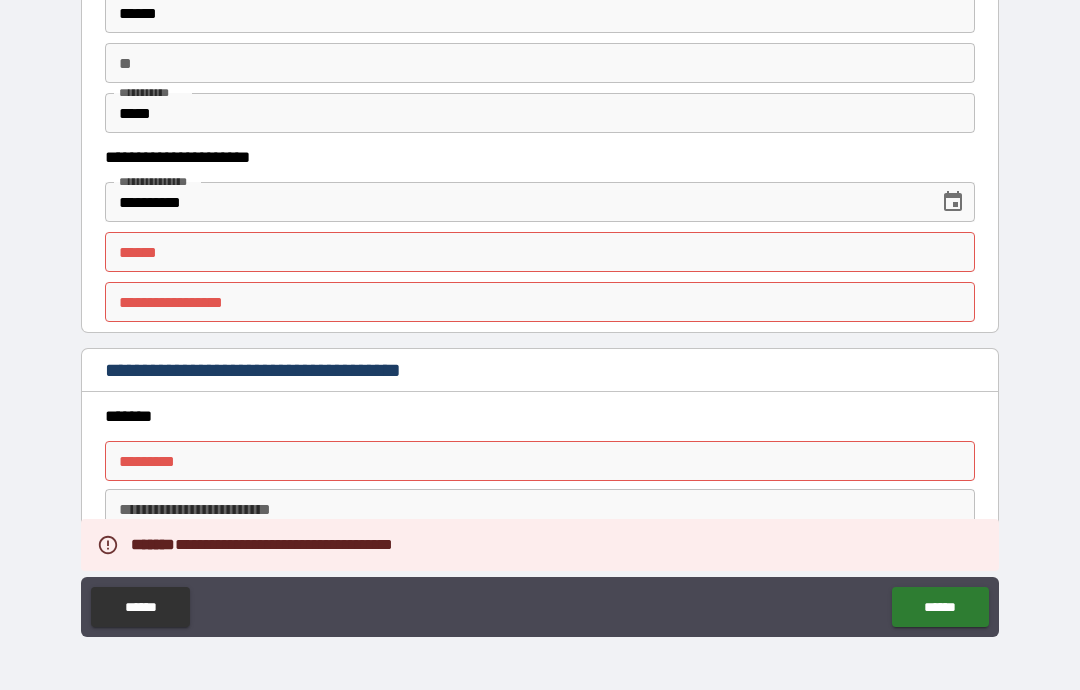 scroll, scrollTop: 2013, scrollLeft: 0, axis: vertical 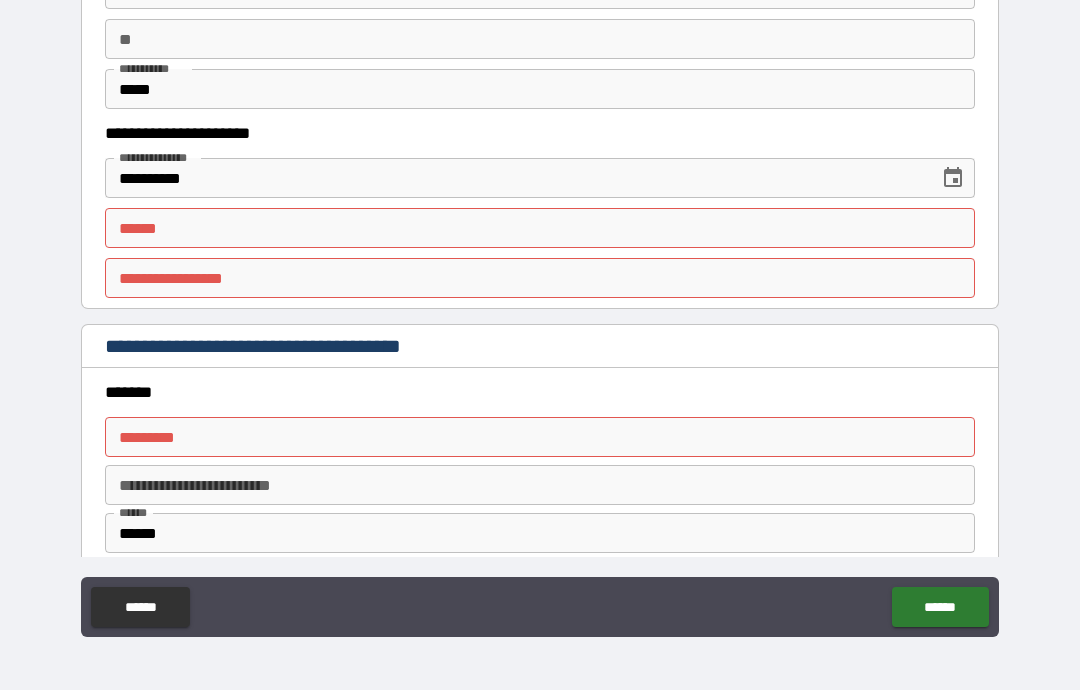 click on "*******   * *******   *" at bounding box center [540, 437] 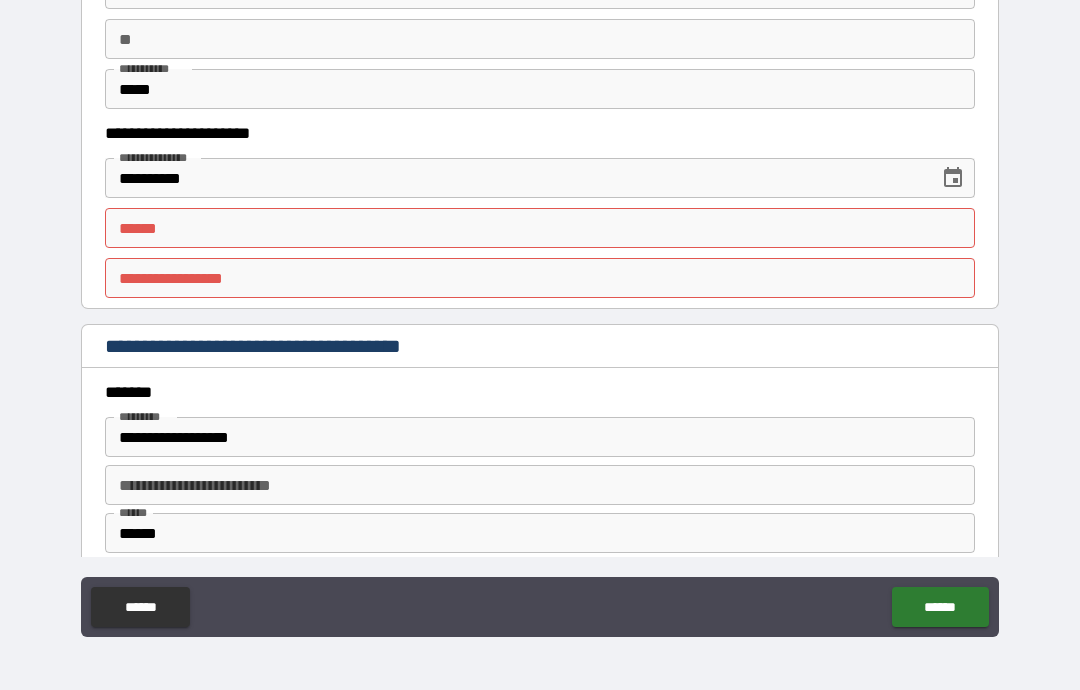 click on "****   *" at bounding box center (540, 228) 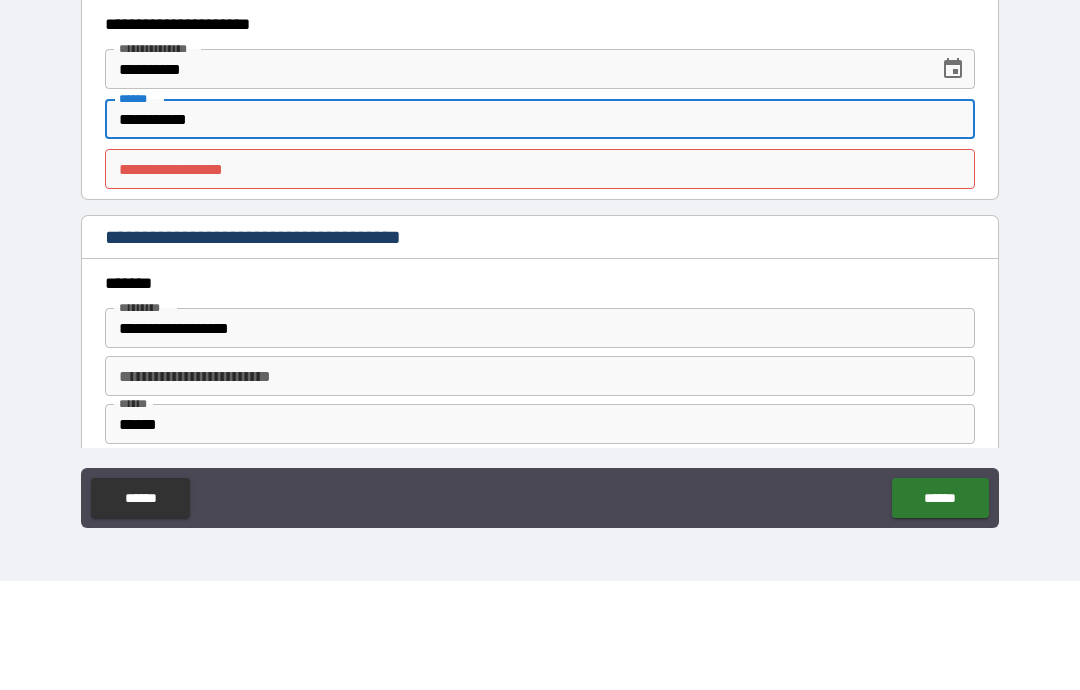 click on "**********" at bounding box center [540, 278] 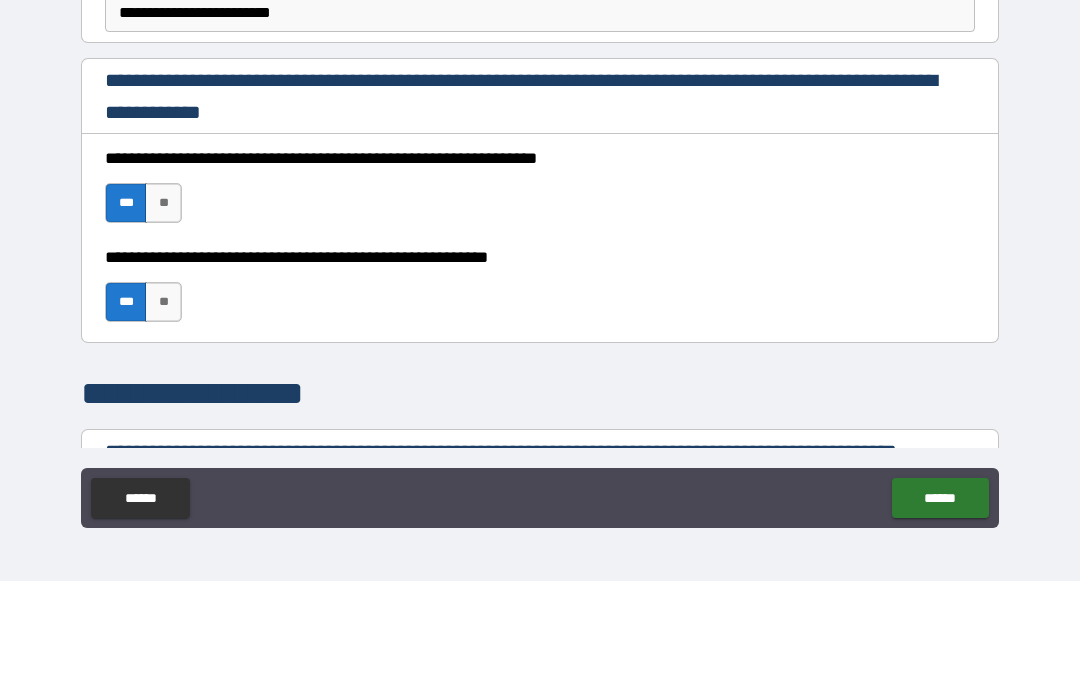 scroll, scrollTop: 1160, scrollLeft: 0, axis: vertical 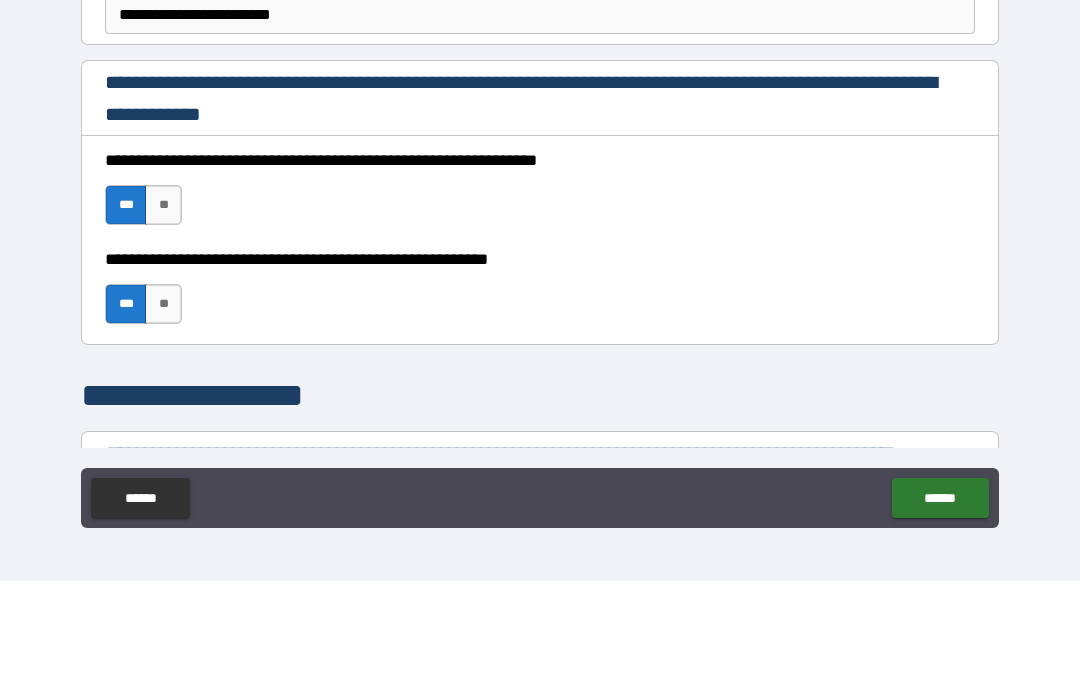 click on "**********" at bounding box center (540, 207) 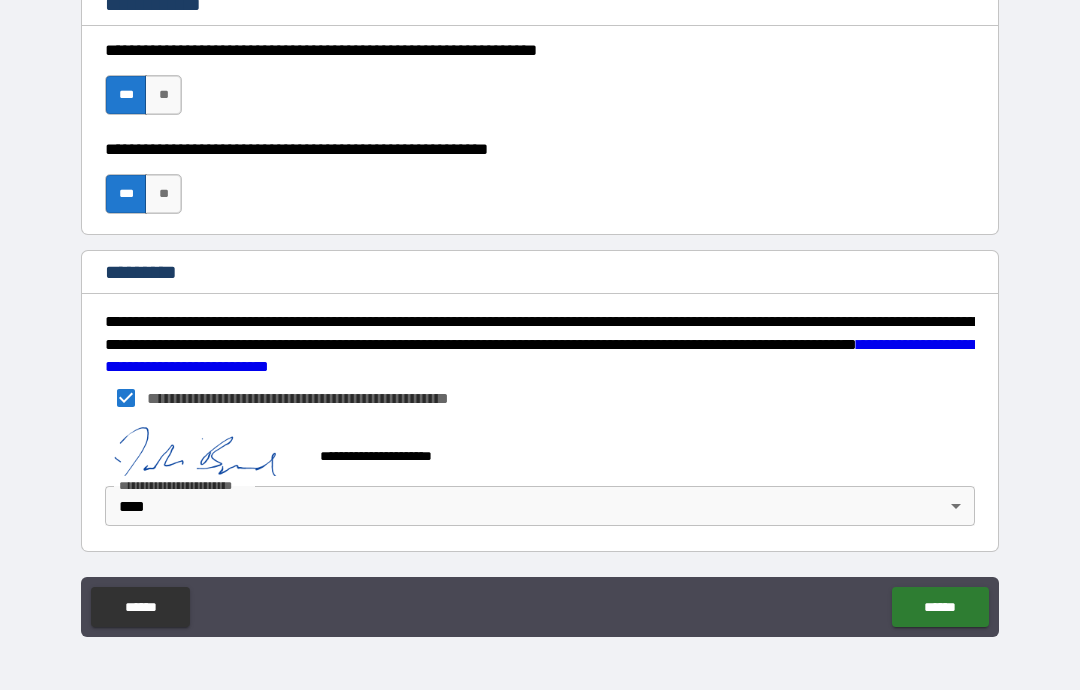 scroll, scrollTop: 3016, scrollLeft: 0, axis: vertical 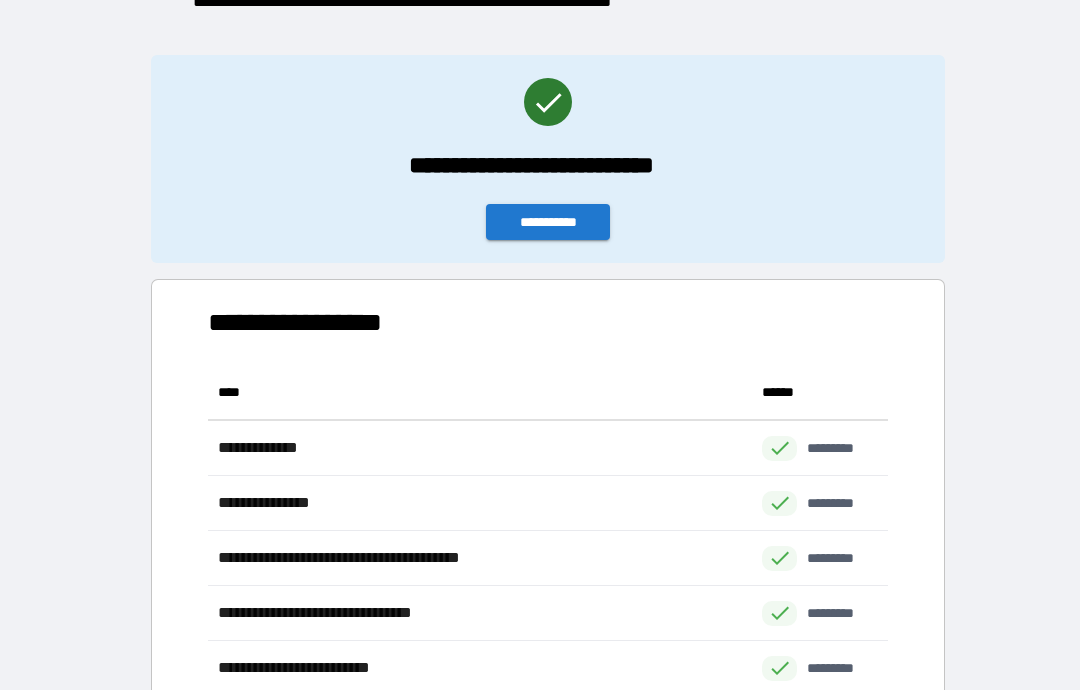 click on "**********" at bounding box center (548, 222) 